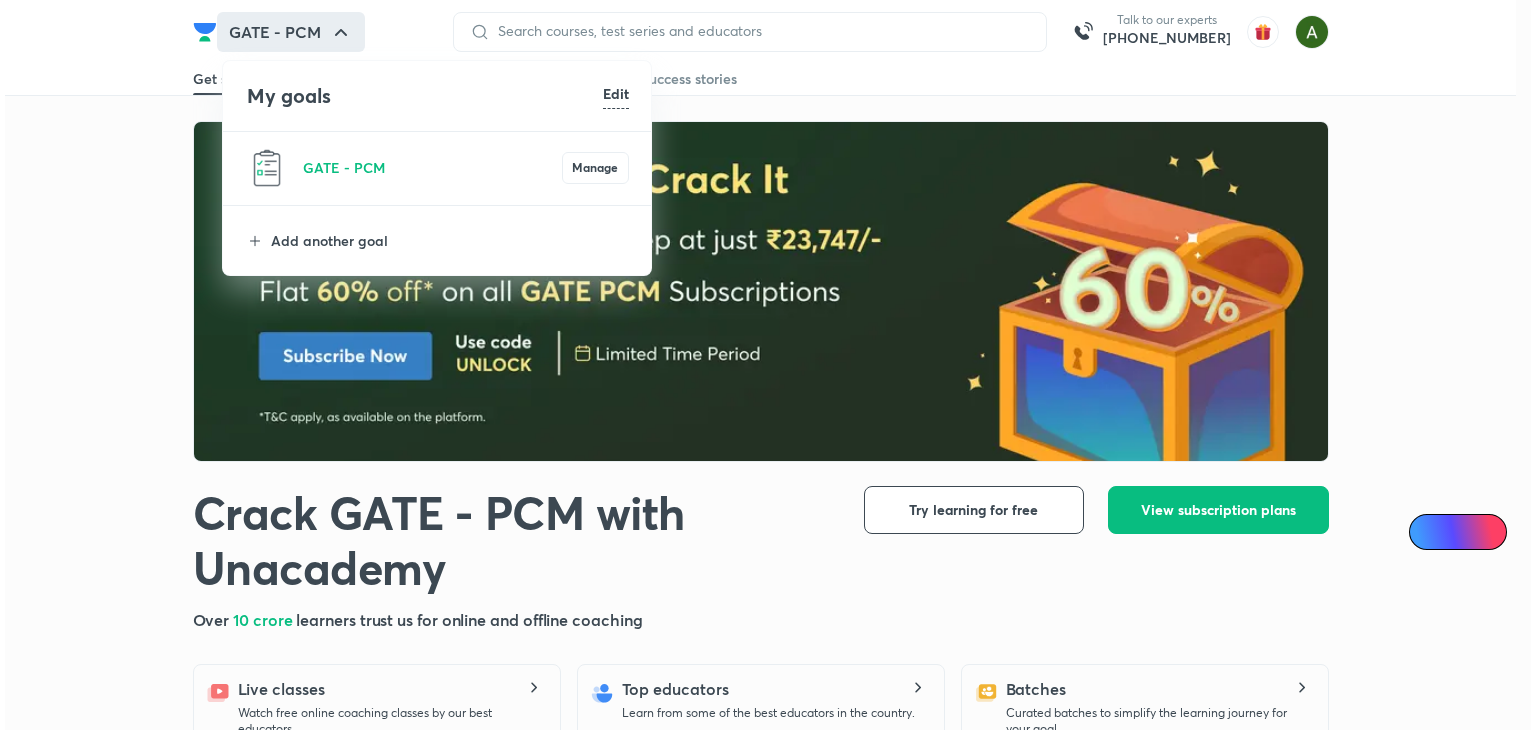 scroll, scrollTop: 0, scrollLeft: 0, axis: both 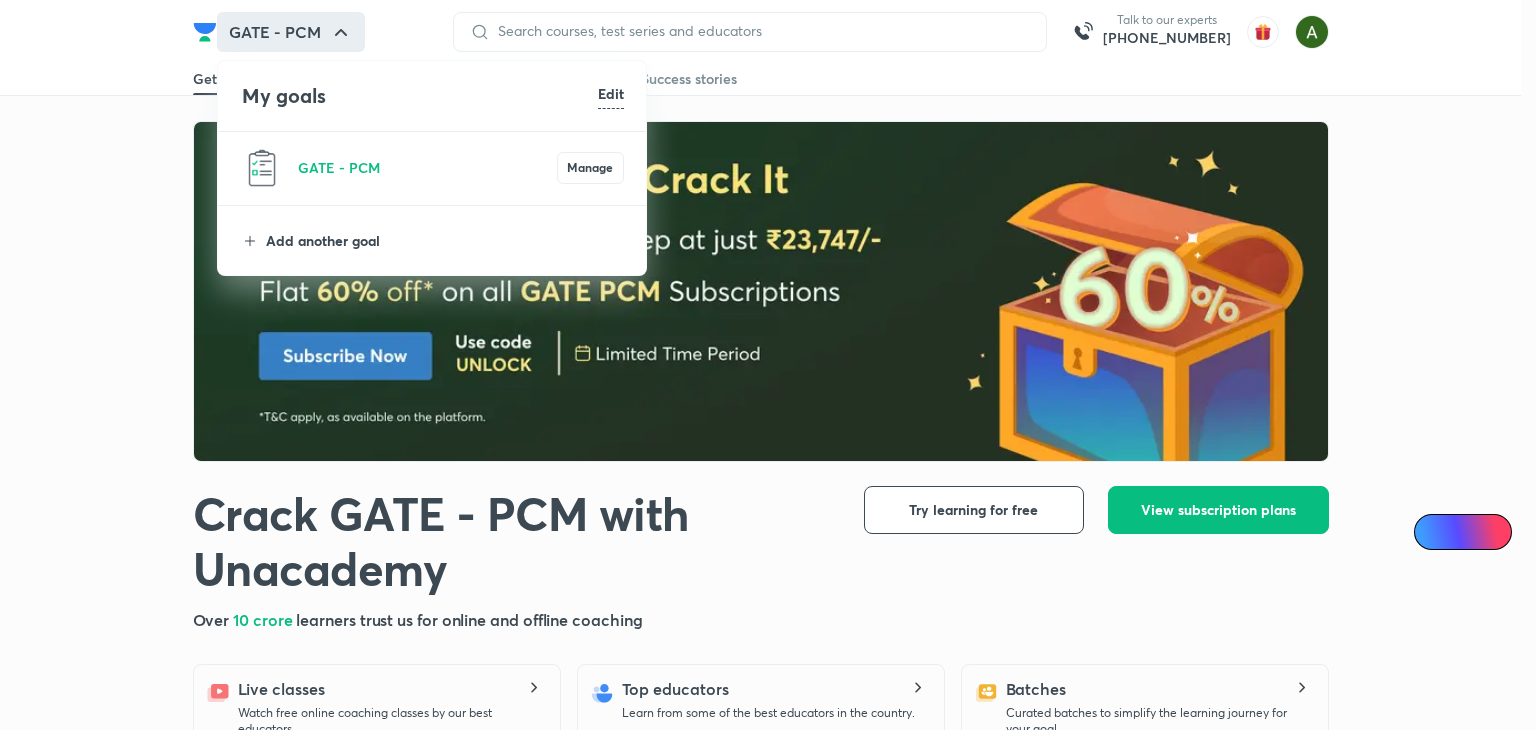 click on "Add another goal" at bounding box center (445, 240) 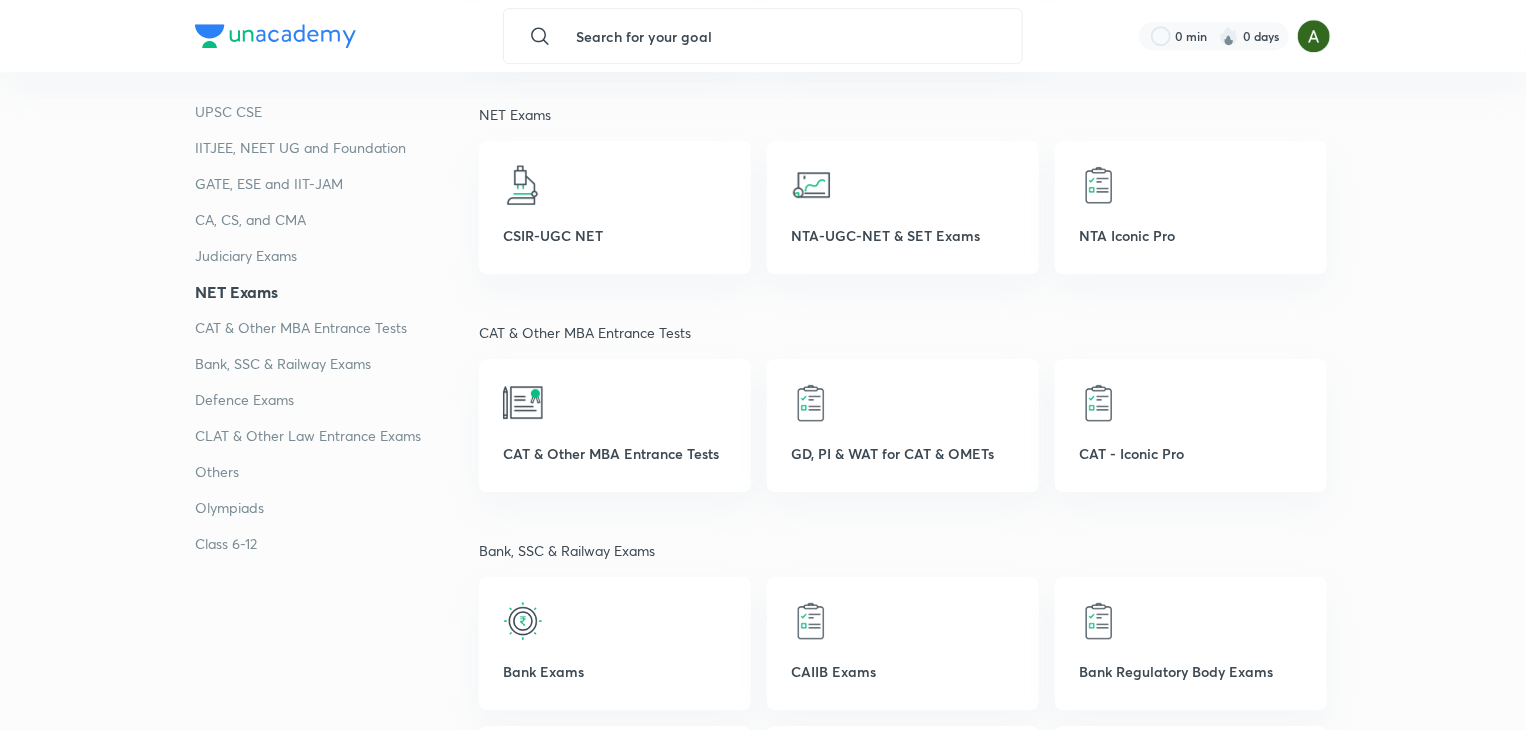 scroll, scrollTop: 2980, scrollLeft: 0, axis: vertical 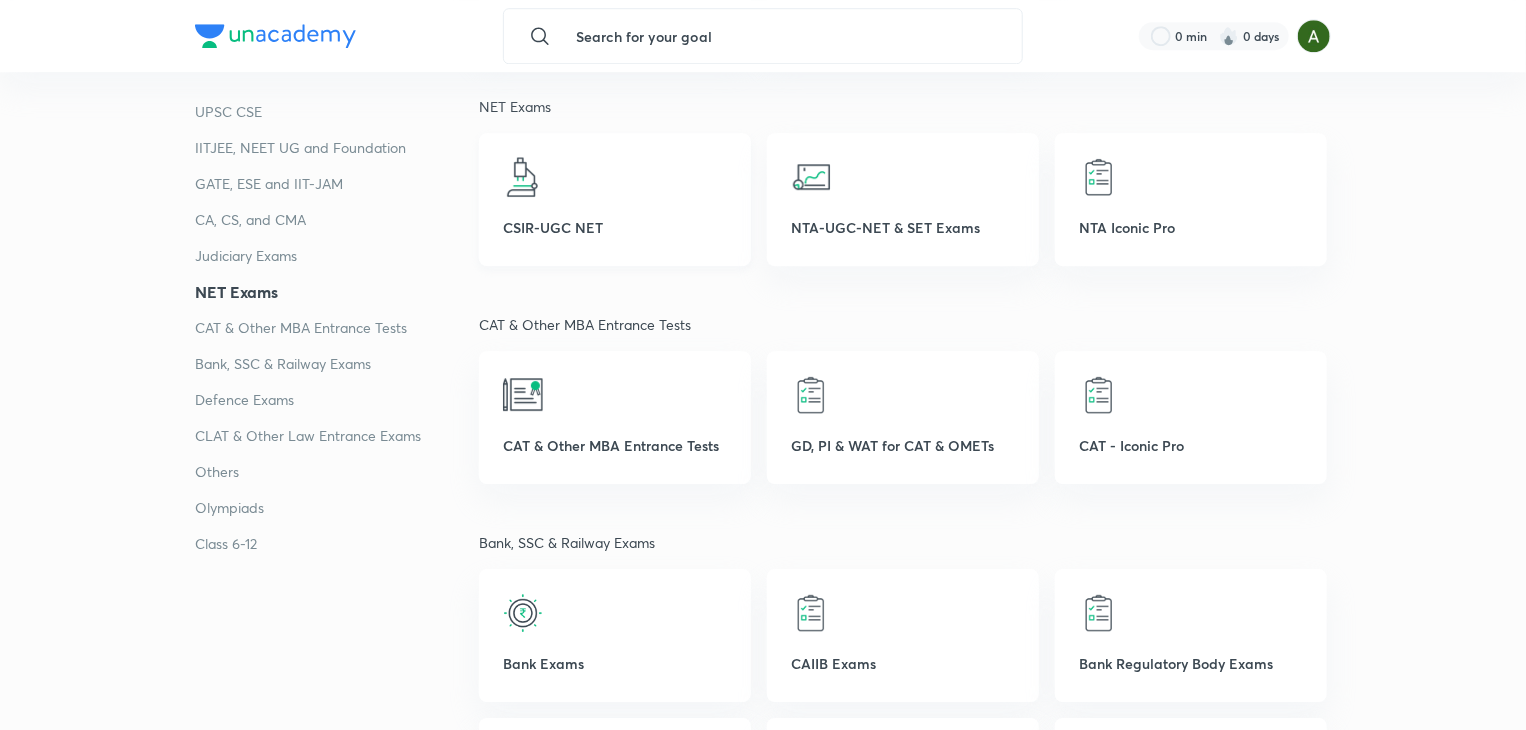 click on "CSIR-UGC NET" at bounding box center (615, 227) 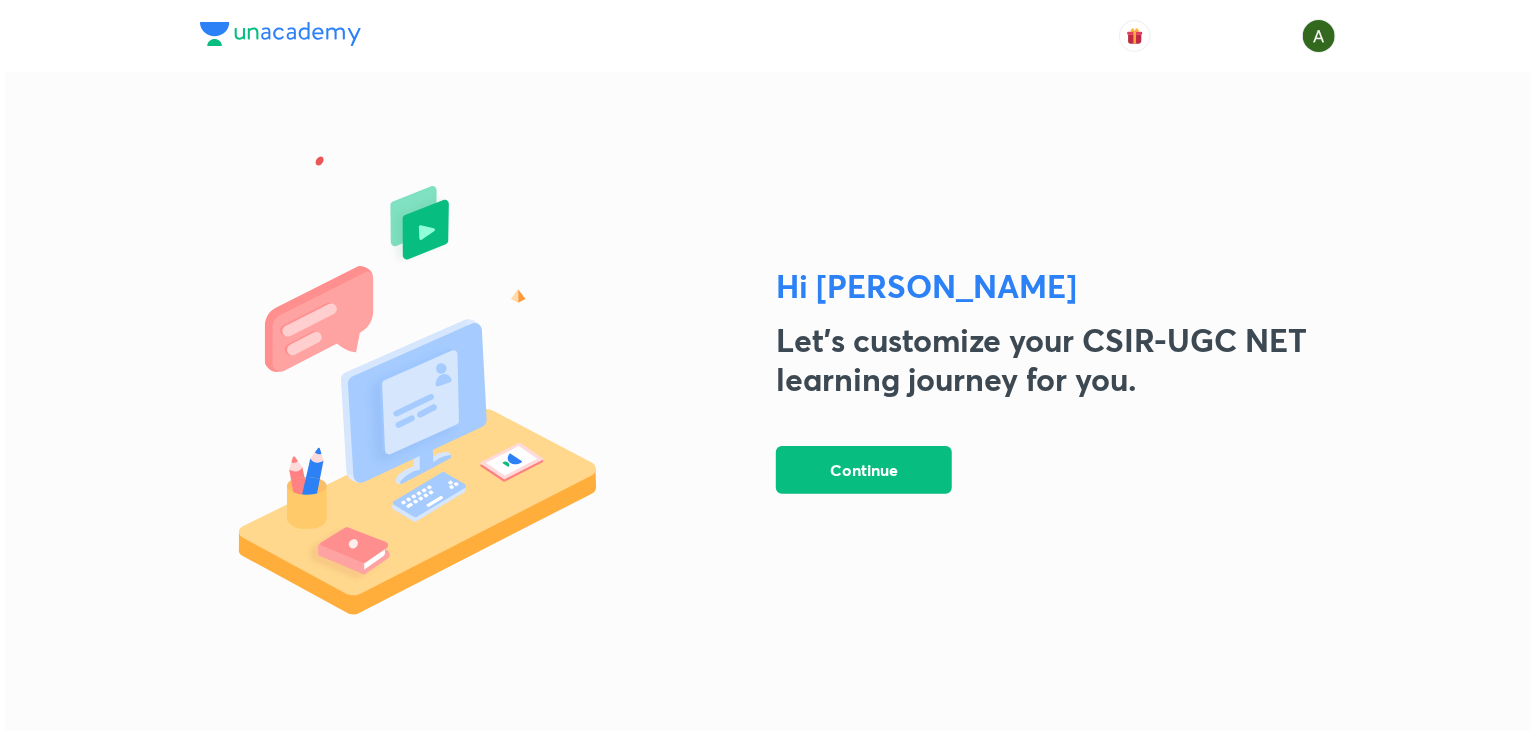 scroll, scrollTop: 0, scrollLeft: 0, axis: both 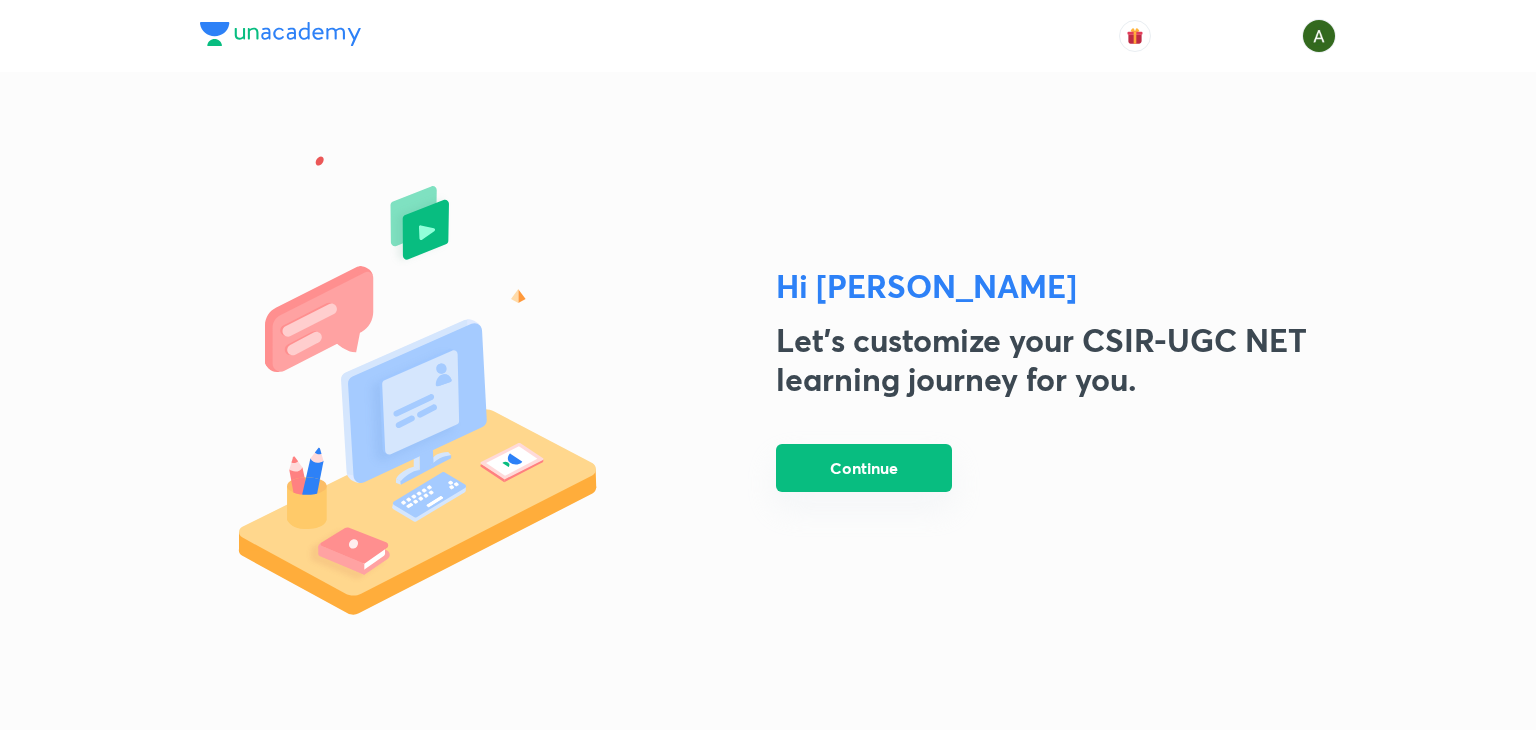 click on "Continue" at bounding box center [864, 468] 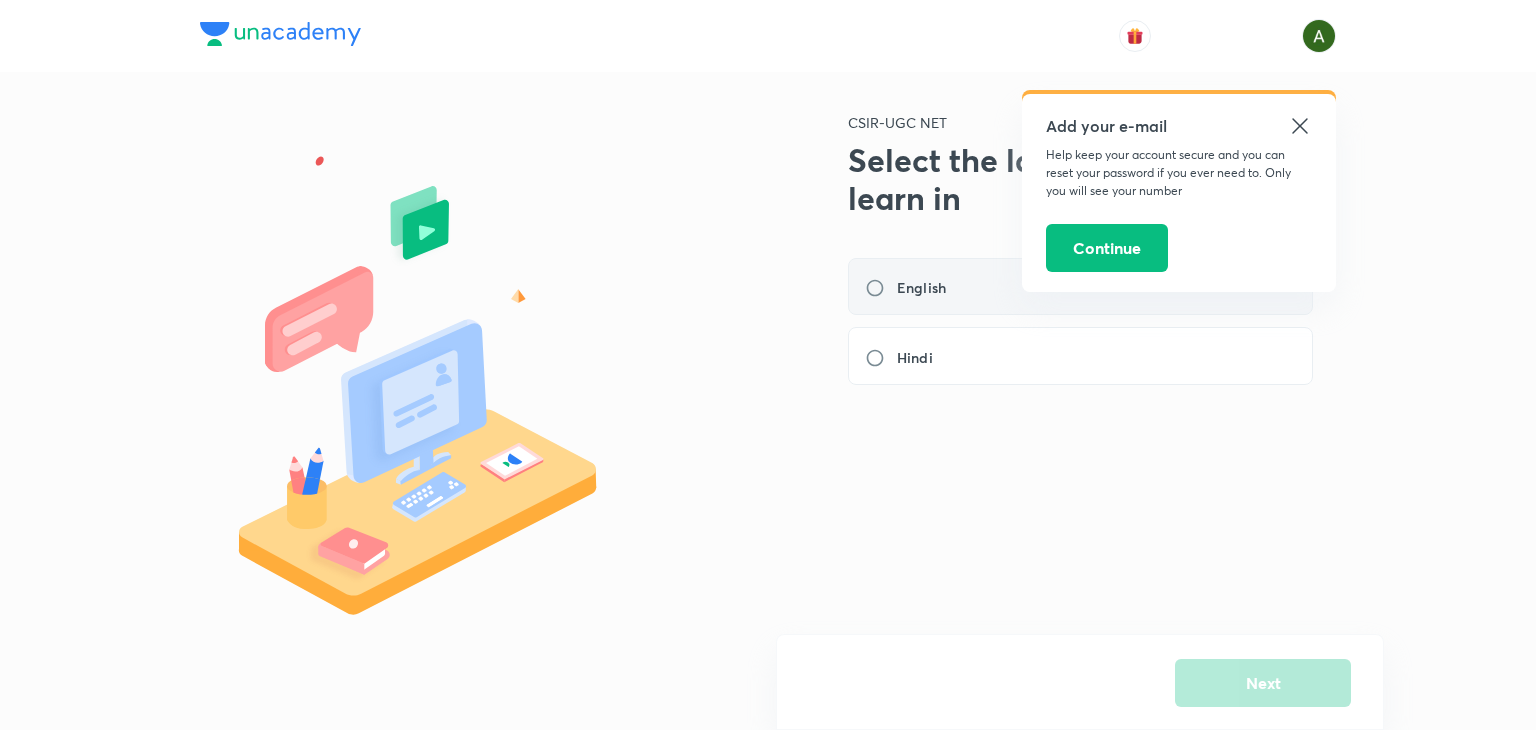 click on "English" at bounding box center [911, 287] 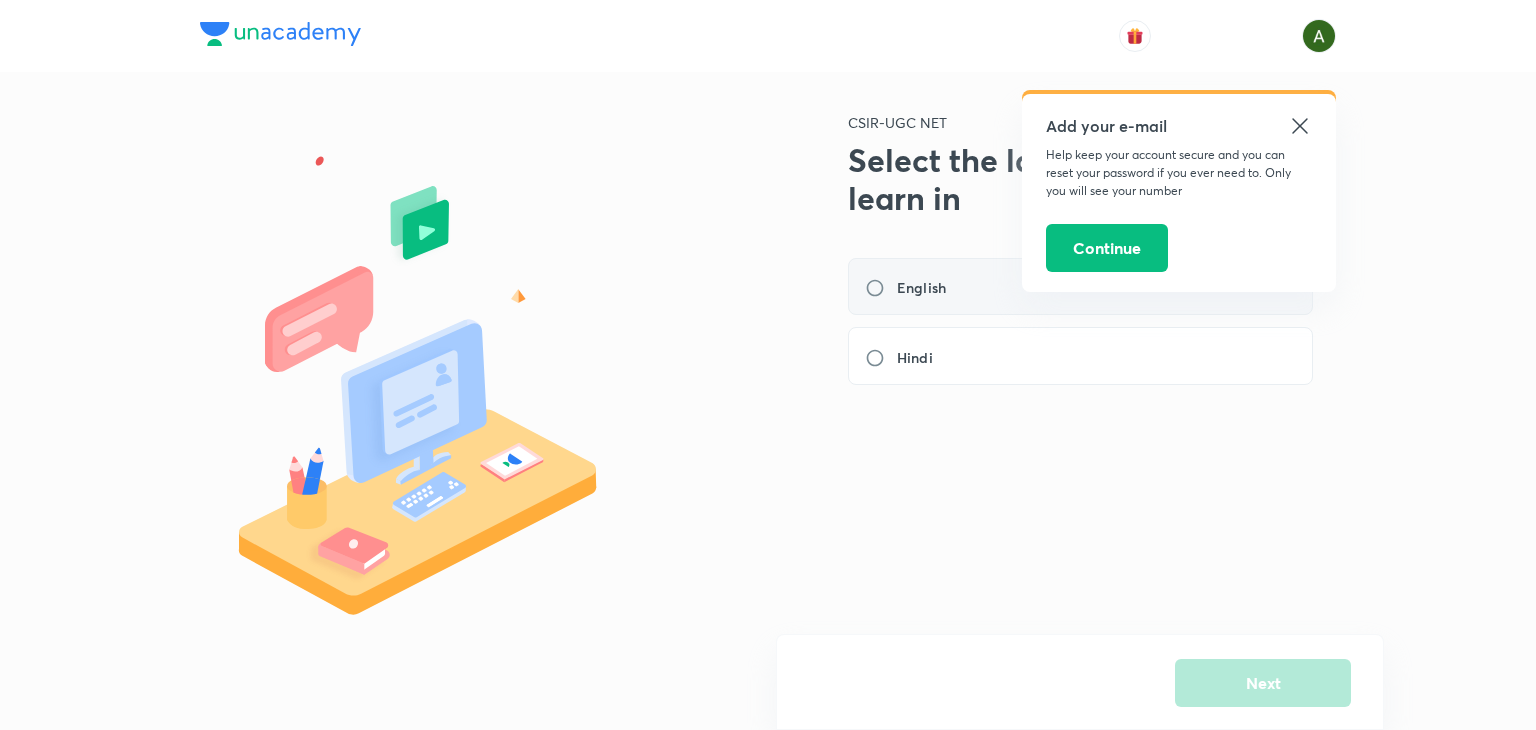 radio on "true" 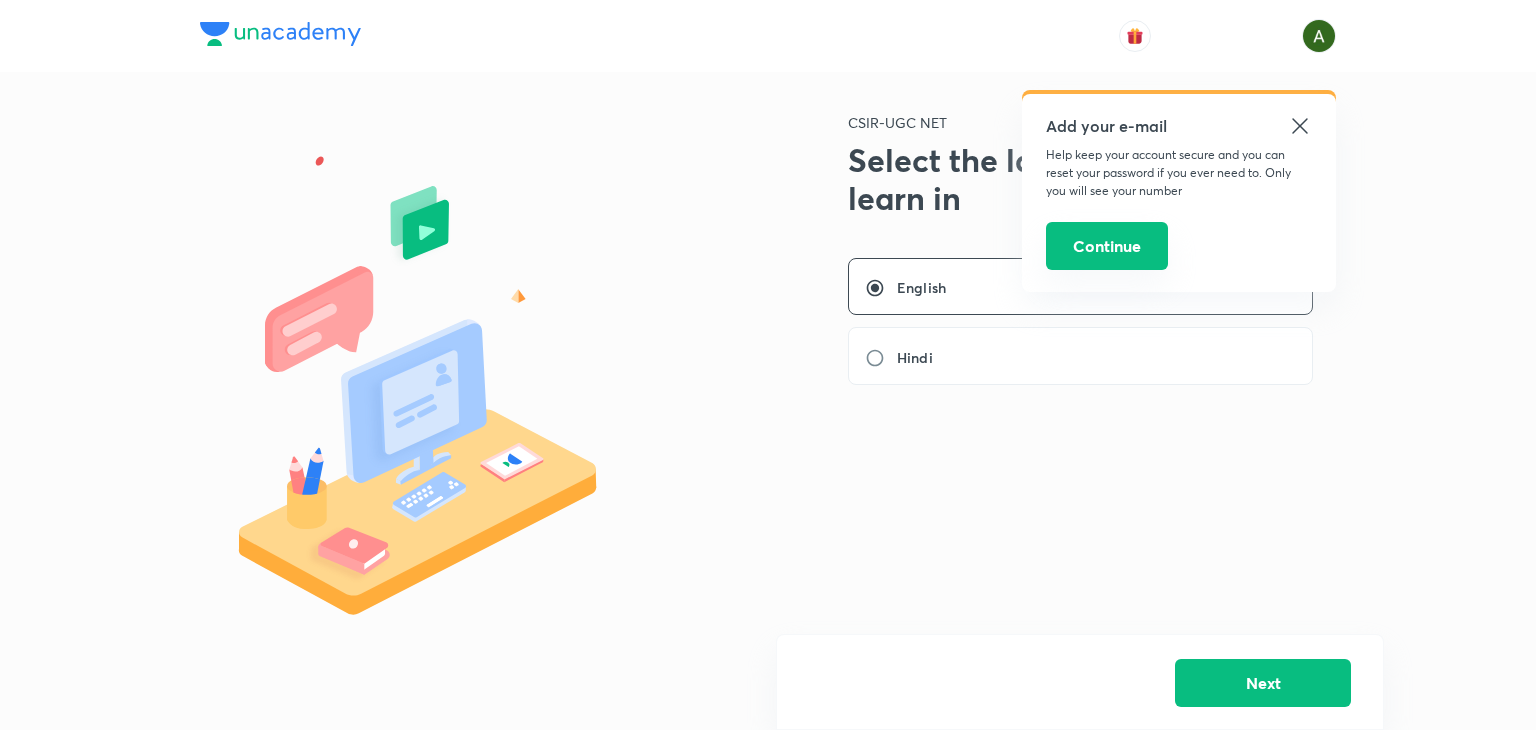 click on "Continue" at bounding box center [1107, 246] 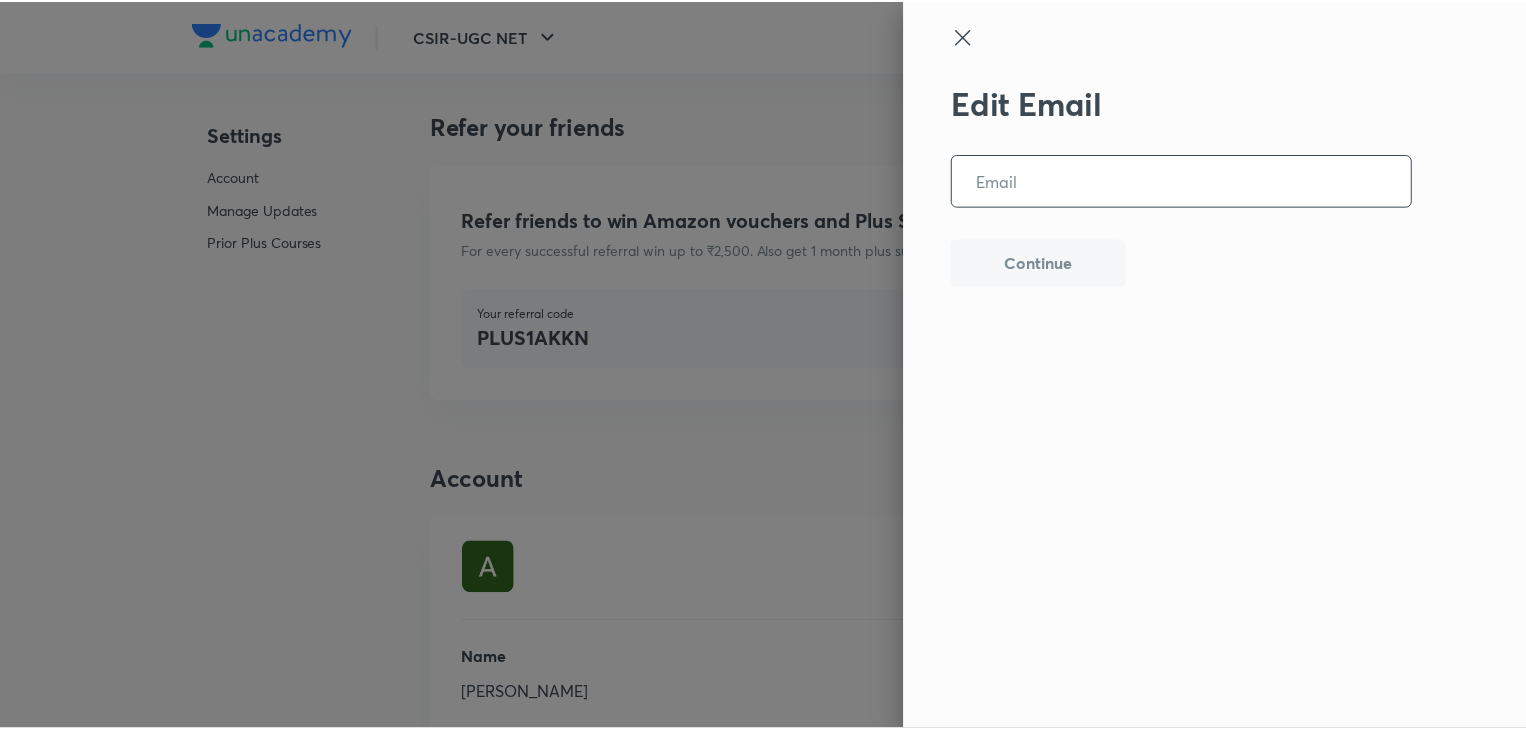 scroll, scrollTop: 4895, scrollLeft: 0, axis: vertical 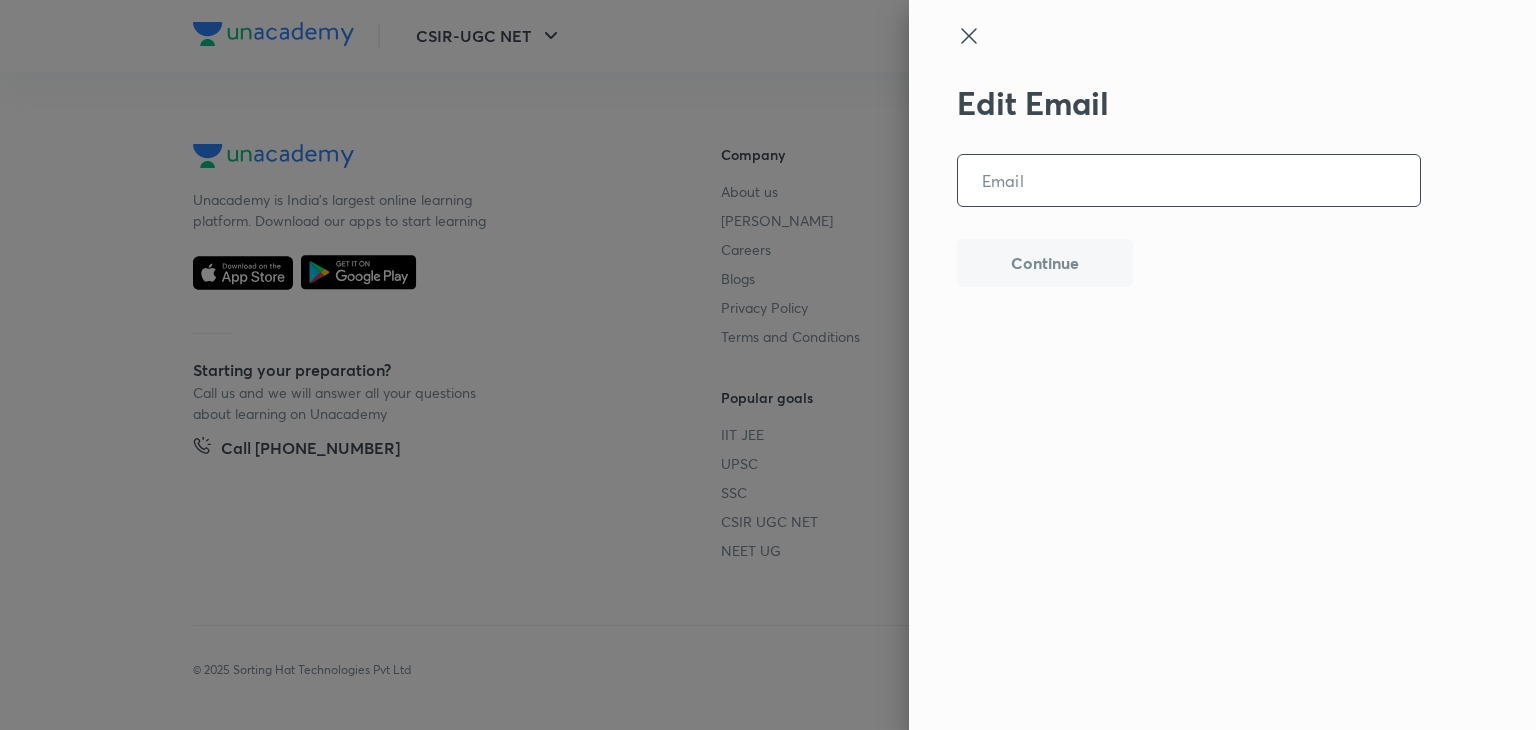 click at bounding box center [1189, 180] 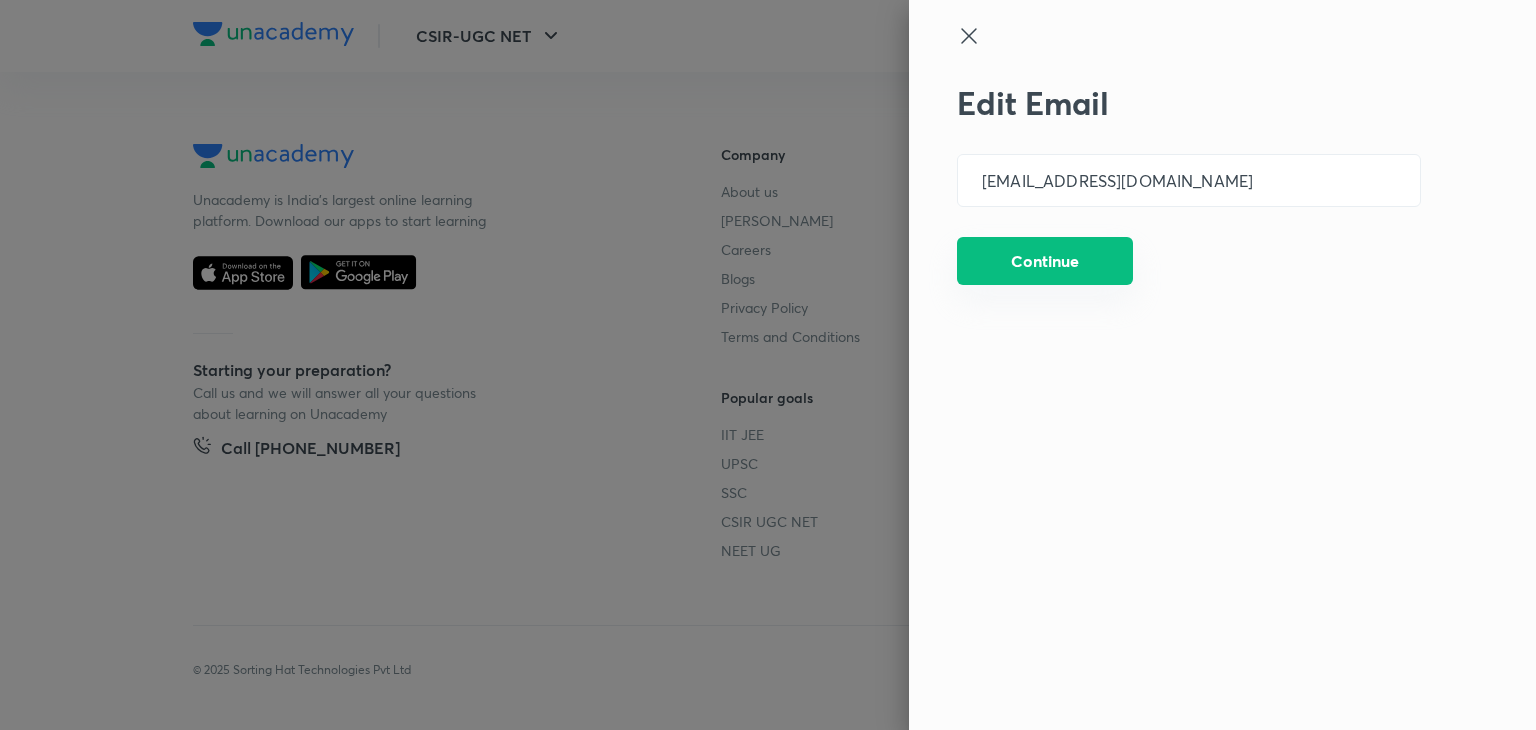 click on "Continue" at bounding box center (1045, 261) 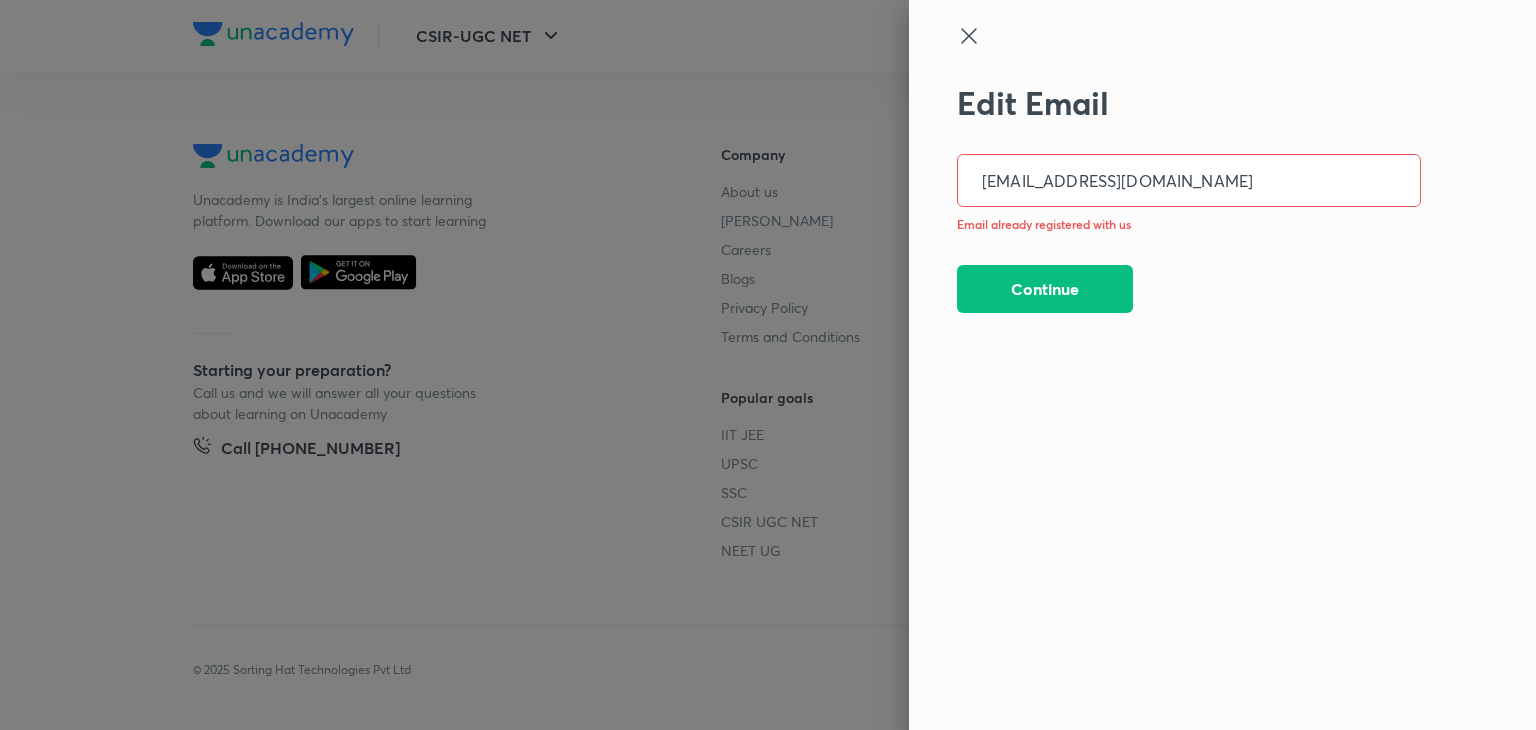 click on "[EMAIL_ADDRESS][DOMAIN_NAME]" at bounding box center [1189, 180] 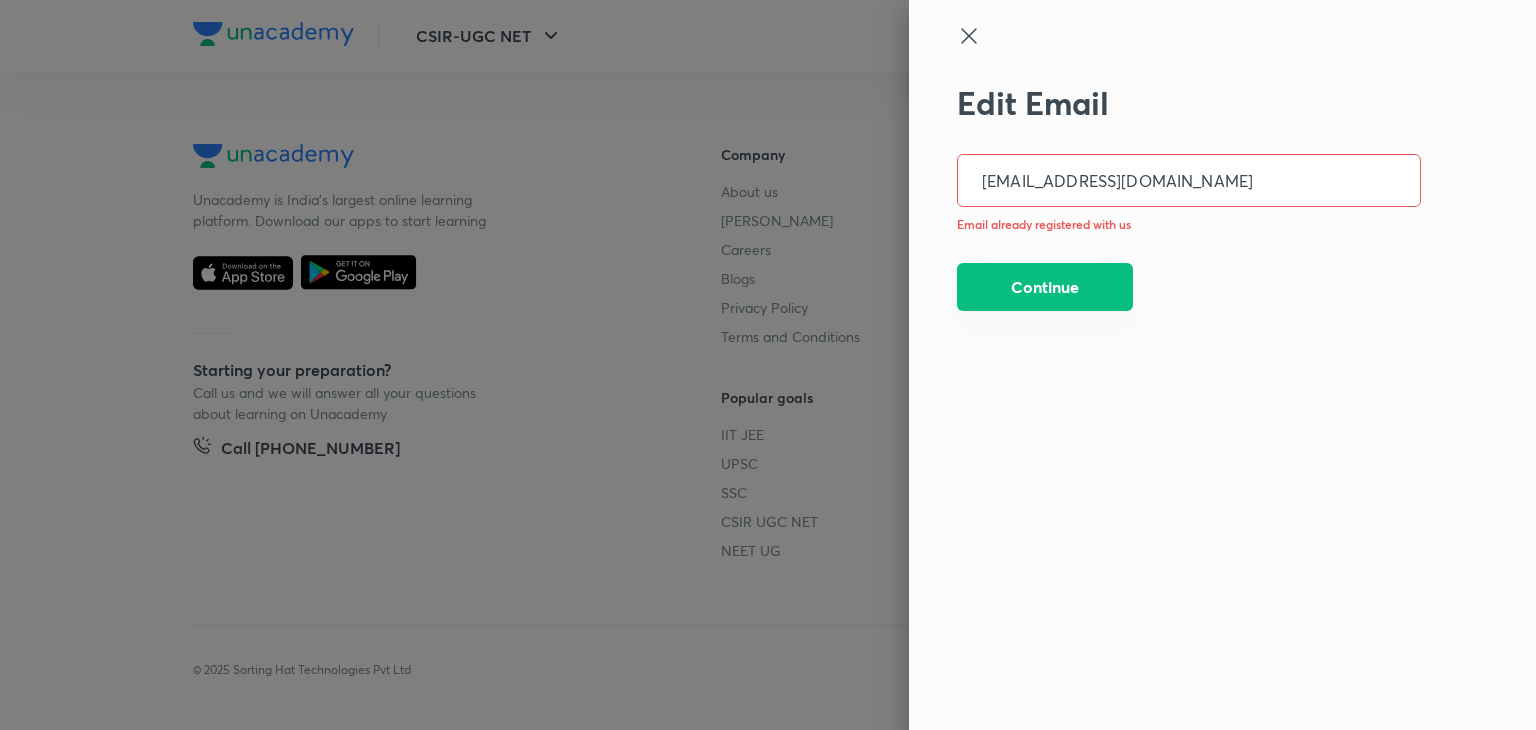 click on "Continue" at bounding box center [1045, 287] 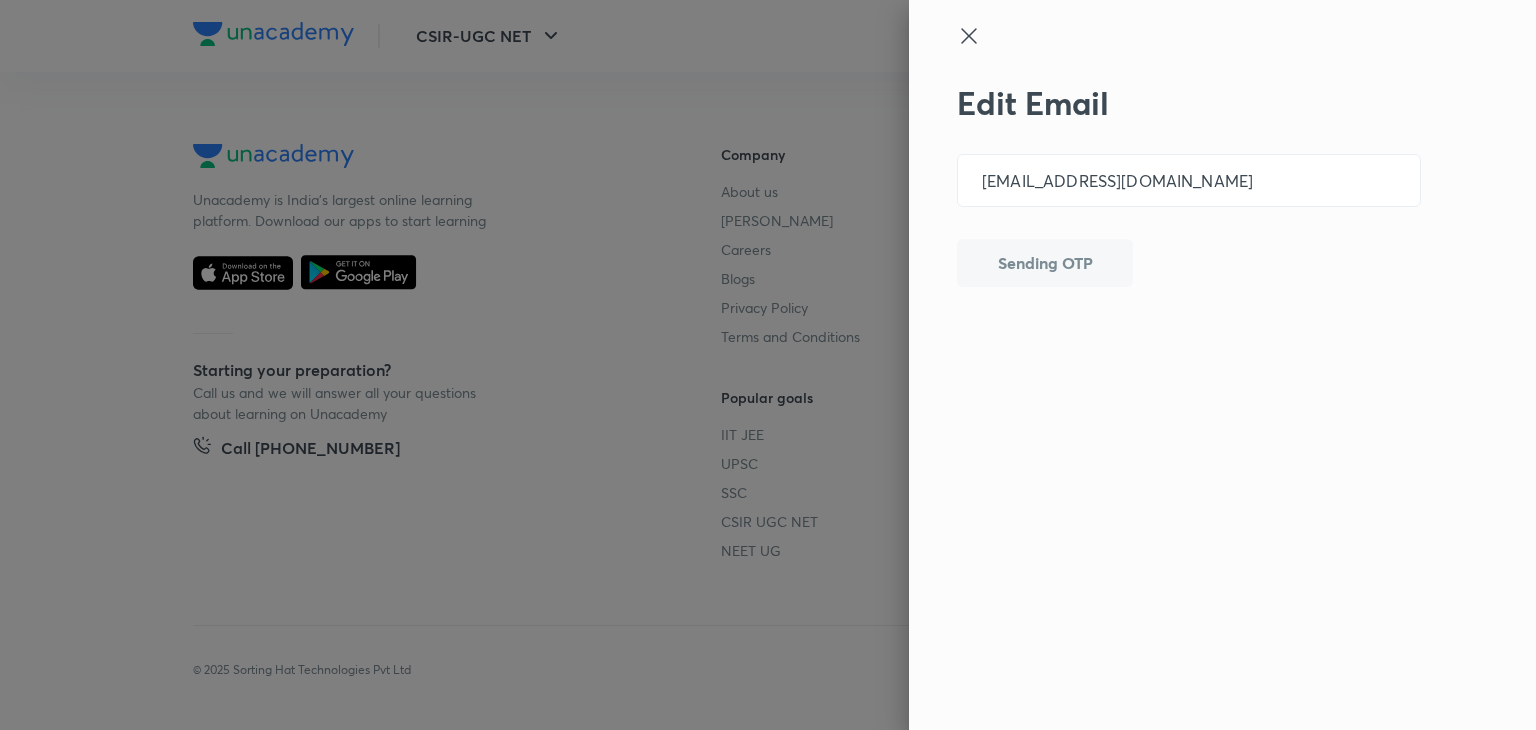 click 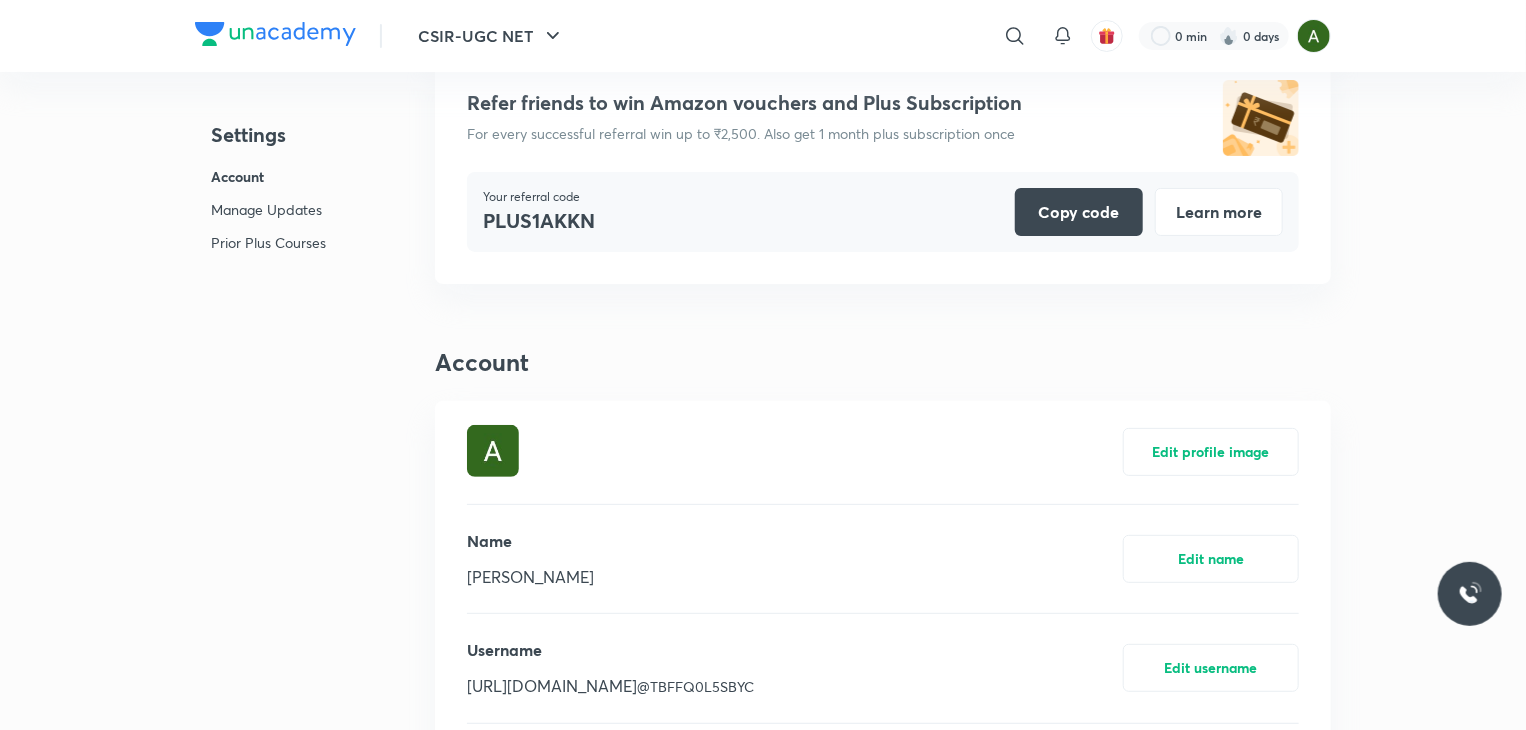 scroll, scrollTop: 0, scrollLeft: 0, axis: both 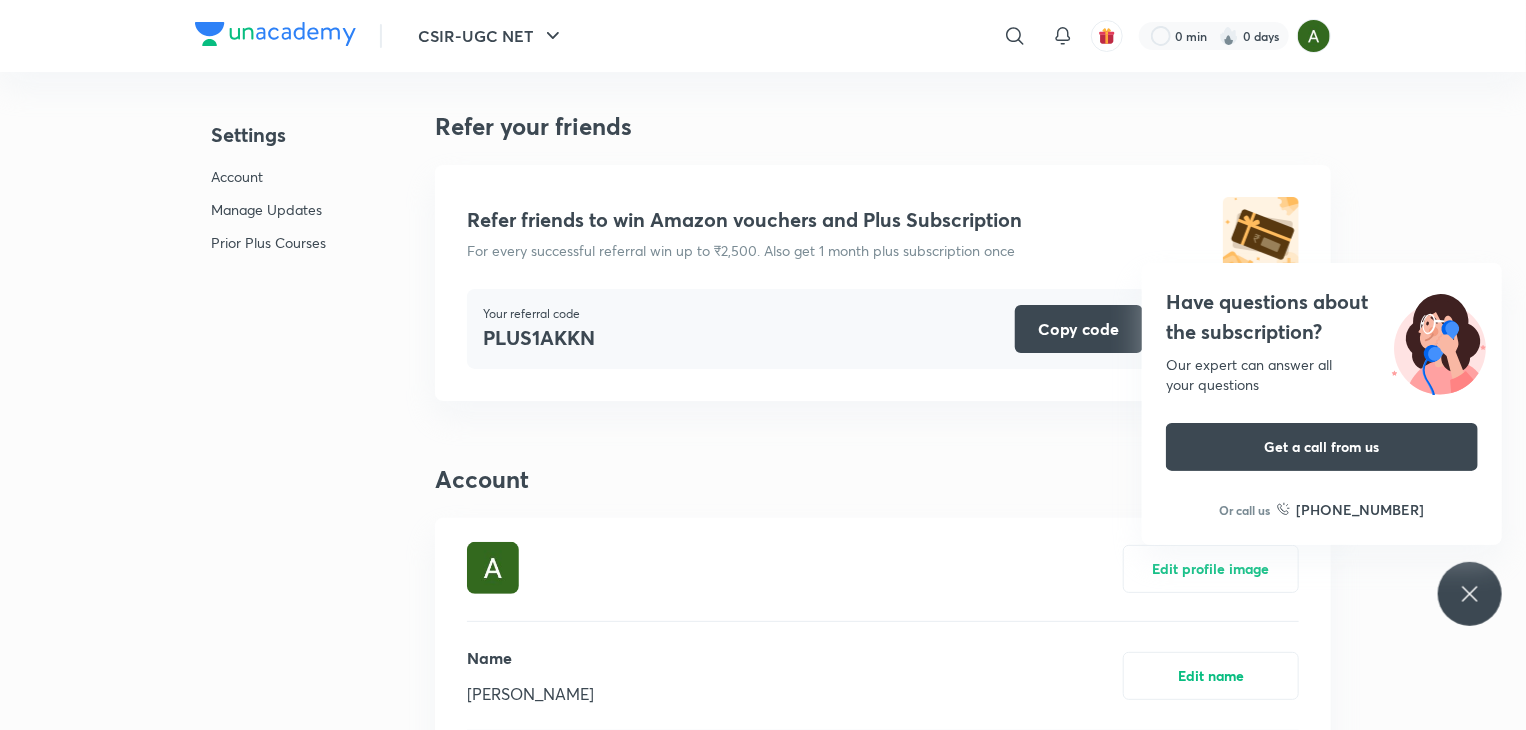click on "Refer friends to win Amazon vouchers and Plus Subscription For every successful referral win up to ₹2,500. Also get 1 month plus subscription once Your referral code PLUS1AKKN Copy code Learn more" at bounding box center [883, 283] 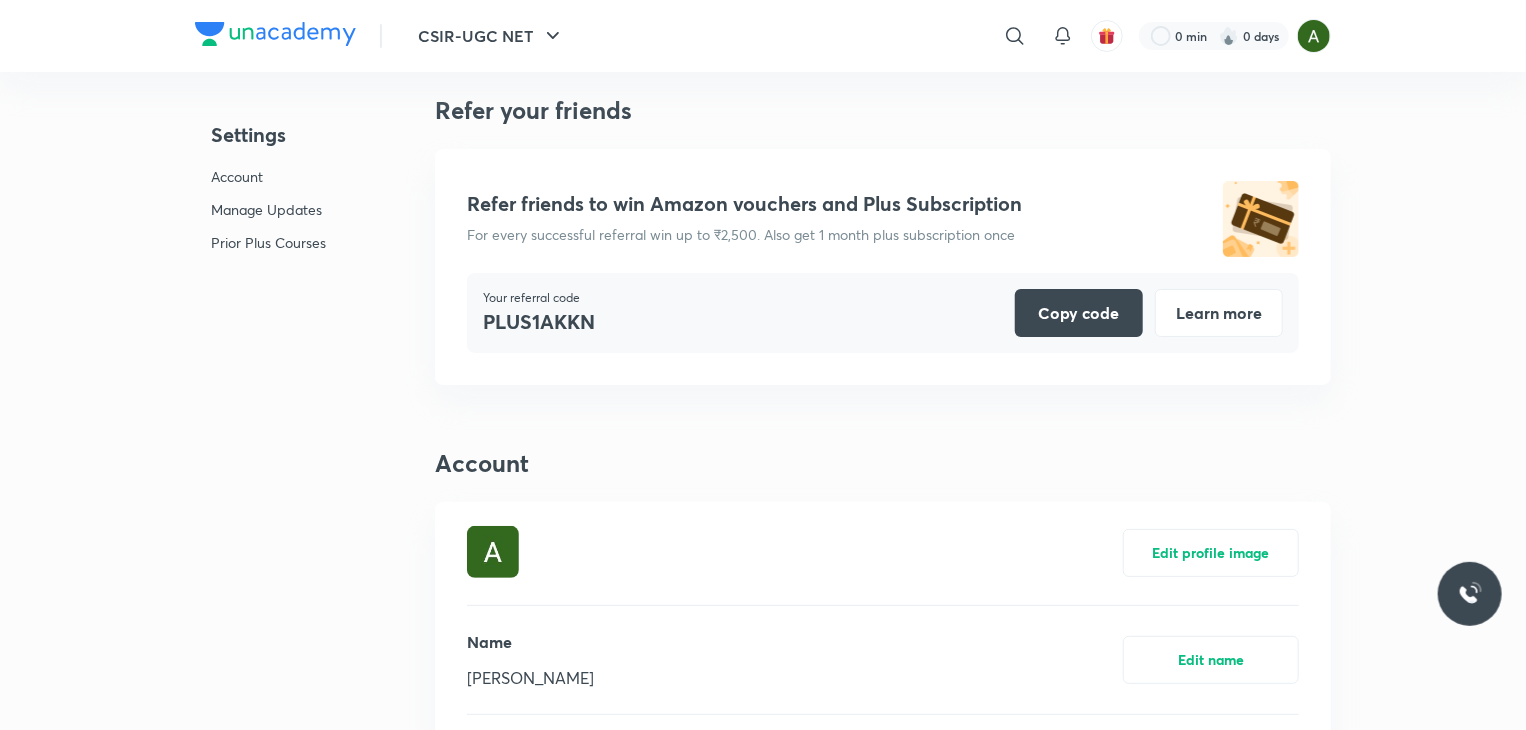 scroll, scrollTop: 0, scrollLeft: 0, axis: both 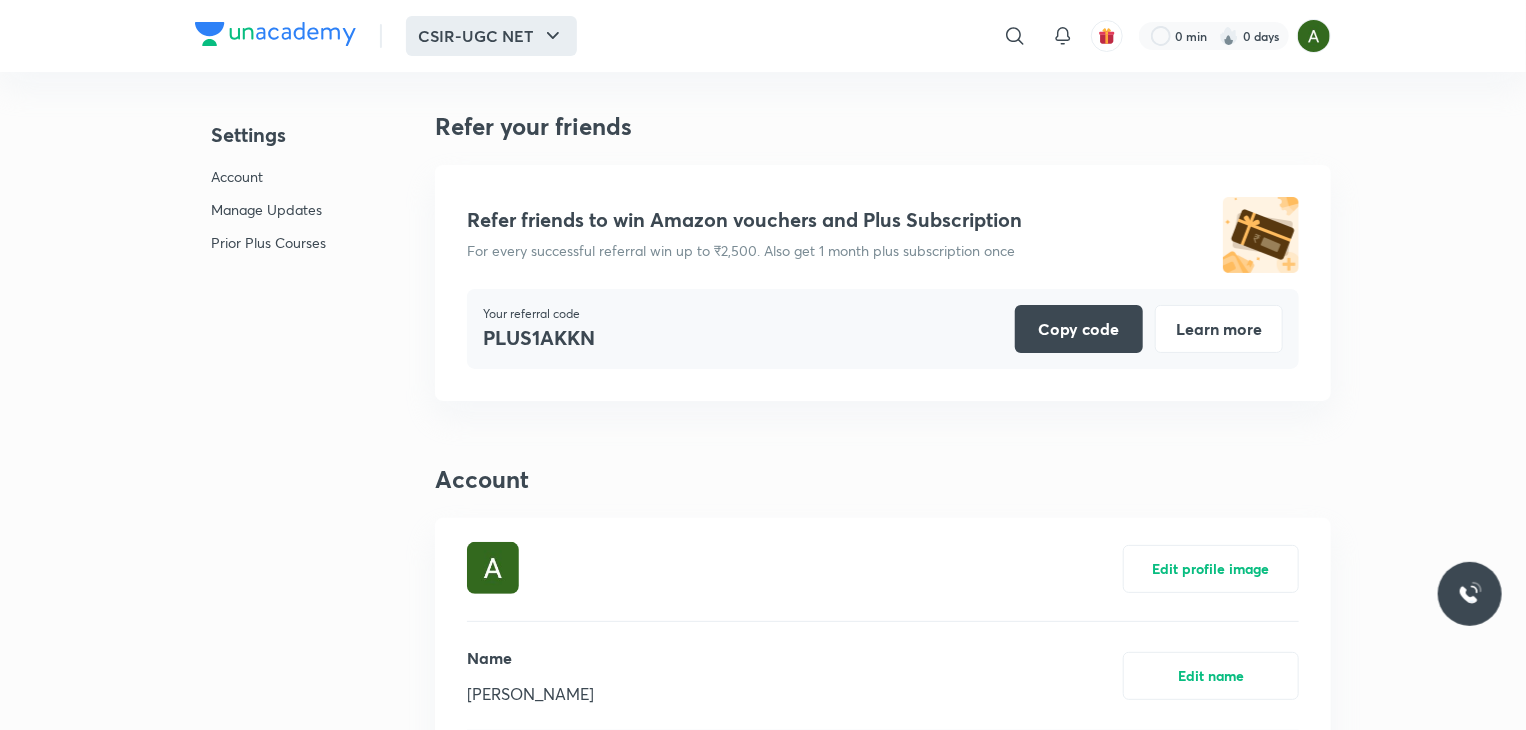 click on "CSIR-UGC NET" at bounding box center [491, 36] 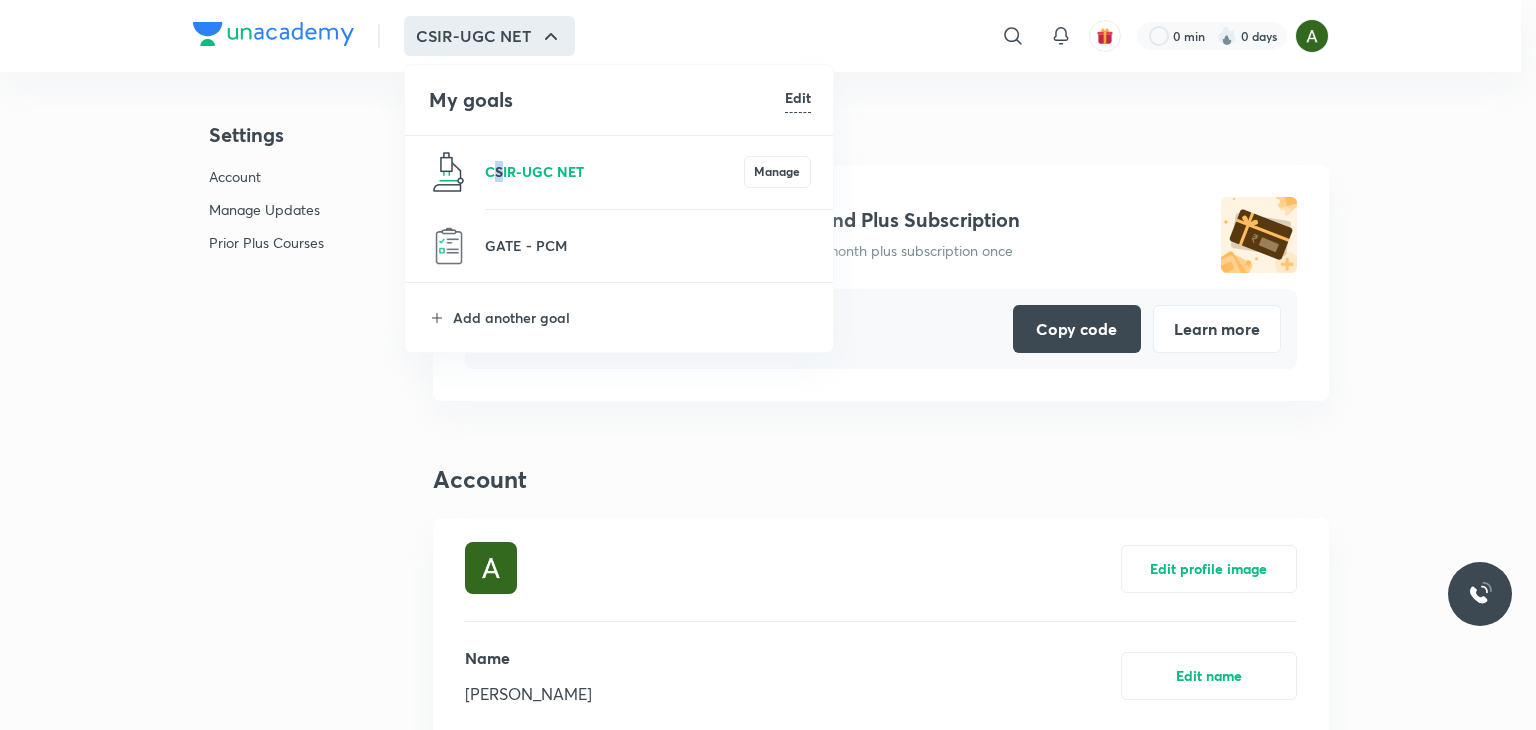 drag, startPoint x: 497, startPoint y: 150, endPoint x: 501, endPoint y: 162, distance: 12.649111 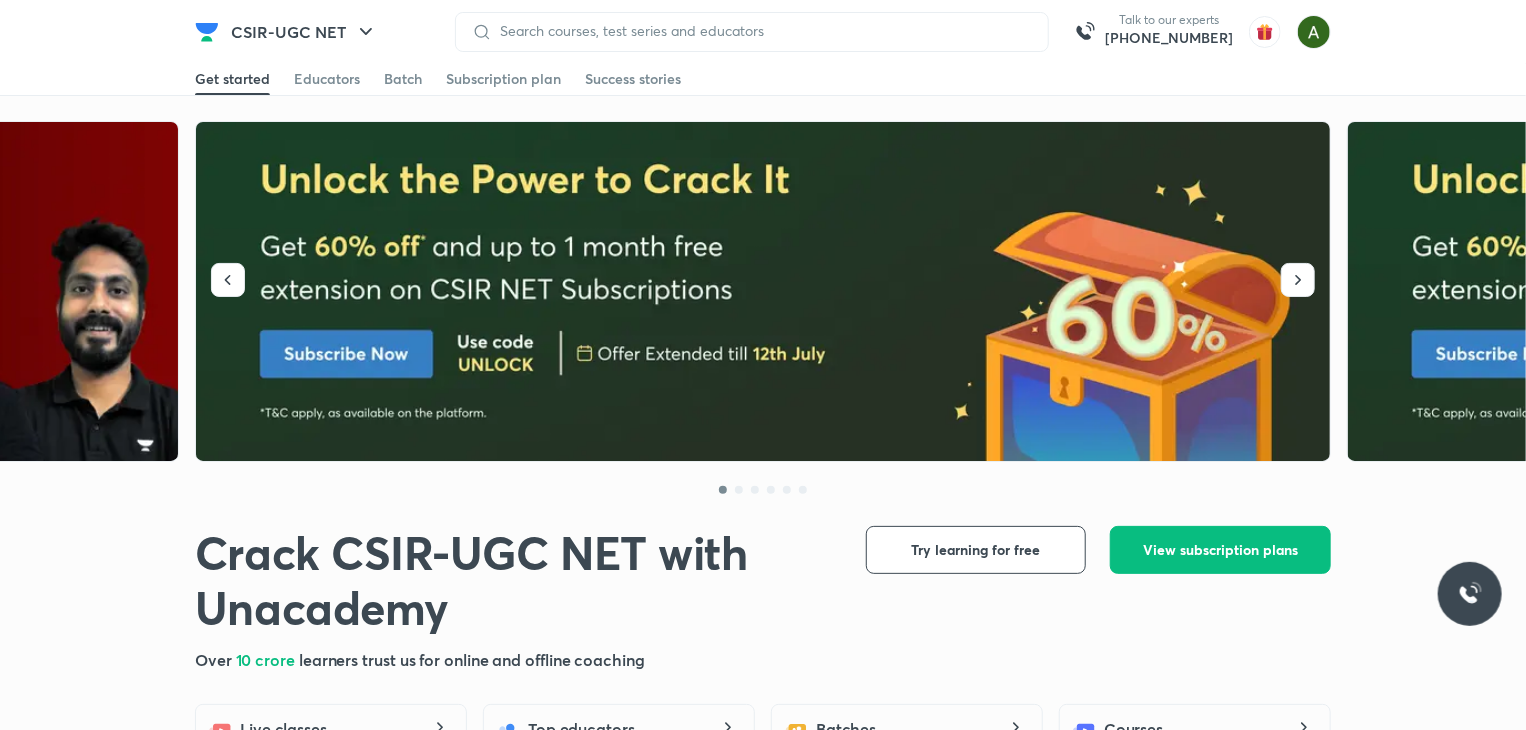 click at bounding box center (764, 292) 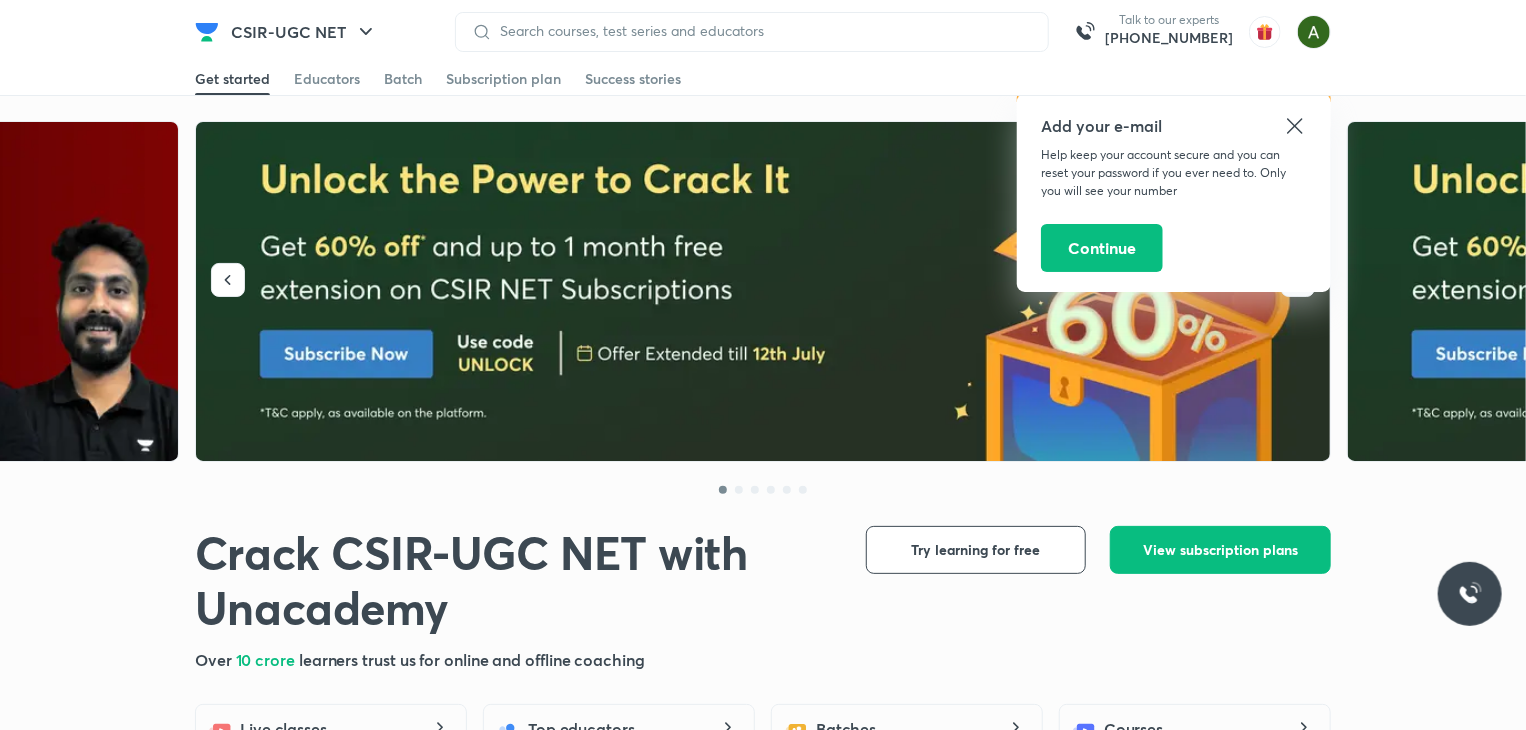 click on "[PHONE_NUMBER]" at bounding box center (1169, 38) 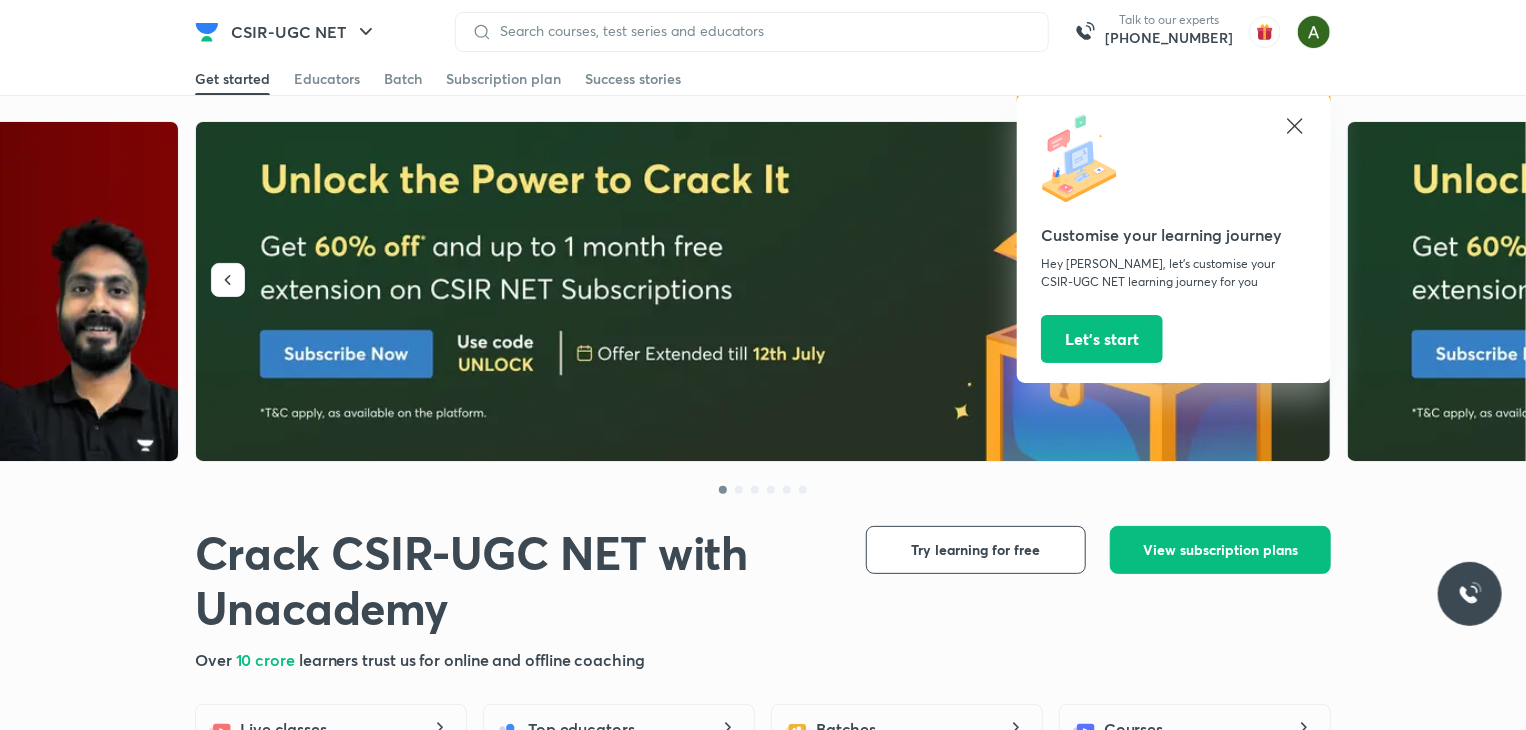click at bounding box center (1174, 160) 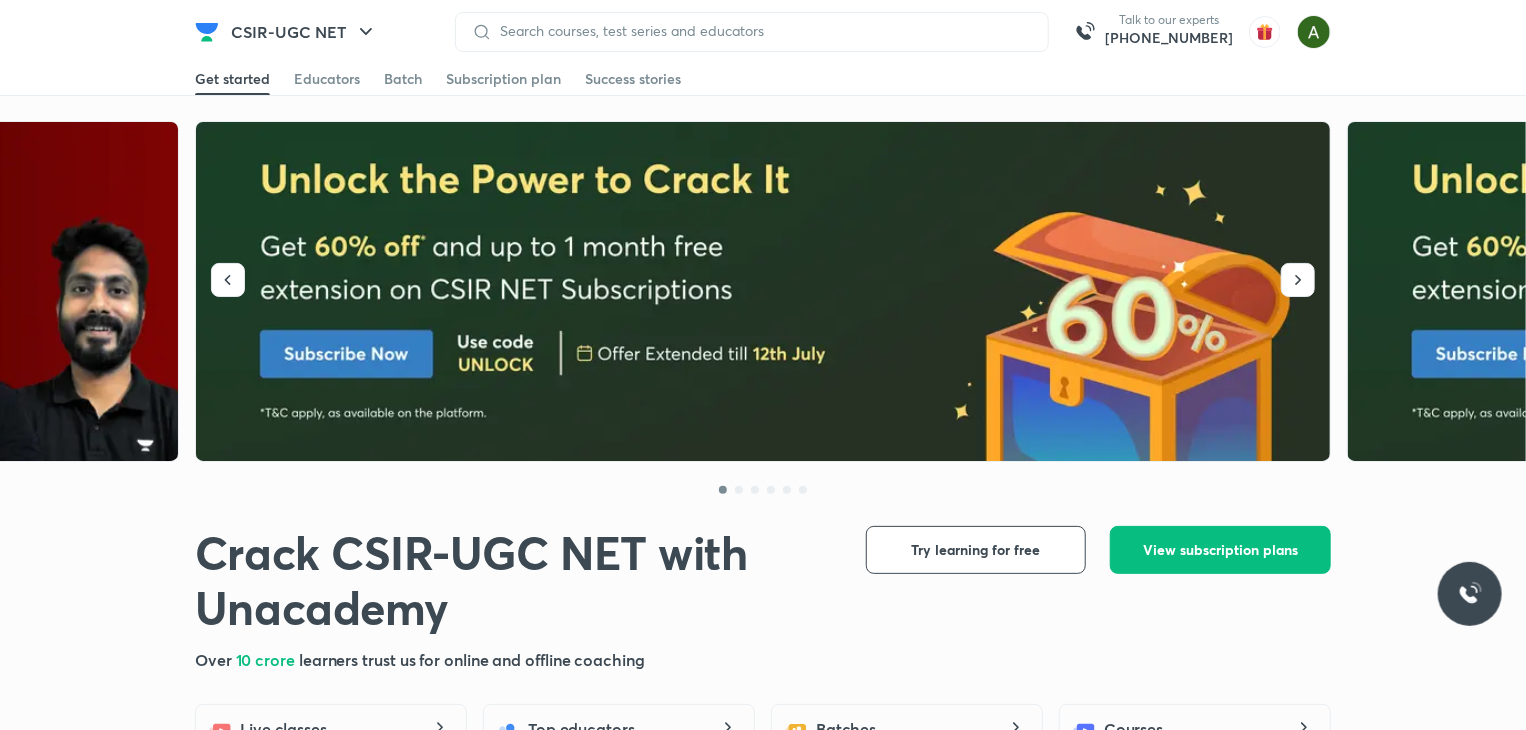 click at bounding box center [1470, 594] 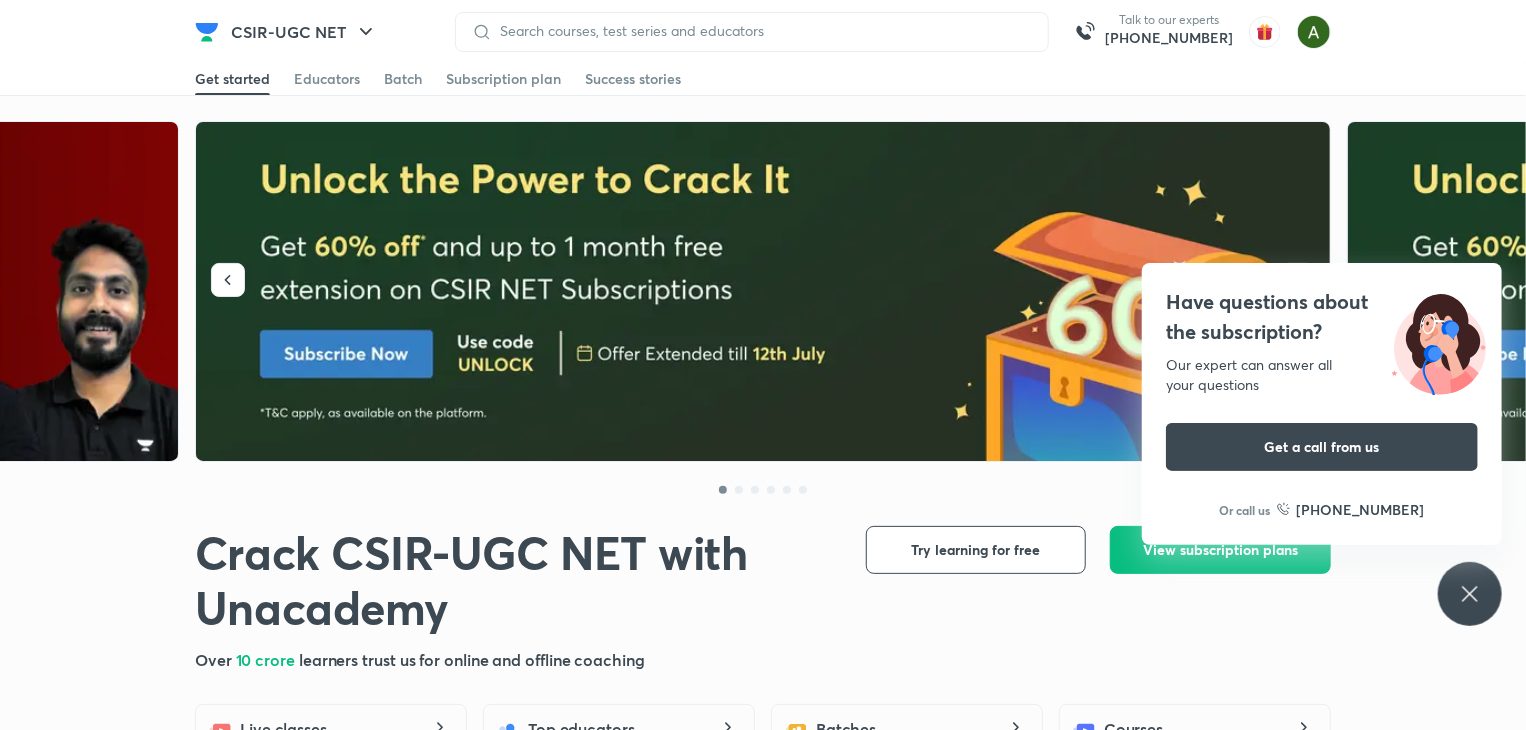 click on "Crack CSIR-UGC NET with Unacademy Crack CSIR-UGC NET with Unacademy   Over     10 crore     learners trust us for online and offline coaching   Try learning for free View subscription plans View subscription plans Explore for free Live classes Watch free online coaching classes by our best educators. Top educators Learn from some of the best educators in the country. Batches Curated batches to simplify the learning journey for your goal. Courses Learn every subject in detail from your favourite educator. Playlist High quality lecture videos for the entire syllabus for all your subjects. Practice Strengthen your exam preparation with adaptive practice tests. Test series Evaluate and boost your exam preparation with test series. Doubts & solutions Get quick and detailed solutions to clarify your doubts. Take a test for free and win up to 50% scholarship Take a test for free and win up to 50% scholarship Just  15  minutes   Just  15  minutes   15  quick questions 15  quick questions Attempt test now     7.4 Live" at bounding box center [763, 3078] 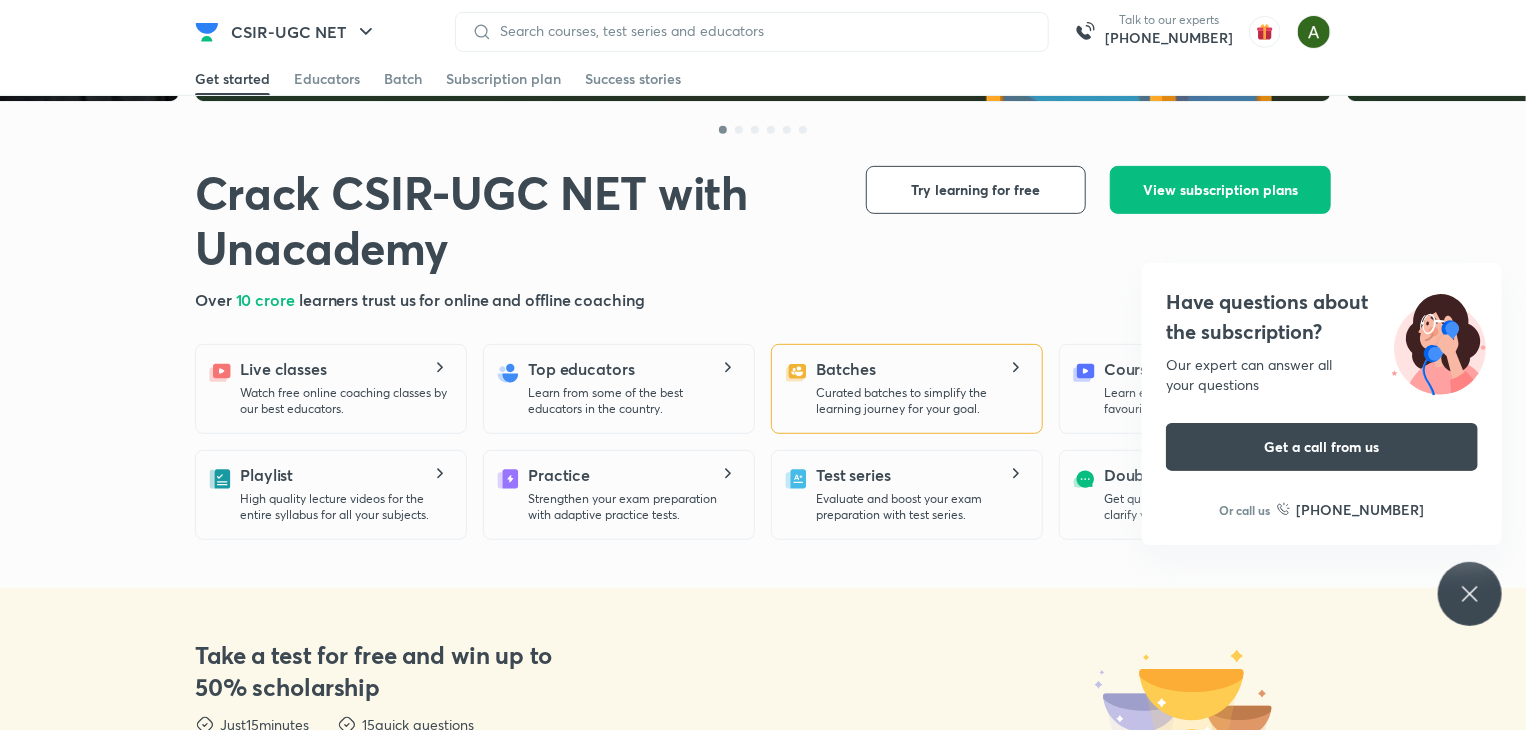 scroll, scrollTop: 0, scrollLeft: 0, axis: both 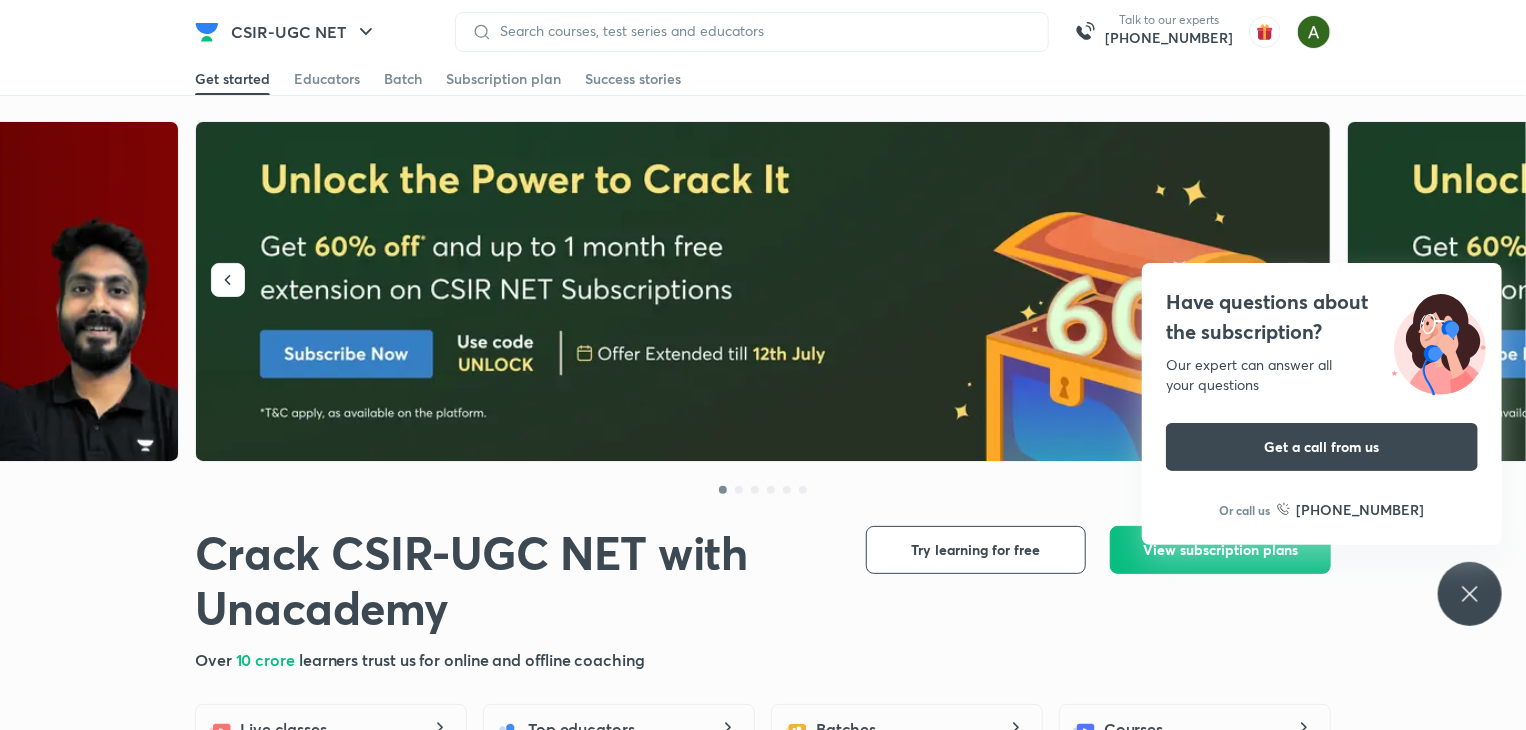 click on "Get started Educators Batch Subscription plan Success stories" at bounding box center (763, 79) 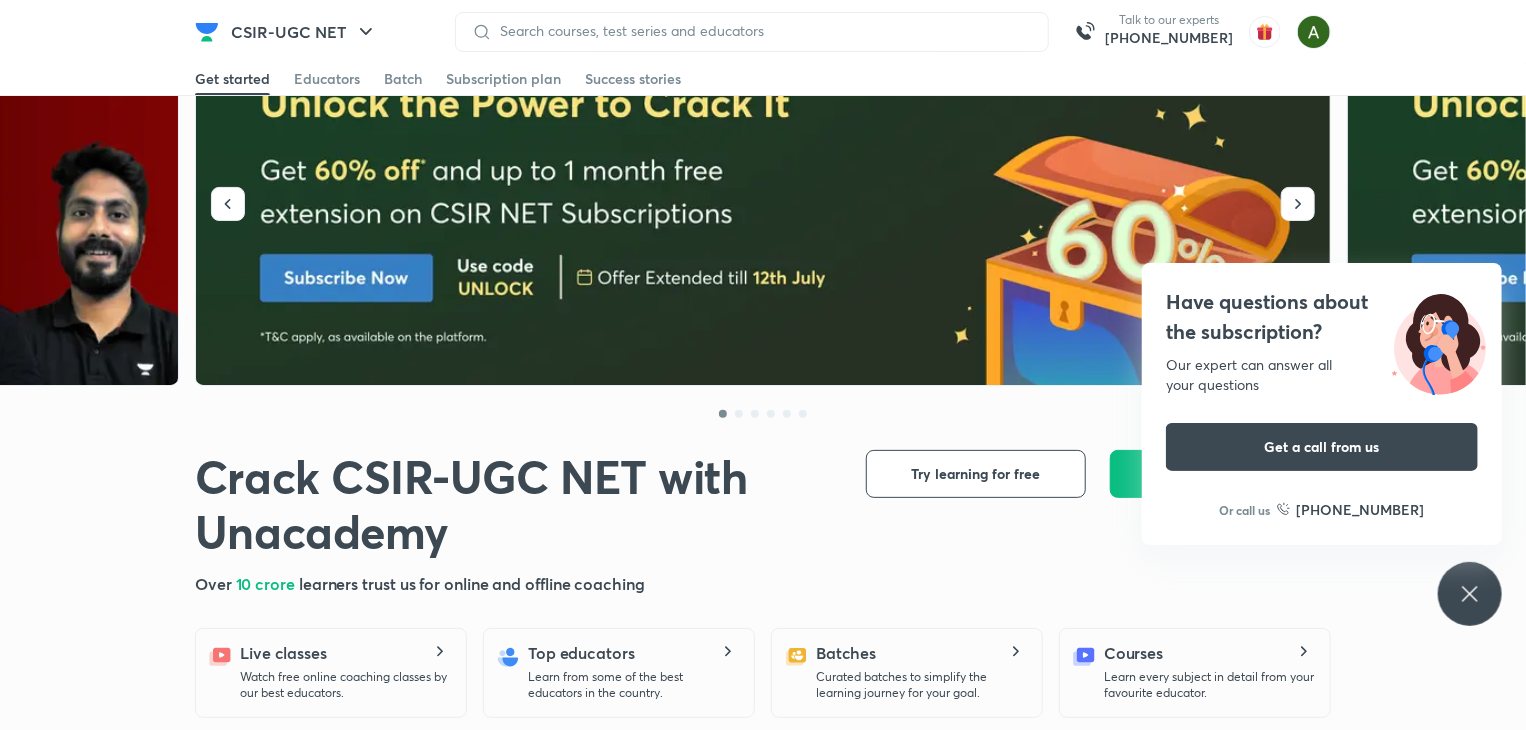 scroll, scrollTop: 0, scrollLeft: 0, axis: both 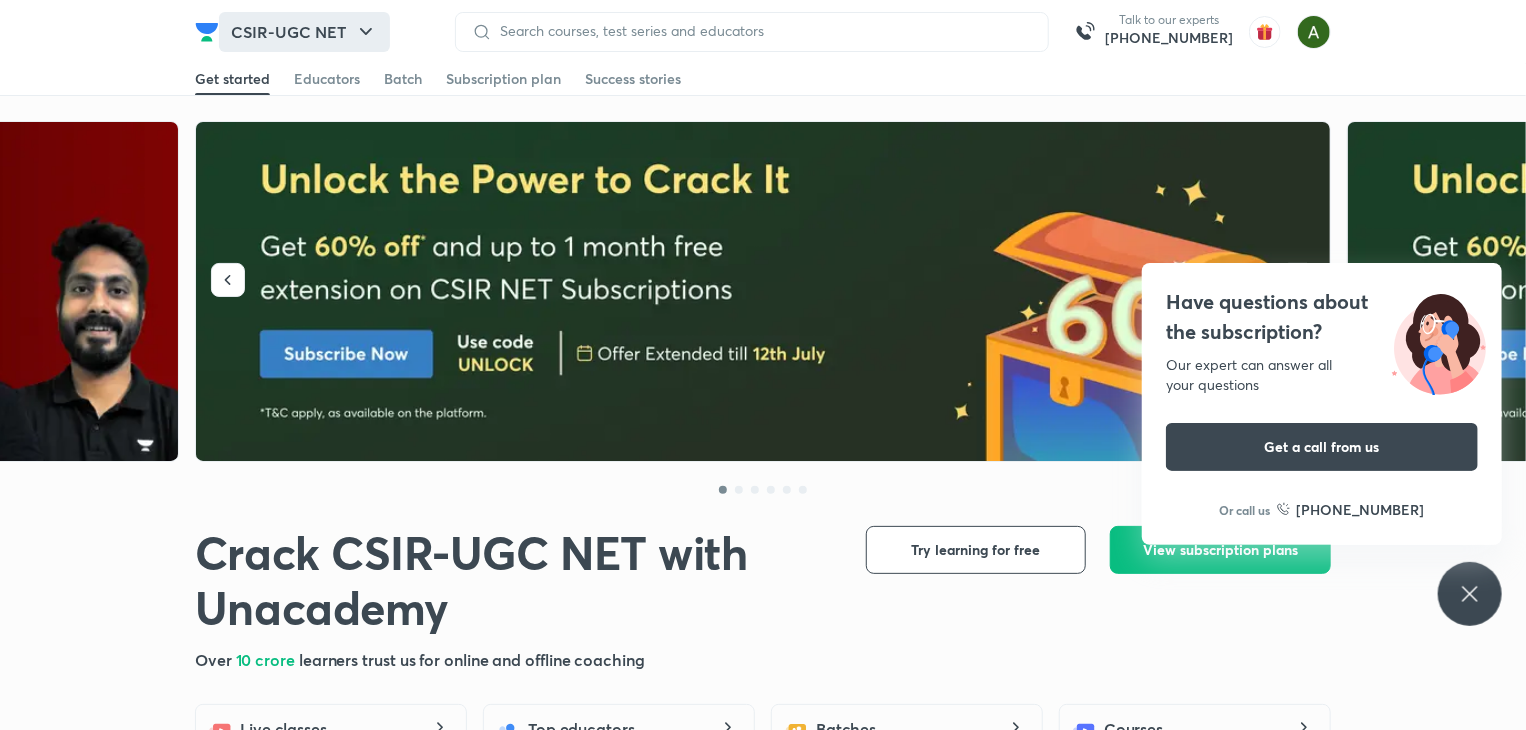 click on "CSIR-UGC NET" at bounding box center [304, 32] 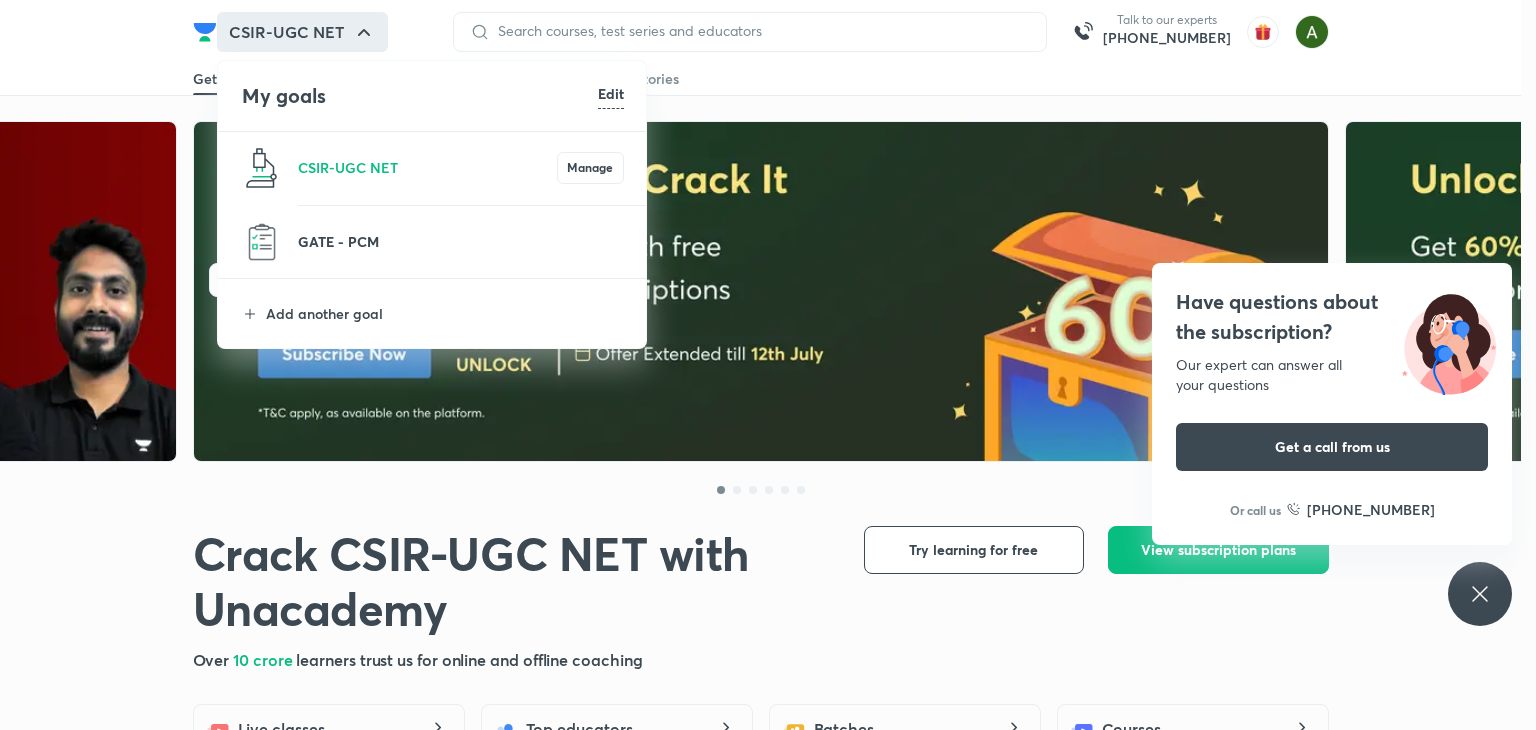 click on "GATE - PCM" at bounding box center [461, 241] 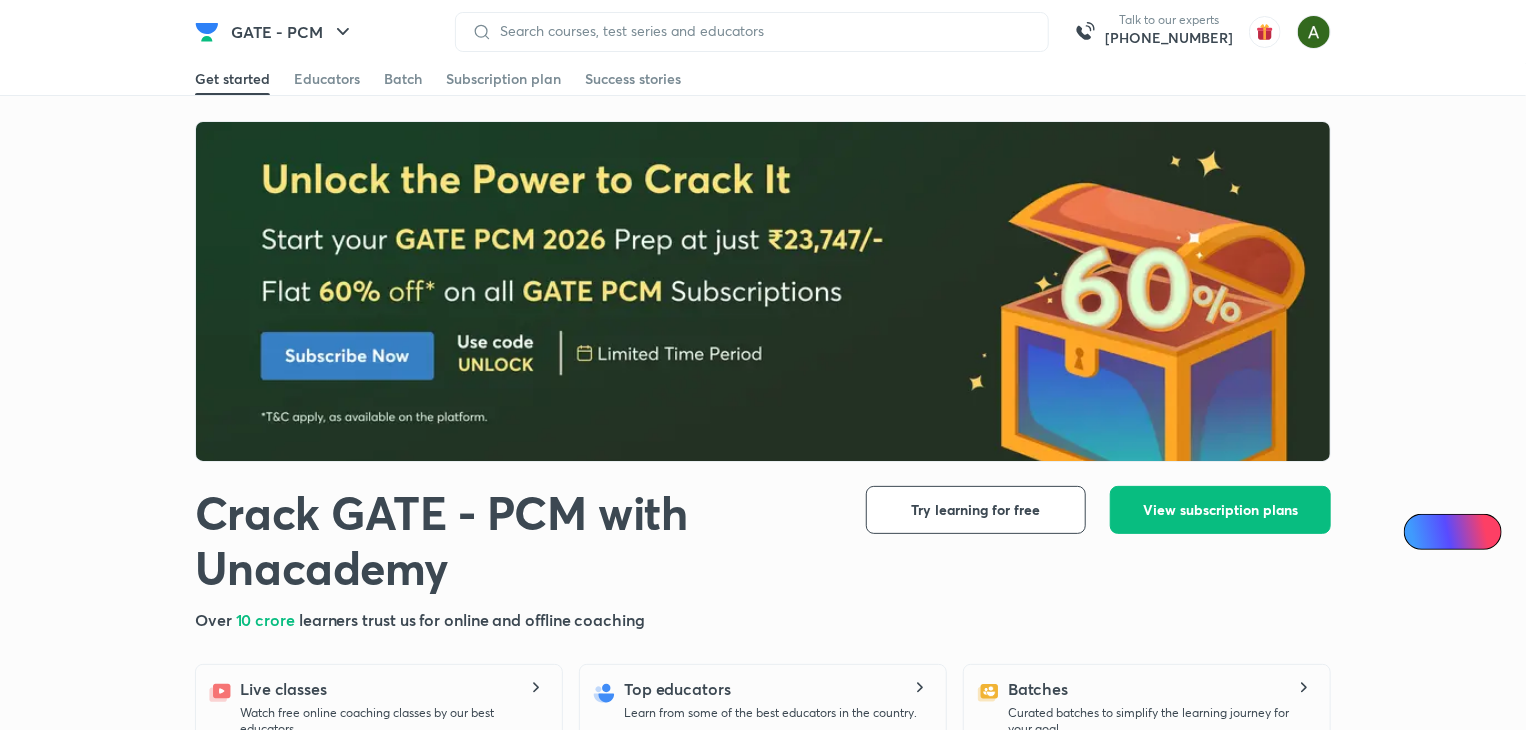 click on "GATE - PCM Talk to our experts [PHONE_NUMBER]" at bounding box center [763, 31] 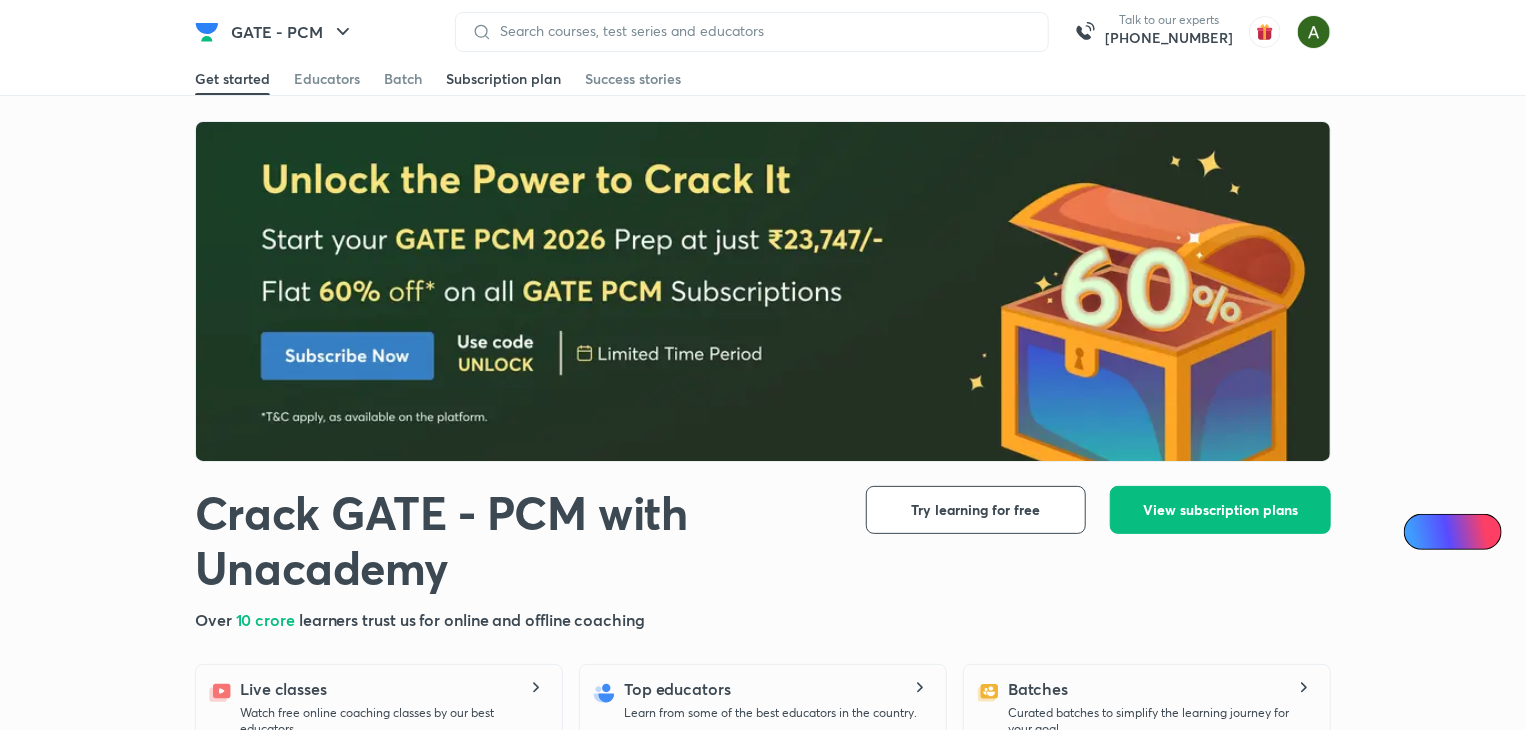 click at bounding box center (503, 94) 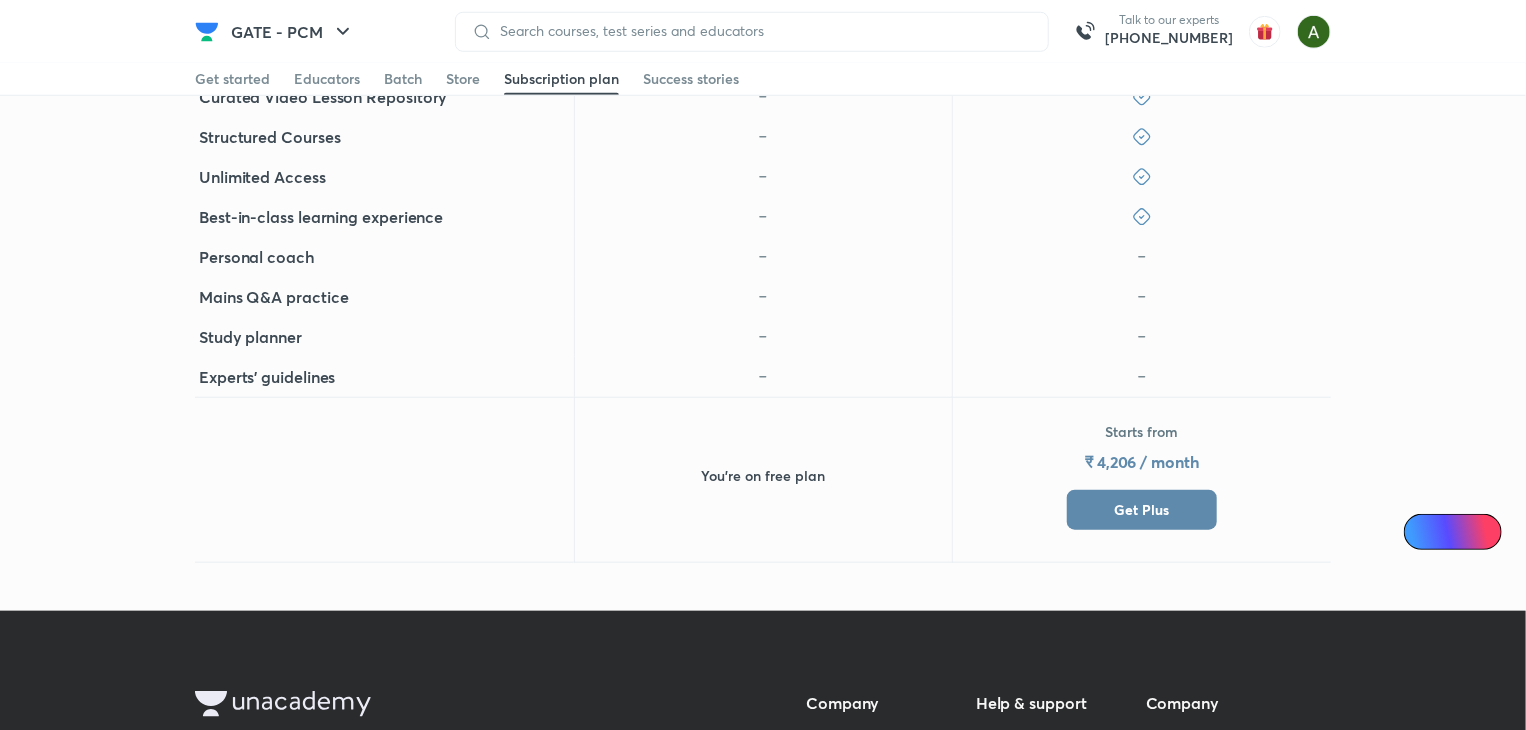 scroll, scrollTop: 779, scrollLeft: 0, axis: vertical 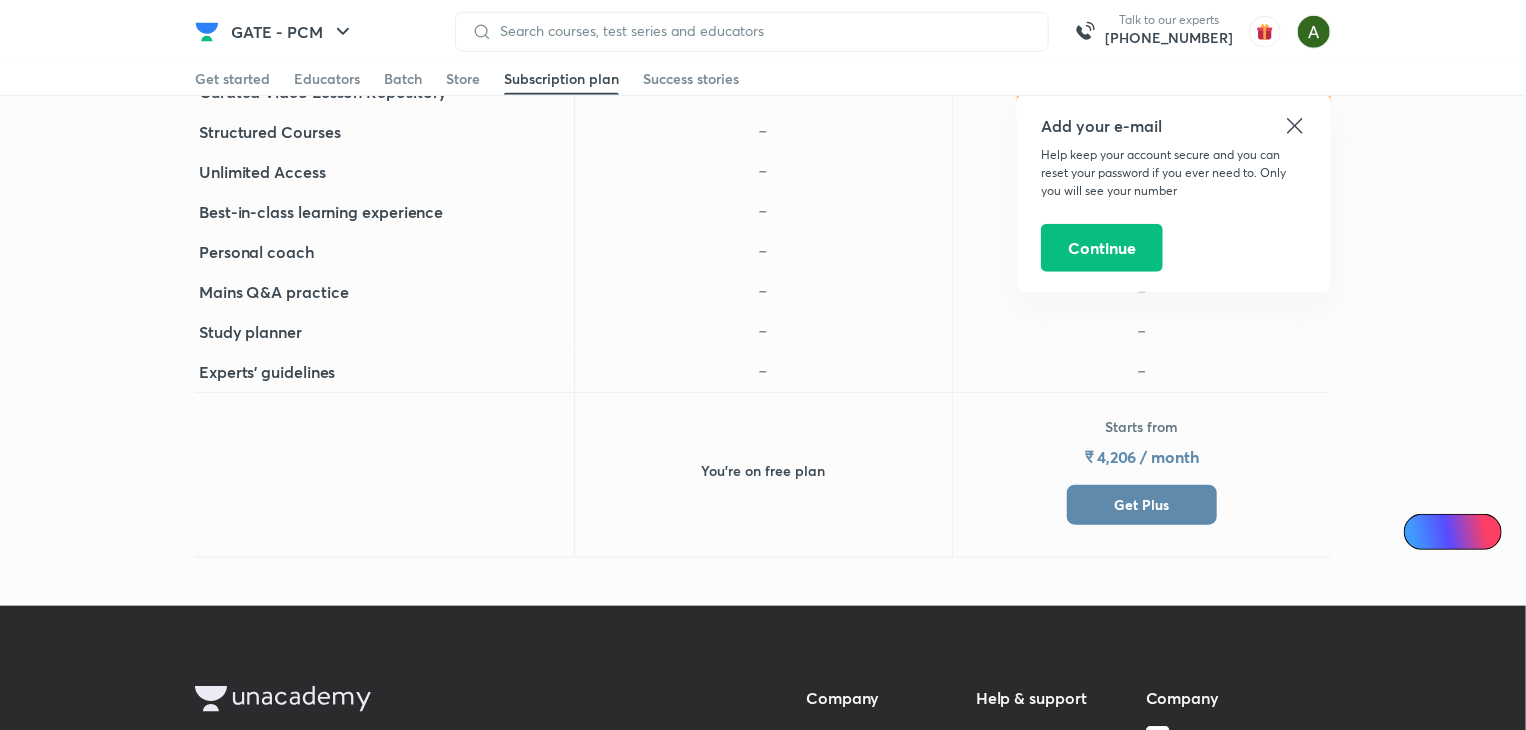 click on "Add your e-mail Help keep your account secure and you can reset your password if you ever need to. Only you will see your number Continue" at bounding box center (1174, 193) 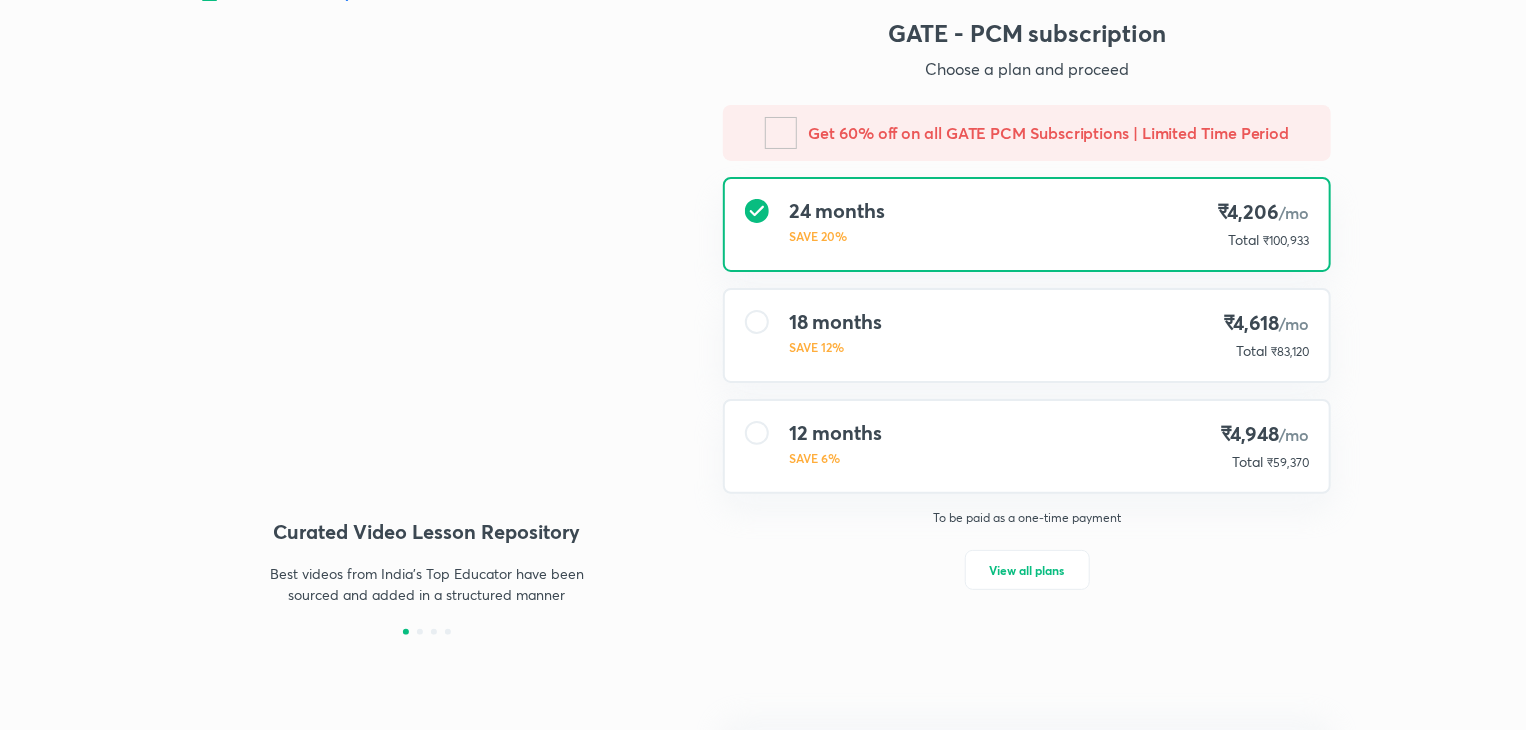 scroll, scrollTop: 0, scrollLeft: 0, axis: both 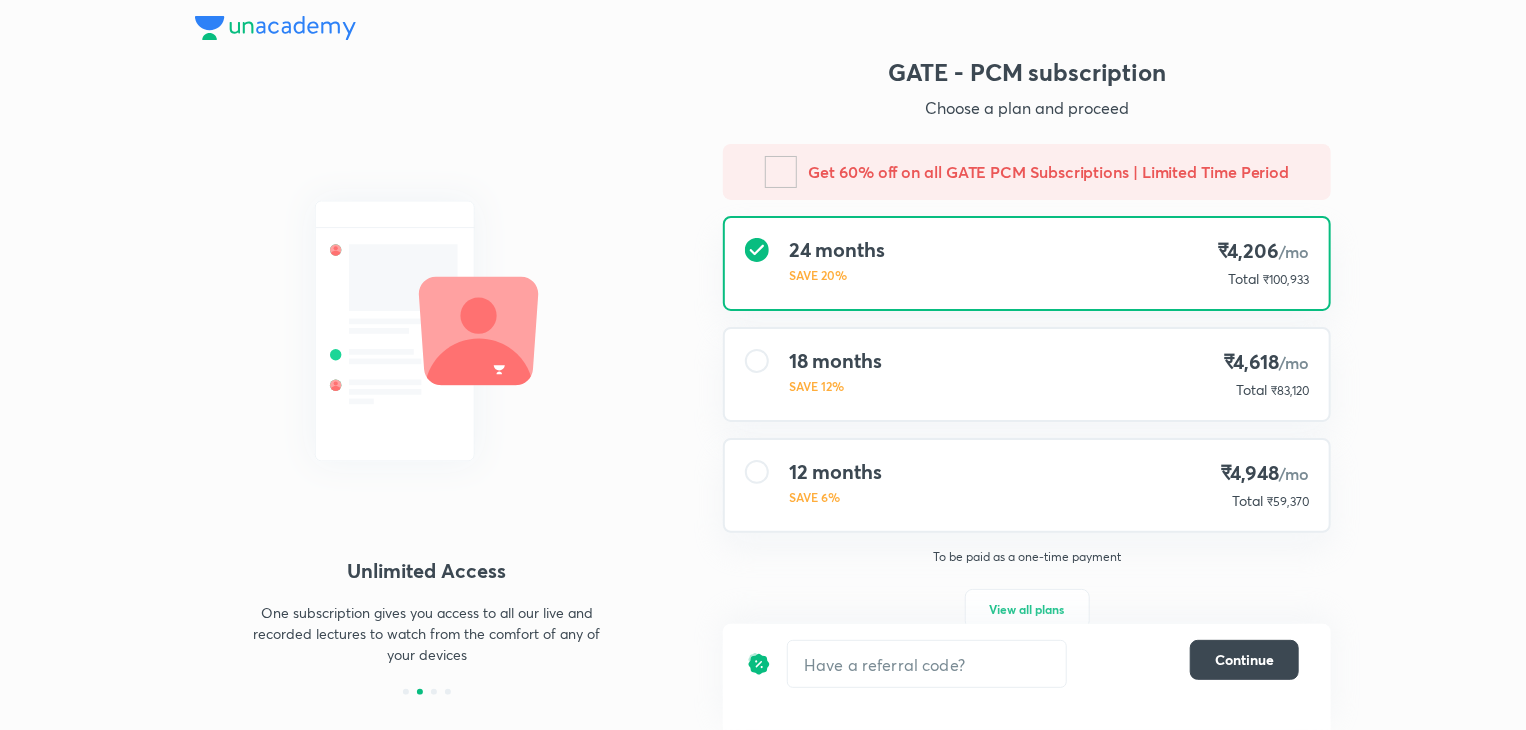 click at bounding box center [757, 472] 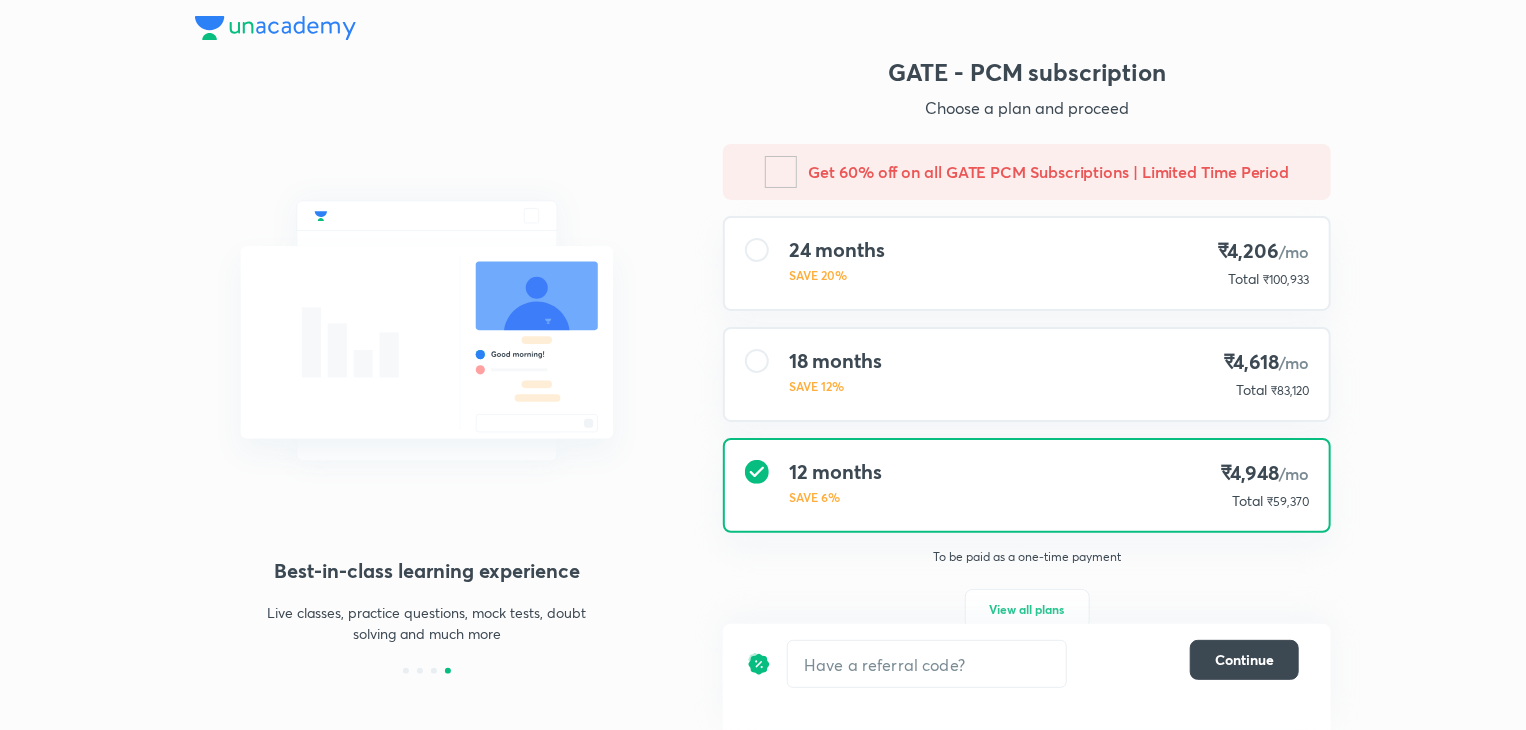 scroll, scrollTop: 0, scrollLeft: 0, axis: both 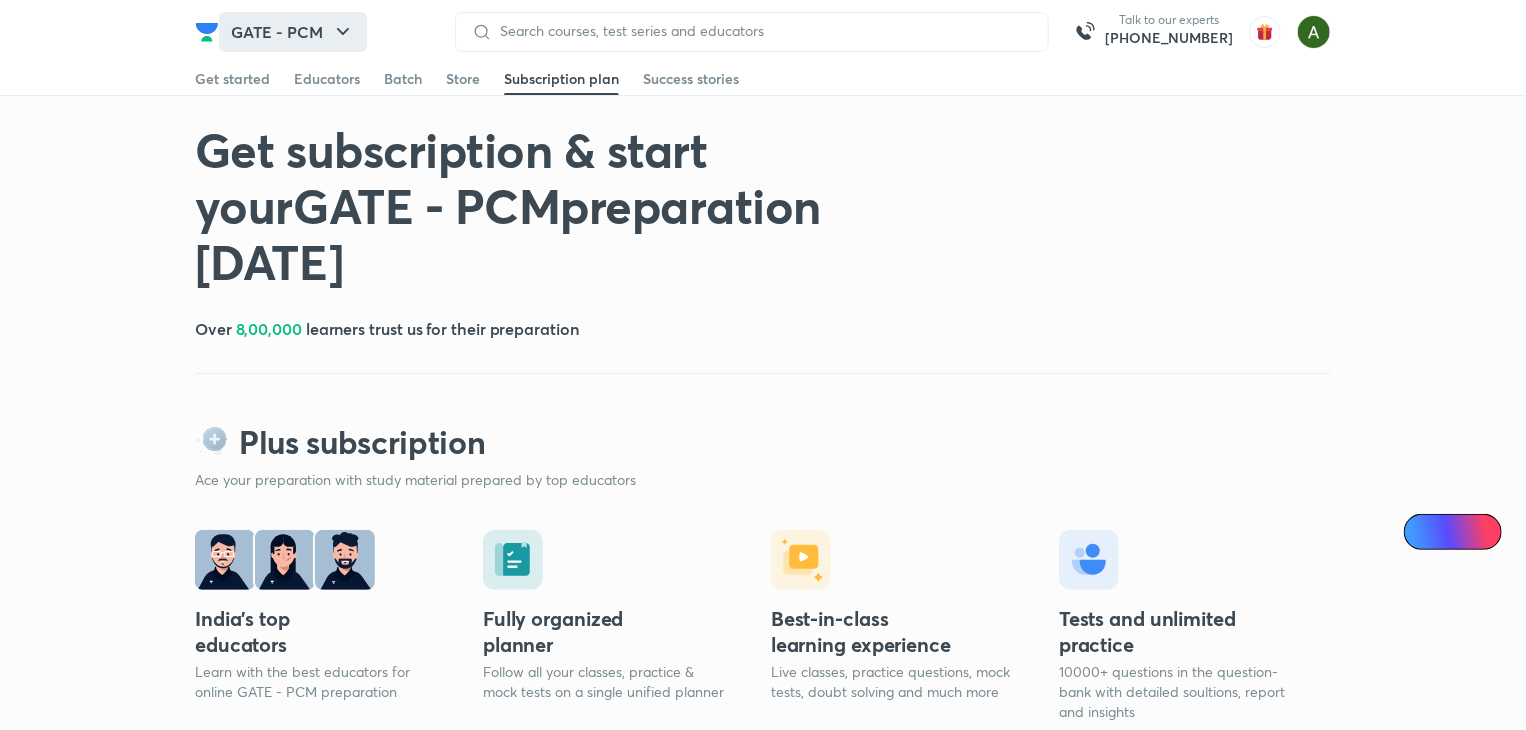 click on "GATE - PCM" at bounding box center [293, 32] 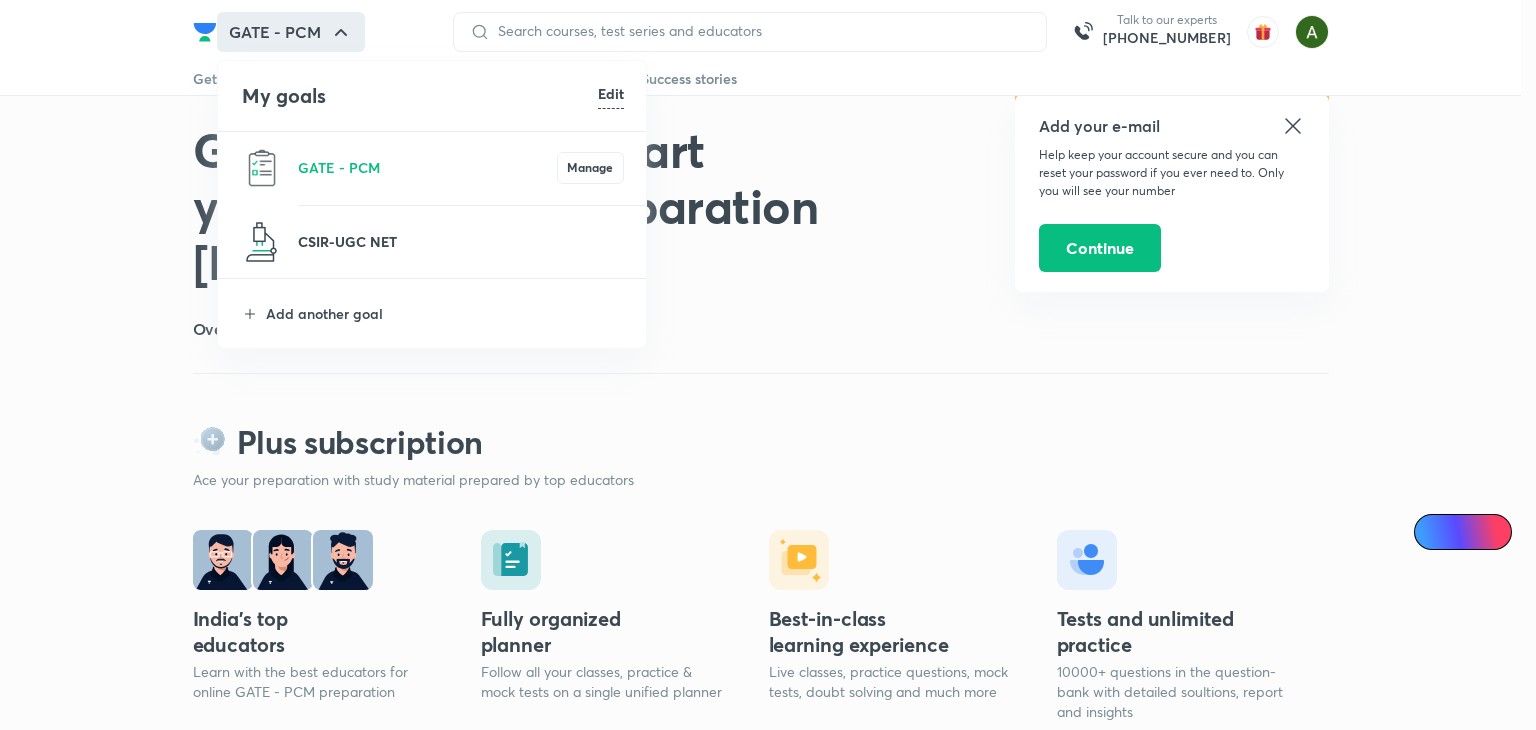 click on "CSIR-UGC NET" at bounding box center (461, 241) 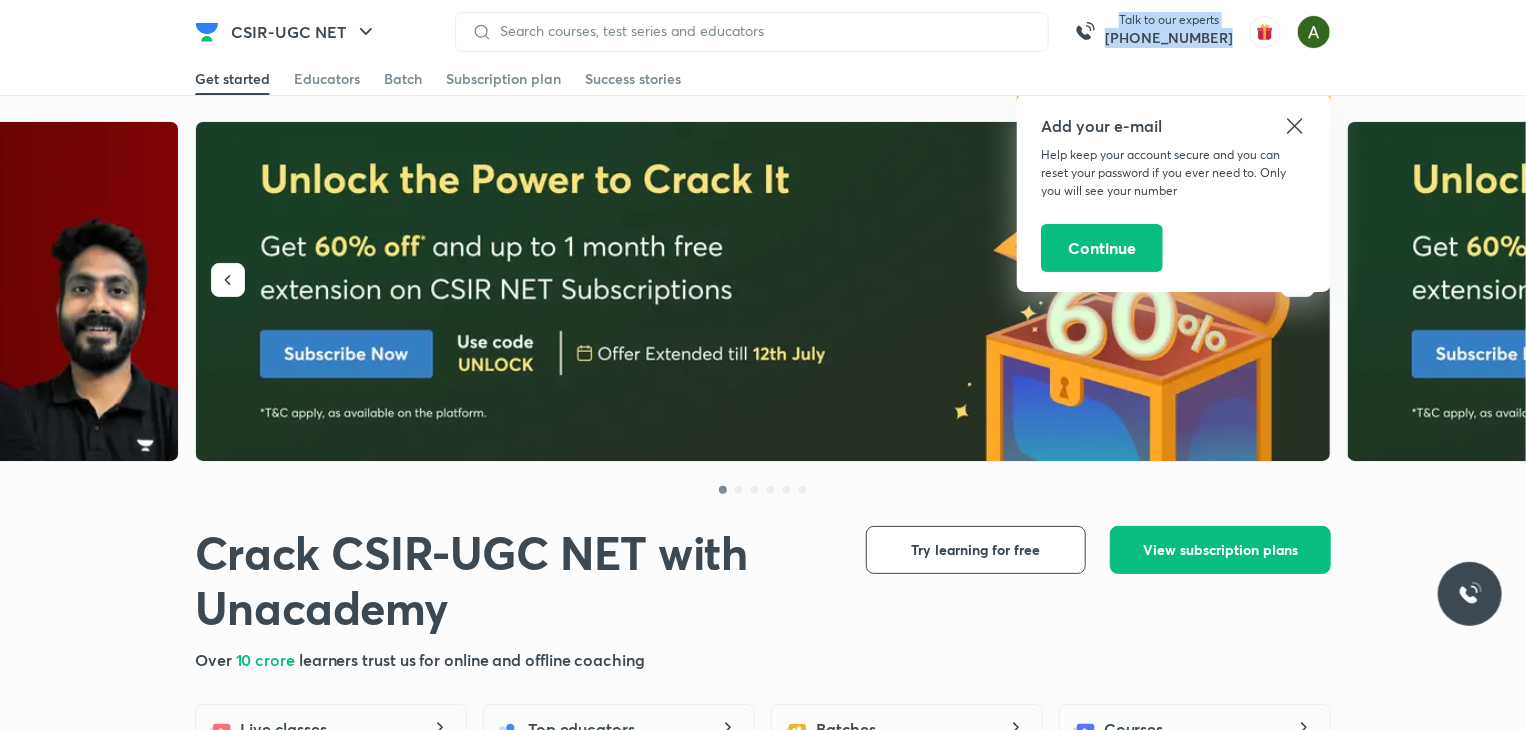 drag, startPoint x: 1240, startPoint y: 39, endPoint x: 1119, endPoint y: 47, distance: 121.264175 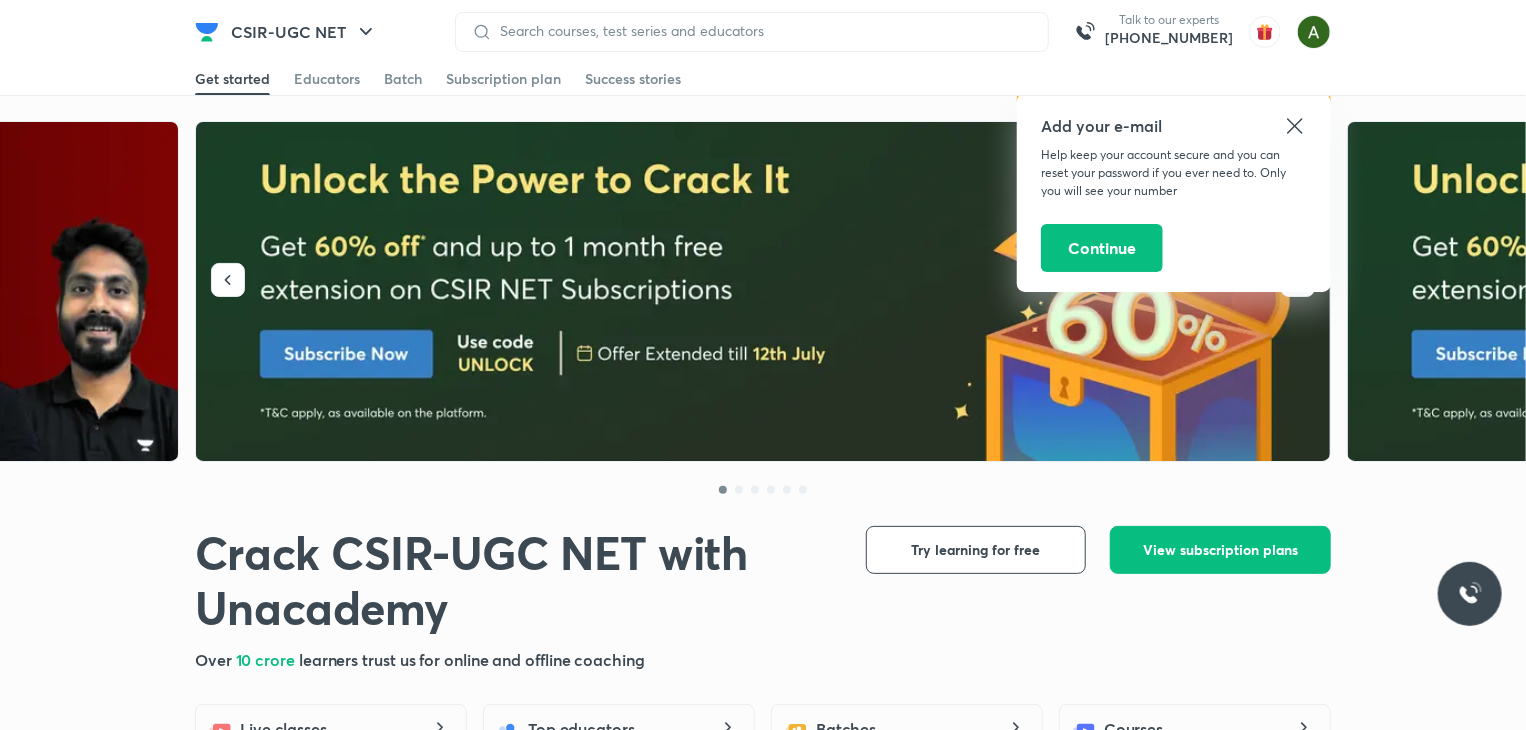 click 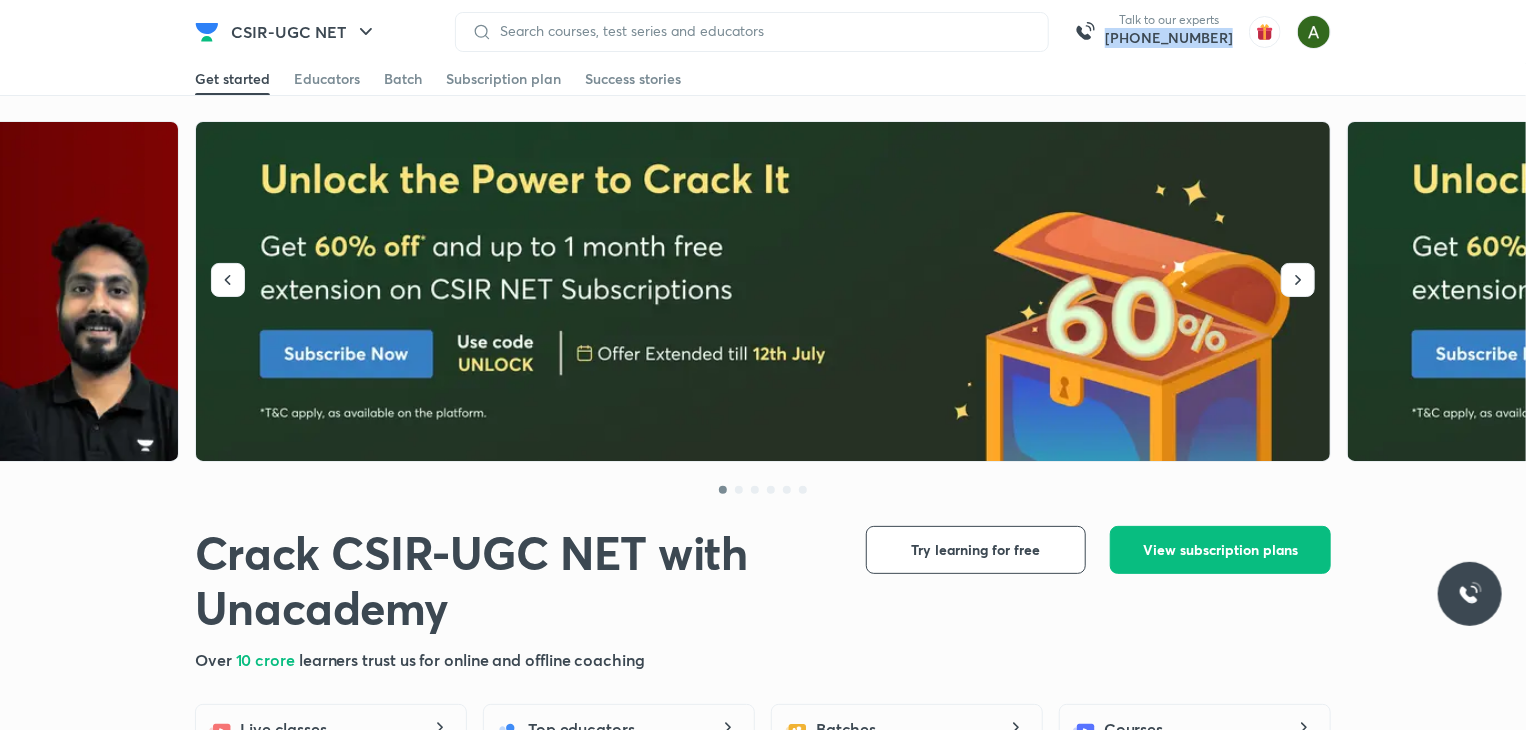 drag, startPoint x: 1240, startPoint y: 39, endPoint x: 1127, endPoint y: 48, distance: 113.35784 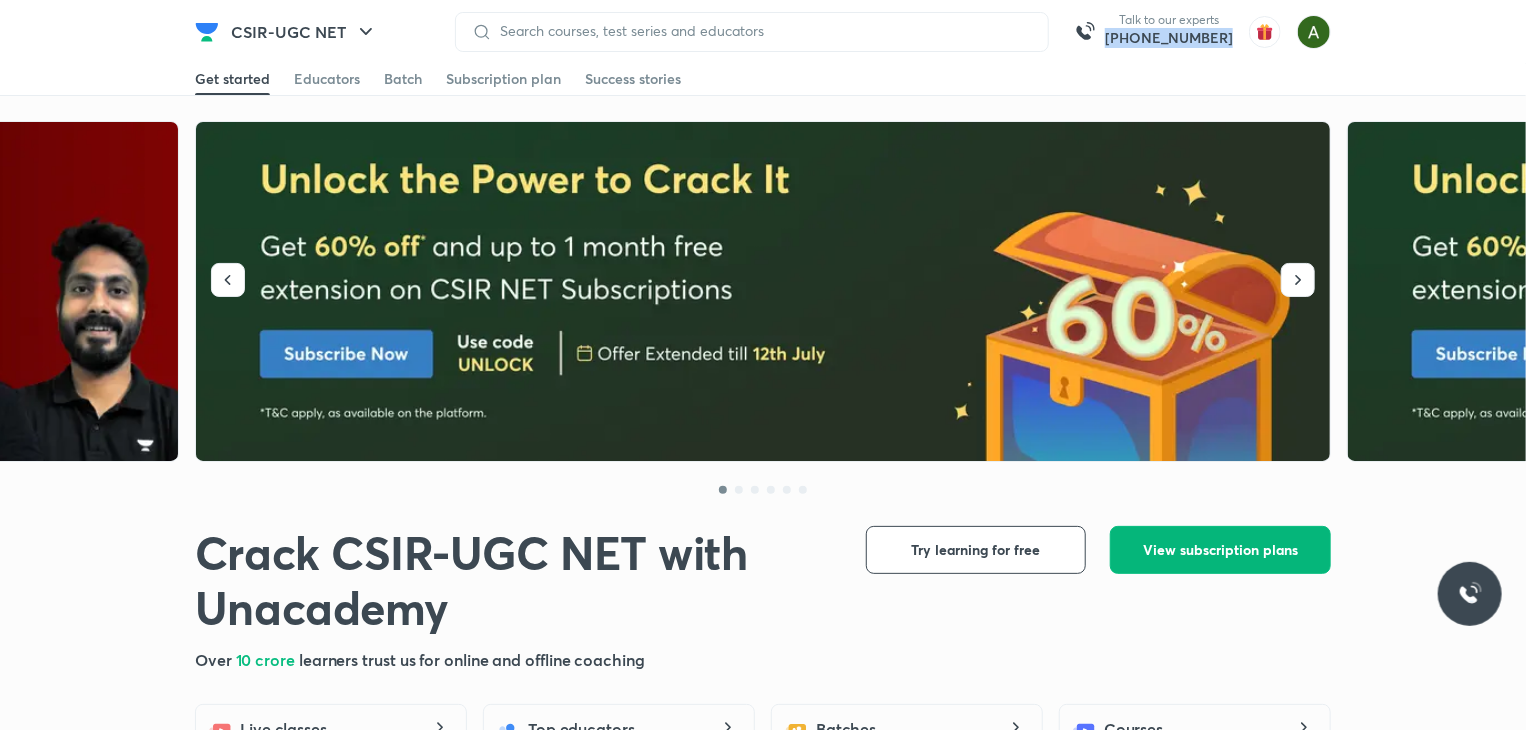 click on "View subscription plans" at bounding box center (1220, 550) 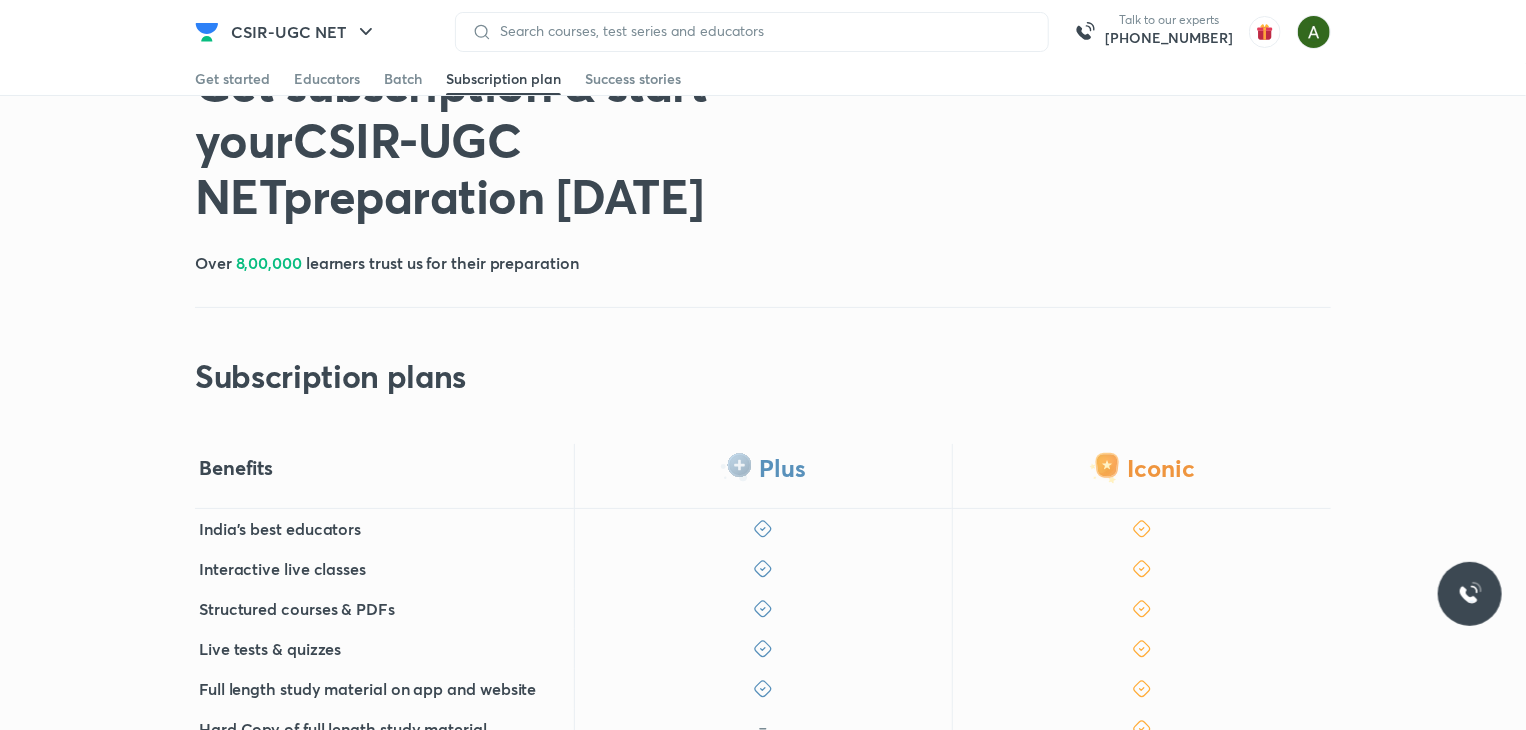 scroll, scrollTop: 0, scrollLeft: 0, axis: both 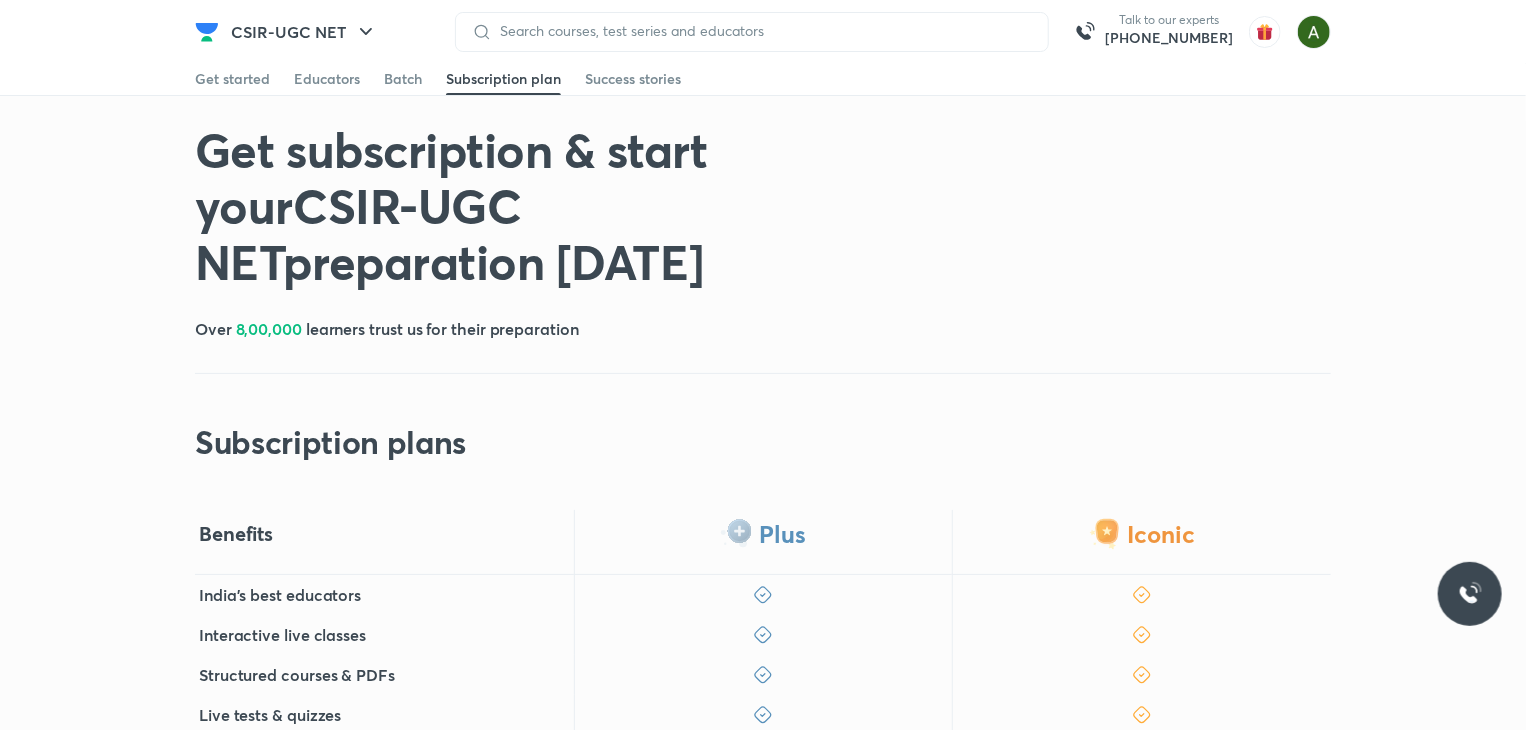 click on "CSIR-UGC NET Talk to our experts [PHONE_NUMBER]" at bounding box center (763, 31) 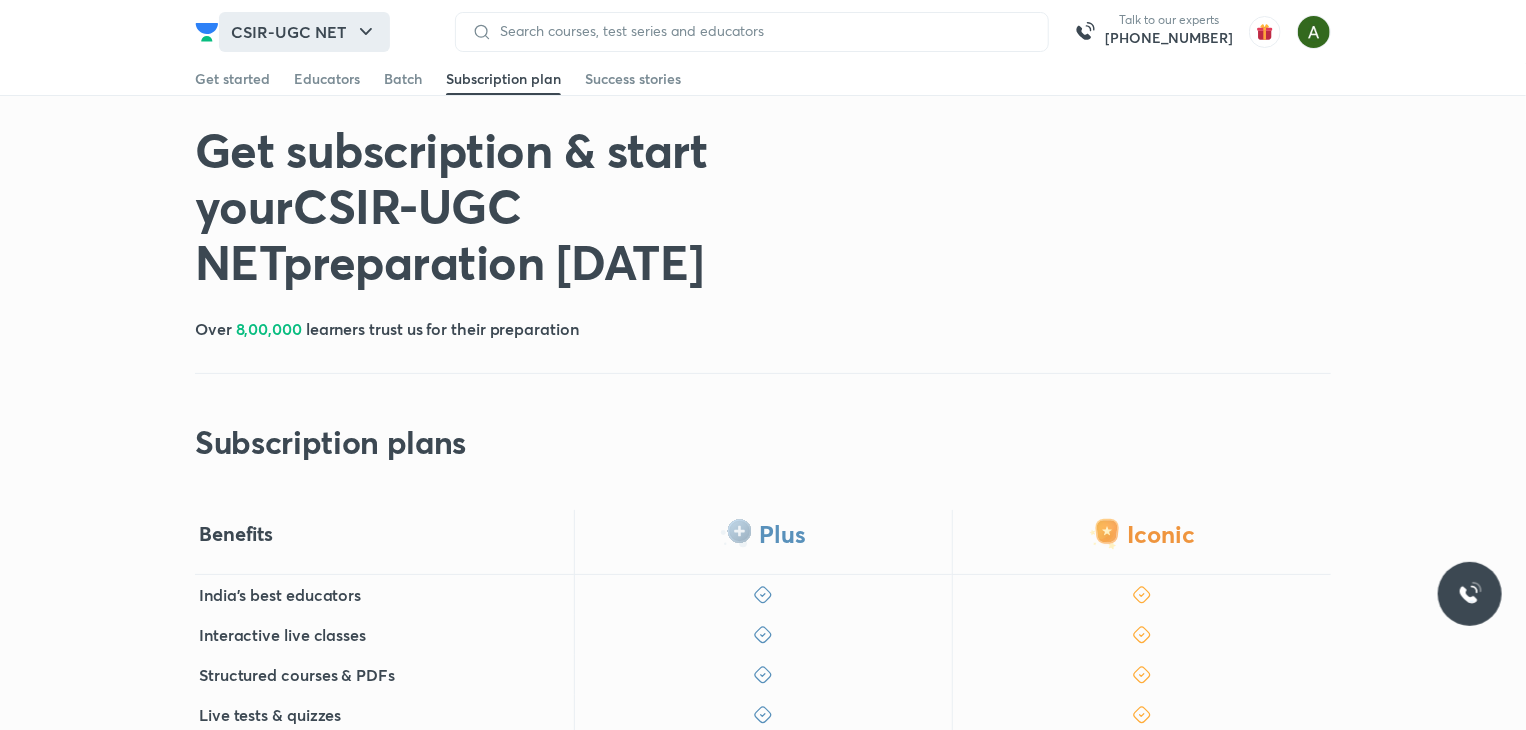 click 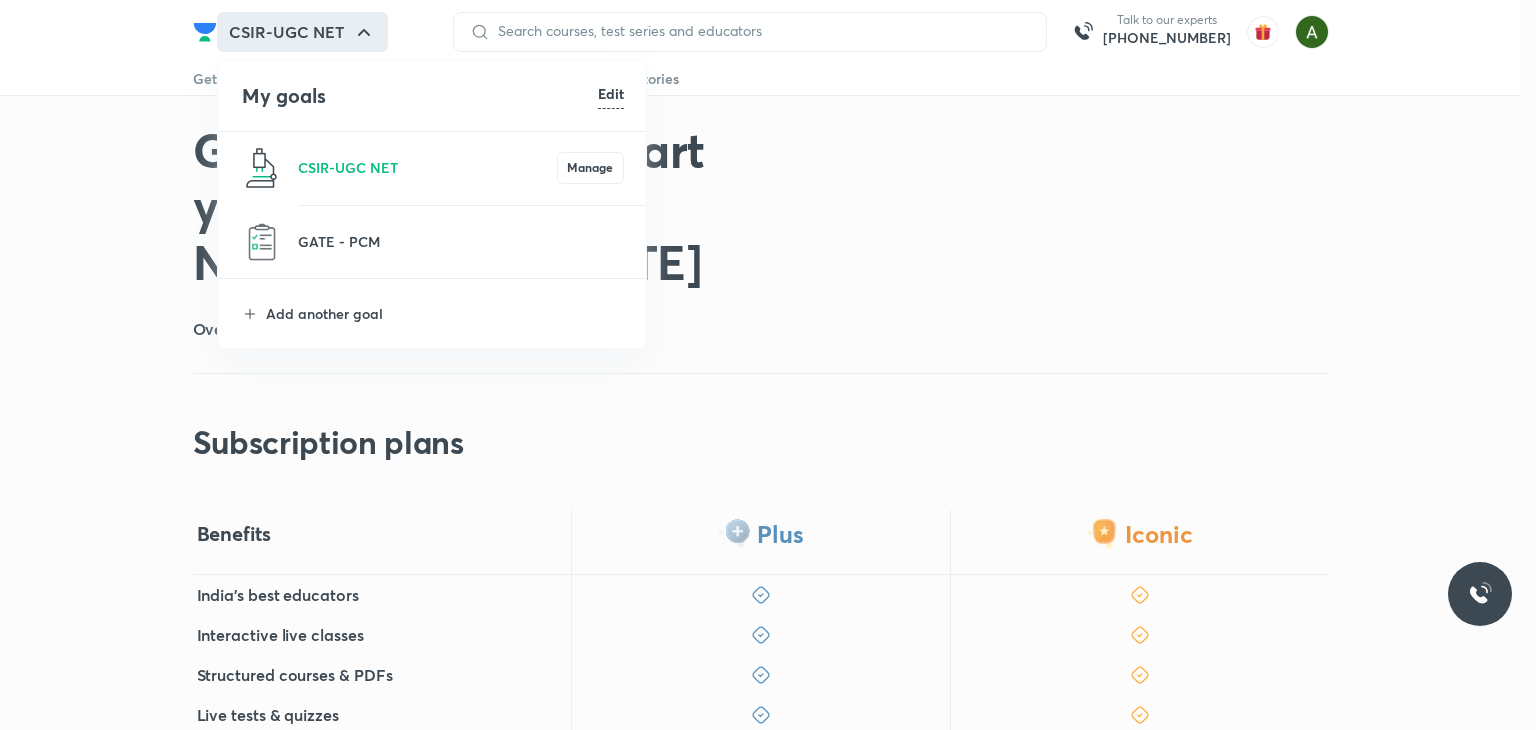click at bounding box center (768, 365) 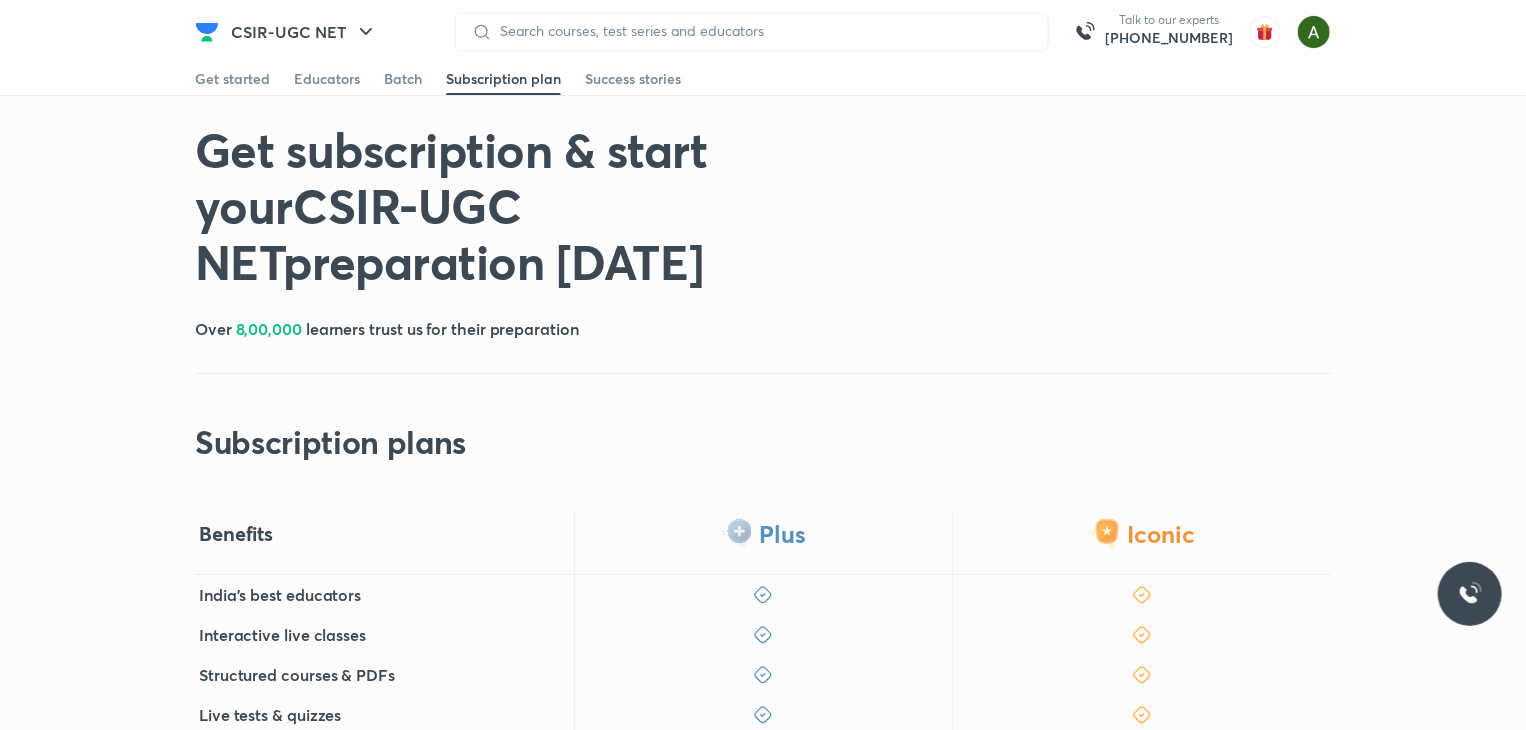 click at bounding box center (1470, 594) 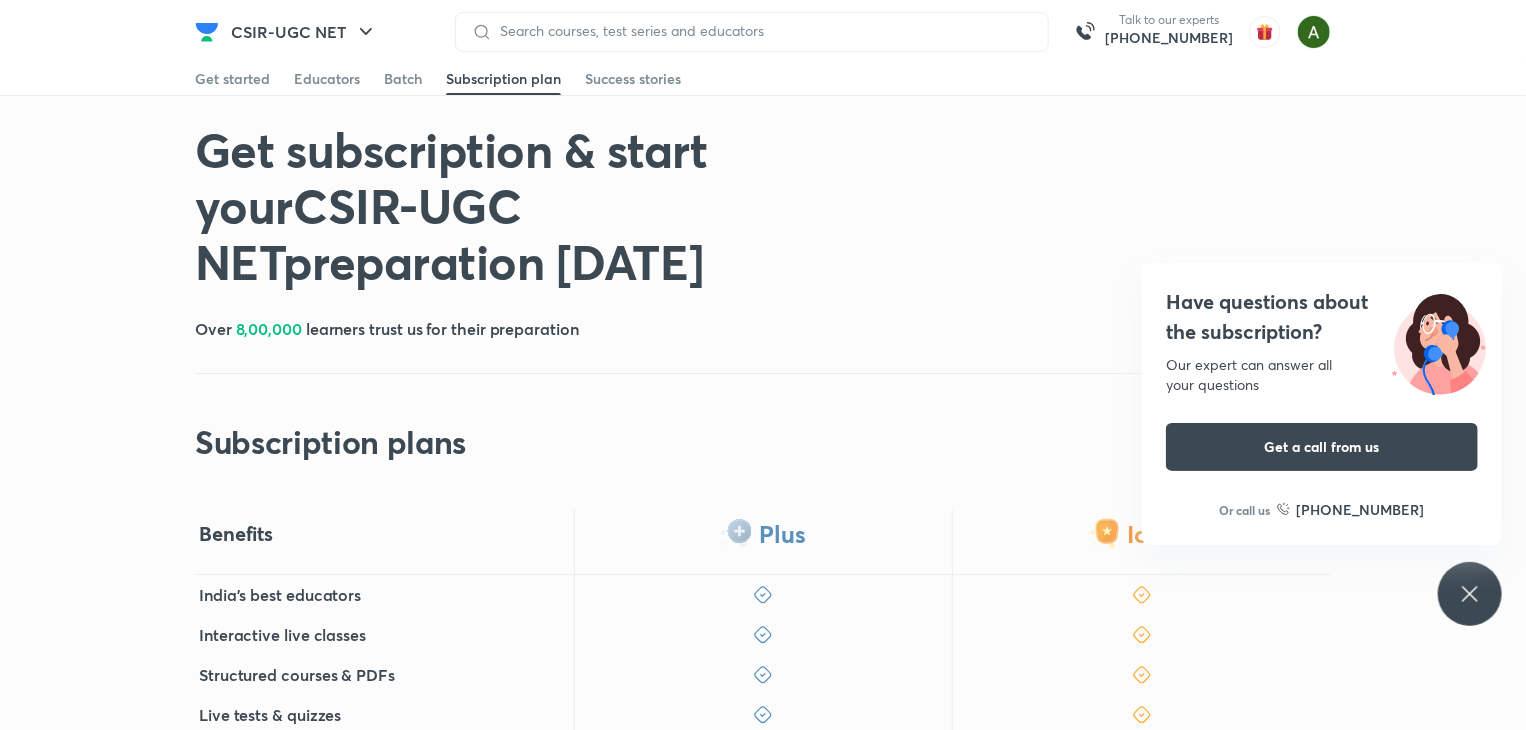 click at bounding box center [1141, 595] 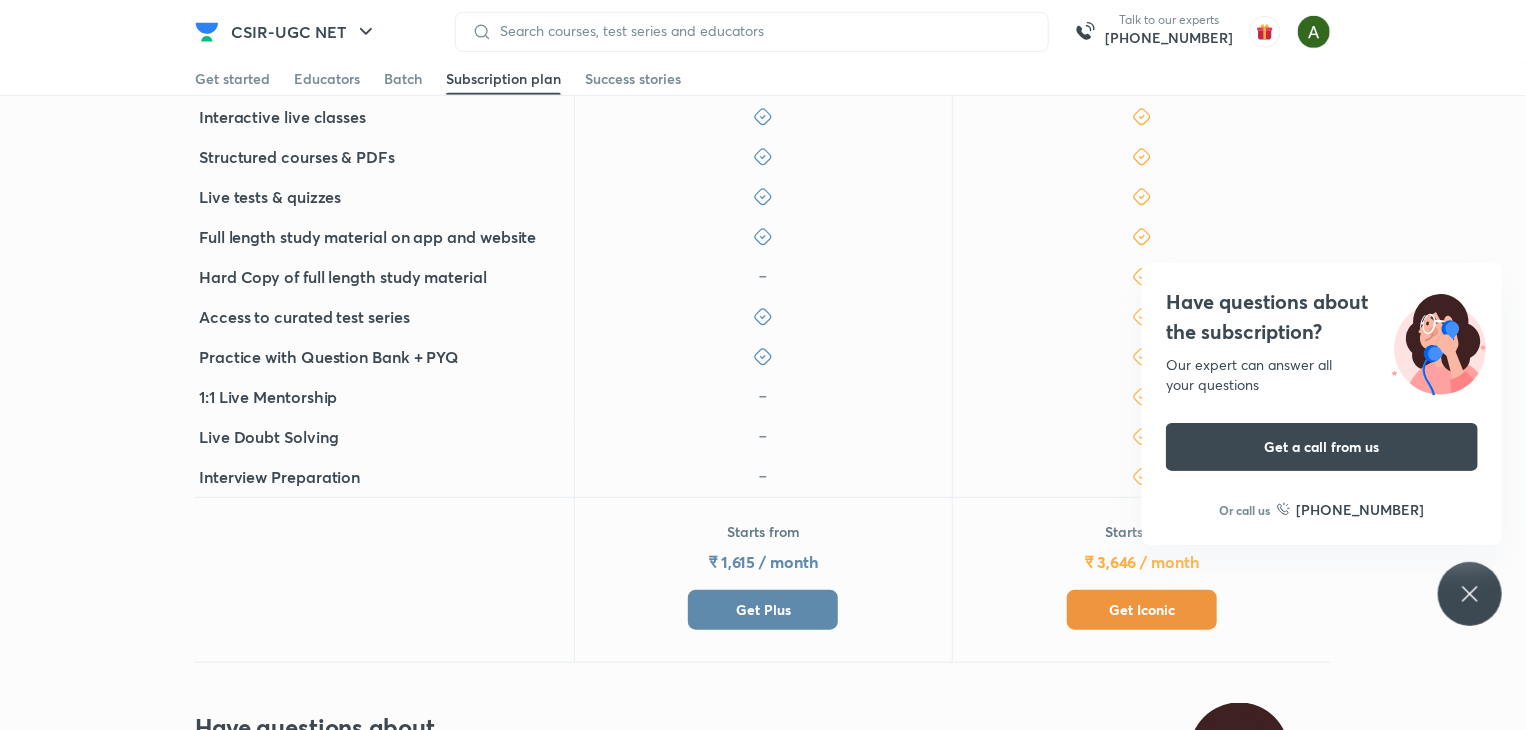 scroll, scrollTop: 596, scrollLeft: 0, axis: vertical 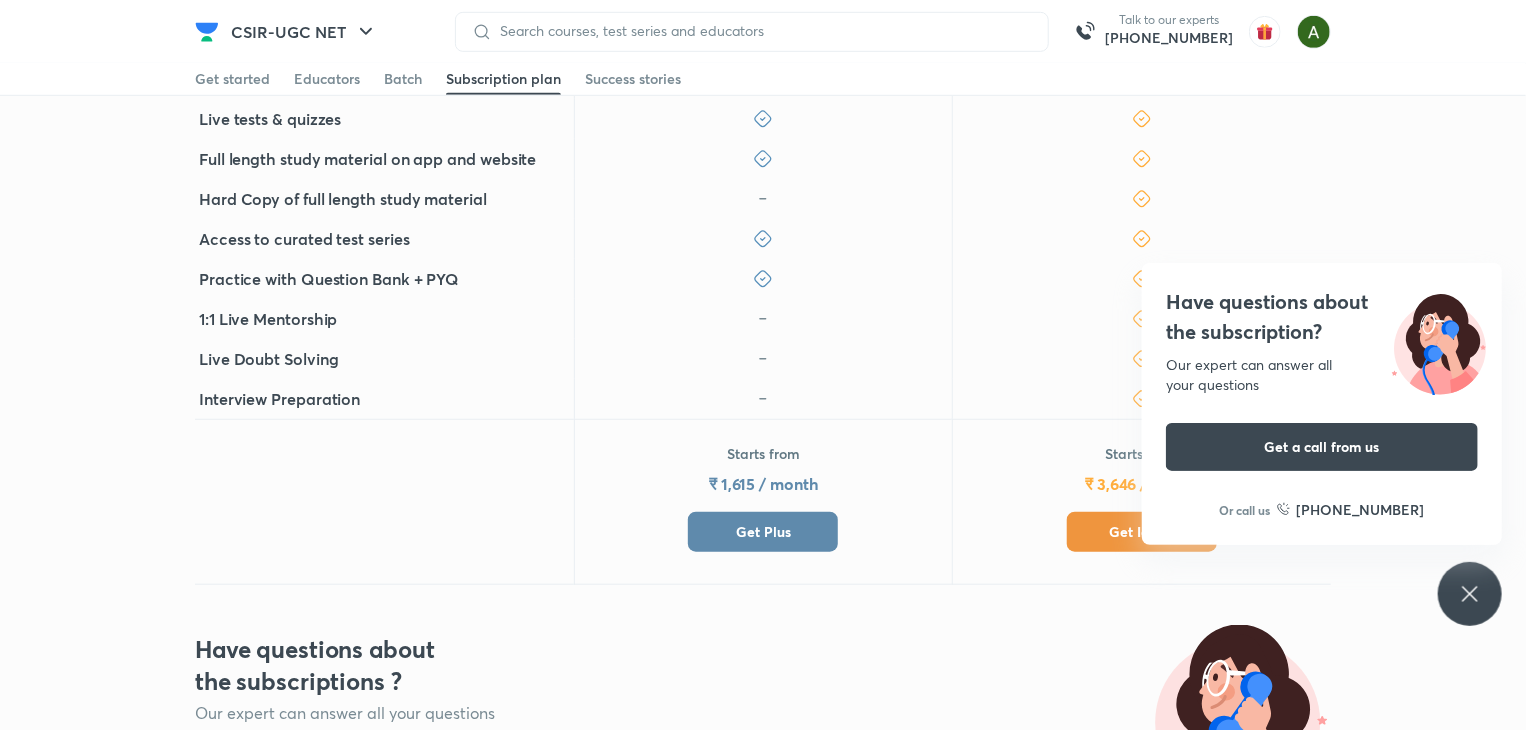 click on "Get Plus" at bounding box center [763, 532] 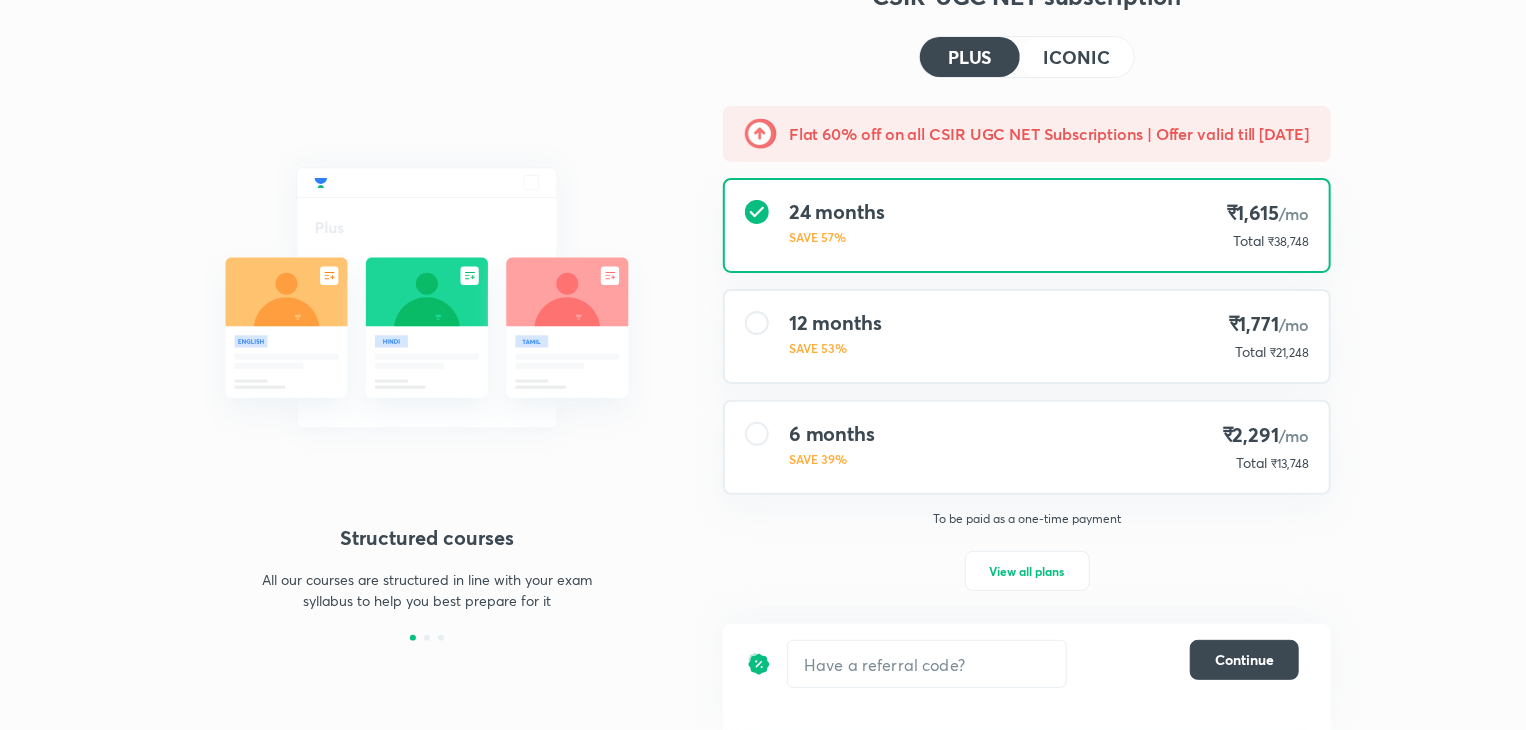 scroll, scrollTop: 0, scrollLeft: 0, axis: both 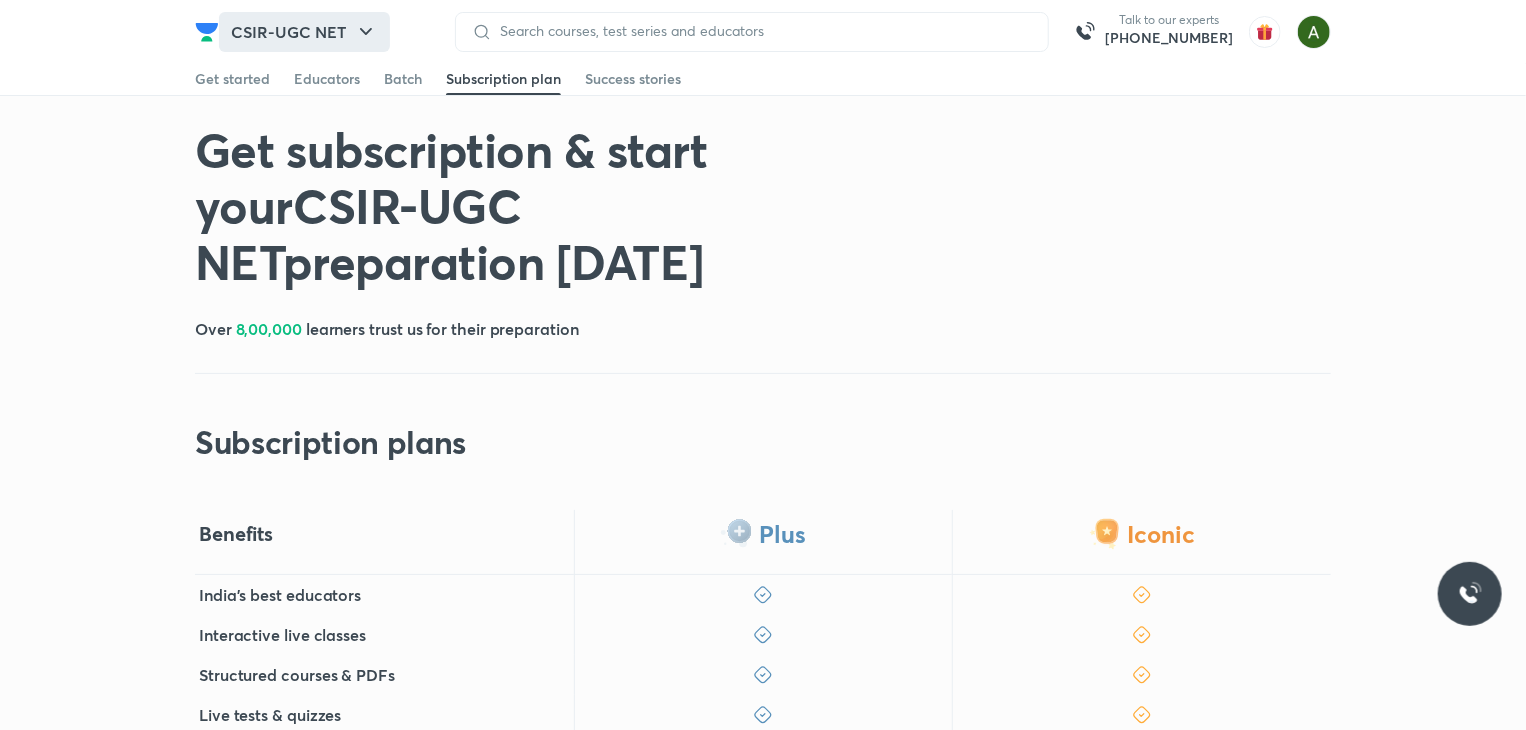 click on "CSIR-UGC NET" at bounding box center (304, 32) 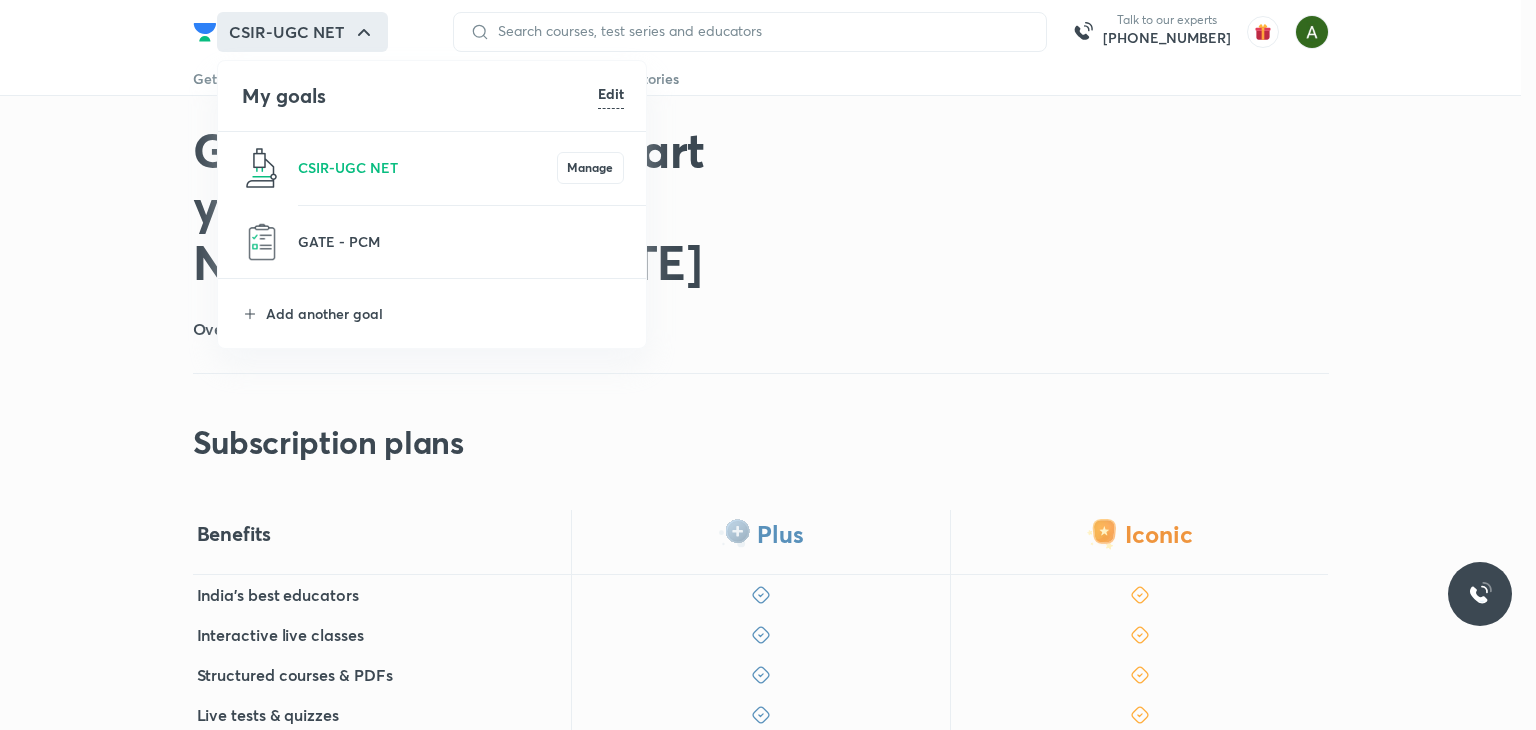 click on "GATE - PCM" at bounding box center [433, 242] 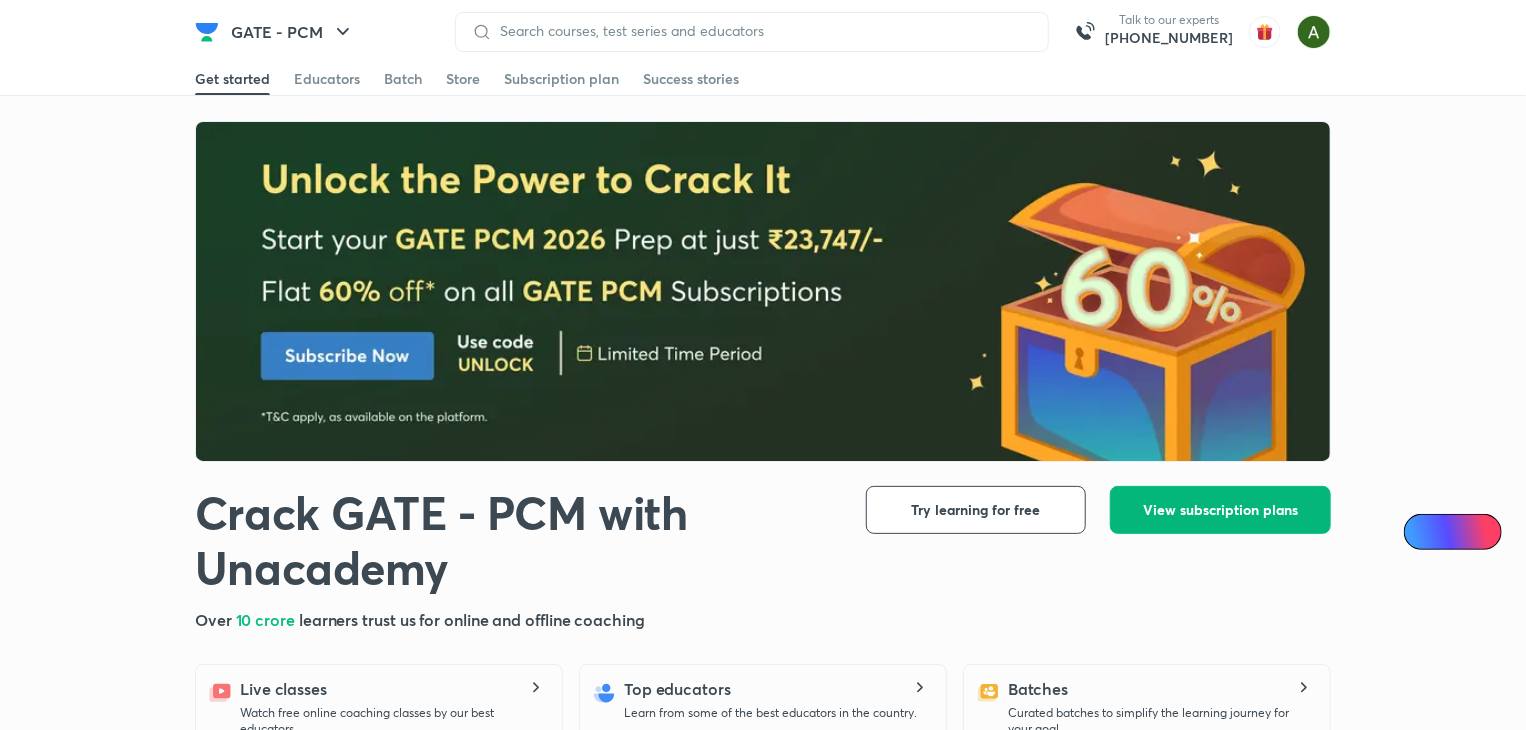 click on "View subscription plans" at bounding box center (1220, 510) 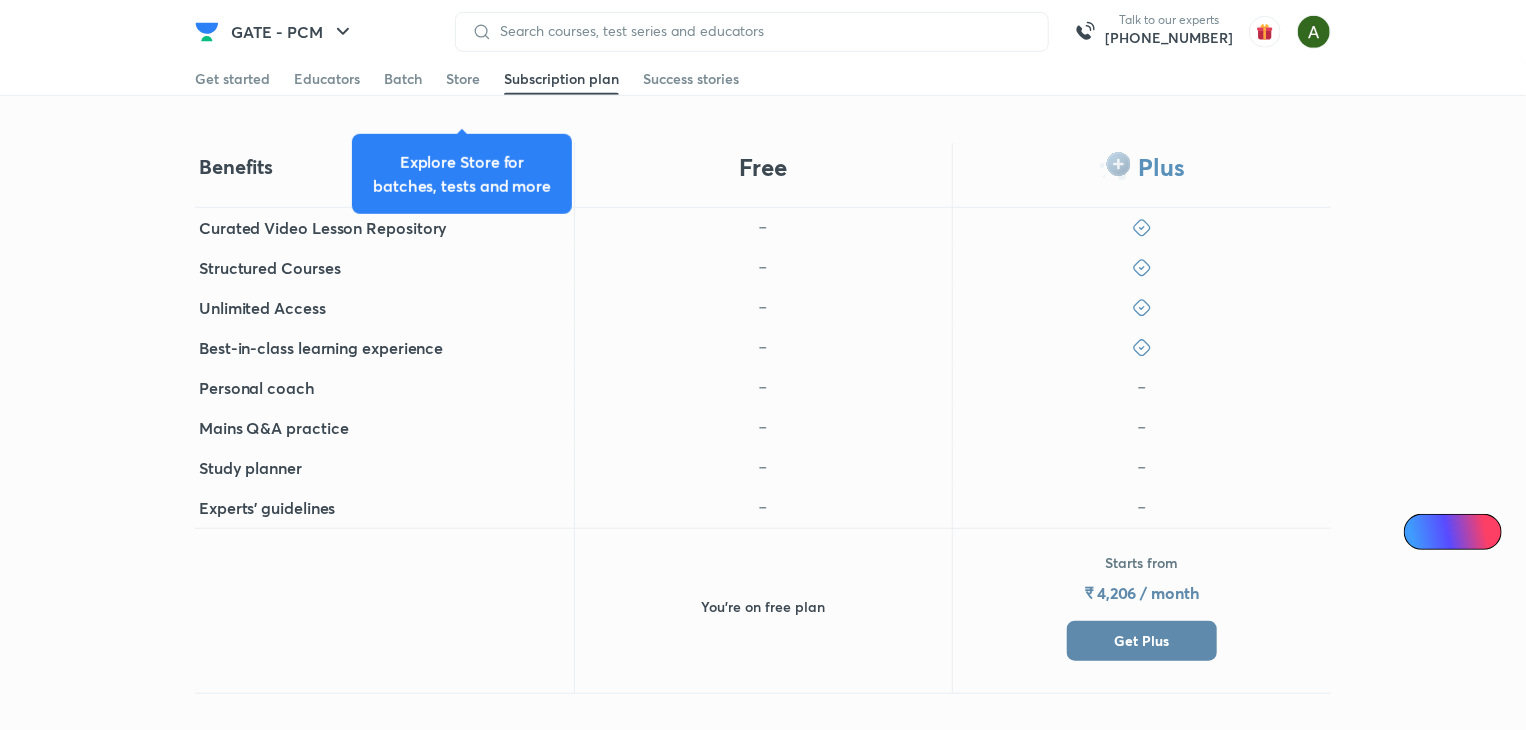 scroll, scrollTop: 640, scrollLeft: 0, axis: vertical 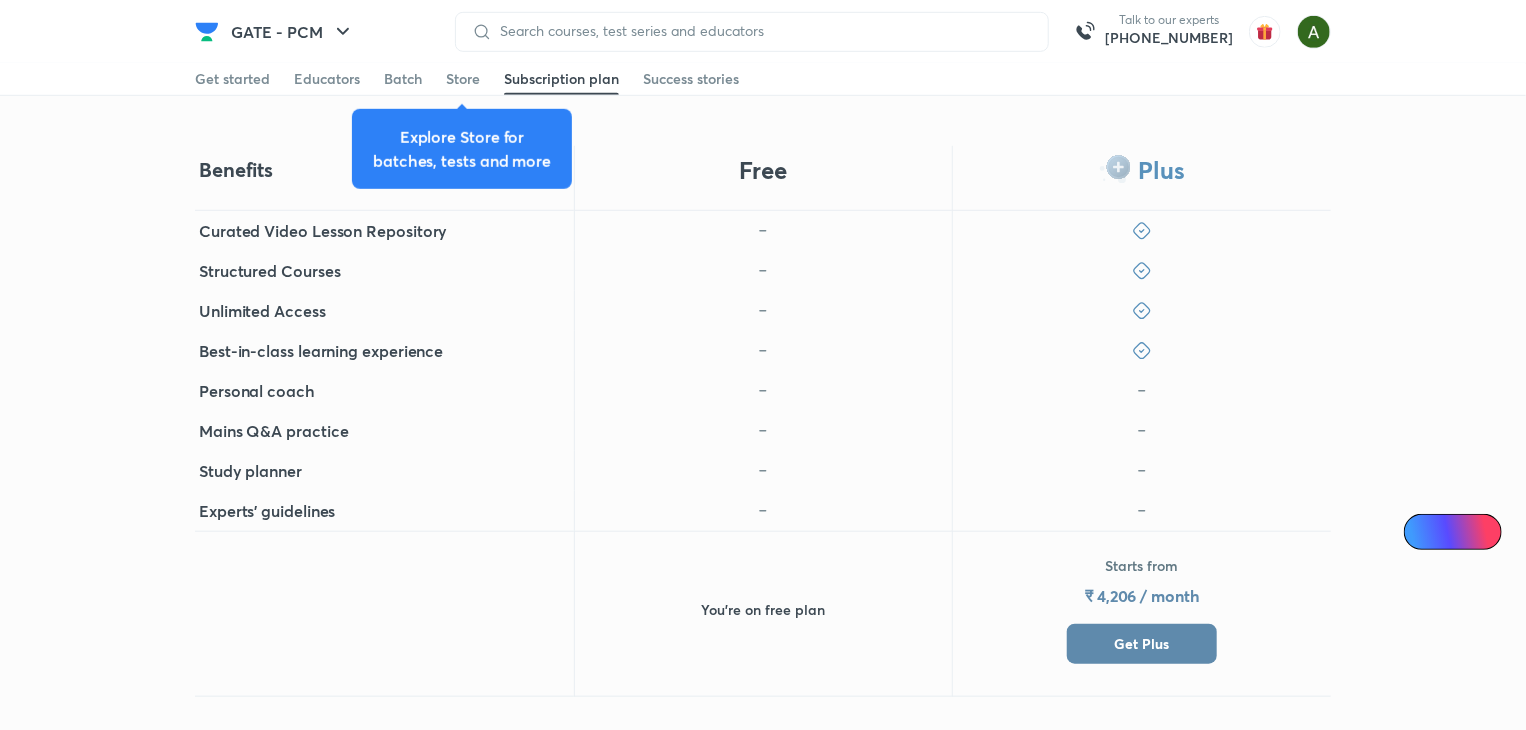 click on "Starts from ₹ 4,206   / month   Get Plus" at bounding box center [1141, 614] 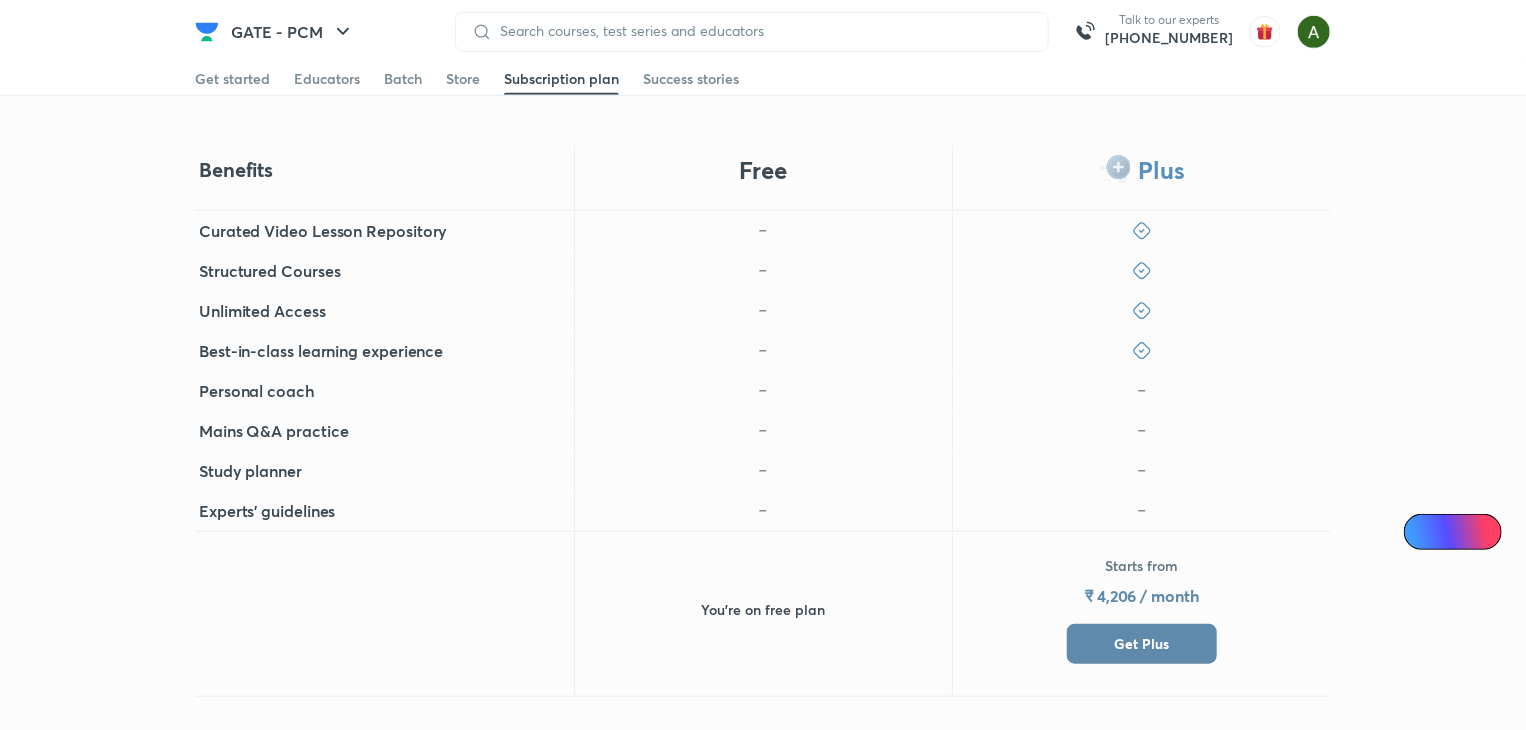 click on "Get Plus" at bounding box center [1142, 644] 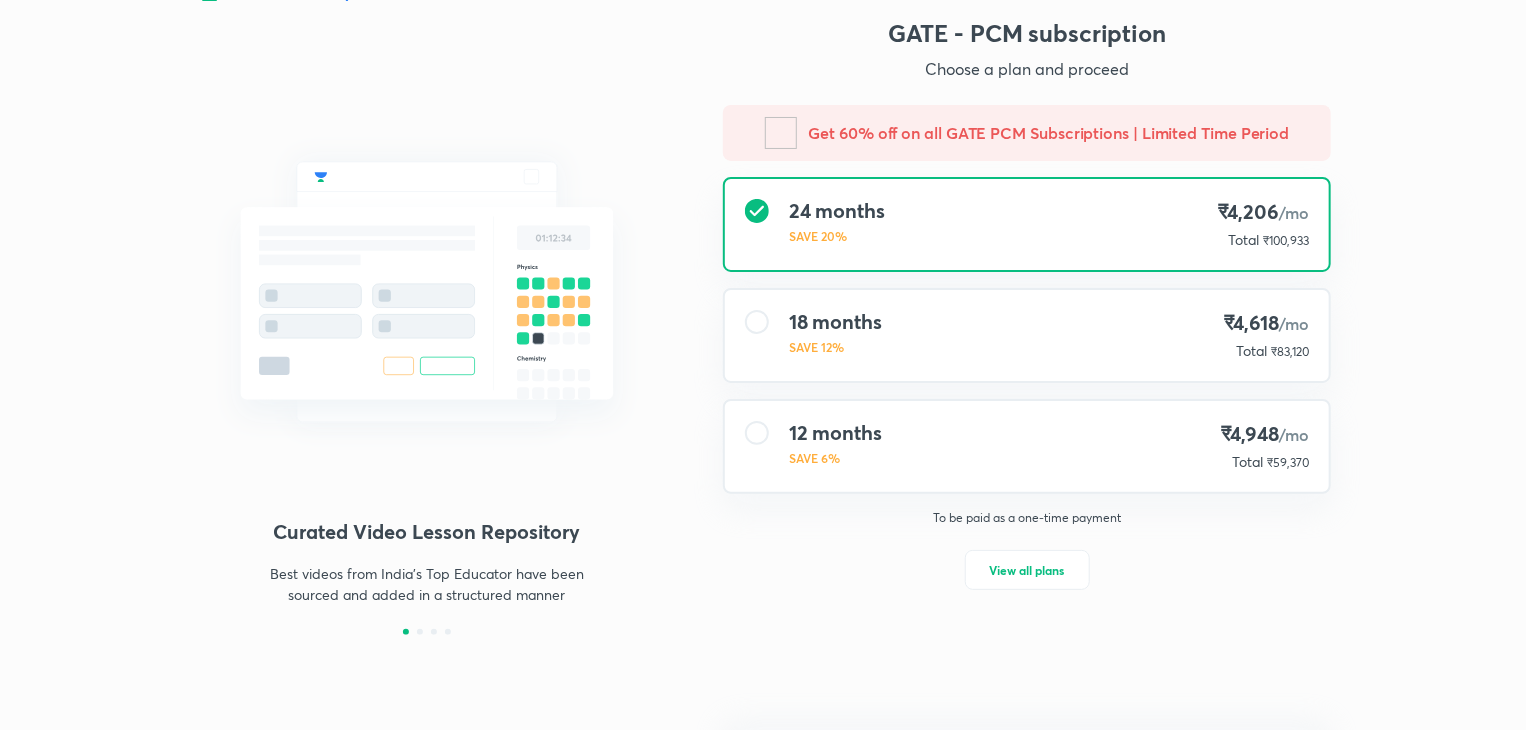 scroll, scrollTop: 0, scrollLeft: 0, axis: both 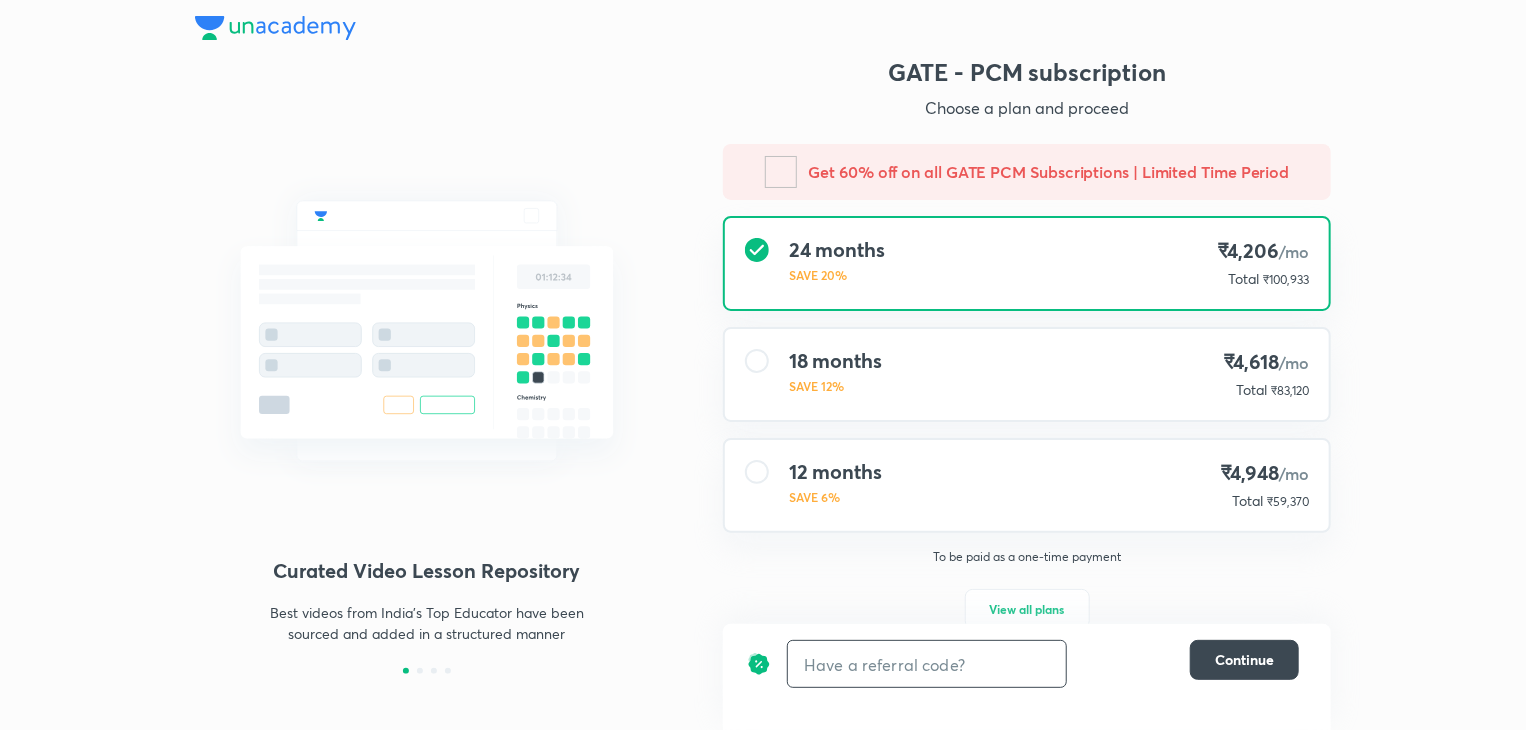 click at bounding box center (927, 664) 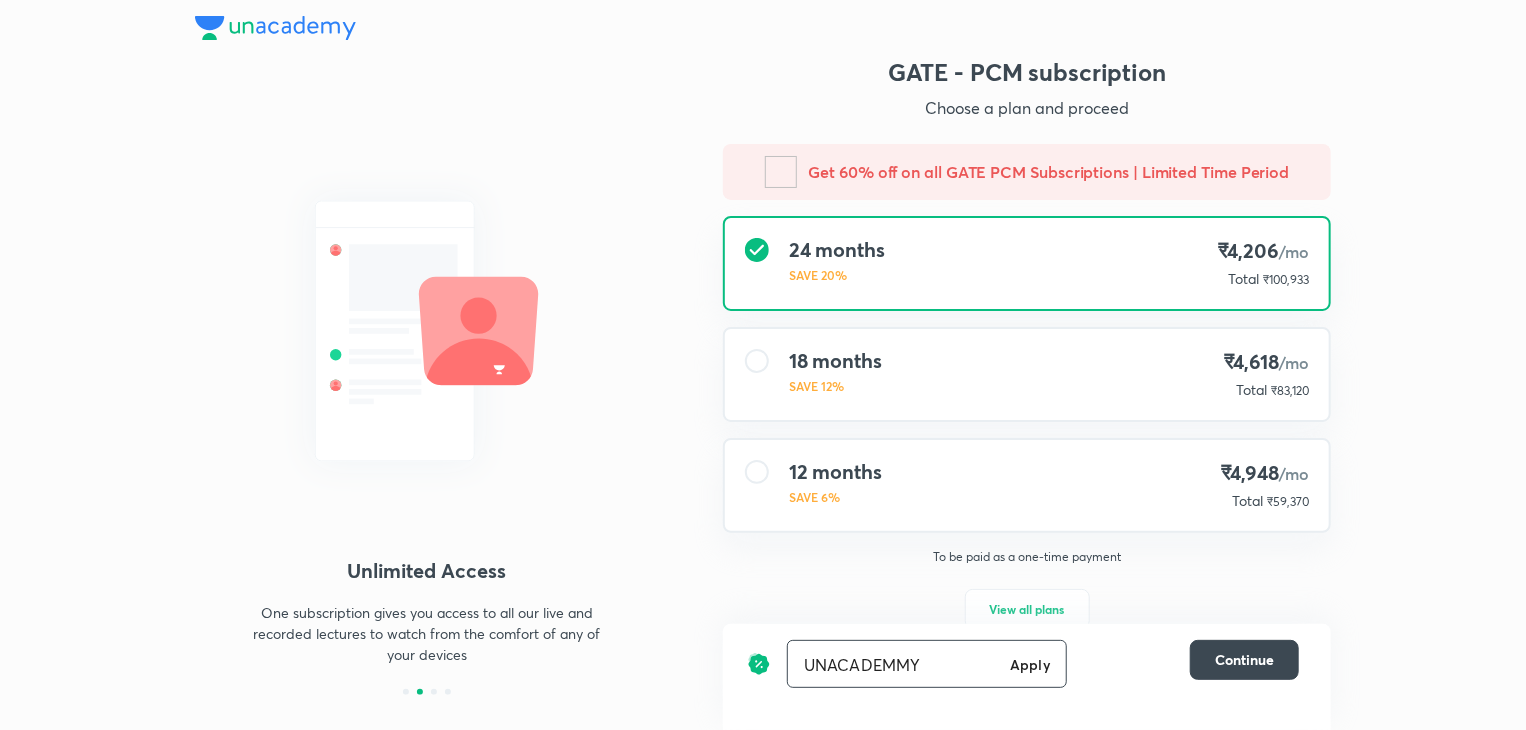 click on "Apply" at bounding box center [1030, 664] 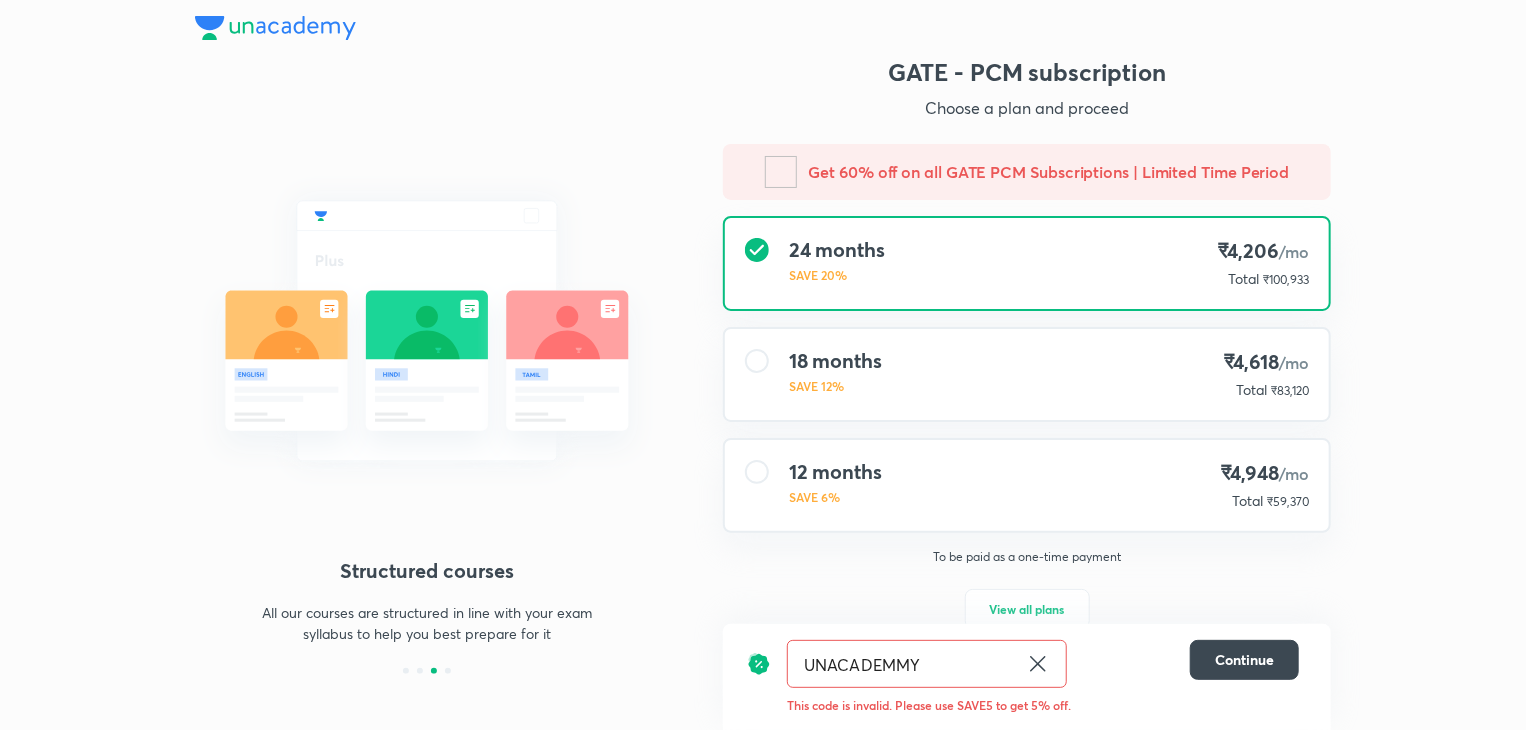 click on "UNACADEMMY" at bounding box center (903, 664) 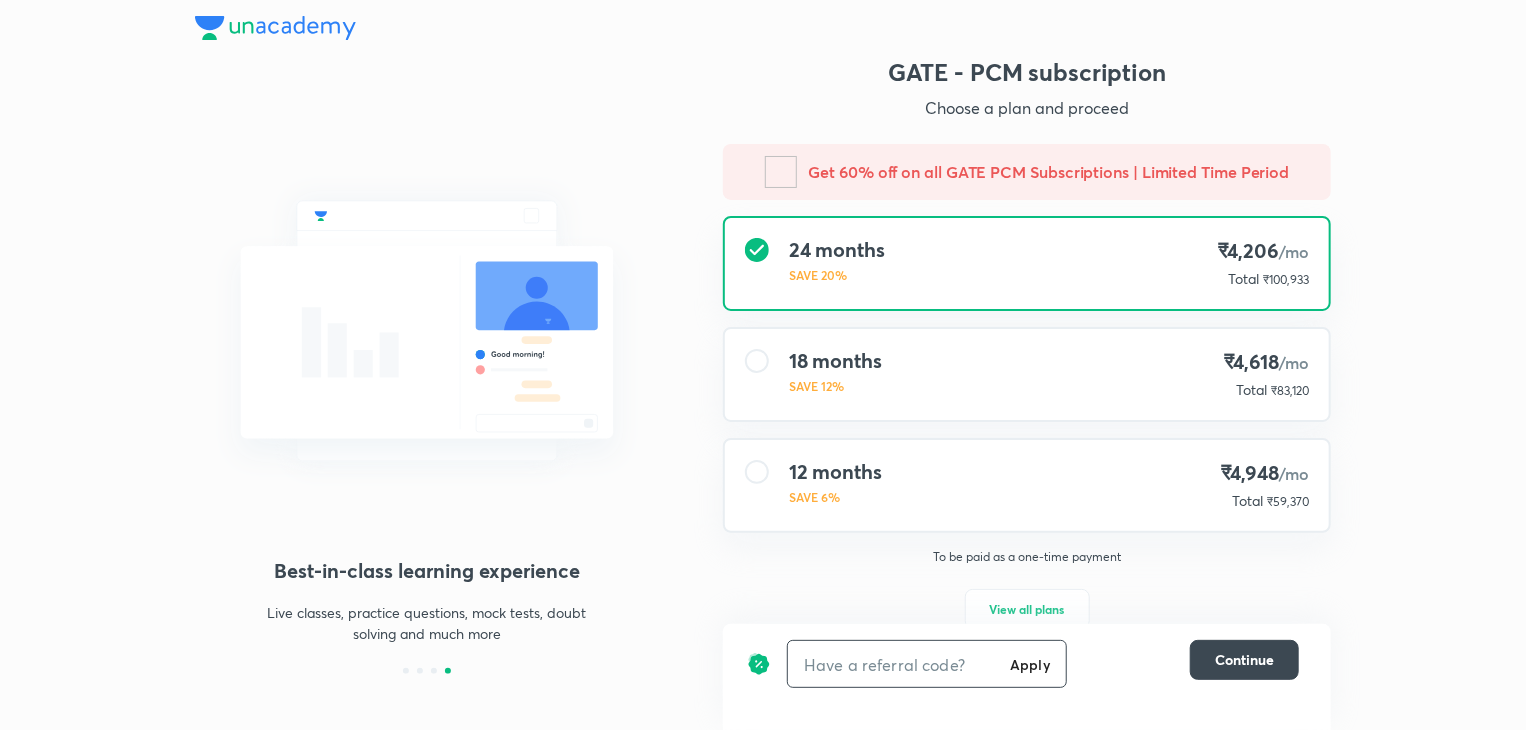click at bounding box center (895, 664) 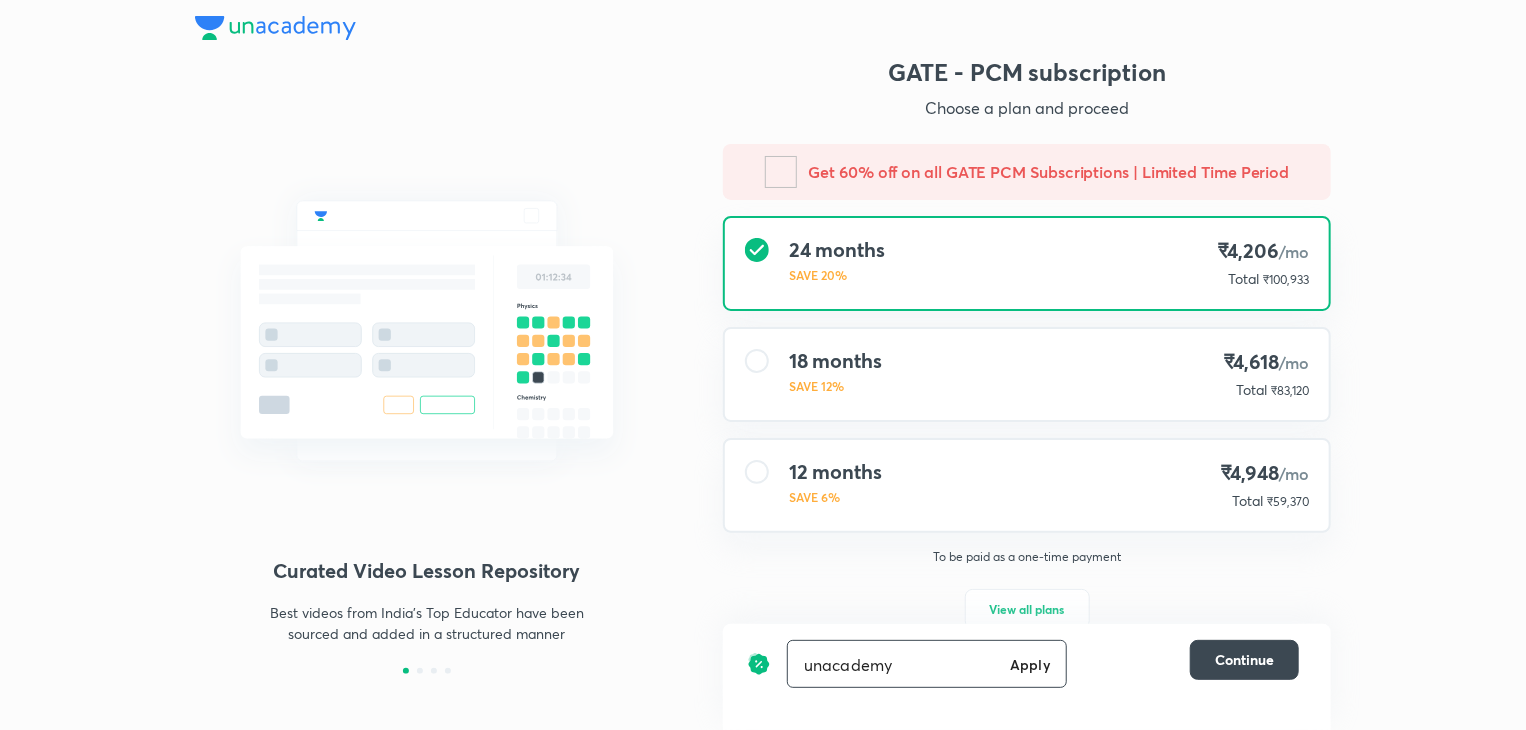 type on "unacademy" 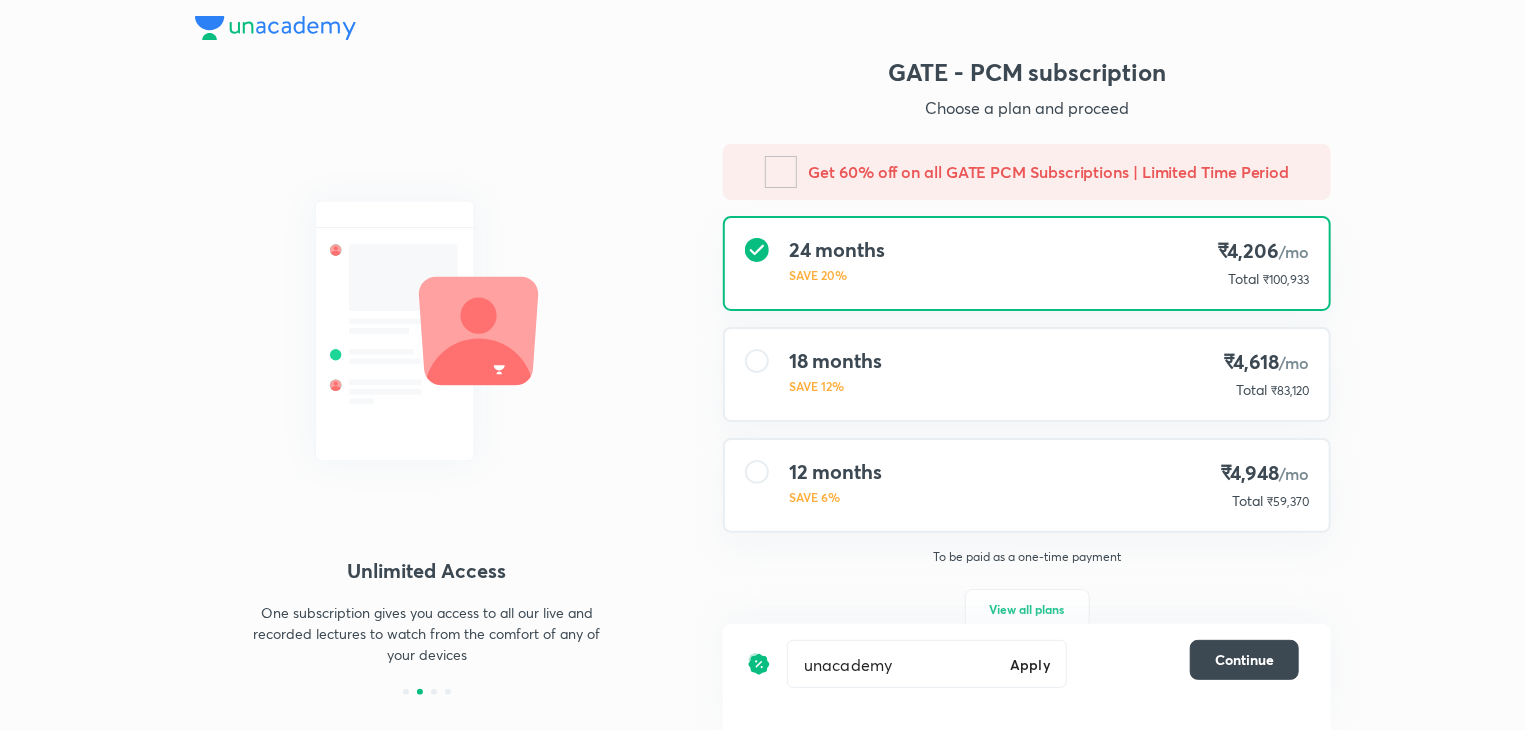 click on "Apply" at bounding box center (1030, 664) 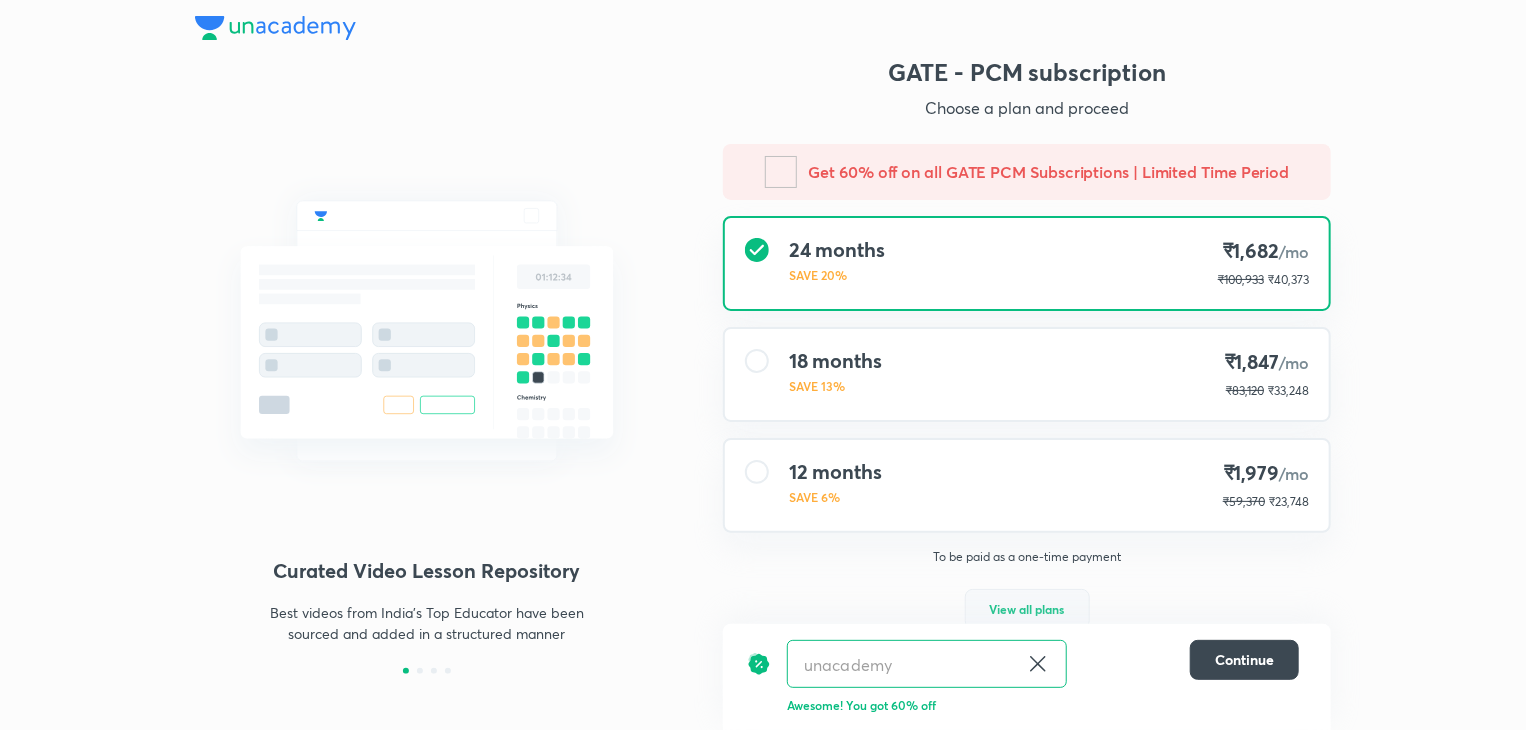 click on "View all plans" at bounding box center [1027, 609] 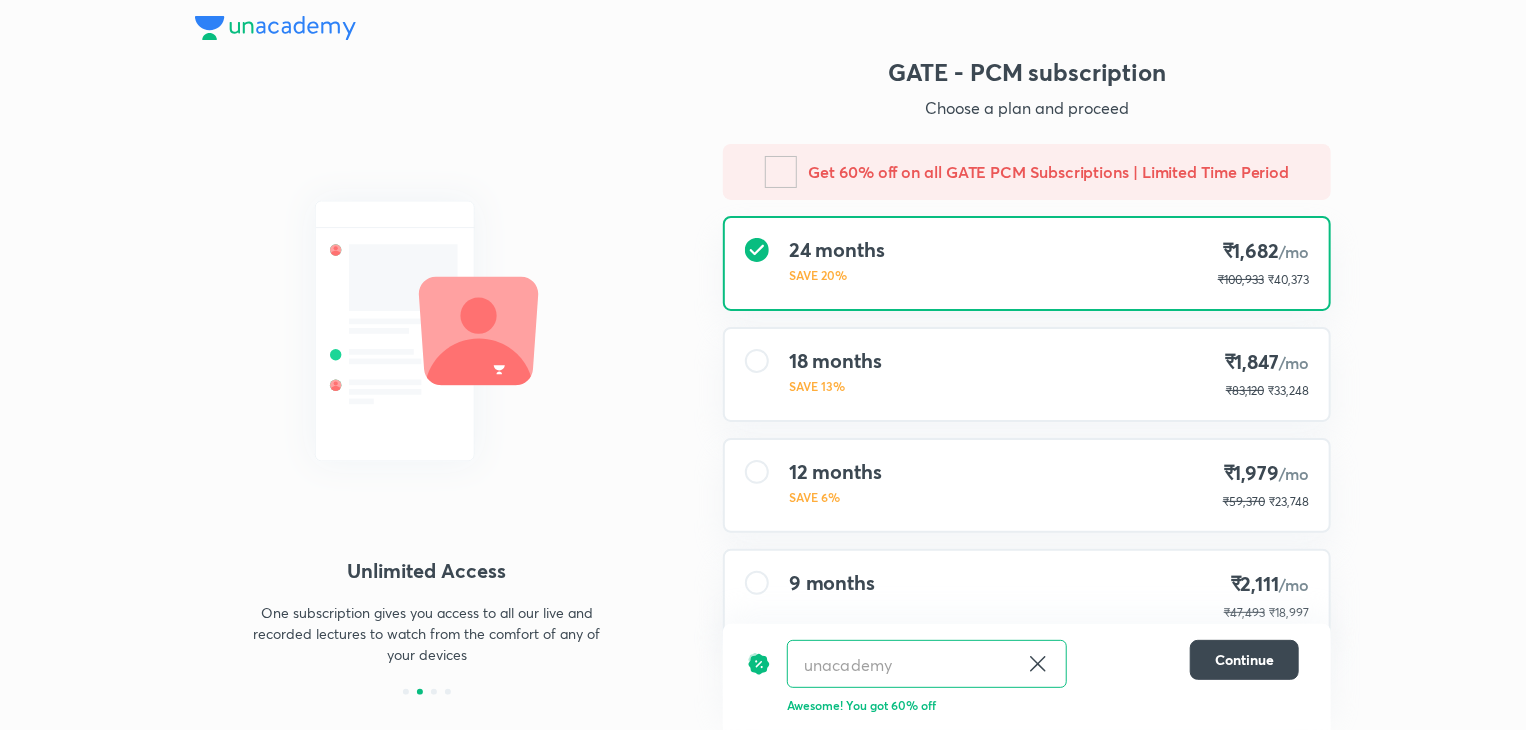 scroll, scrollTop: 60, scrollLeft: 0, axis: vertical 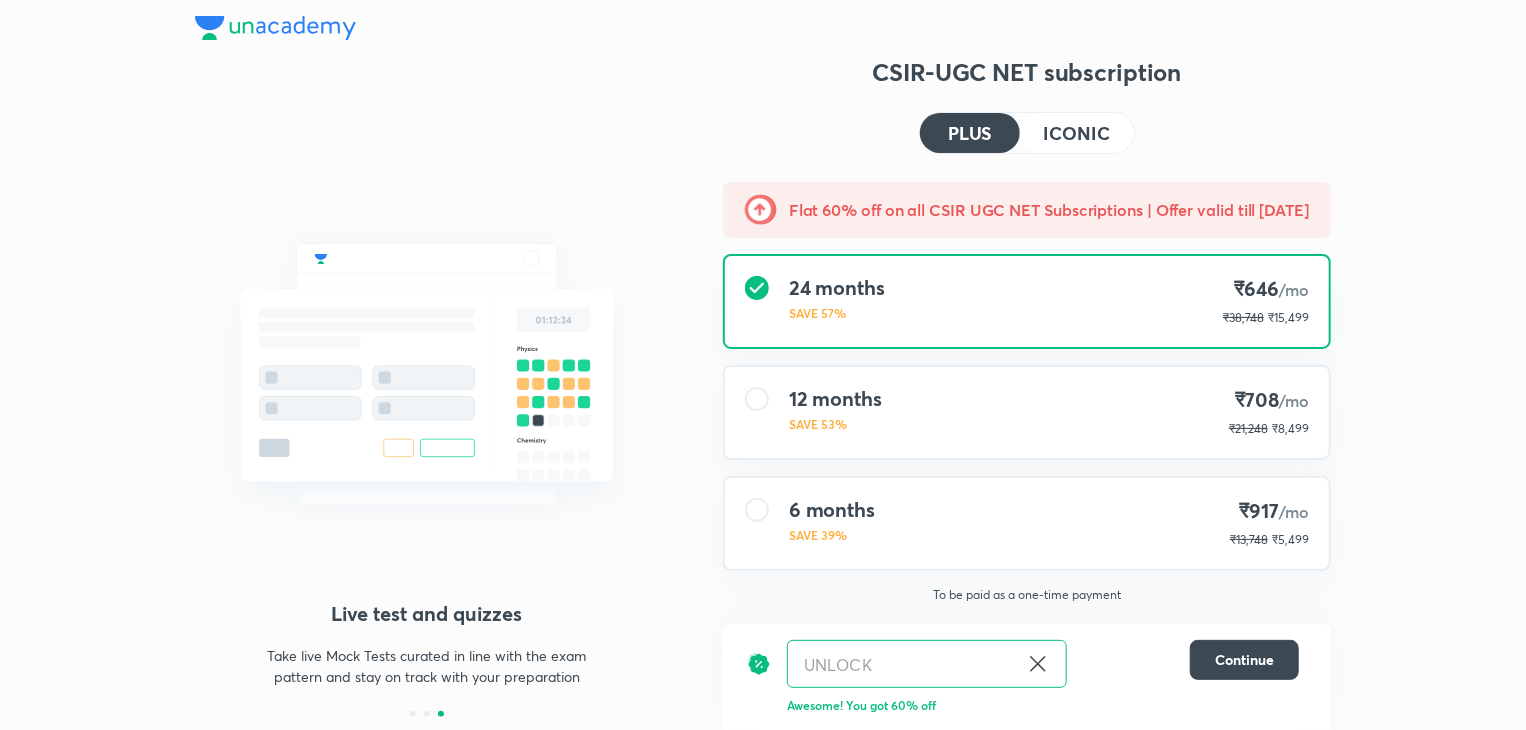 click on "ICONIC" at bounding box center [1077, 133] 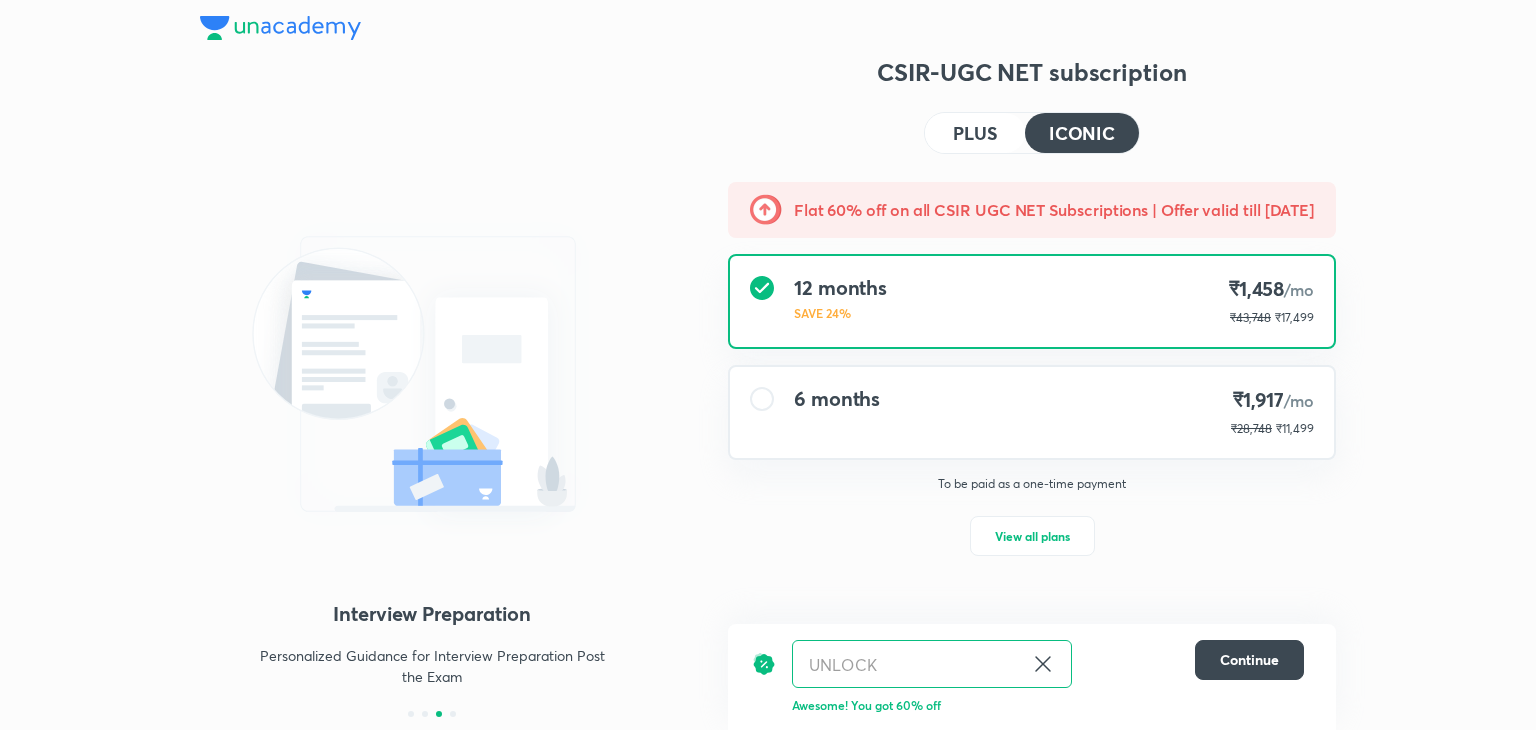click on "PLUS" at bounding box center [975, 133] 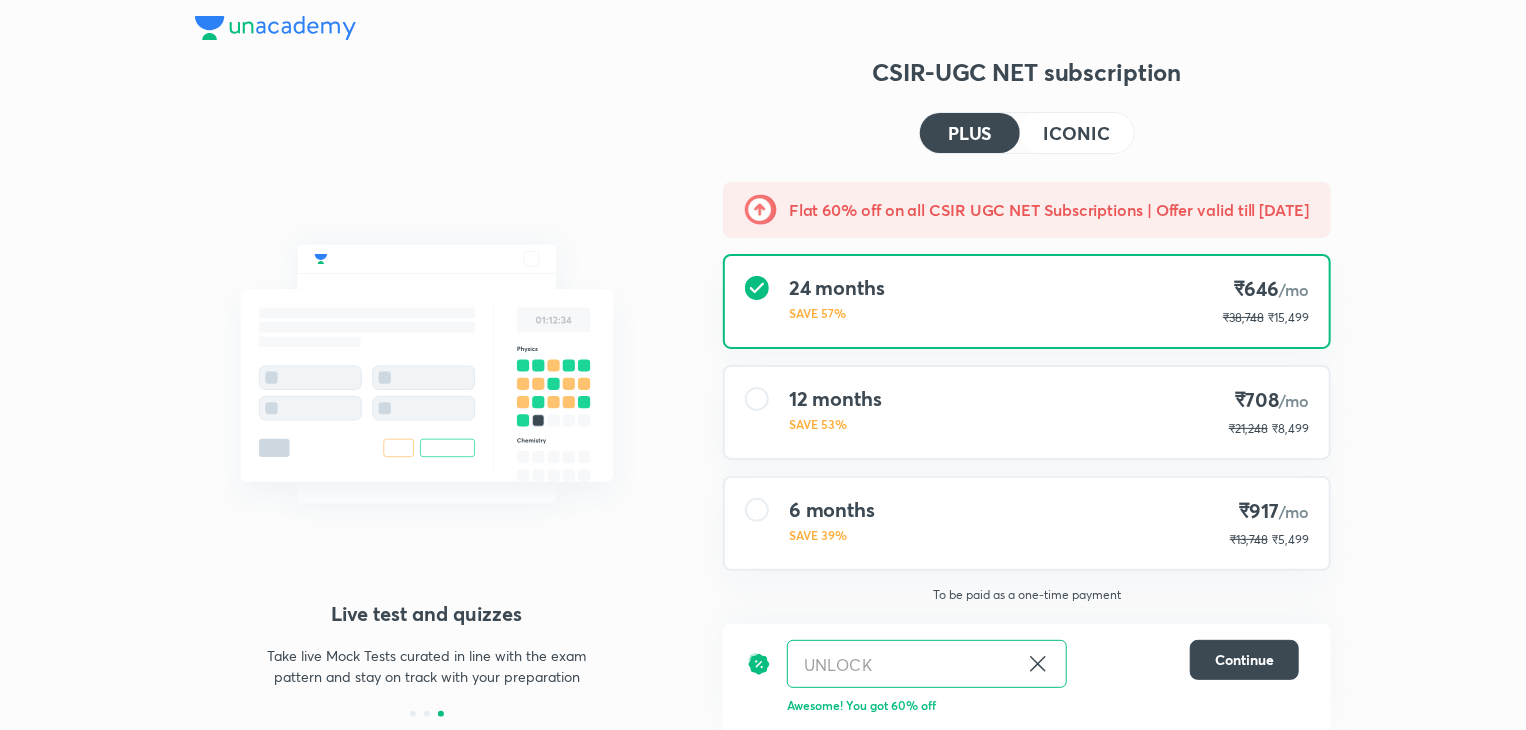 click on "ICONIC" at bounding box center (1077, 133) 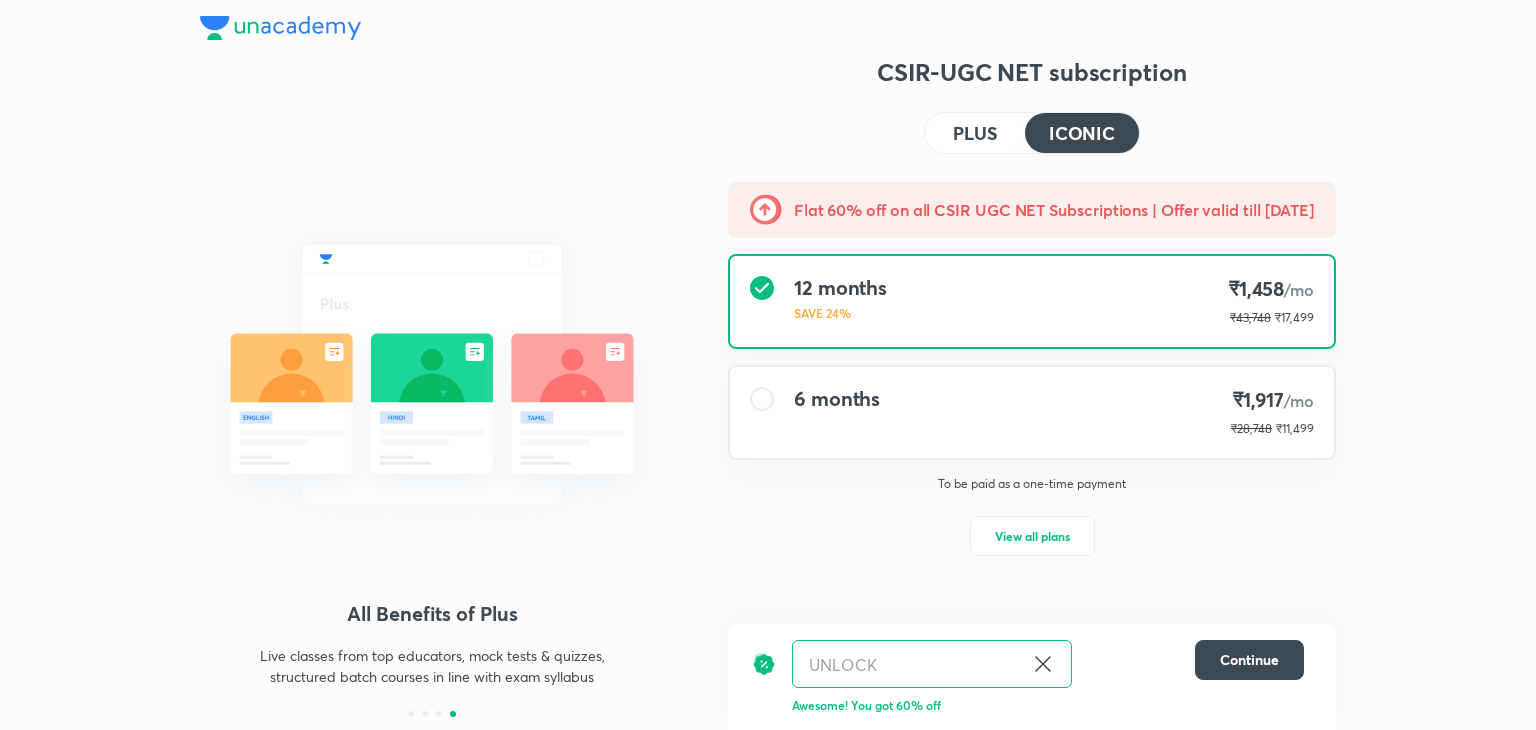 click on "PLUS" at bounding box center [975, 133] 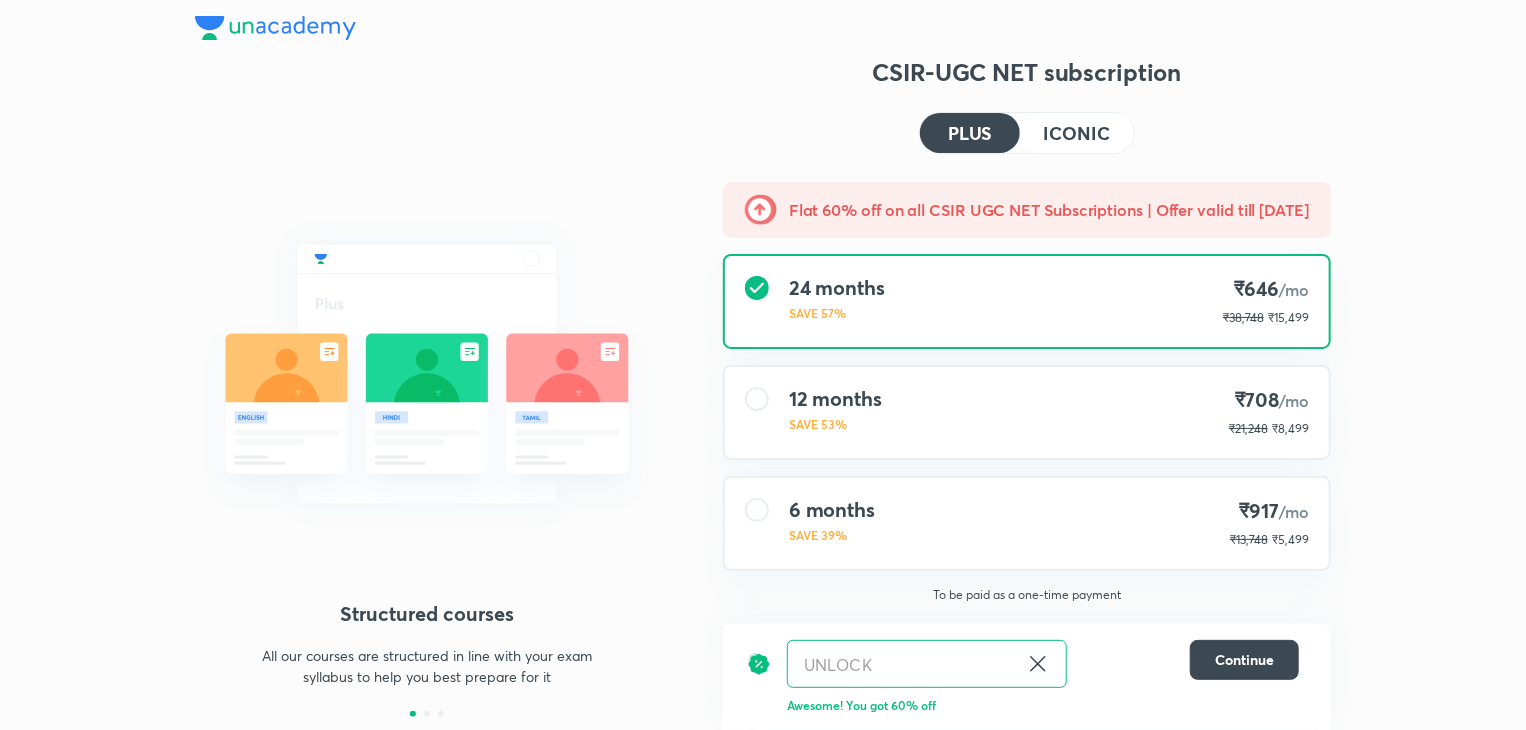 click on "ICONIC" at bounding box center (1077, 133) 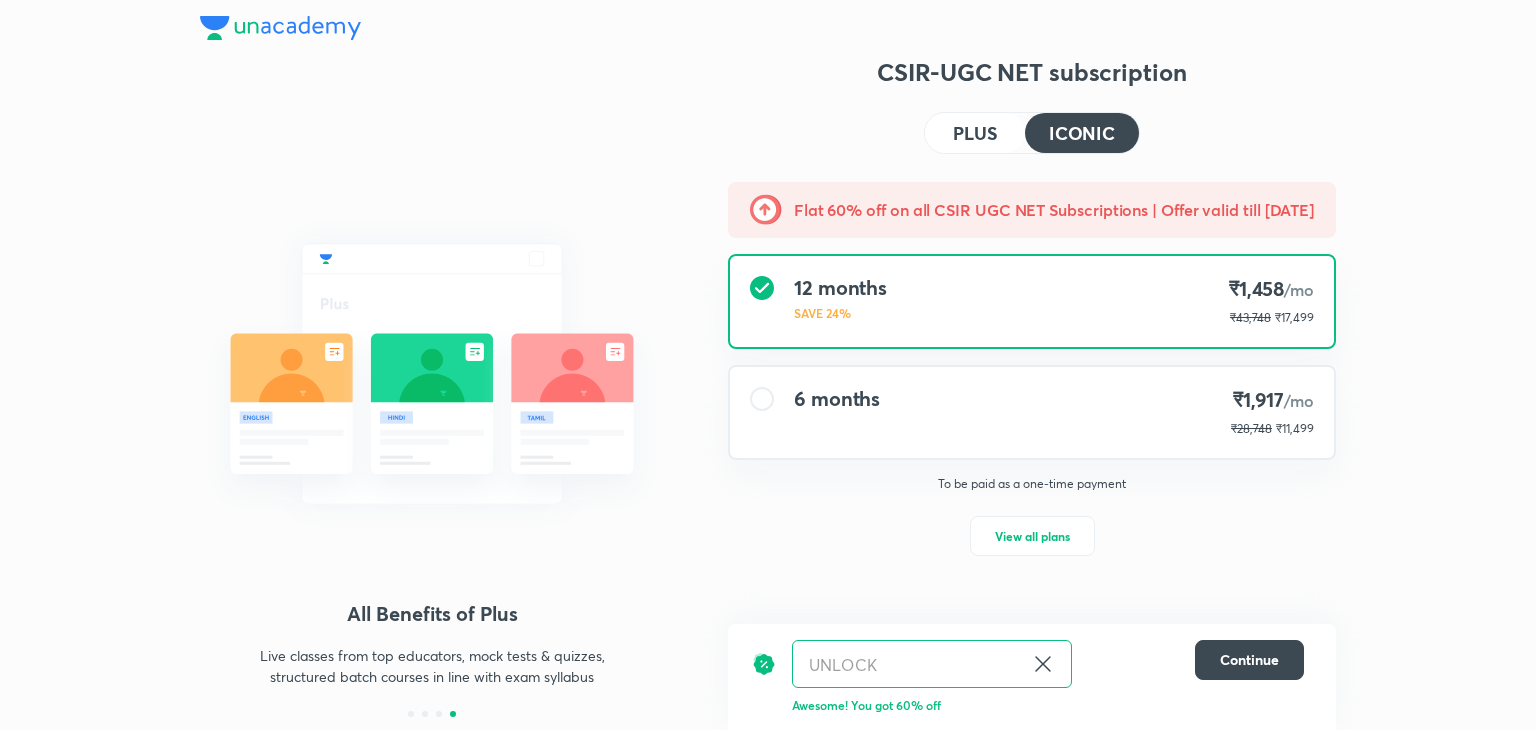 click on "PLUS" at bounding box center (975, 133) 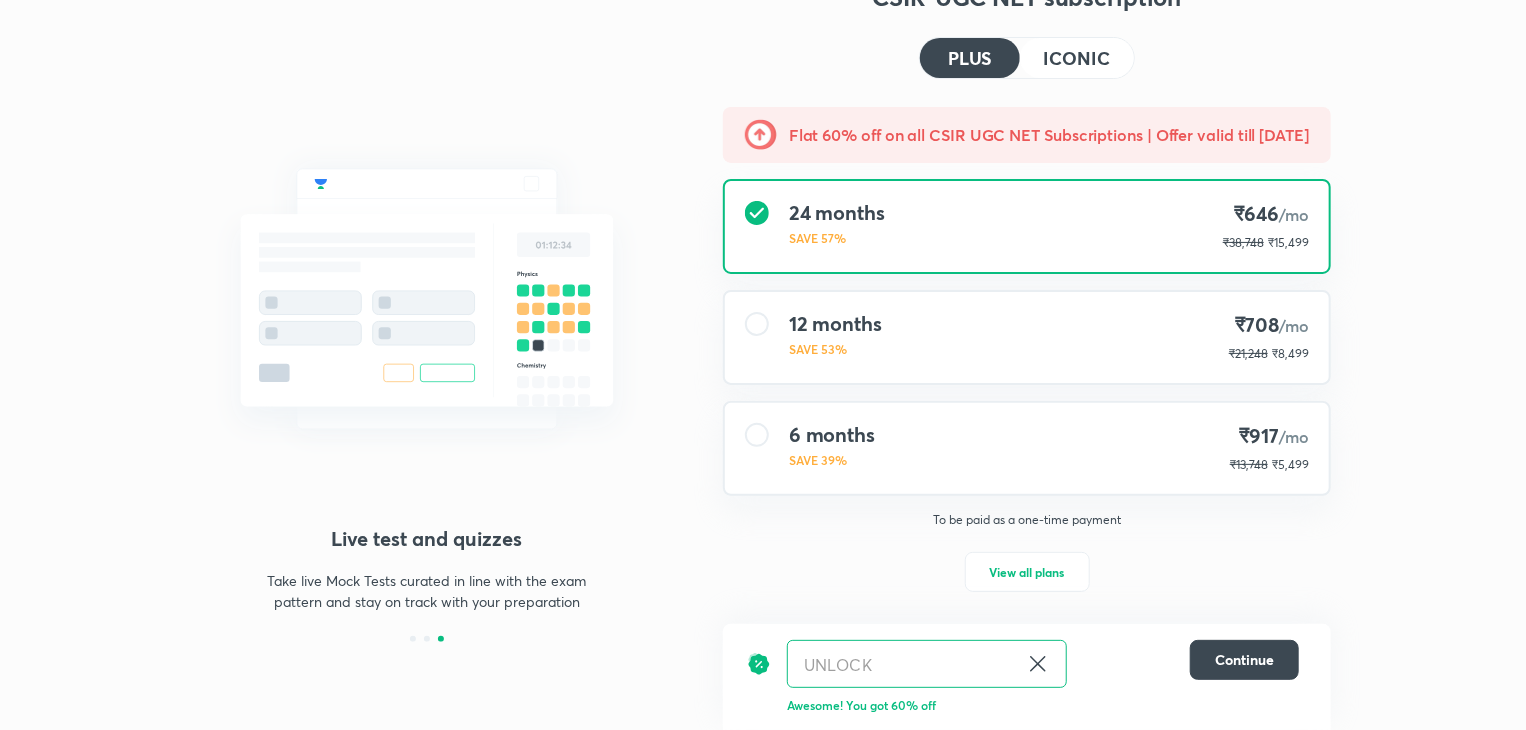 scroll, scrollTop: 0, scrollLeft: 0, axis: both 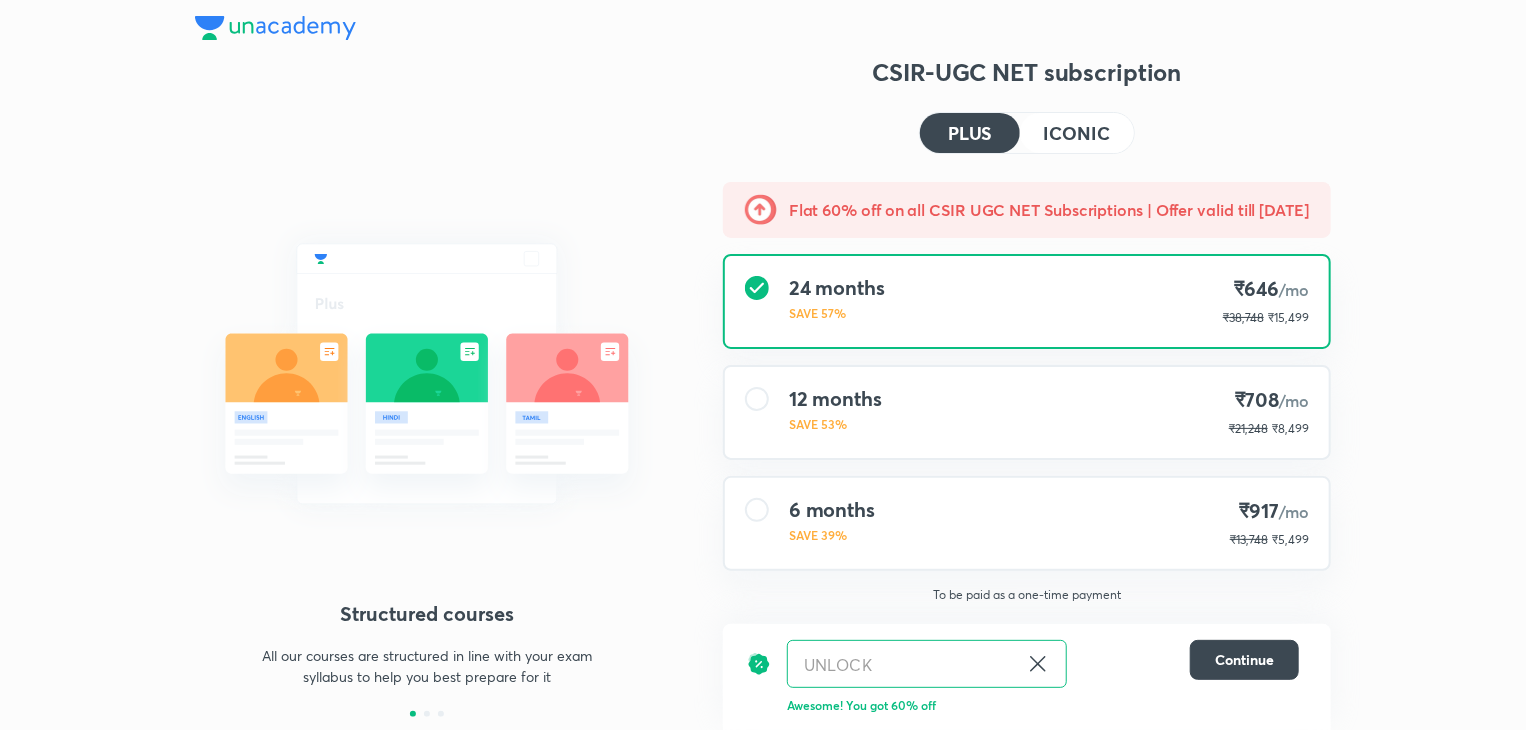 click on "ICONIC" at bounding box center [1077, 133] 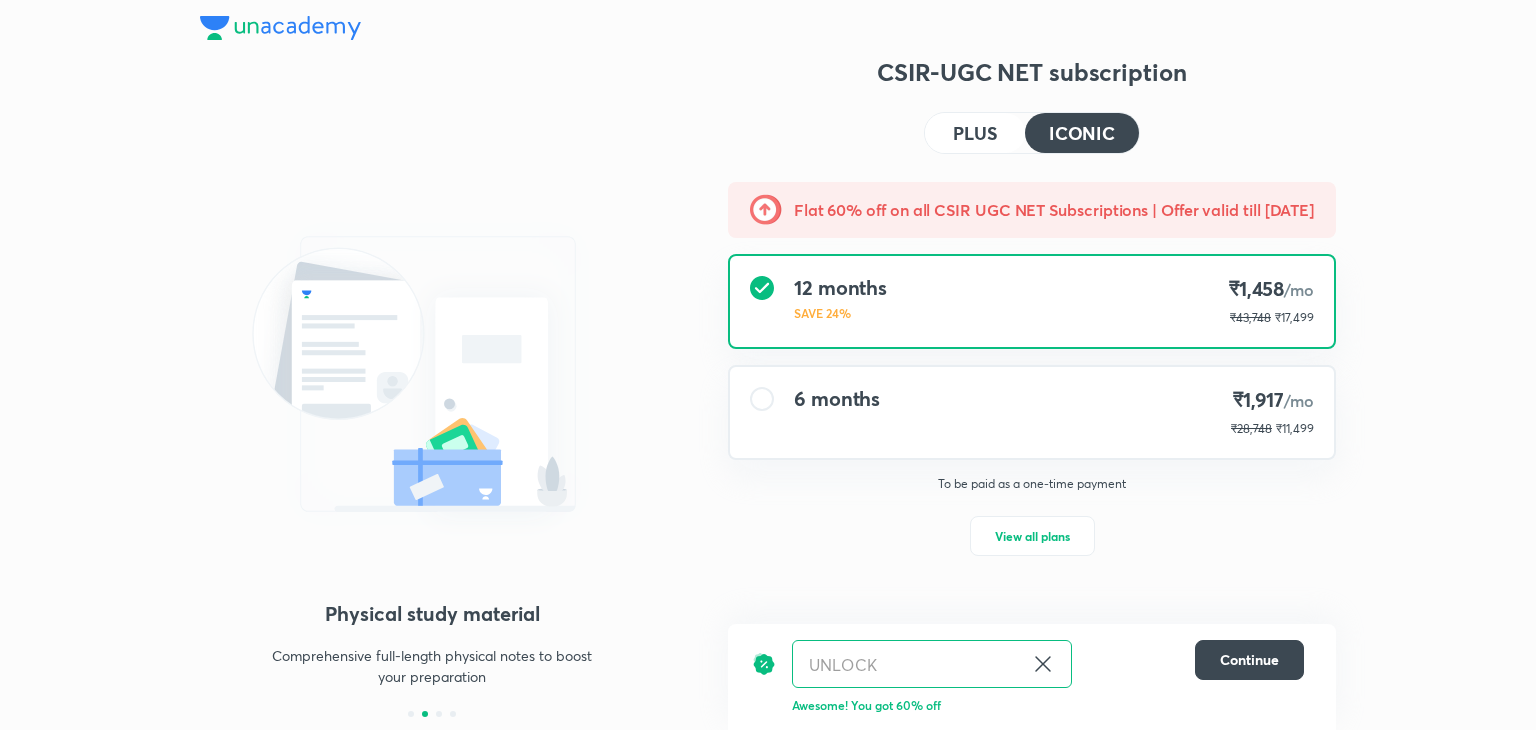 click on "PLUS" at bounding box center (975, 133) 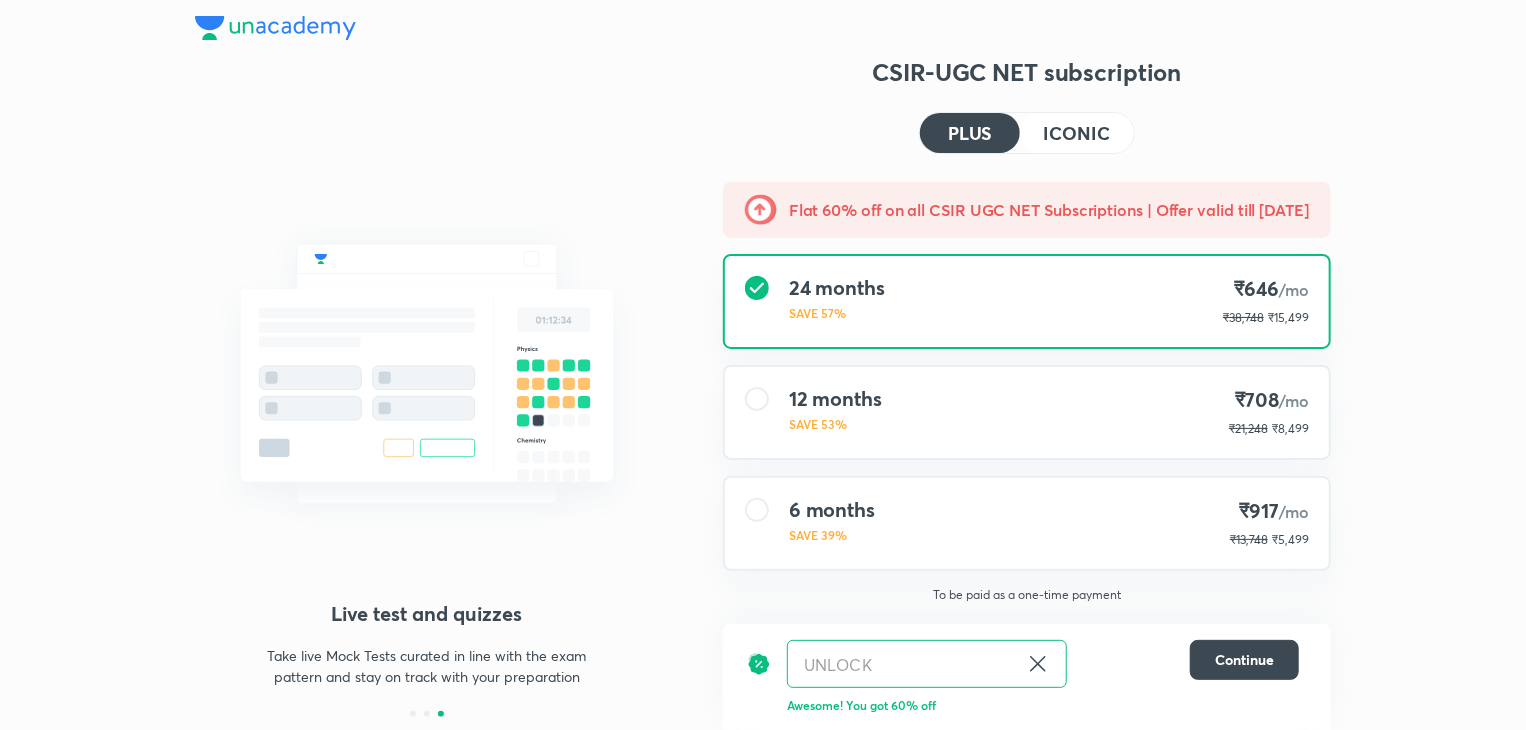 scroll, scrollTop: 75, scrollLeft: 0, axis: vertical 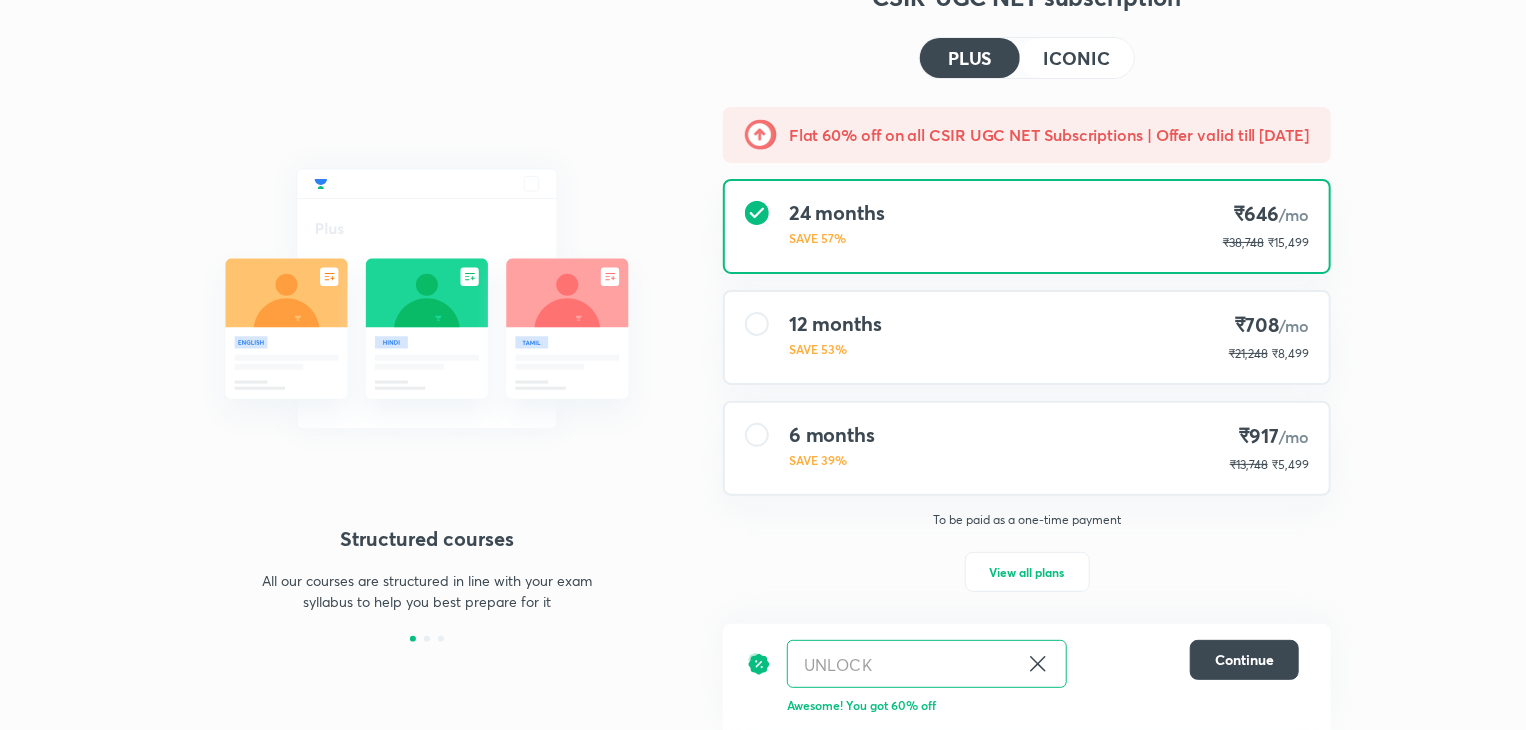 click on "UNLOCK ​" at bounding box center [927, 664] 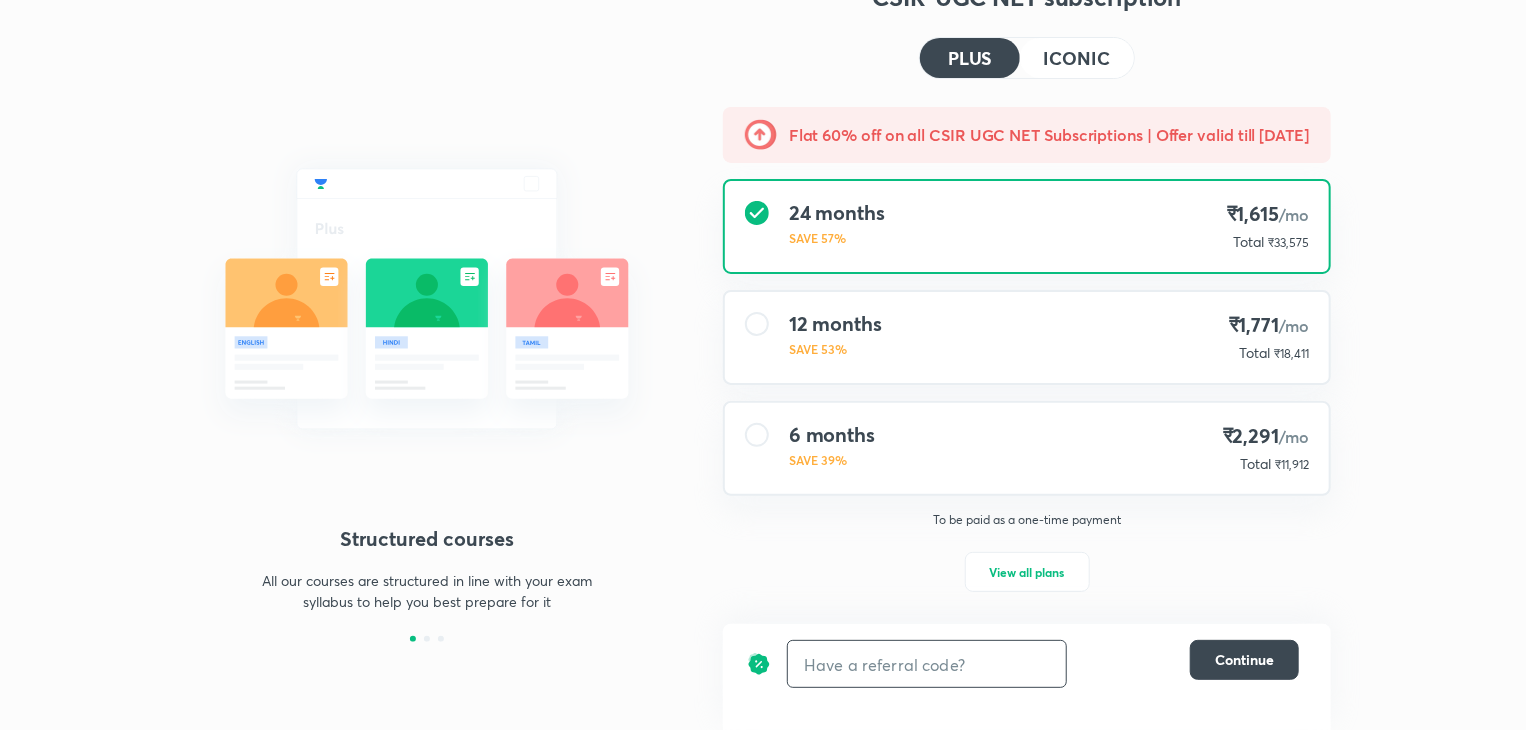 scroll, scrollTop: 0, scrollLeft: 0, axis: both 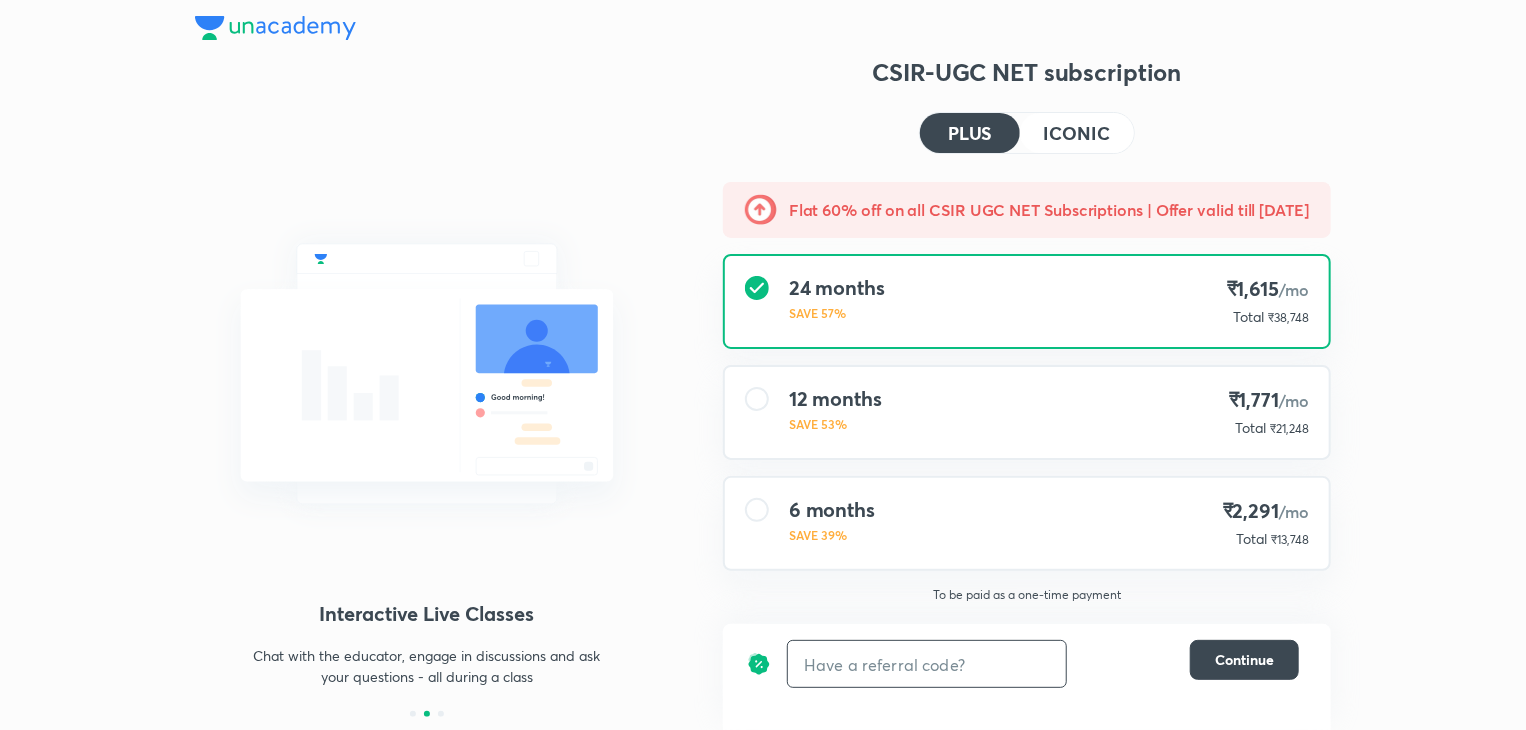 click at bounding box center [927, 664] 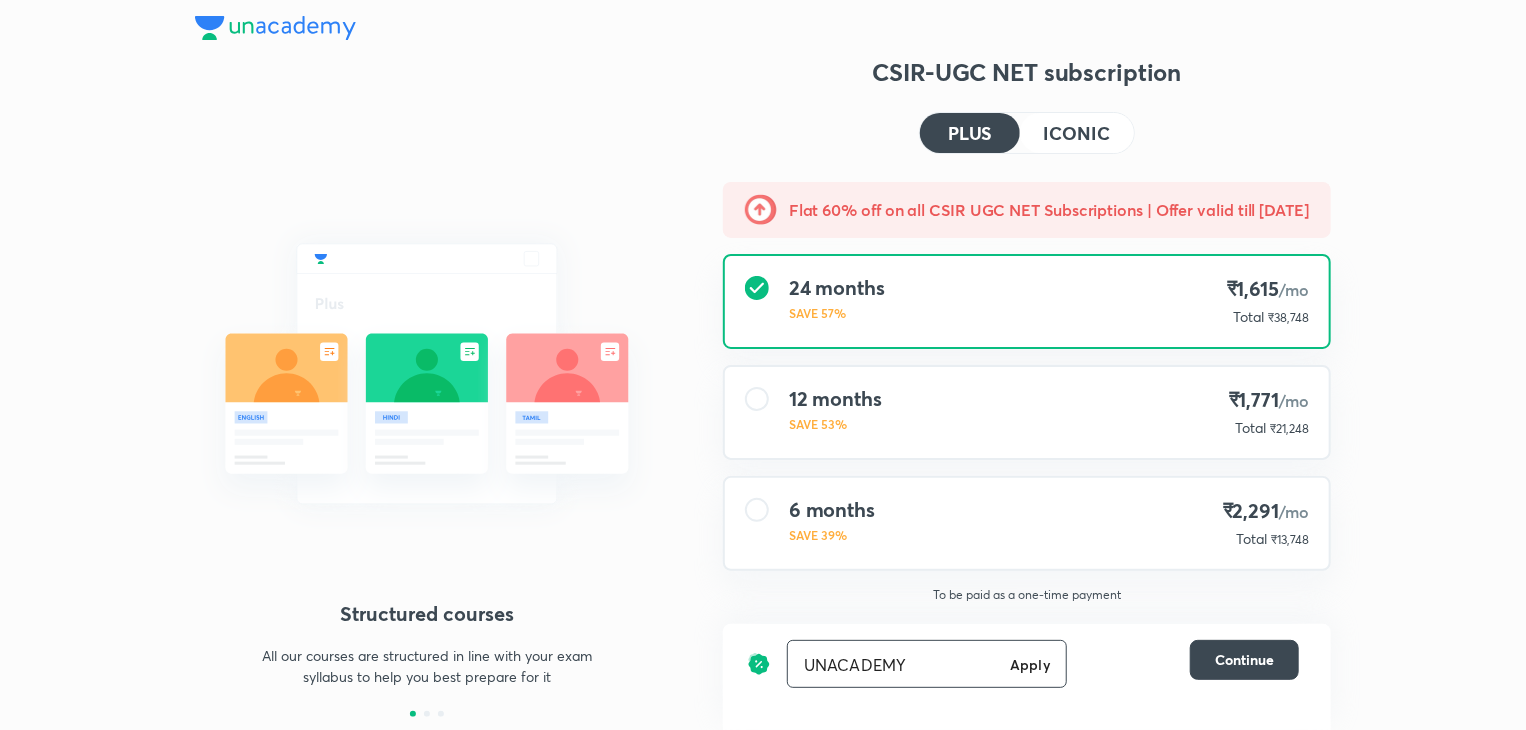 type on "UNACADEMY" 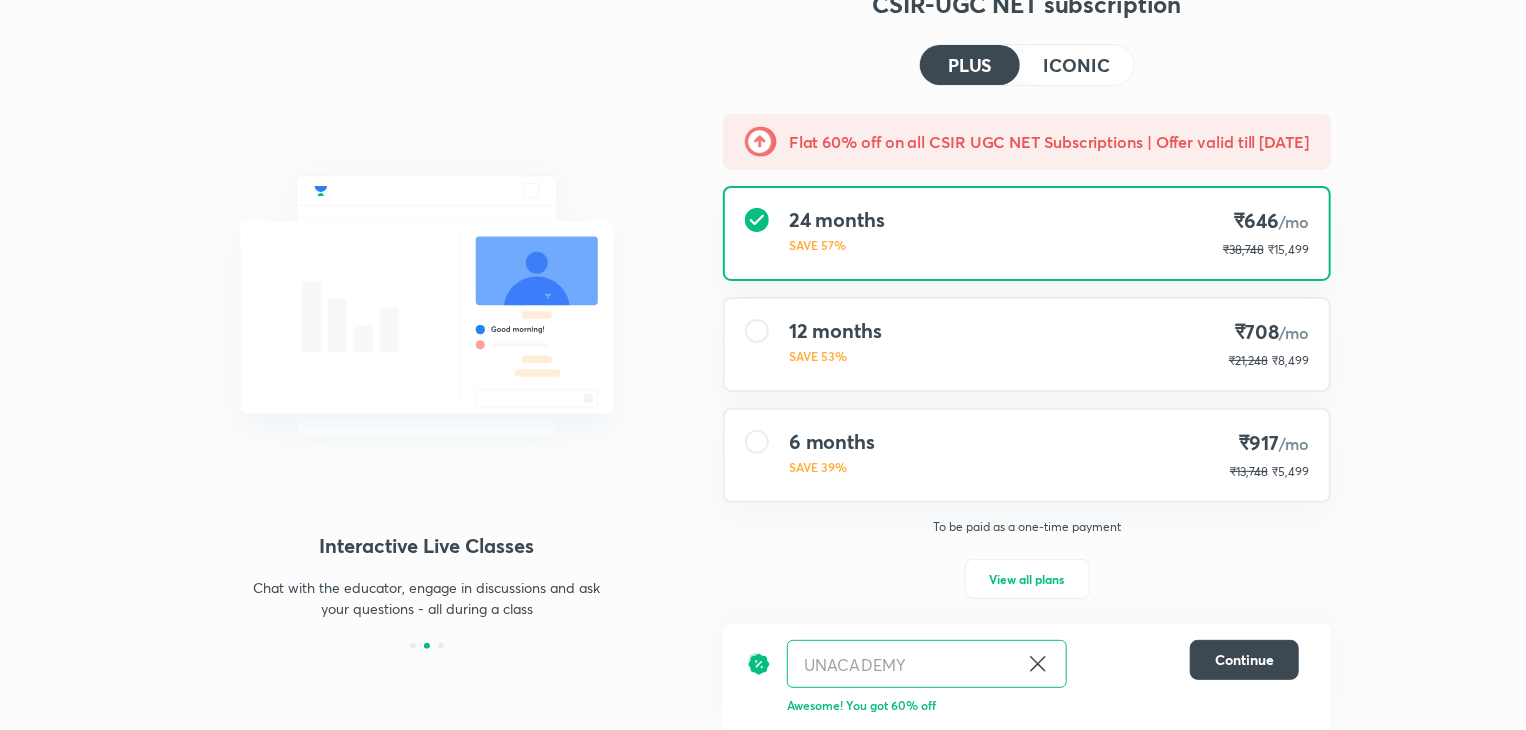 scroll, scrollTop: 75, scrollLeft: 0, axis: vertical 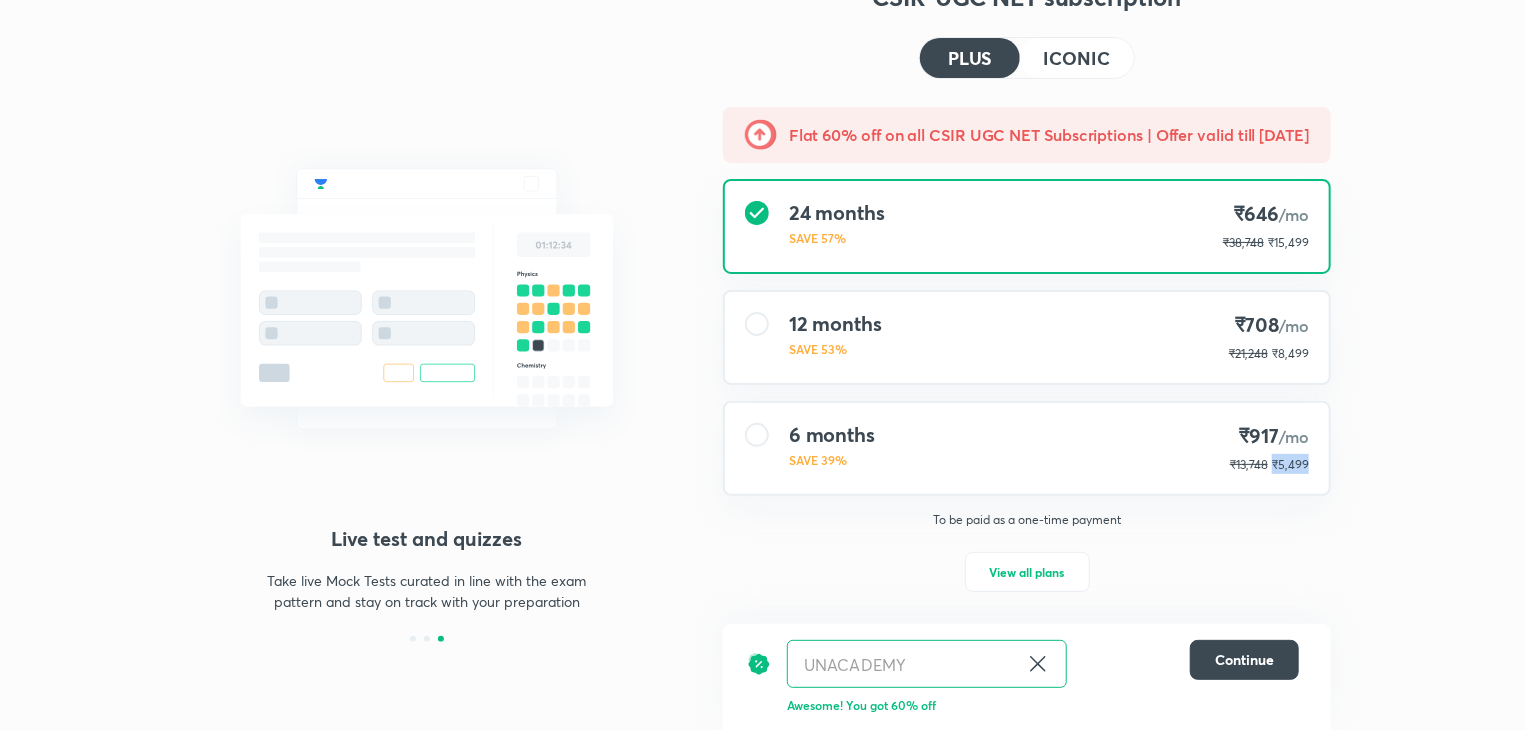 drag, startPoint x: 1274, startPoint y: 463, endPoint x: 1323, endPoint y: 461, distance: 49.0408 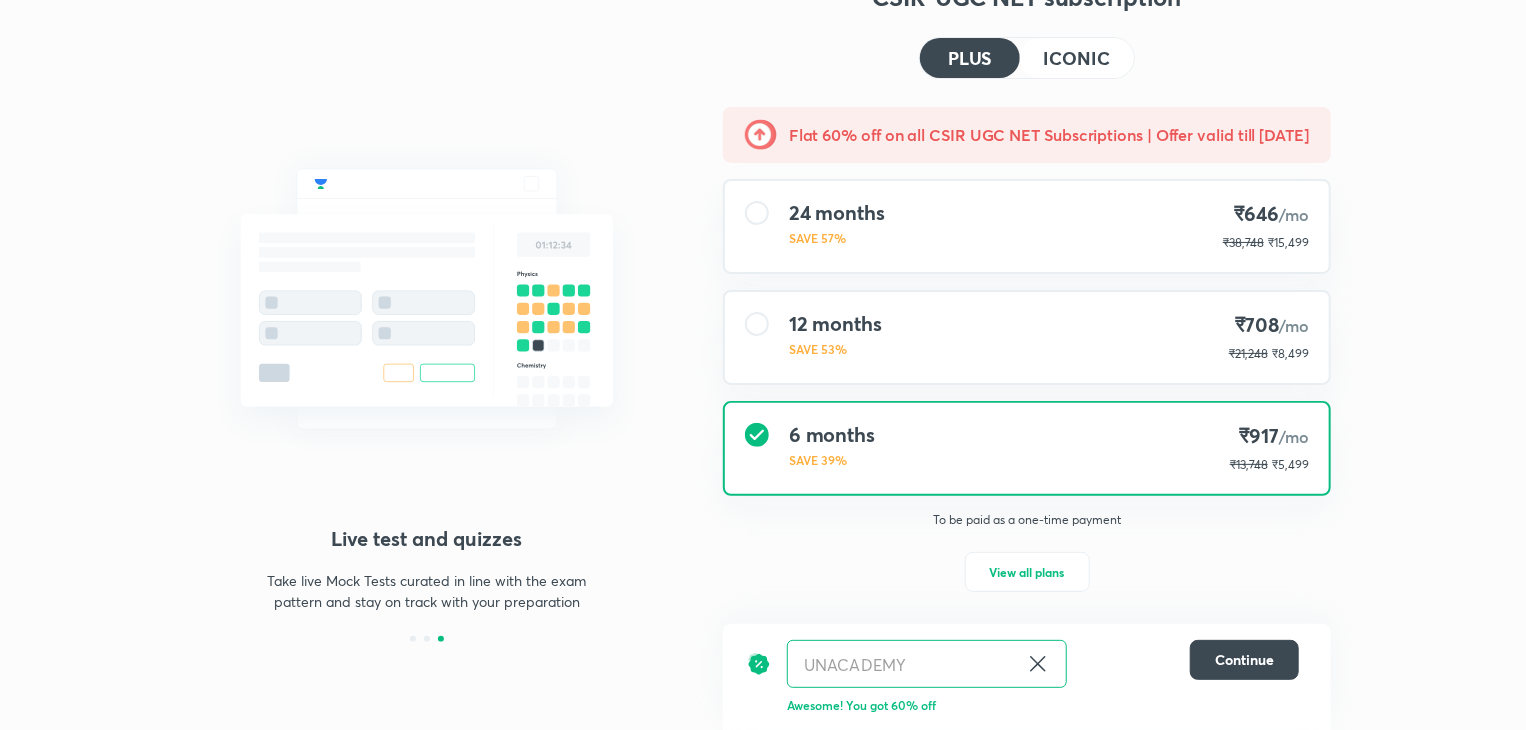 click on "12 months SAVE 53% ₹708  /mo ₹21,248 ₹8,499" at bounding box center [1027, 337] 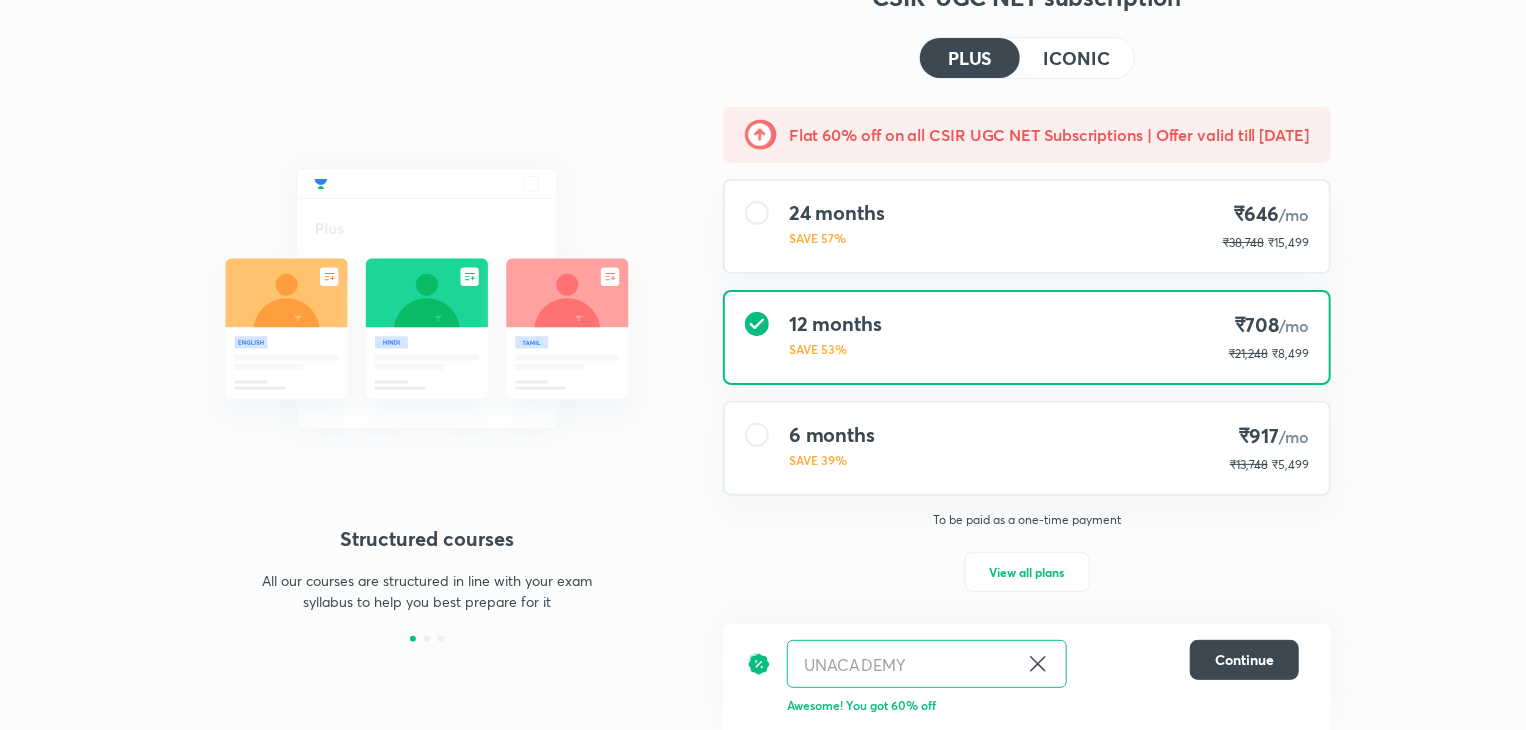 scroll, scrollTop: 0, scrollLeft: 0, axis: both 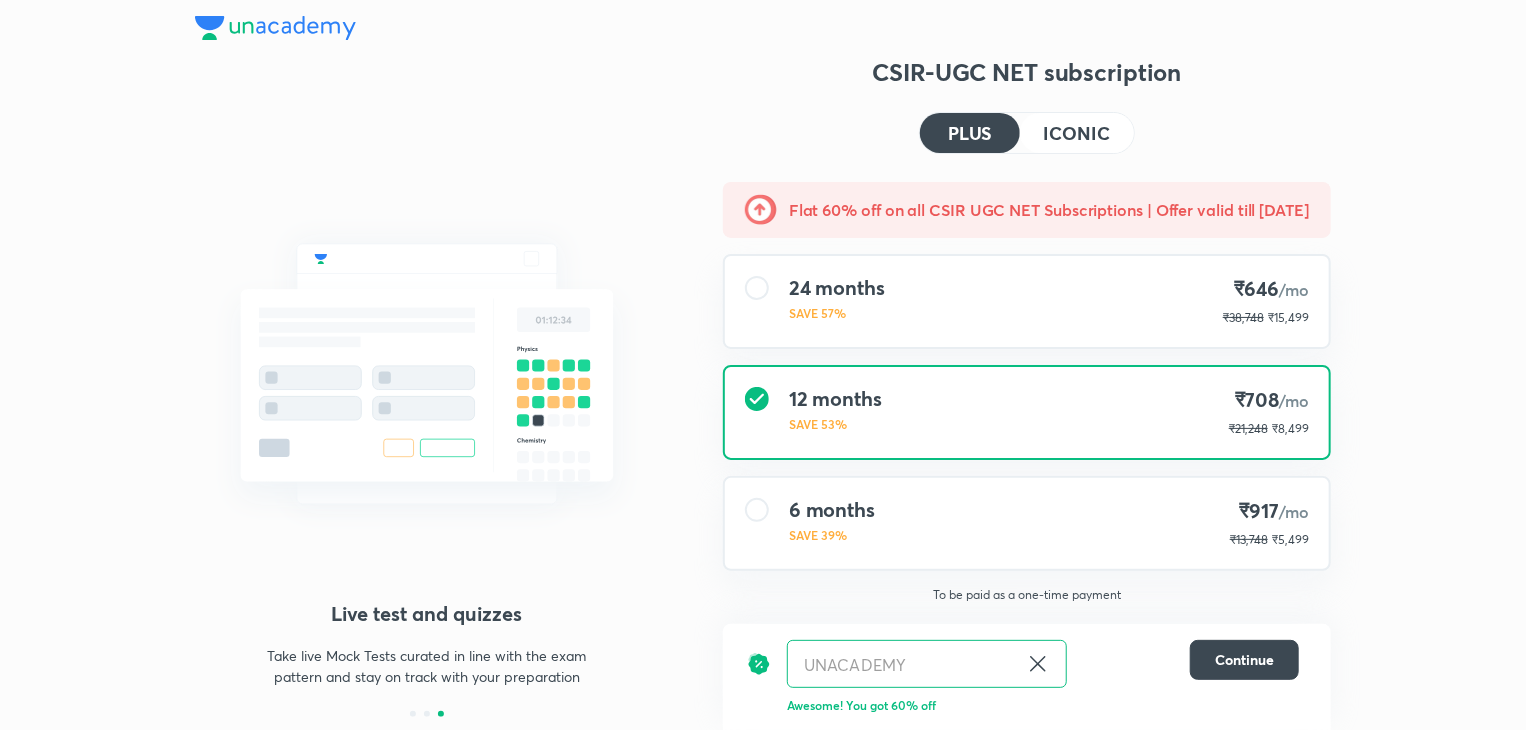 click on "ICONIC" at bounding box center (1077, 133) 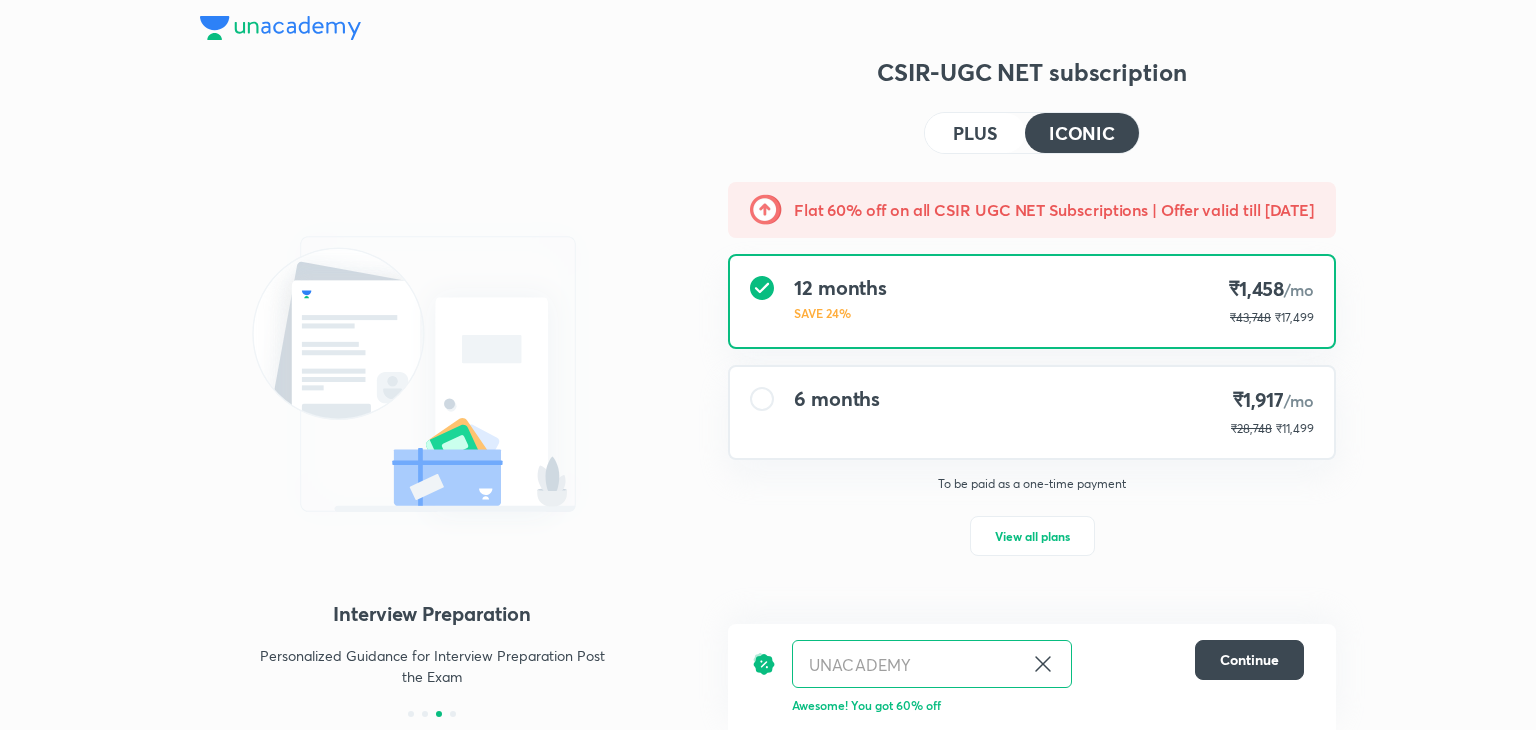 click on "PLUS" at bounding box center (975, 133) 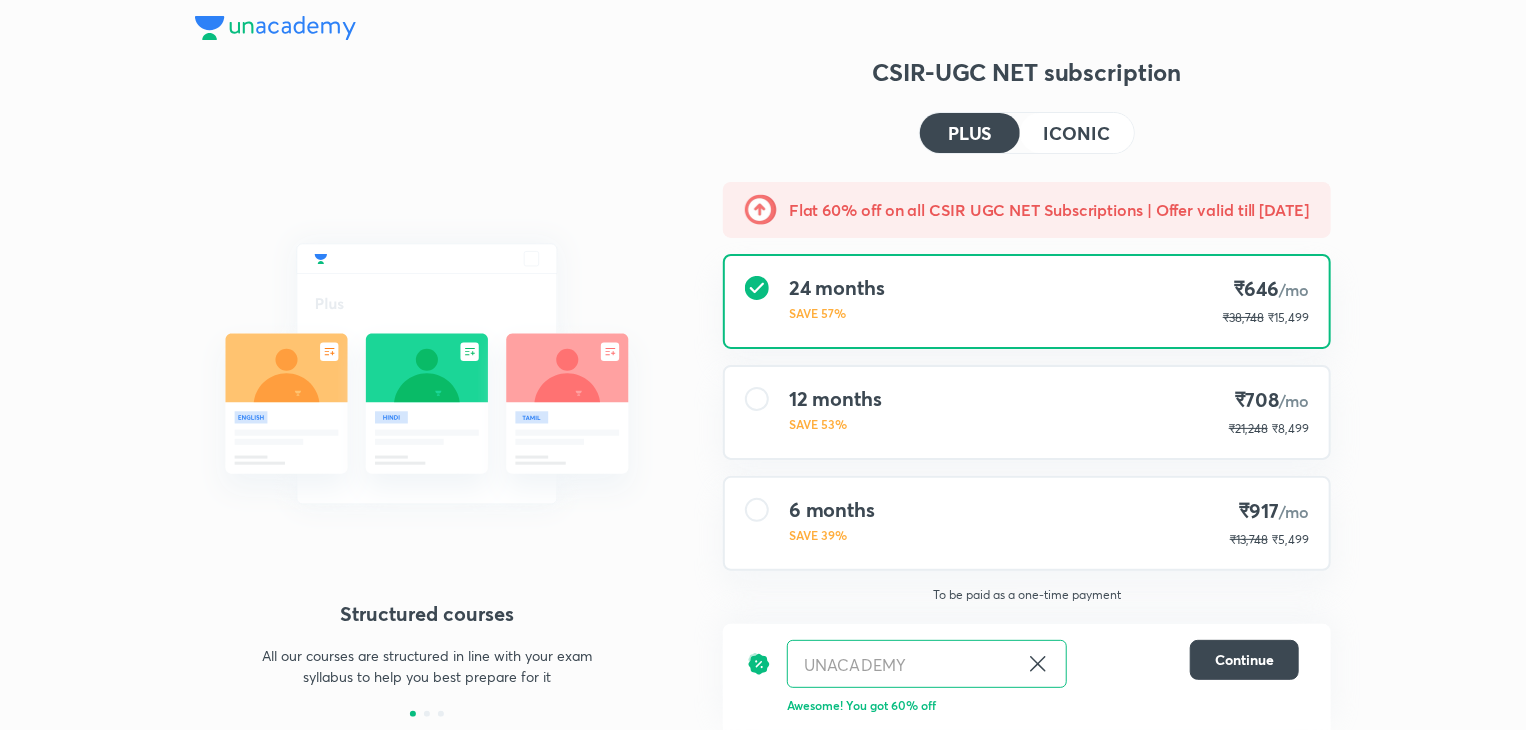 click on "ICONIC" at bounding box center [1077, 133] 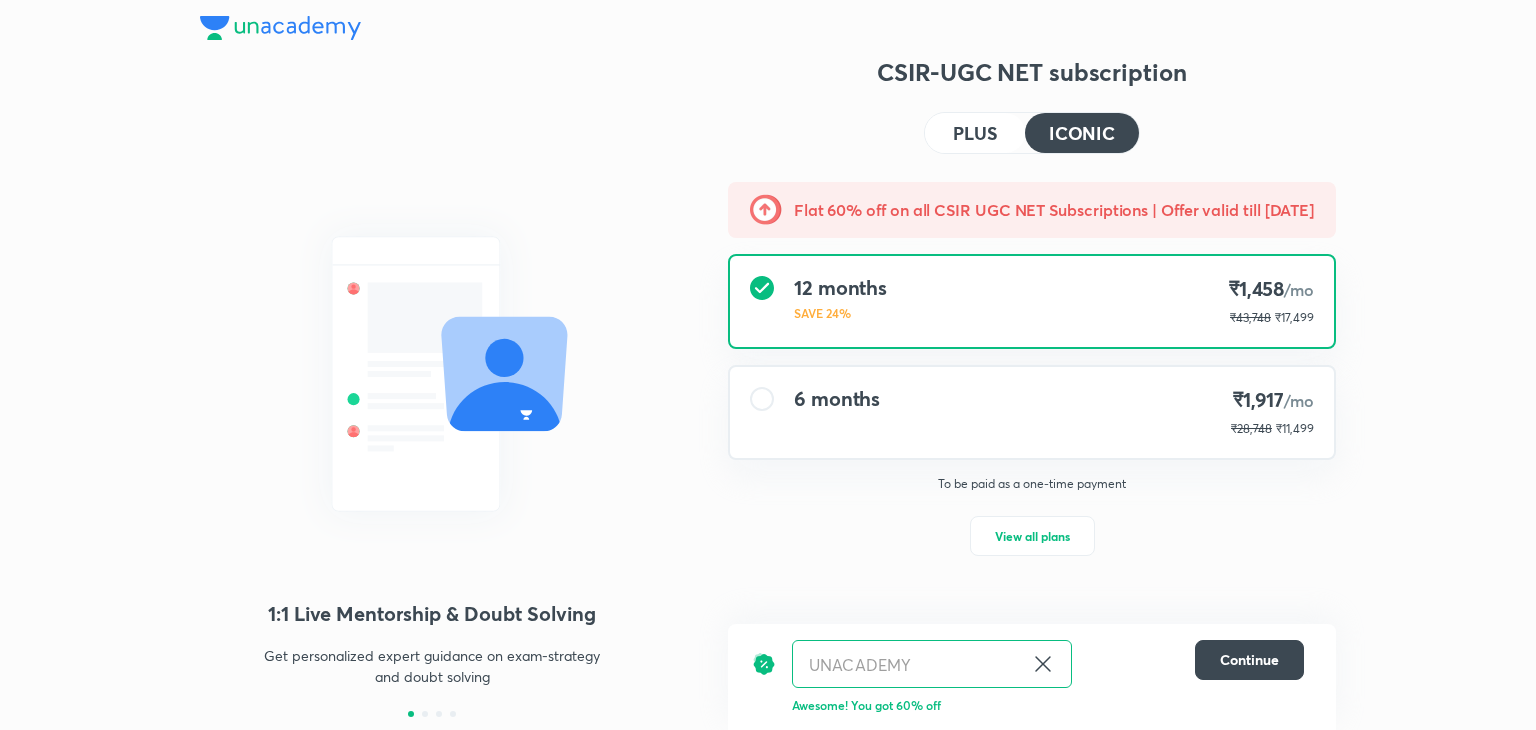 click on "PLUS" at bounding box center (975, 133) 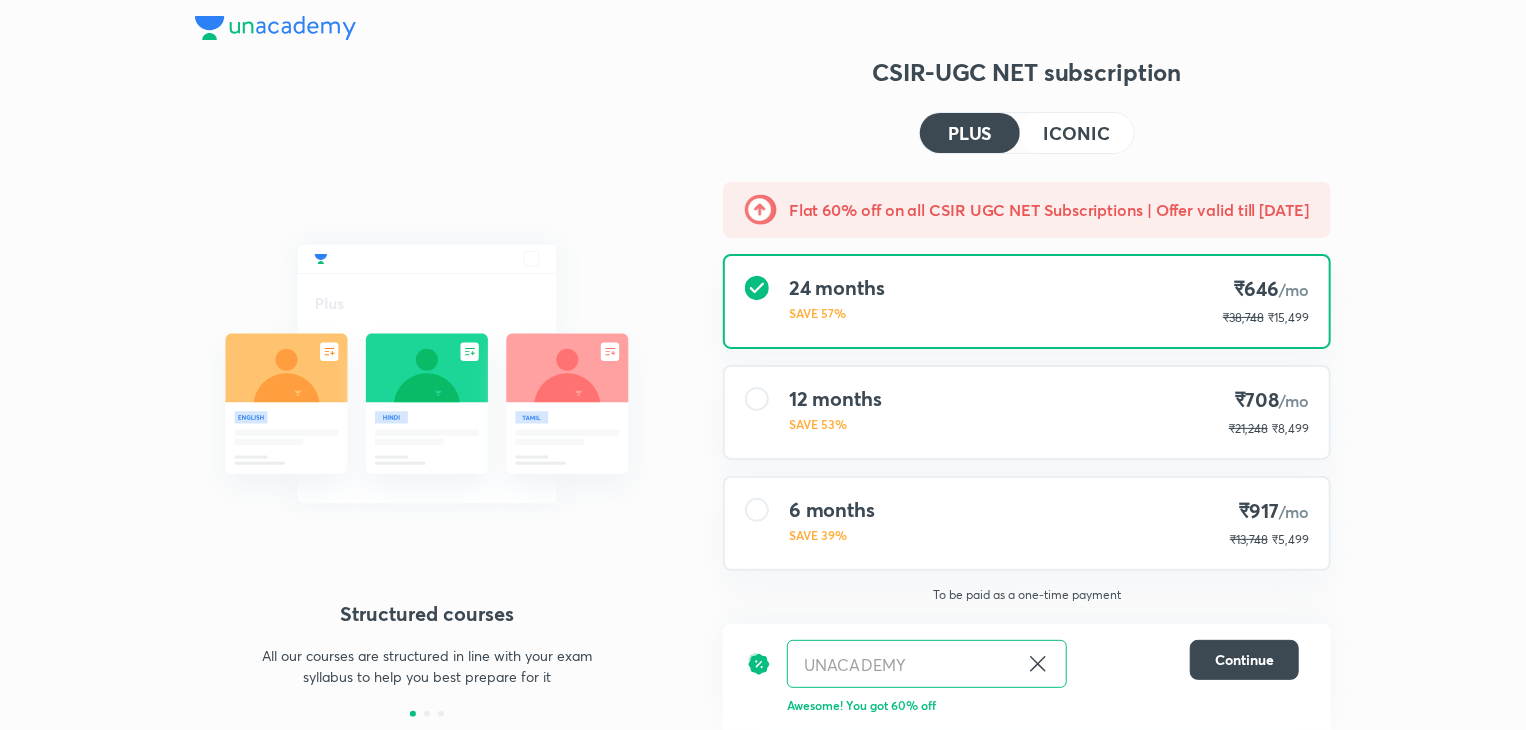 scroll, scrollTop: 0, scrollLeft: 0, axis: both 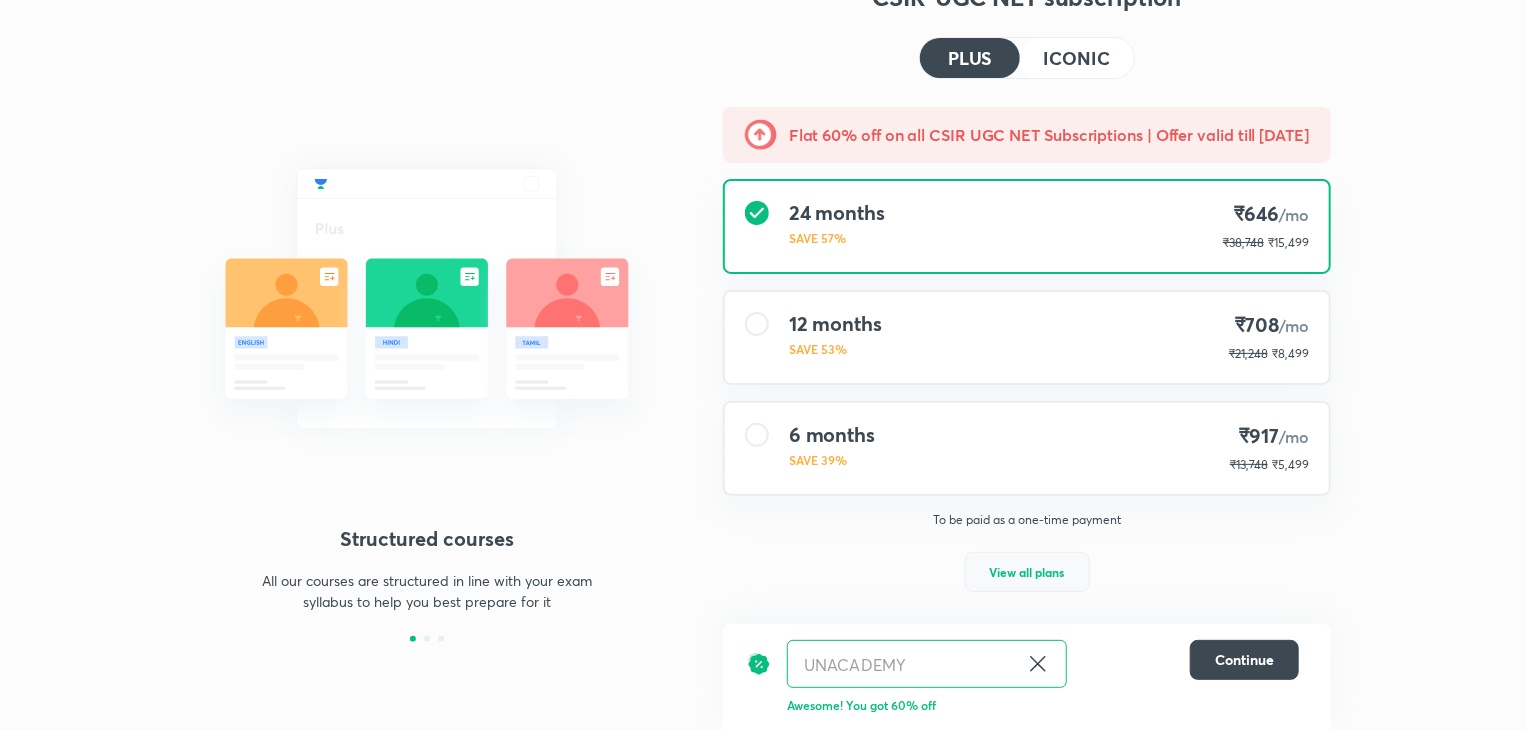 click on "View all plans" at bounding box center (1027, 572) 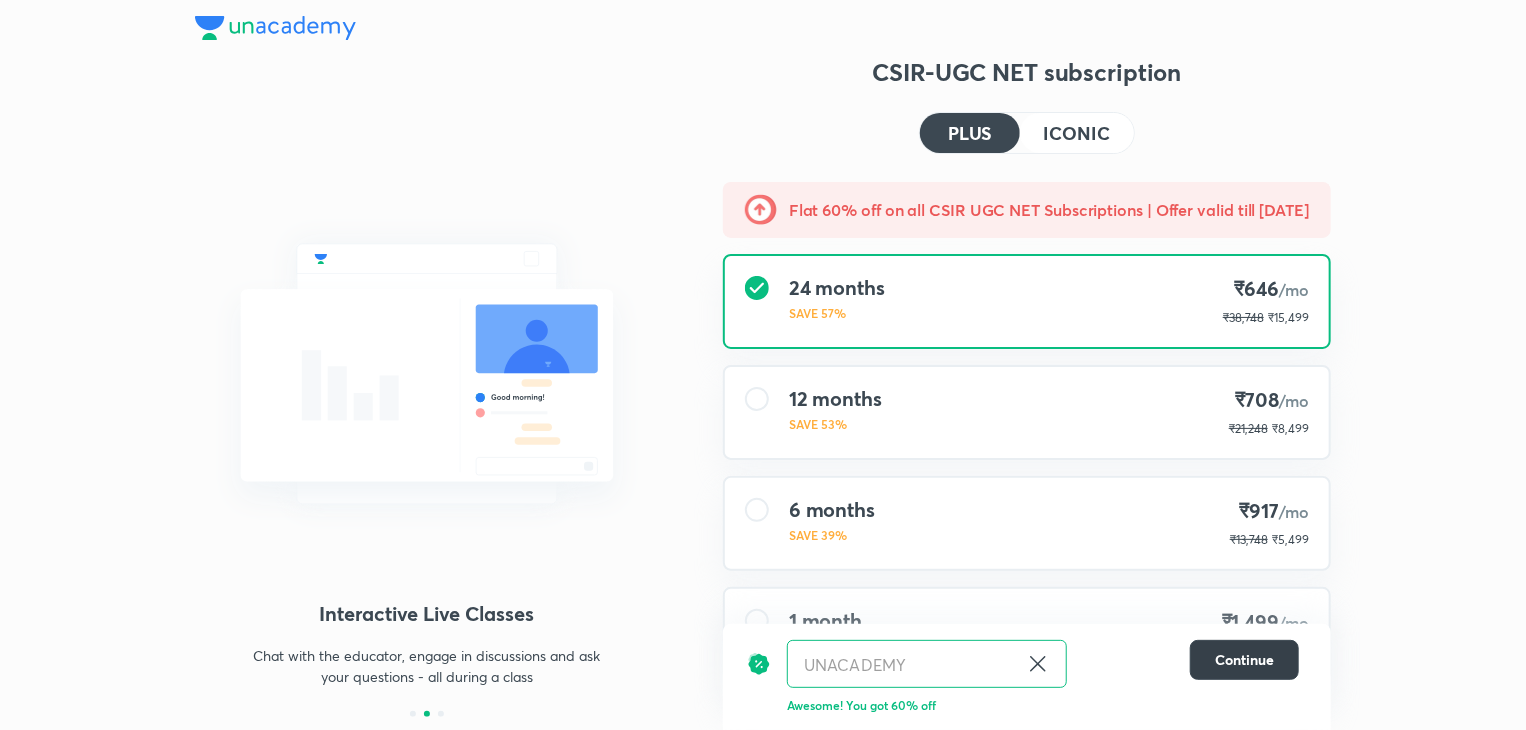 scroll, scrollTop: 97, scrollLeft: 0, axis: vertical 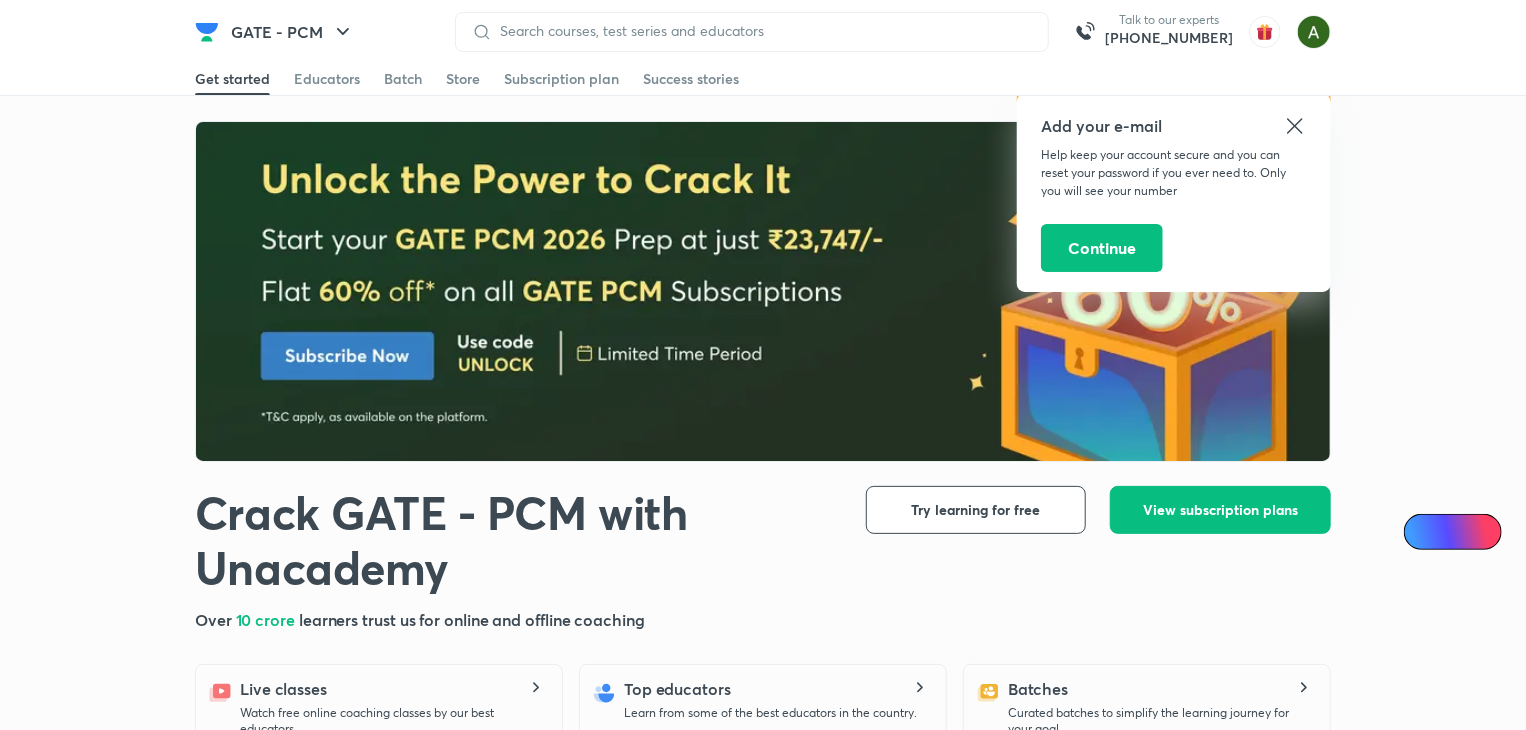 click 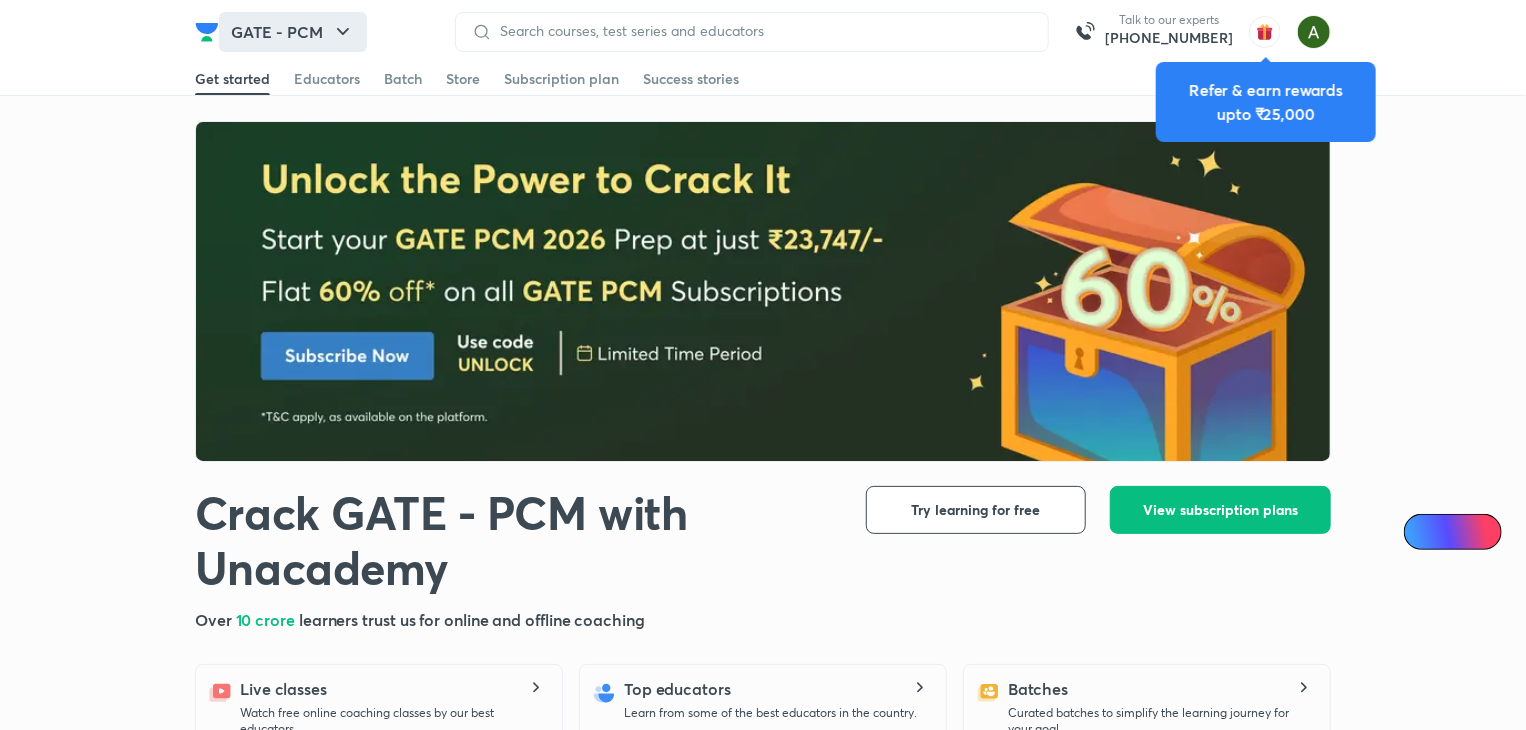 click on "GATE - PCM" at bounding box center (293, 32) 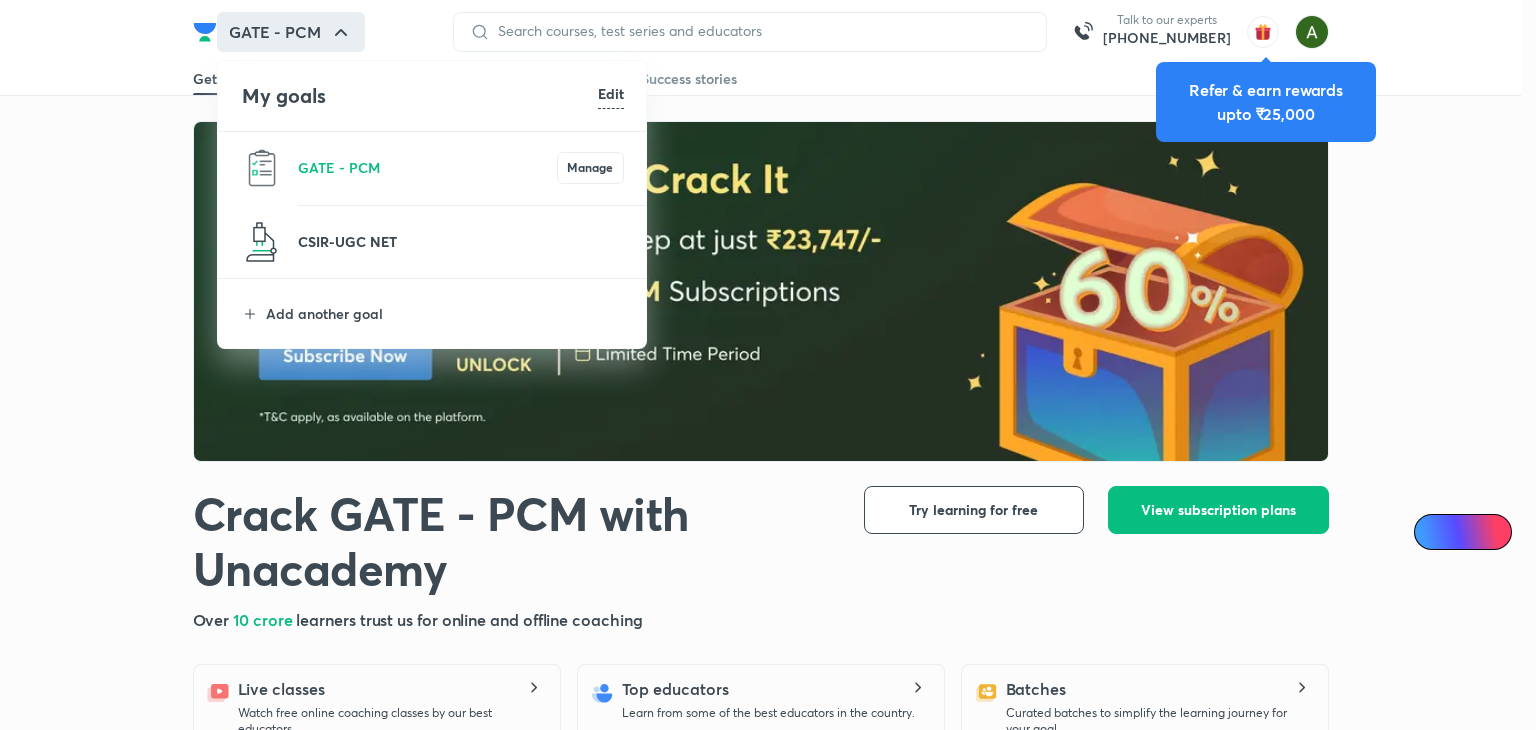 click on "CSIR-UGC NET" at bounding box center [461, 241] 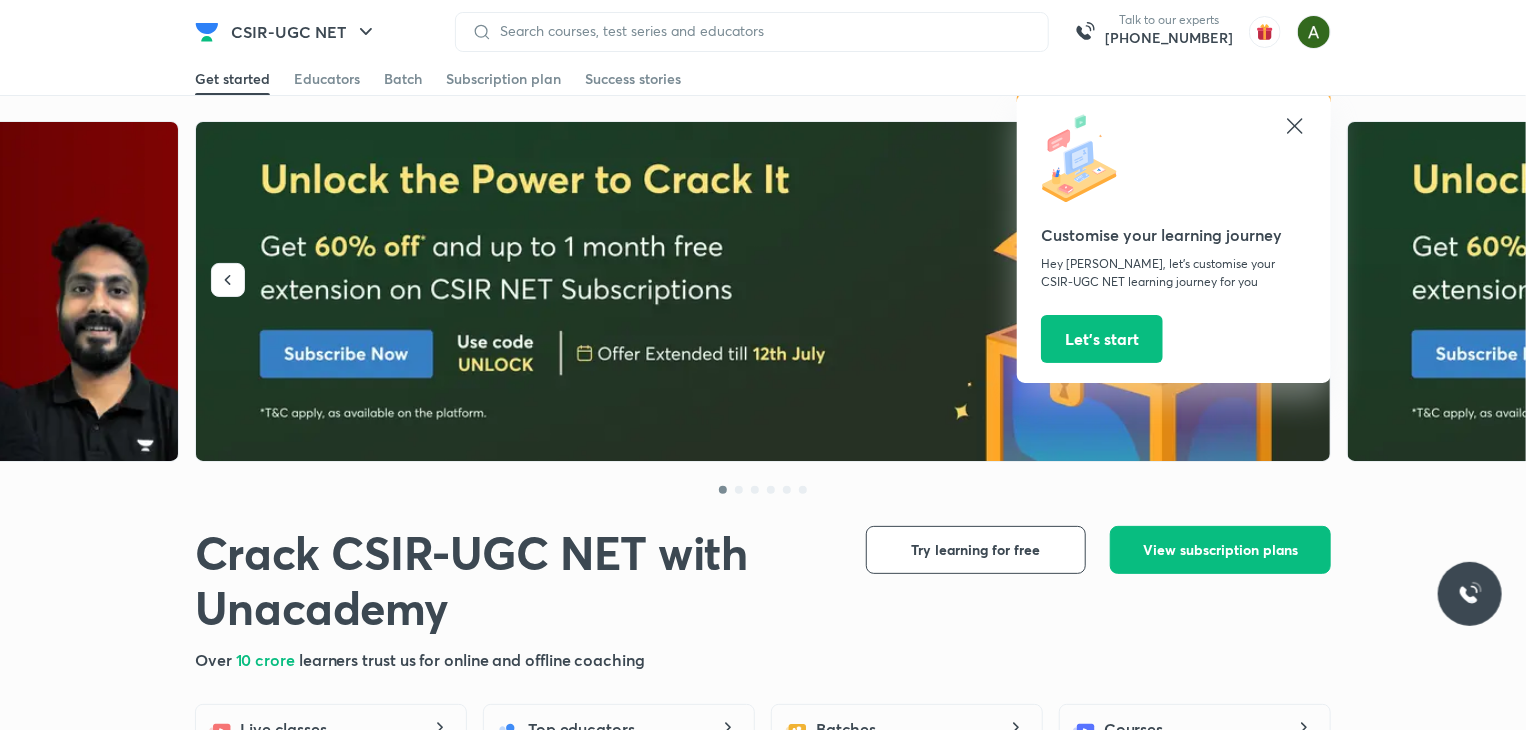 click on "Crack CSIR-UGC NET with Unacademy Crack CSIR-UGC NET with Unacademy   Over     10 crore     learners trust us for online and offline coaching   Try learning for free View subscription plans View subscription plans Explore for free Live classes Watch free online coaching classes by our best educators. Top educators Learn from some of the best educators in the country. Batches Curated batches to simplify the learning journey for your goal. Courses Learn every subject in detail from your favourite educator. Playlist High quality lecture videos for the entire syllabus for all your subjects. Practice Strengthen your exam preparation with adaptive practice tests. Test series Evaluate and boost your exam preparation with test series. Doubts & solutions Get quick and detailed solutions to clarify your doubts. Take a test for free and win up to 50% scholarship Take a test for free and win up to 50% scholarship Just  15  minutes   Just  15  minutes   15  quick questions 15  quick questions Attempt test now" at bounding box center [763, 868] 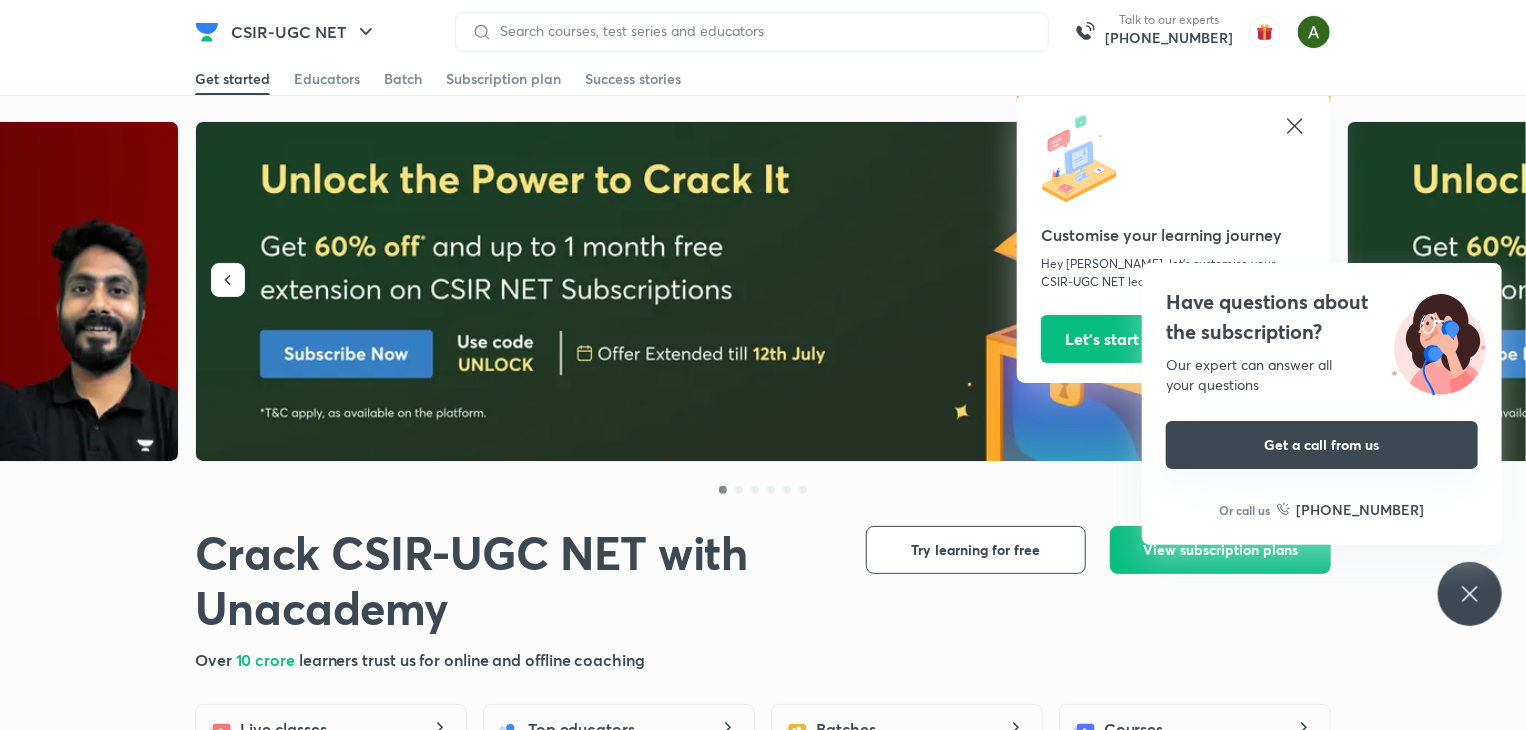 click on "Get a call from us" at bounding box center [1322, 445] 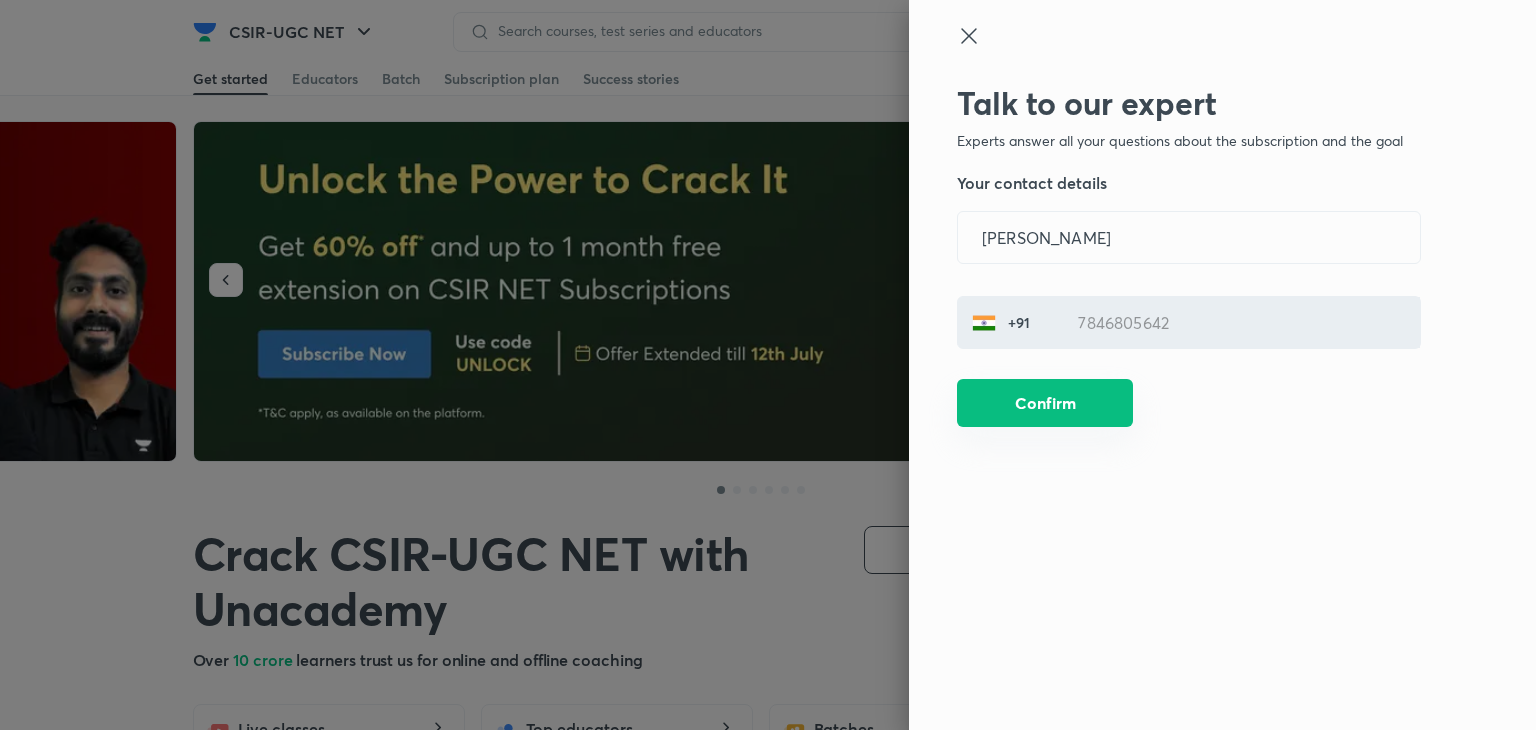 click on "Confirm" at bounding box center (1045, 403) 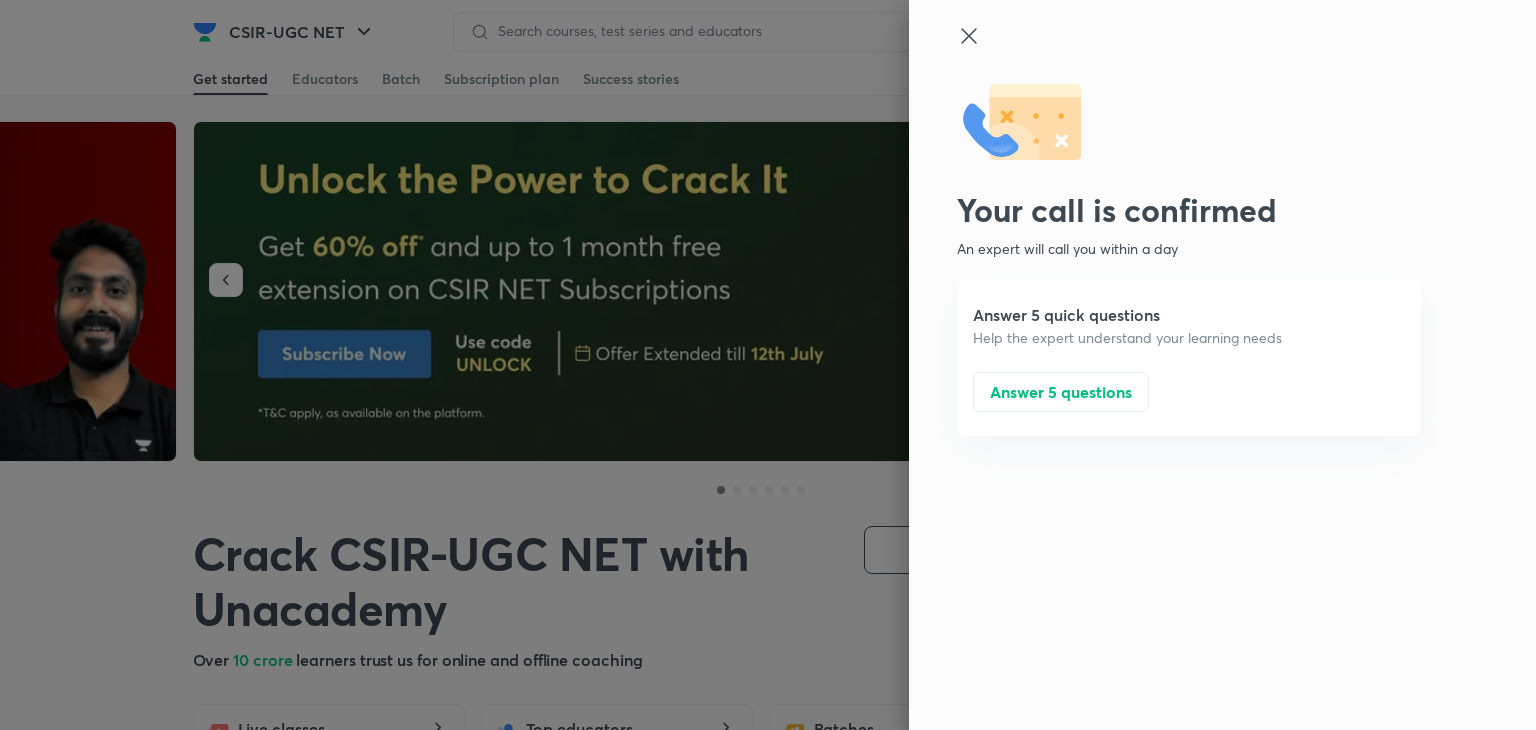 click on "Answer 5 questions" at bounding box center (1061, 392) 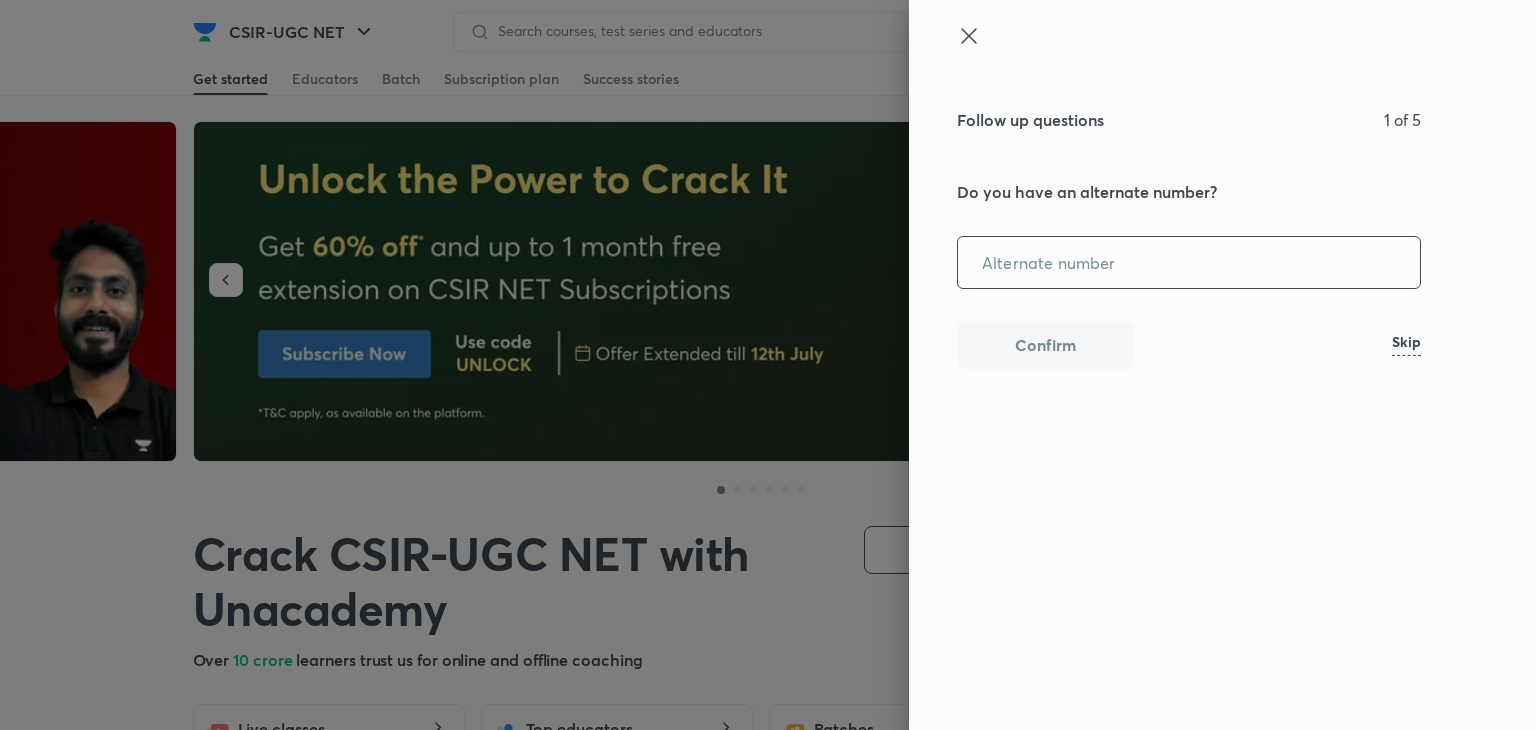 click at bounding box center [1189, 262] 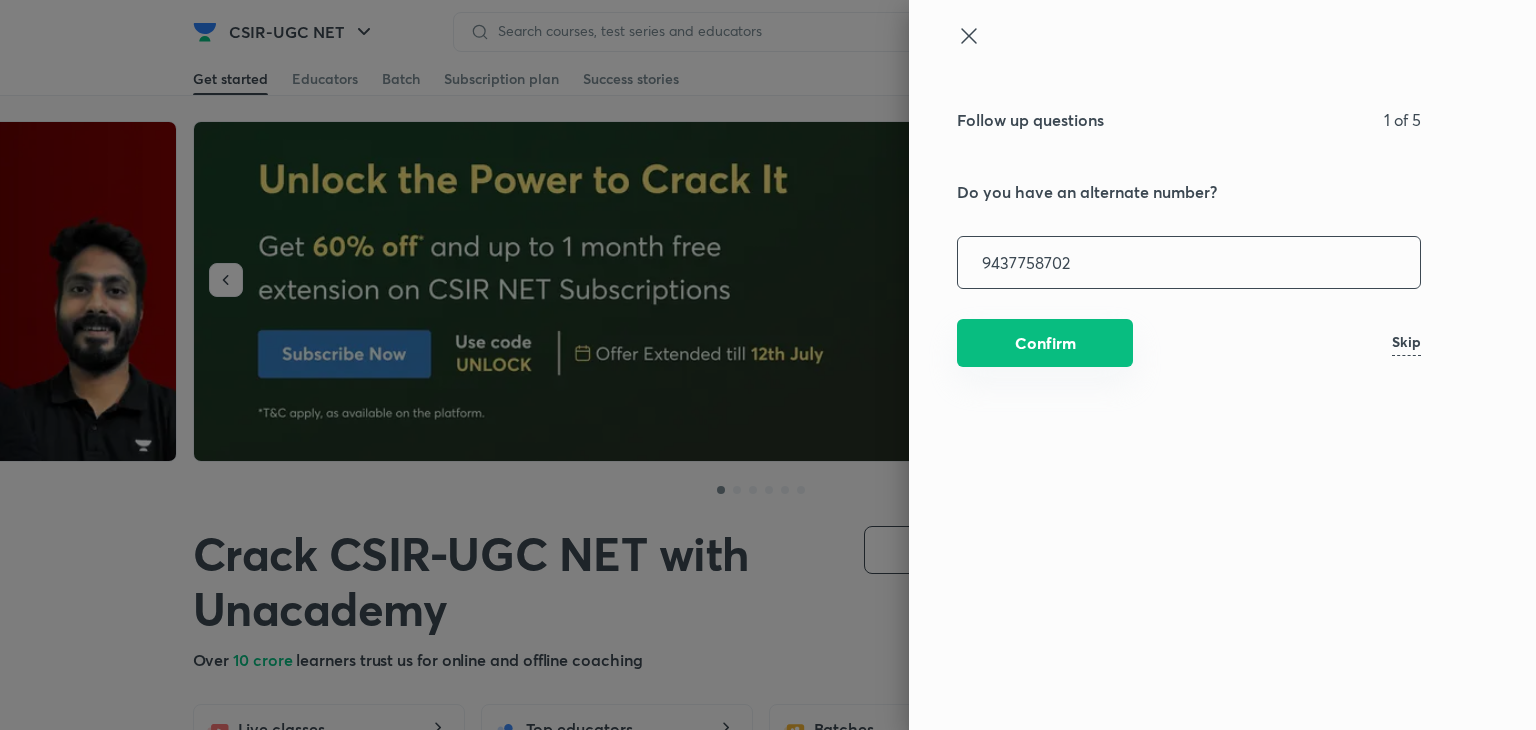 type on "9437758702" 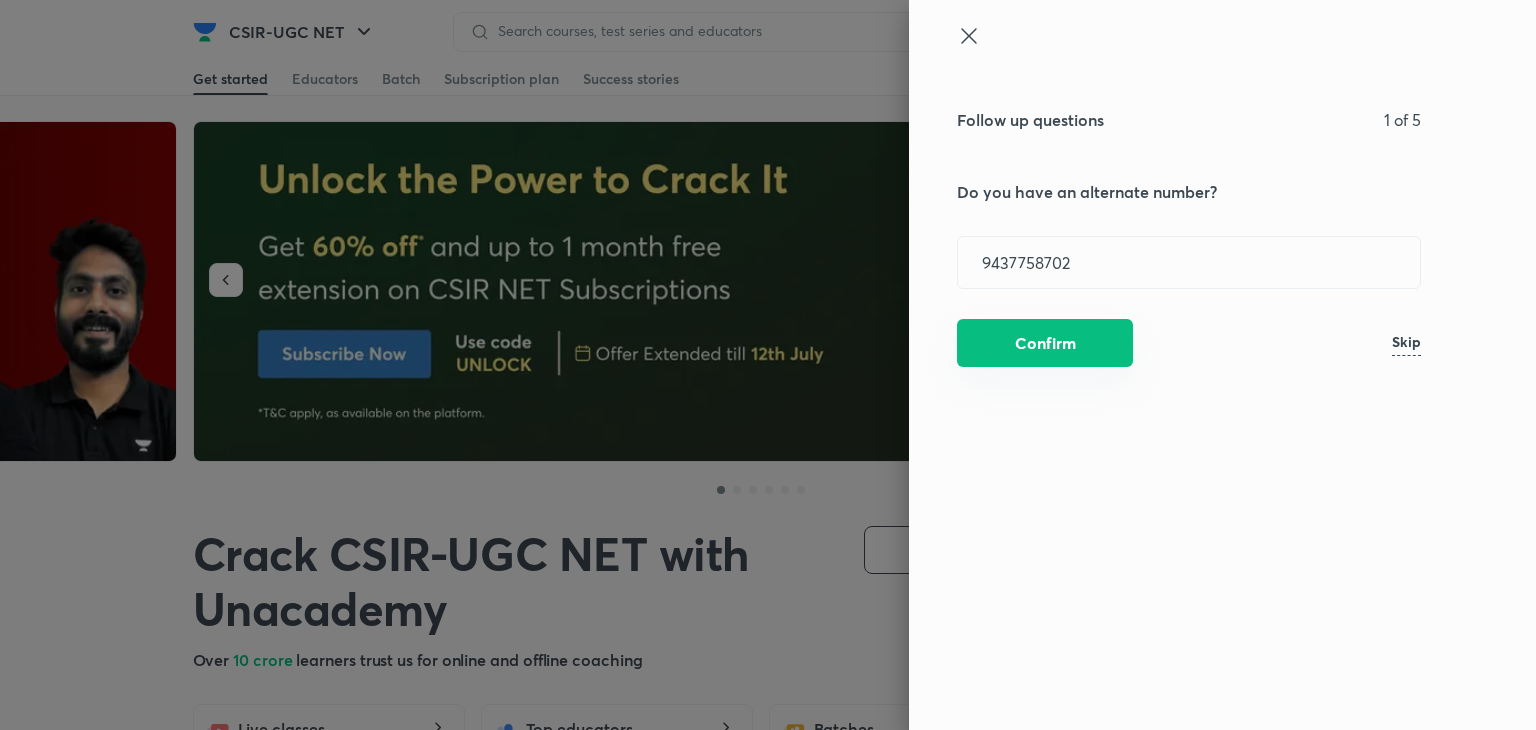 click on "Confirm" at bounding box center [1045, 343] 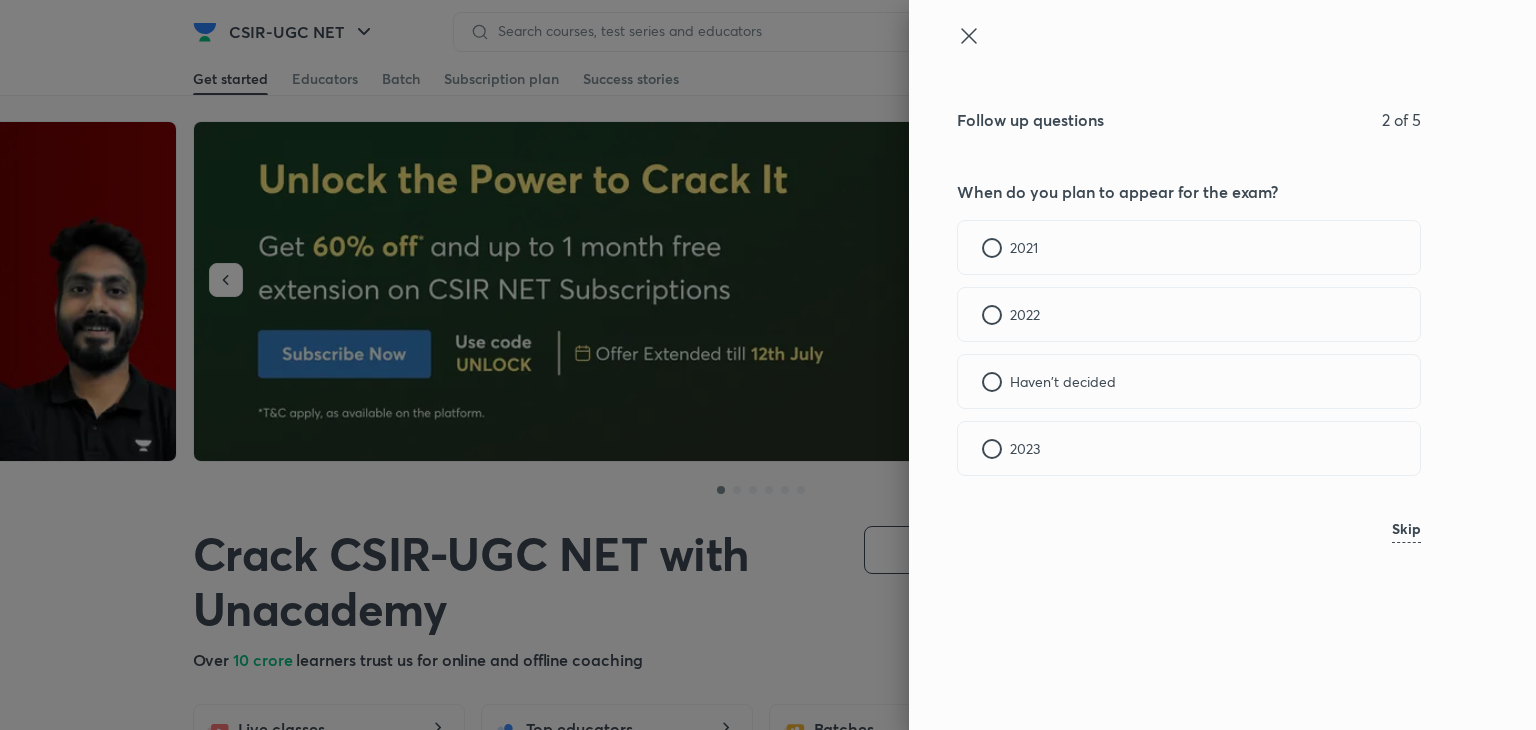 click at bounding box center [992, 382] 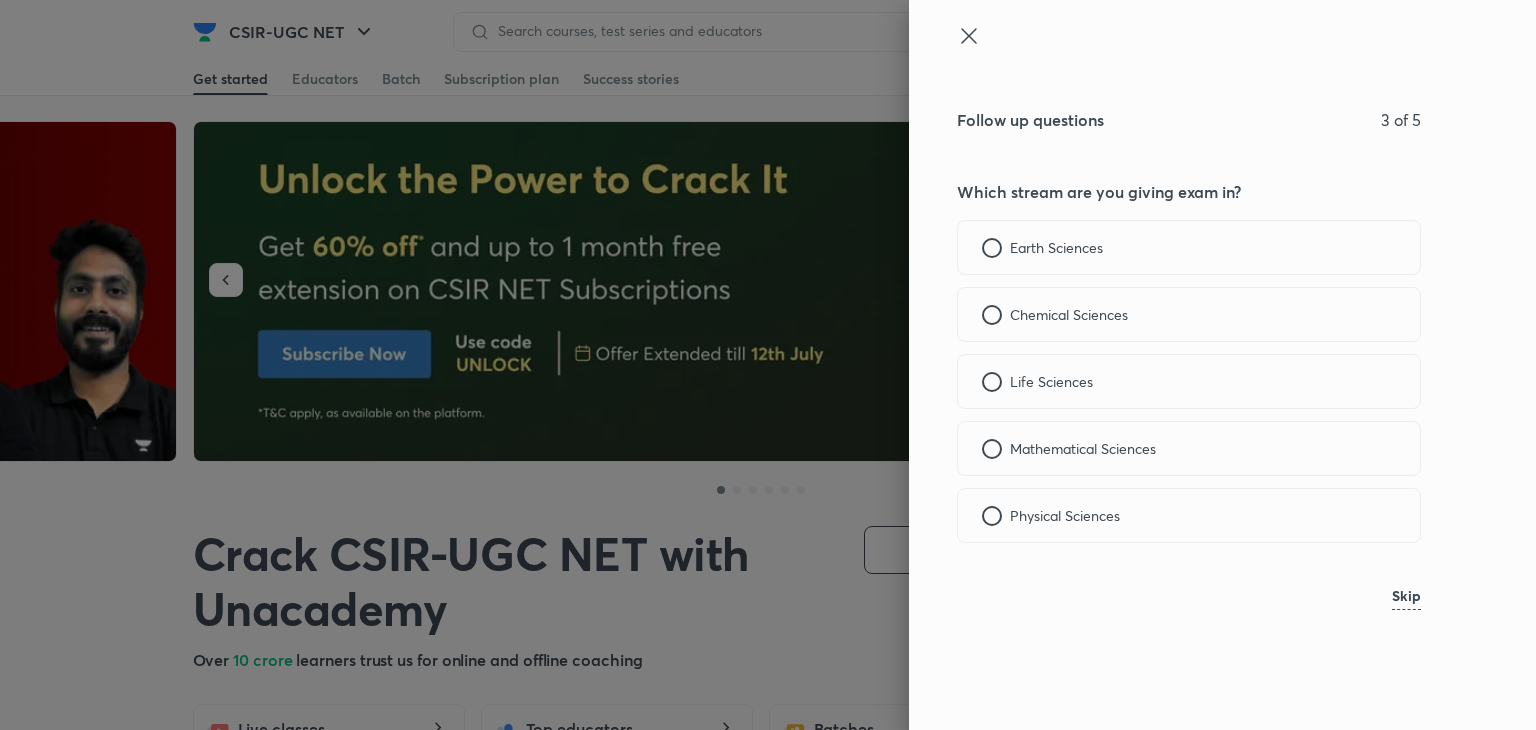 click at bounding box center (992, 516) 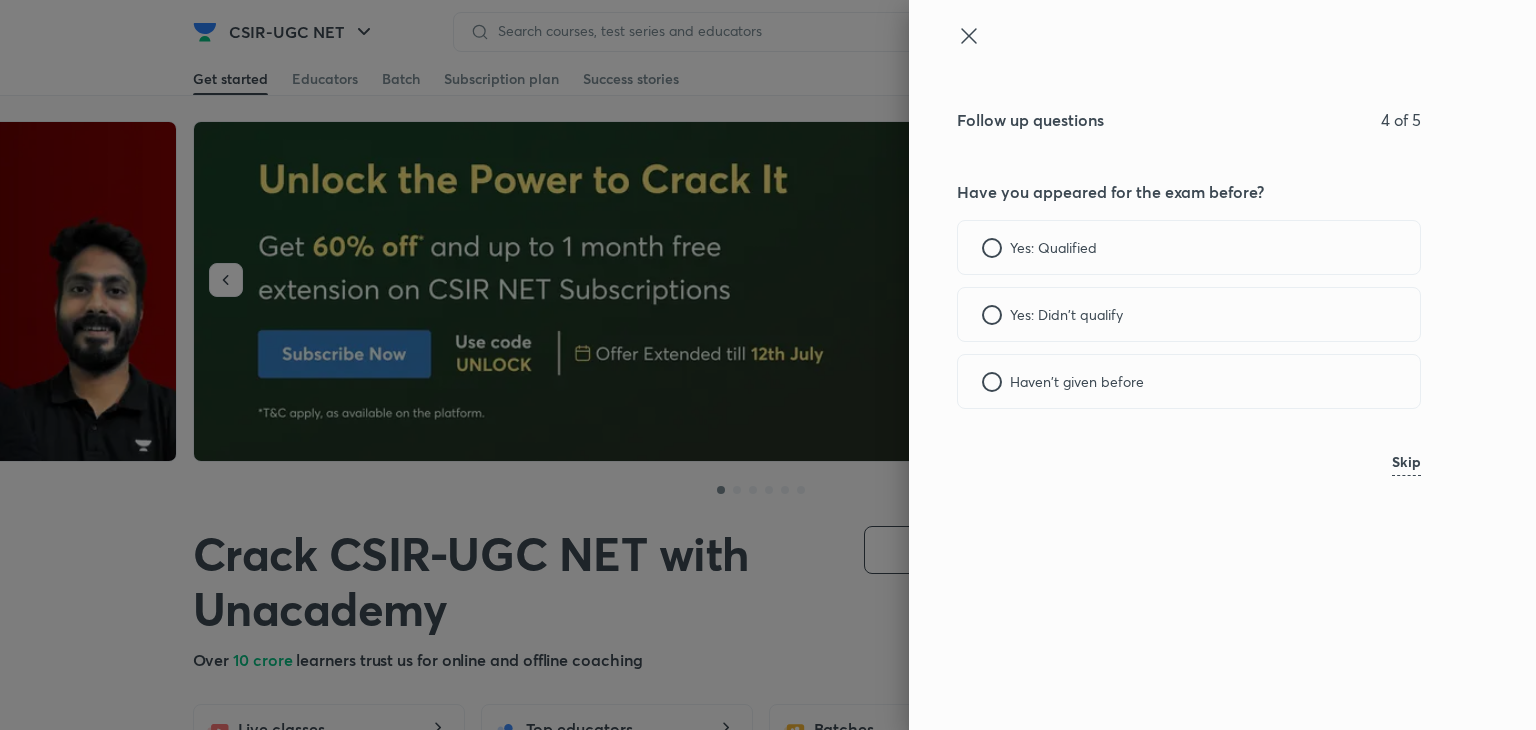 click at bounding box center (992, 382) 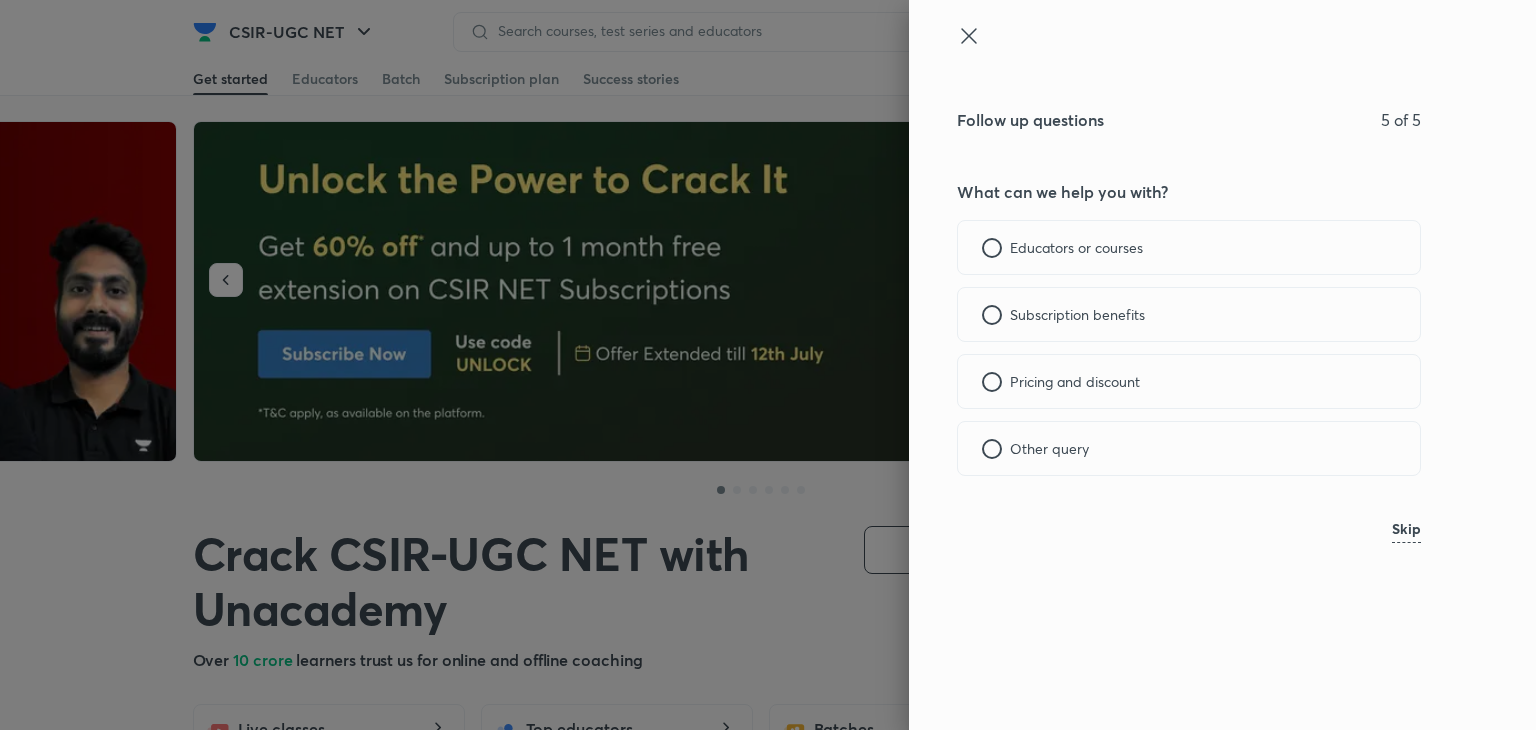 click at bounding box center [992, 248] 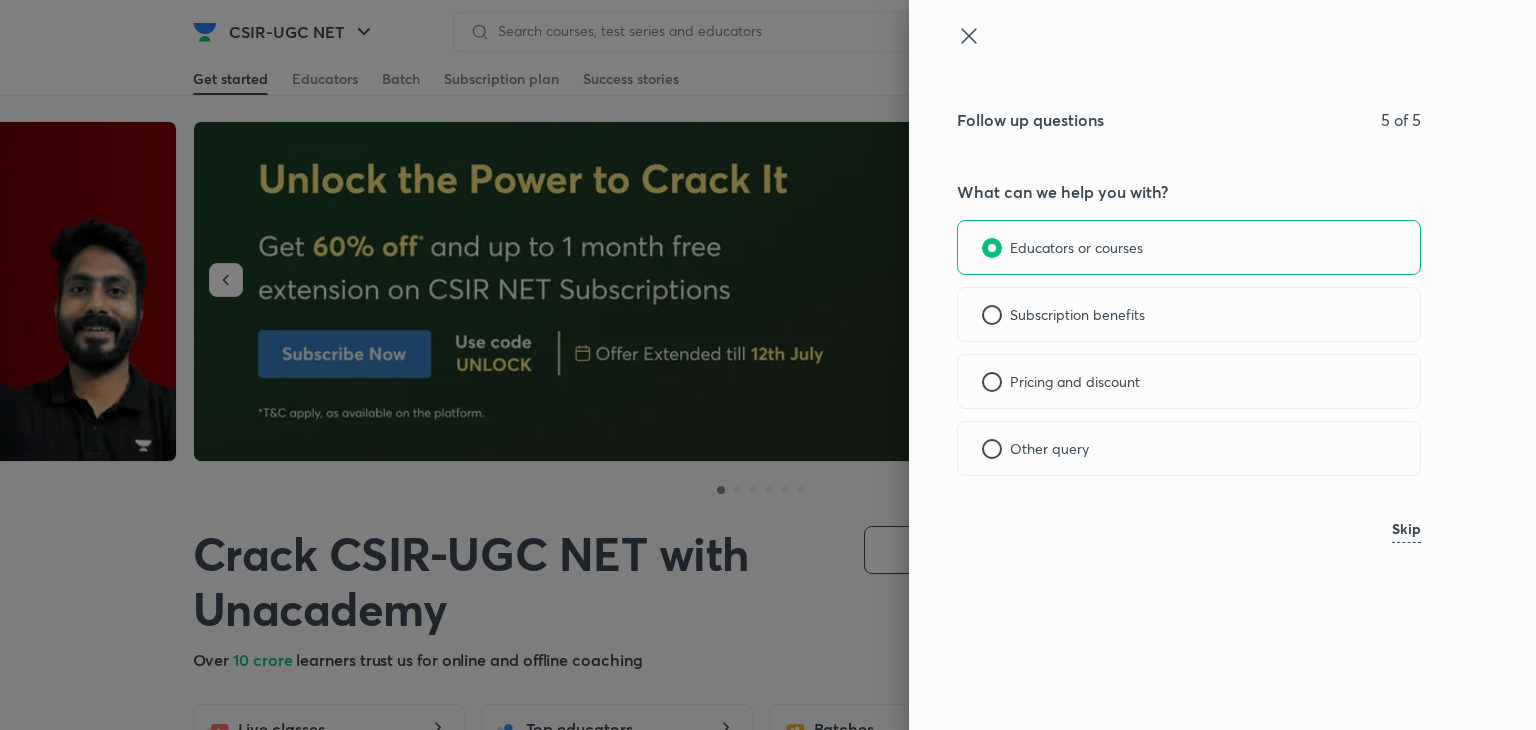 click at bounding box center (992, 315) 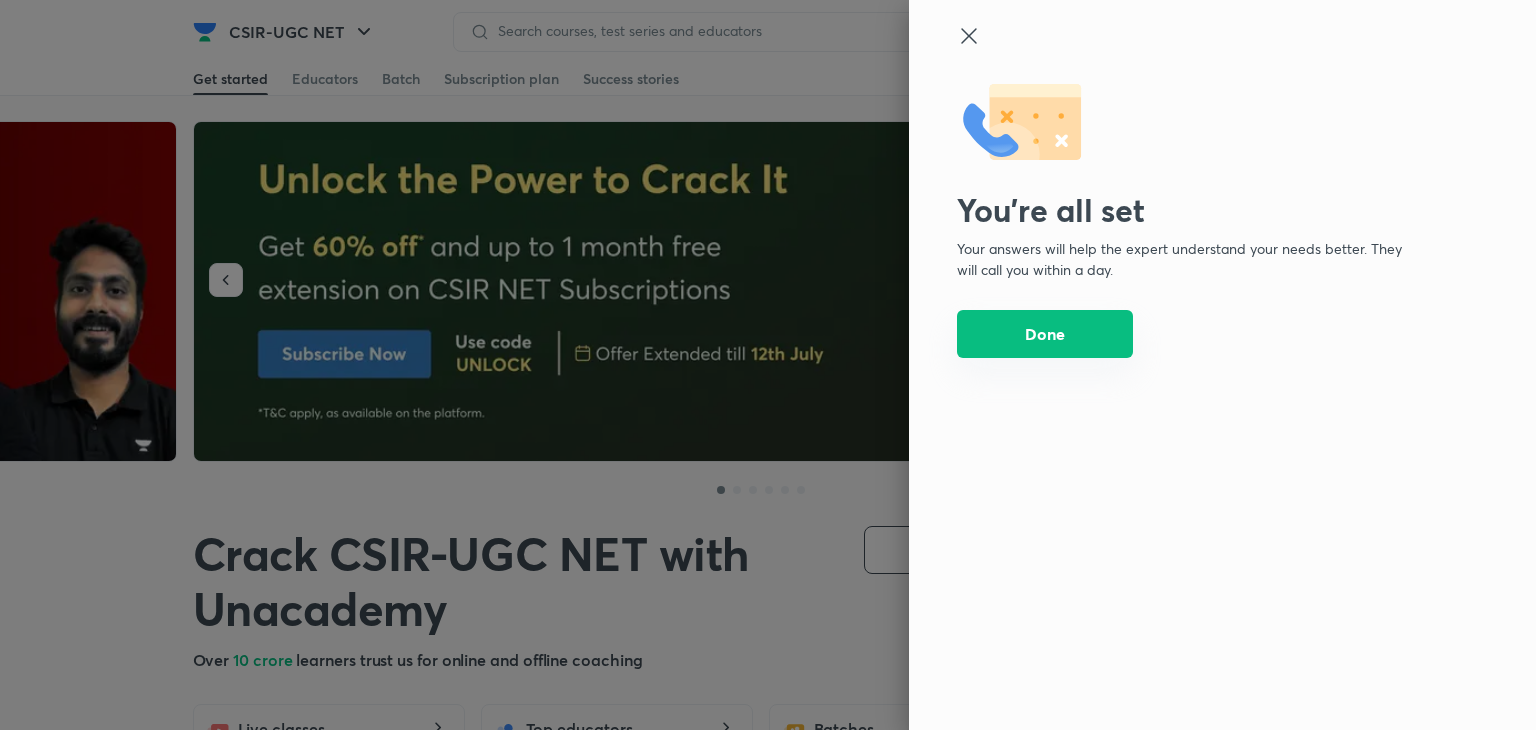 click on "Done" at bounding box center [1045, 334] 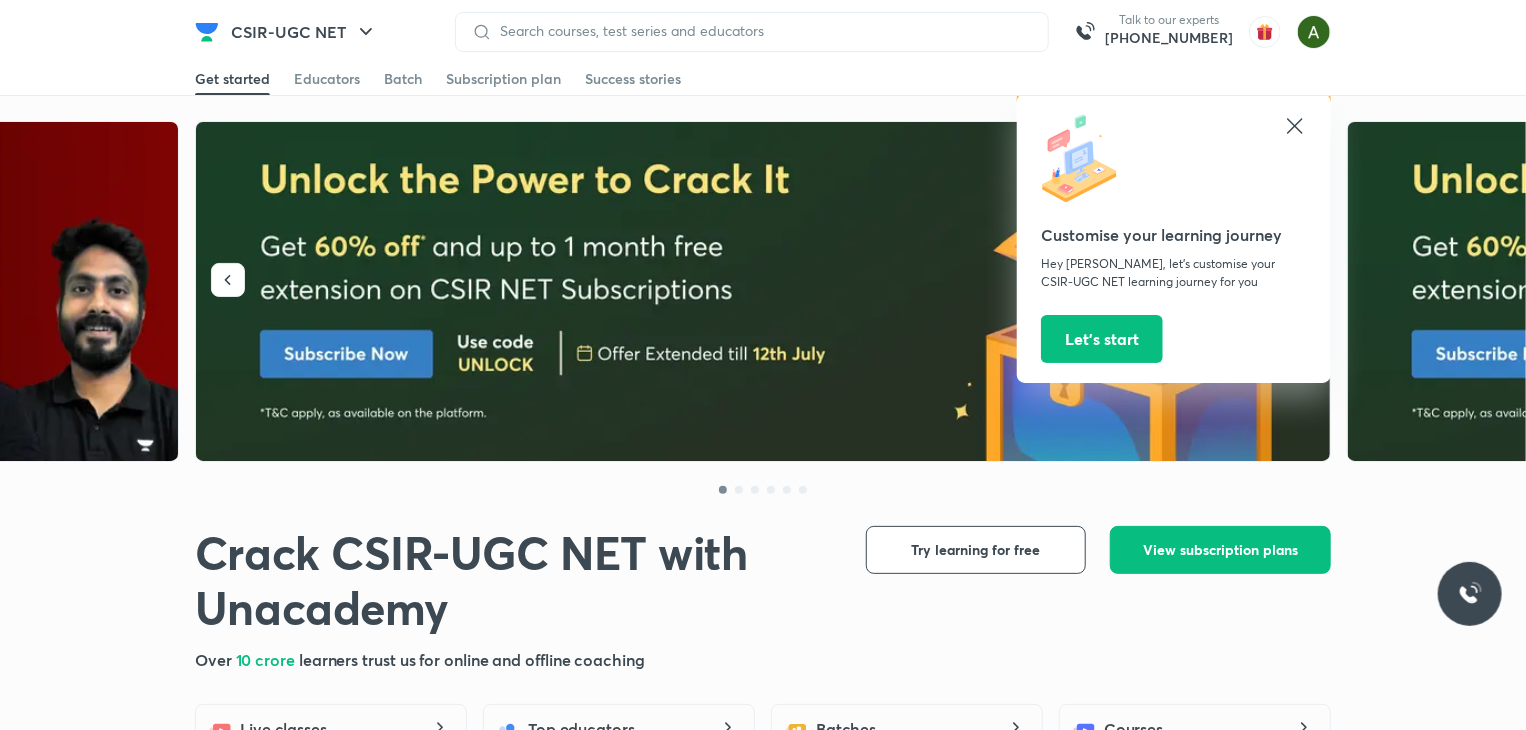 click 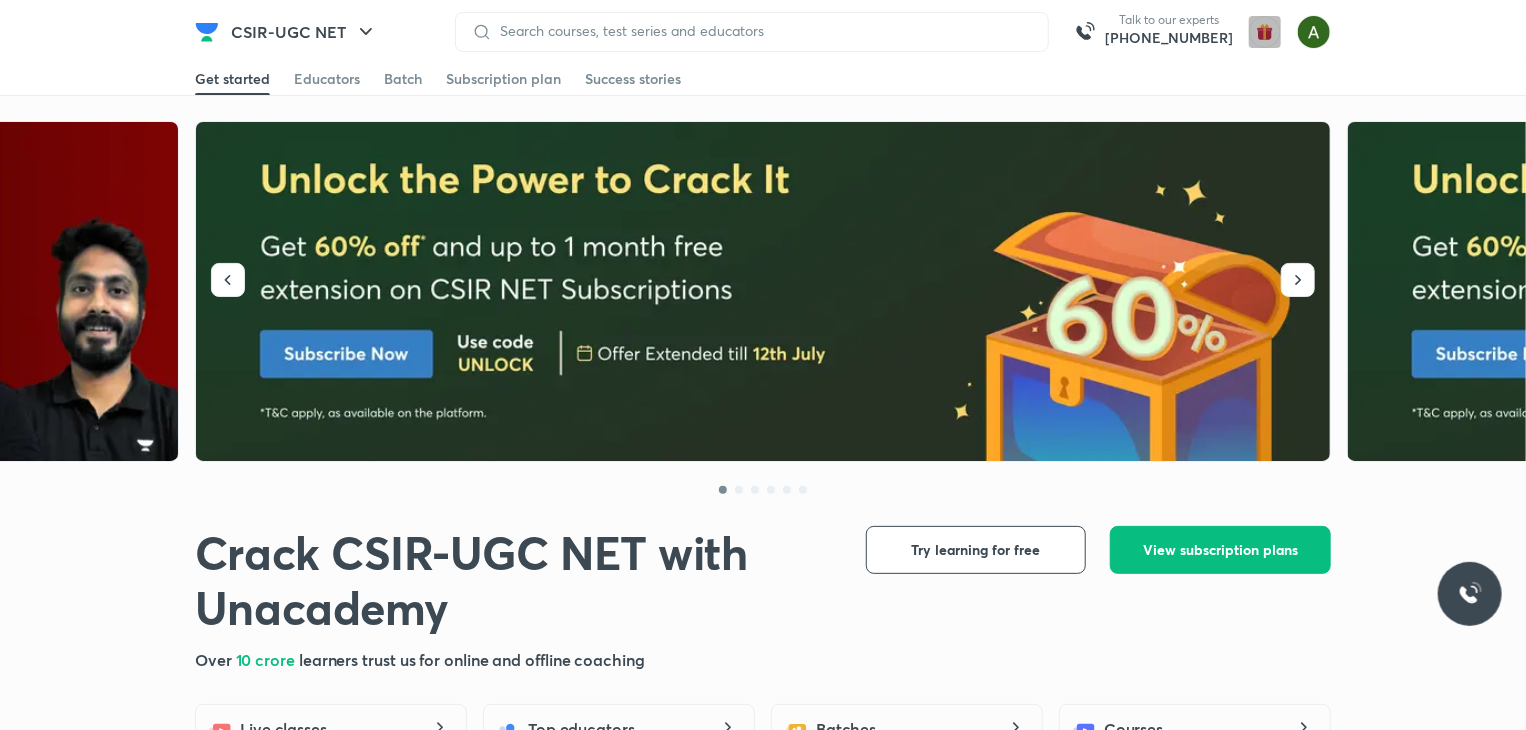 click at bounding box center (1265, 32) 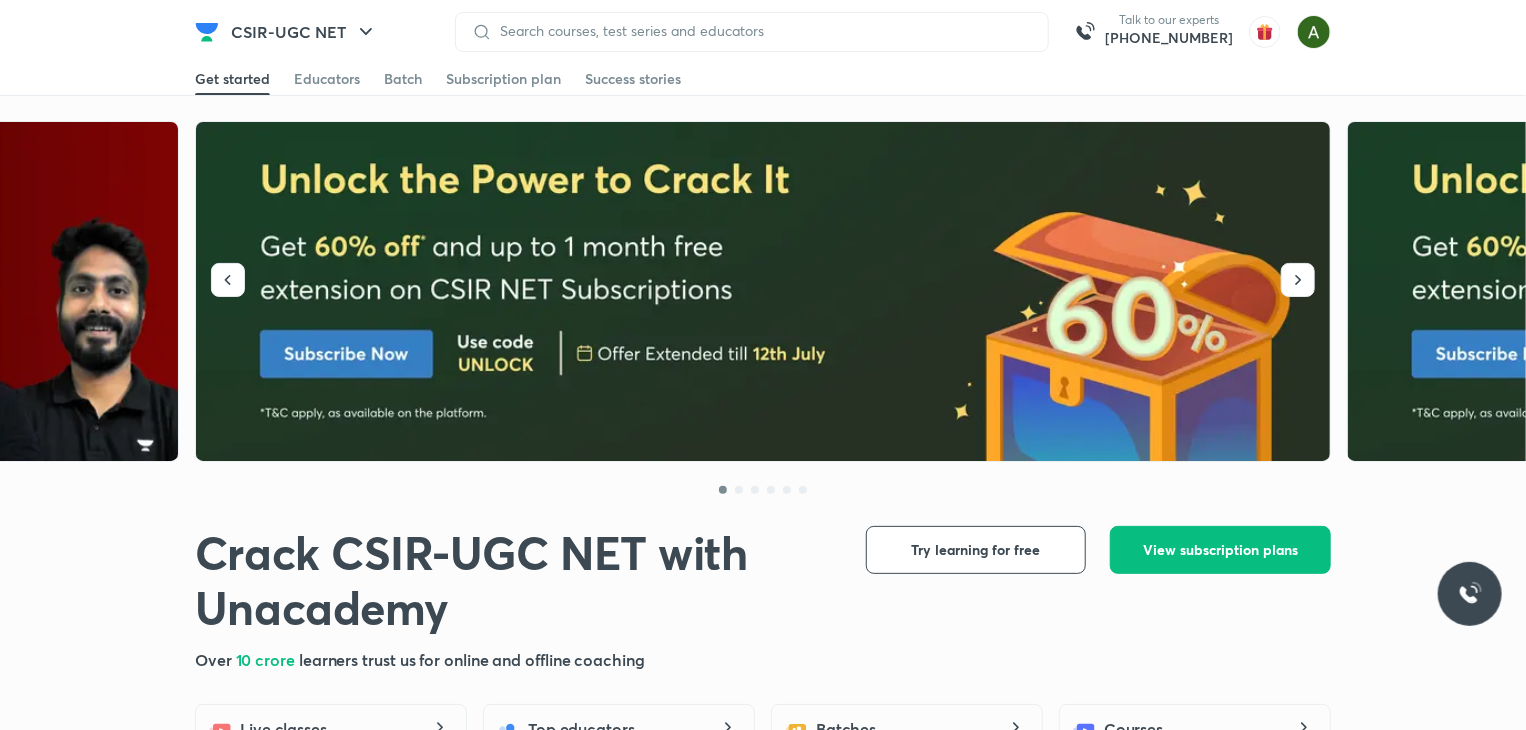 scroll, scrollTop: 228, scrollLeft: 0, axis: vertical 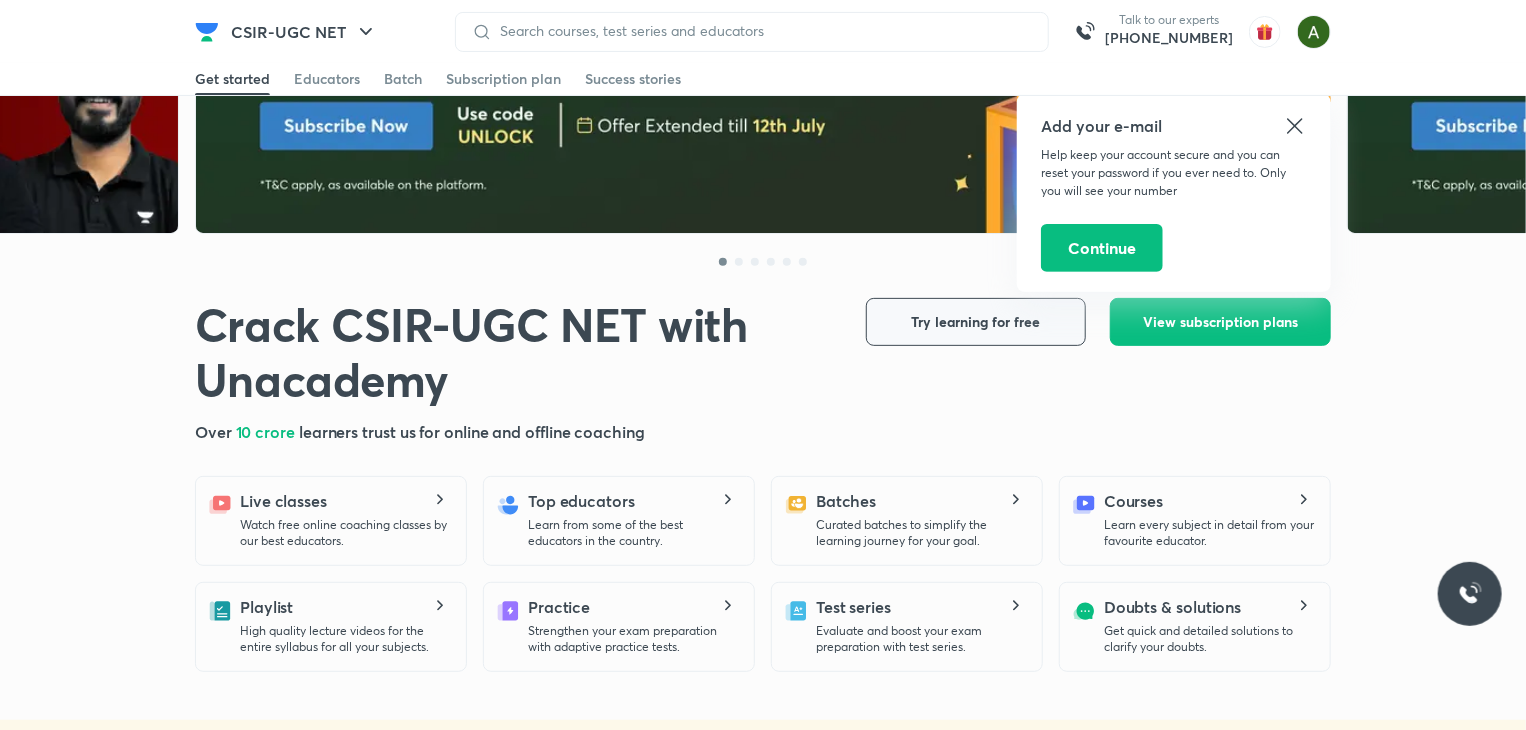 click on "Try learning for free" at bounding box center (976, 322) 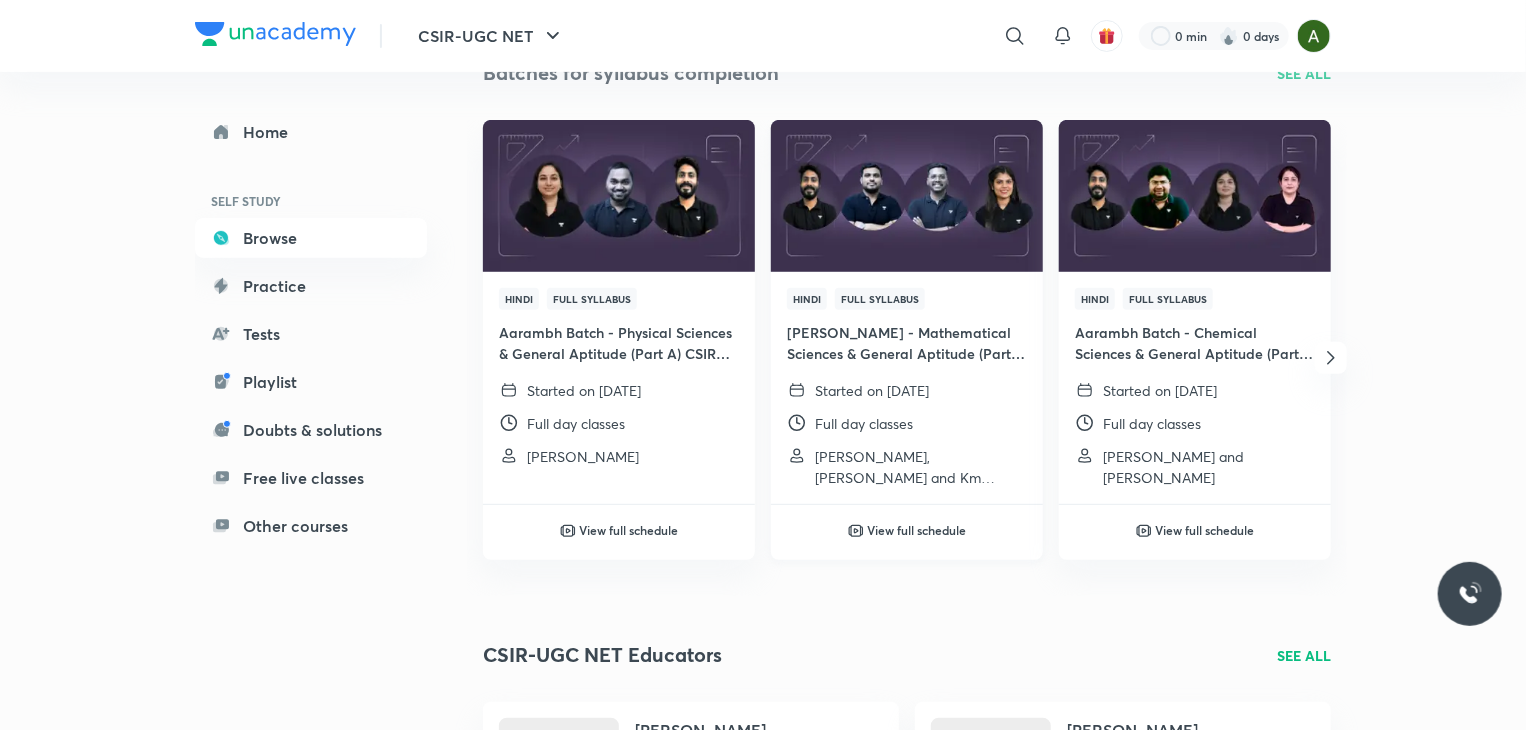 scroll, scrollTop: 264, scrollLeft: 0, axis: vertical 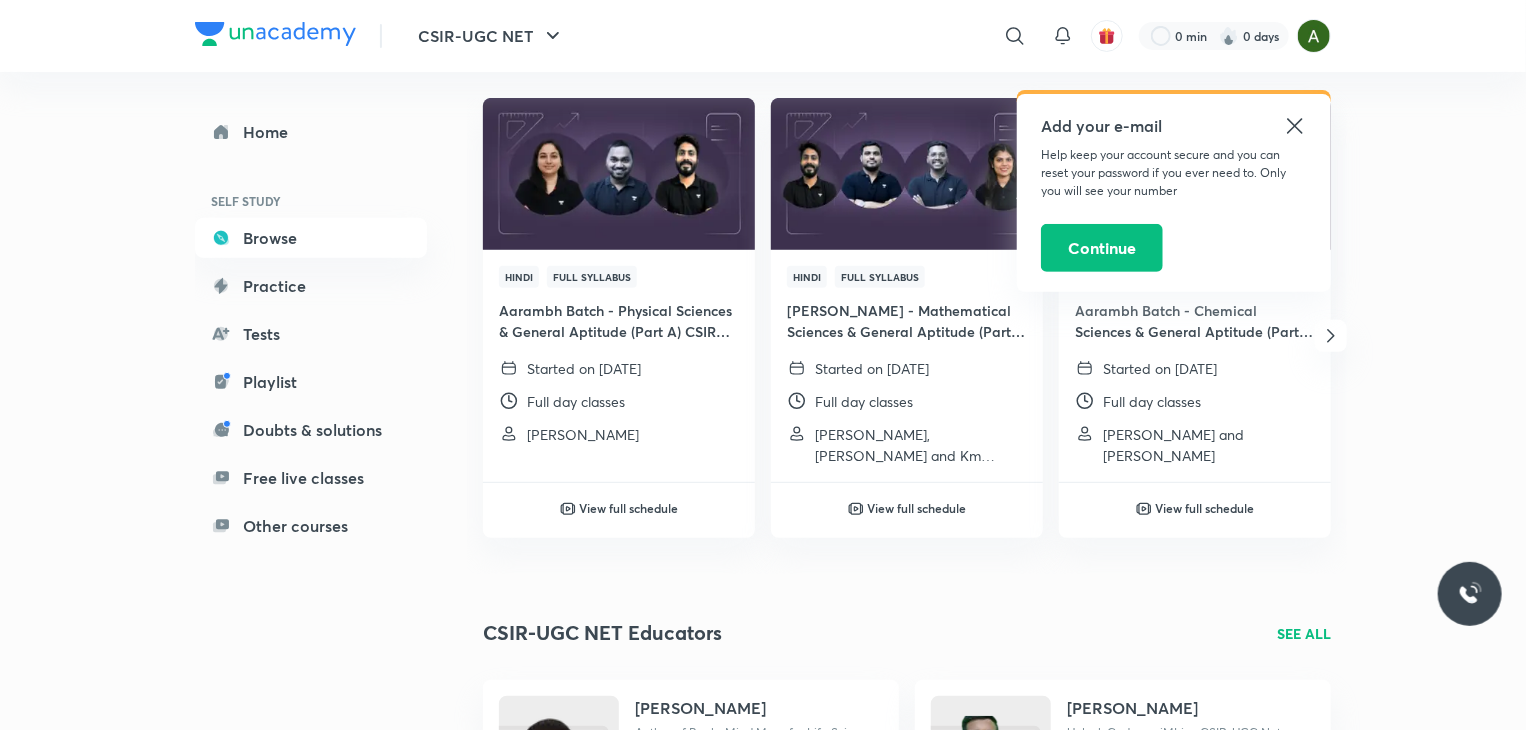 click on "Add your e-mail" at bounding box center (1174, 126) 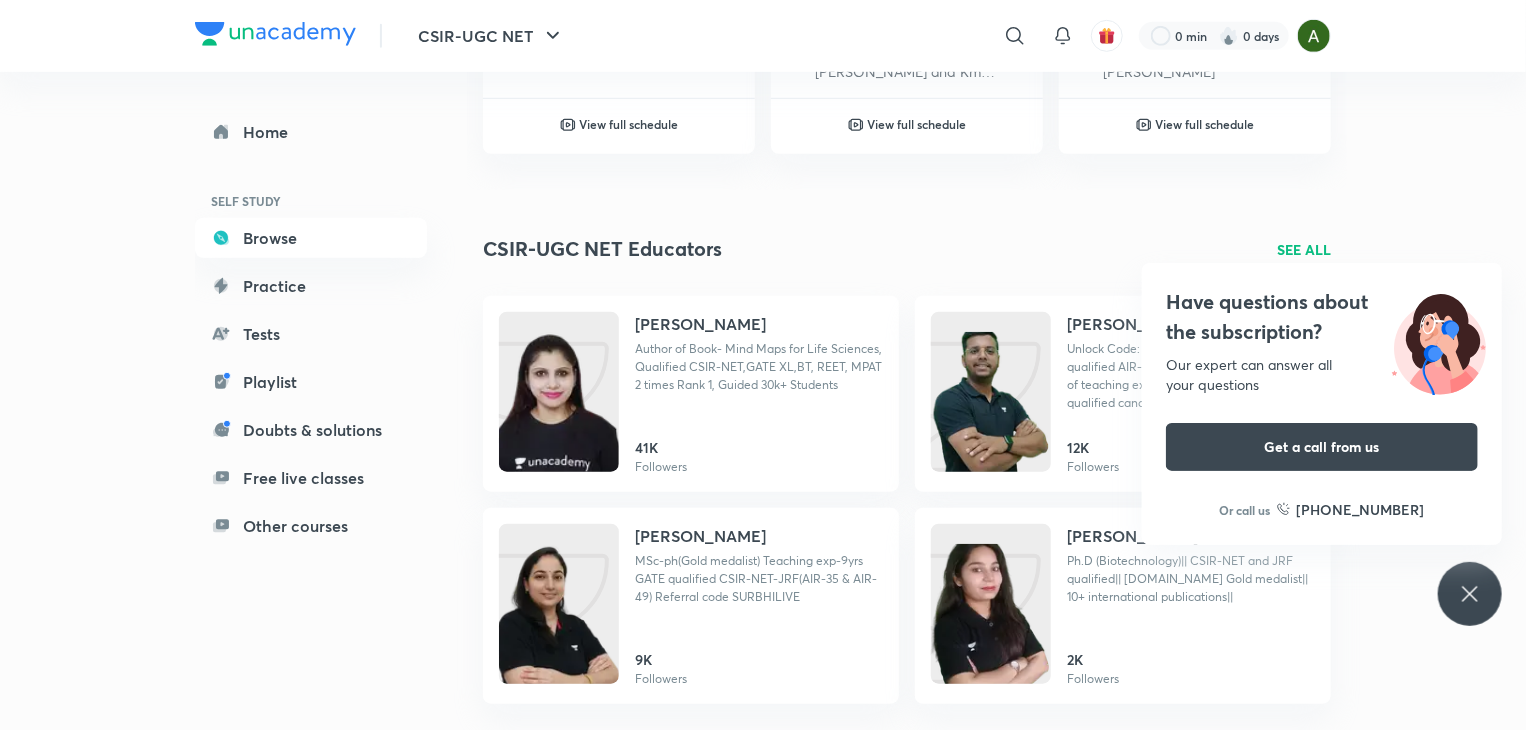 scroll, scrollTop: 783, scrollLeft: 0, axis: vertical 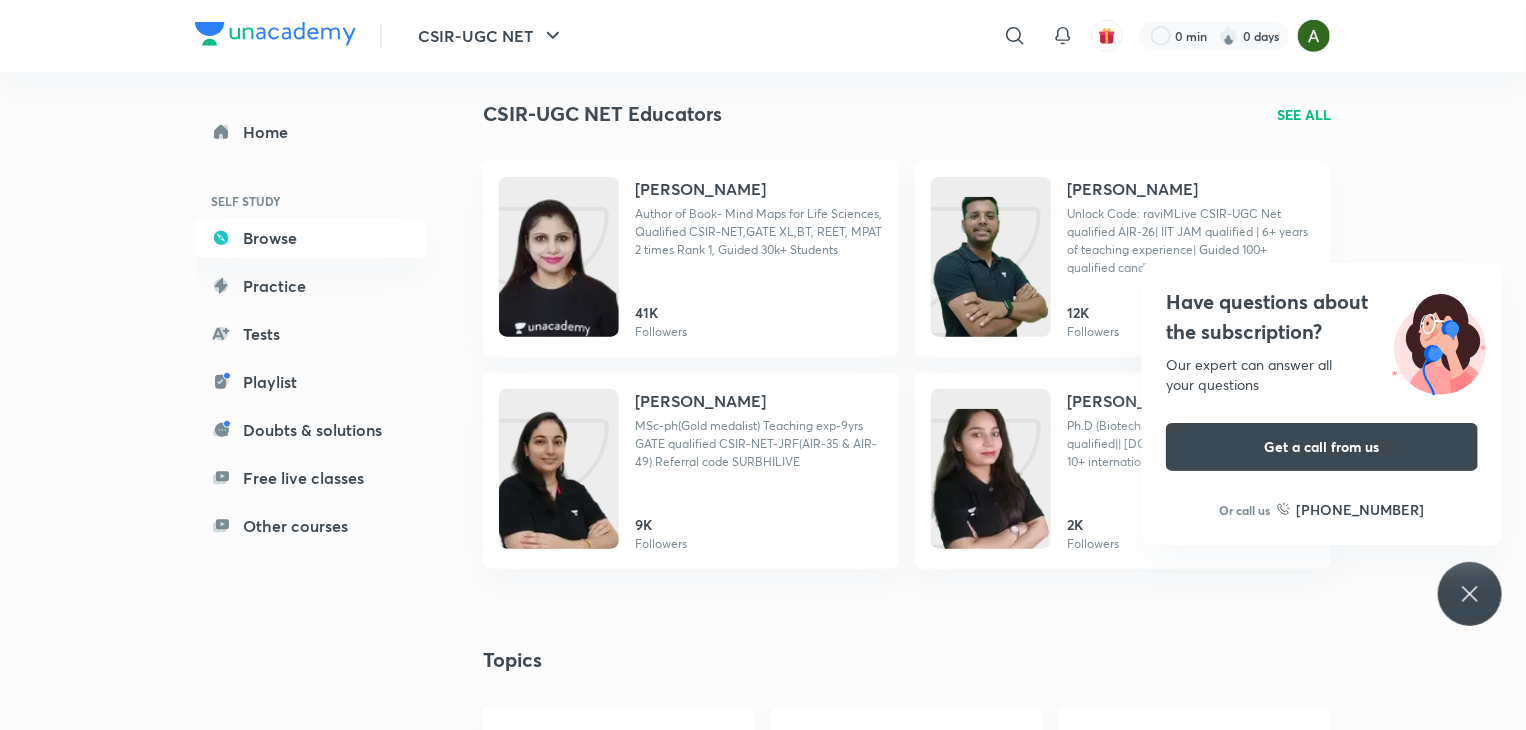 click 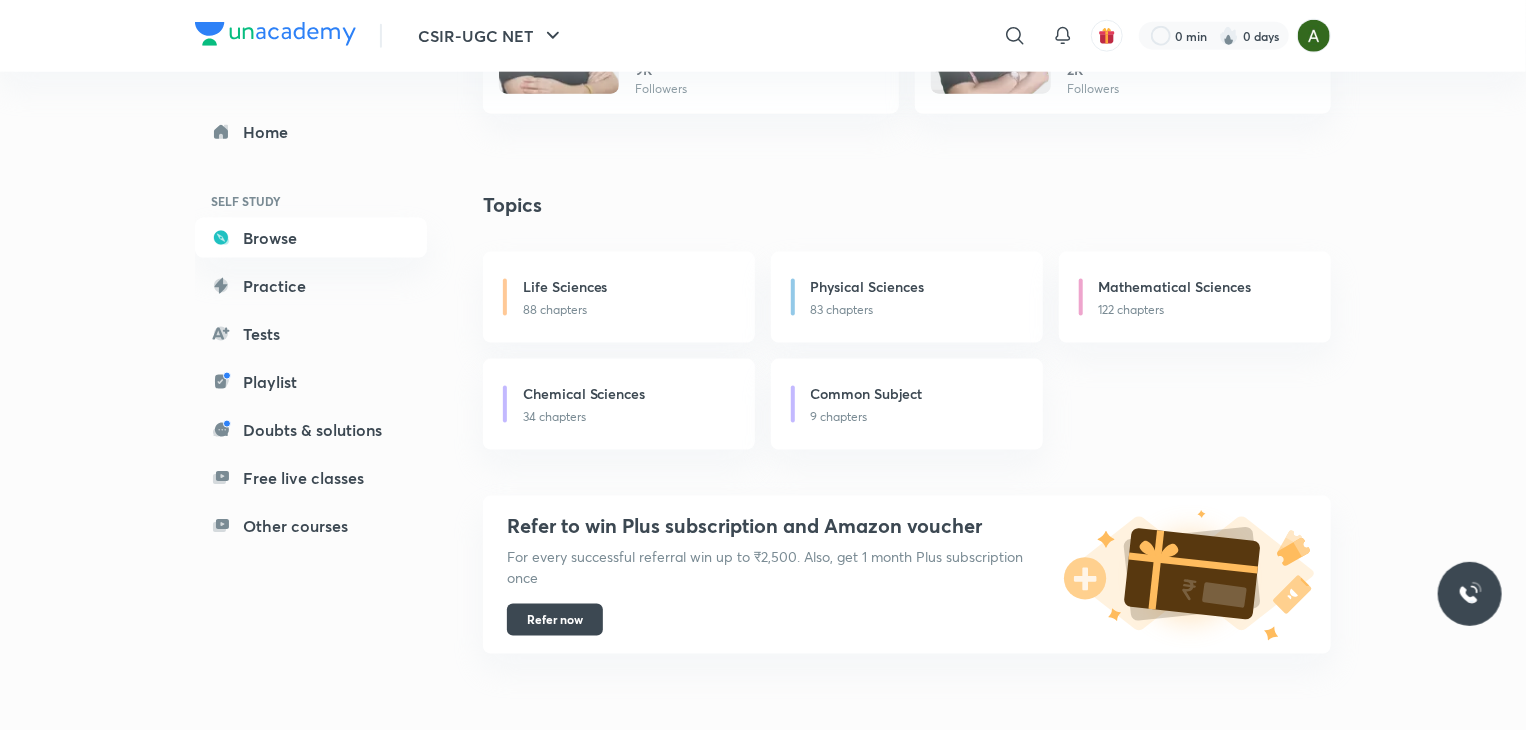 scroll, scrollTop: 1362, scrollLeft: 0, axis: vertical 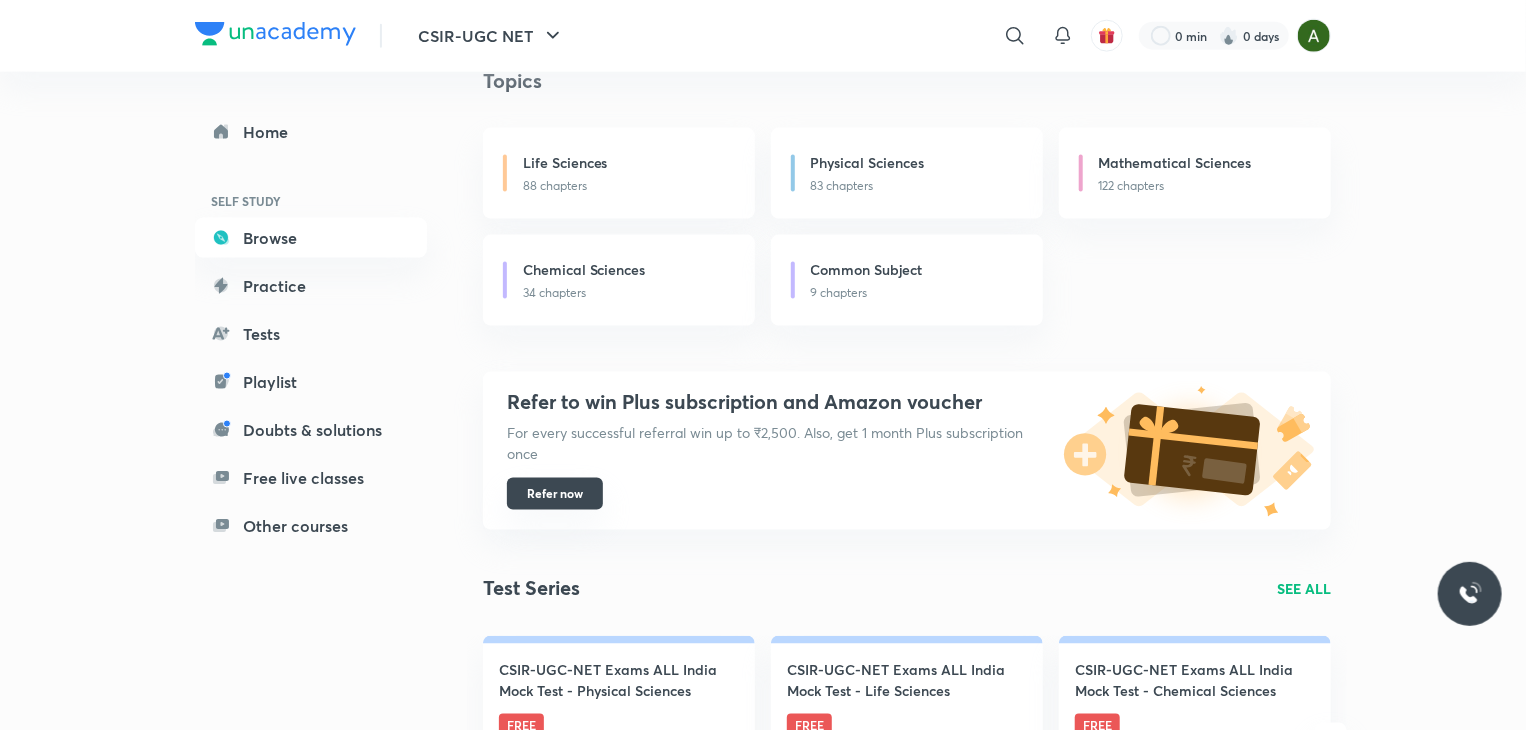 click on "Refer now" at bounding box center (555, 494) 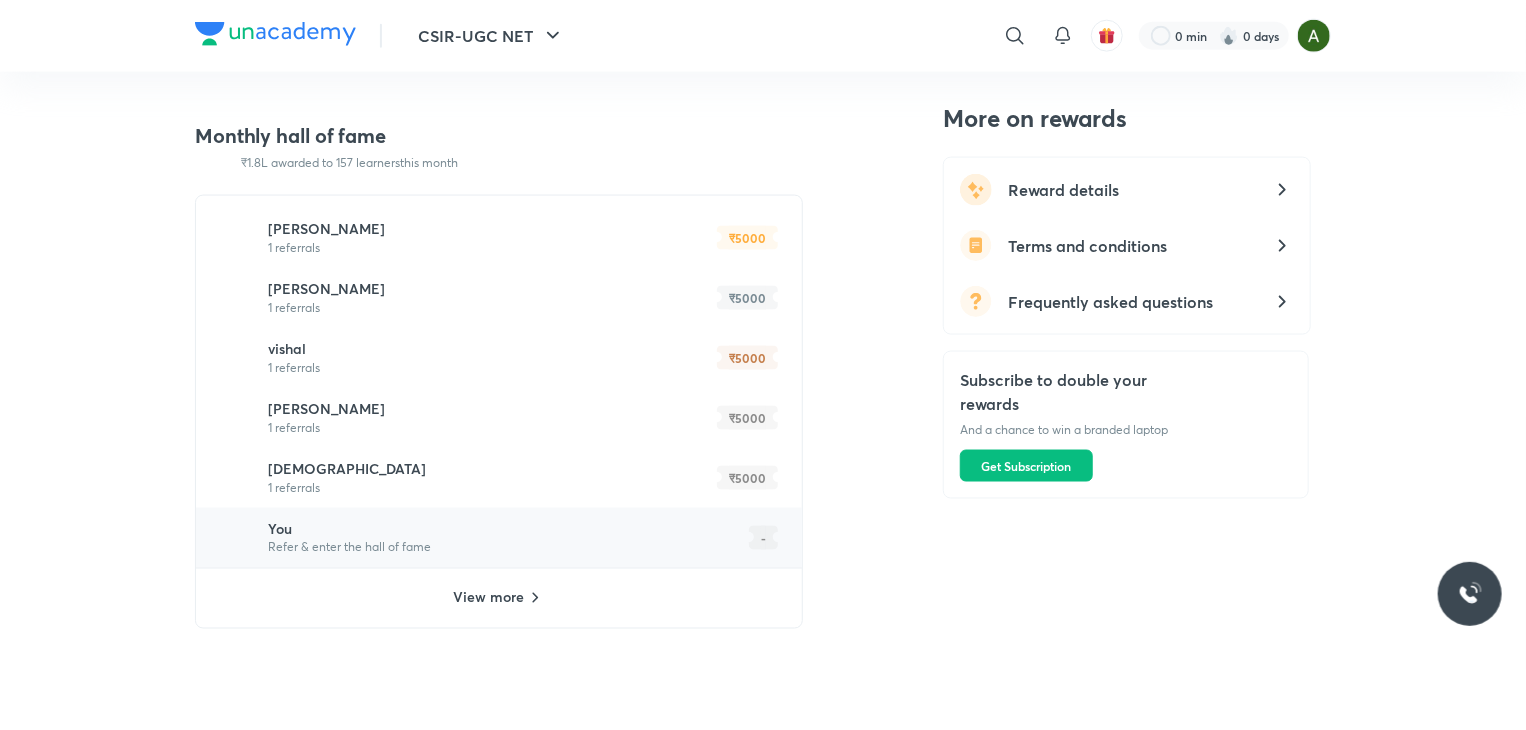 scroll, scrollTop: 0, scrollLeft: 0, axis: both 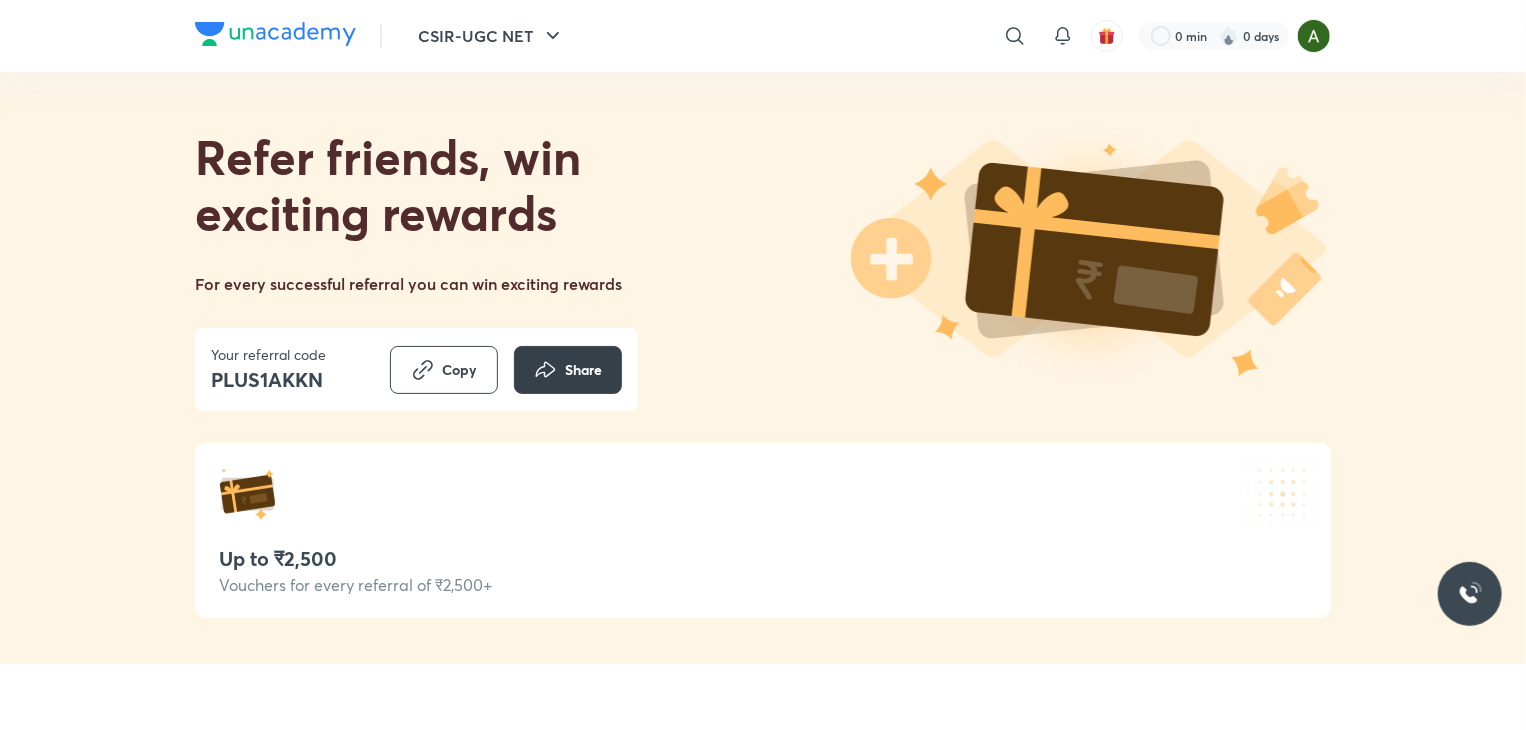 drag, startPoint x: 560, startPoint y: 403, endPoint x: 560, endPoint y: 391, distance: 12 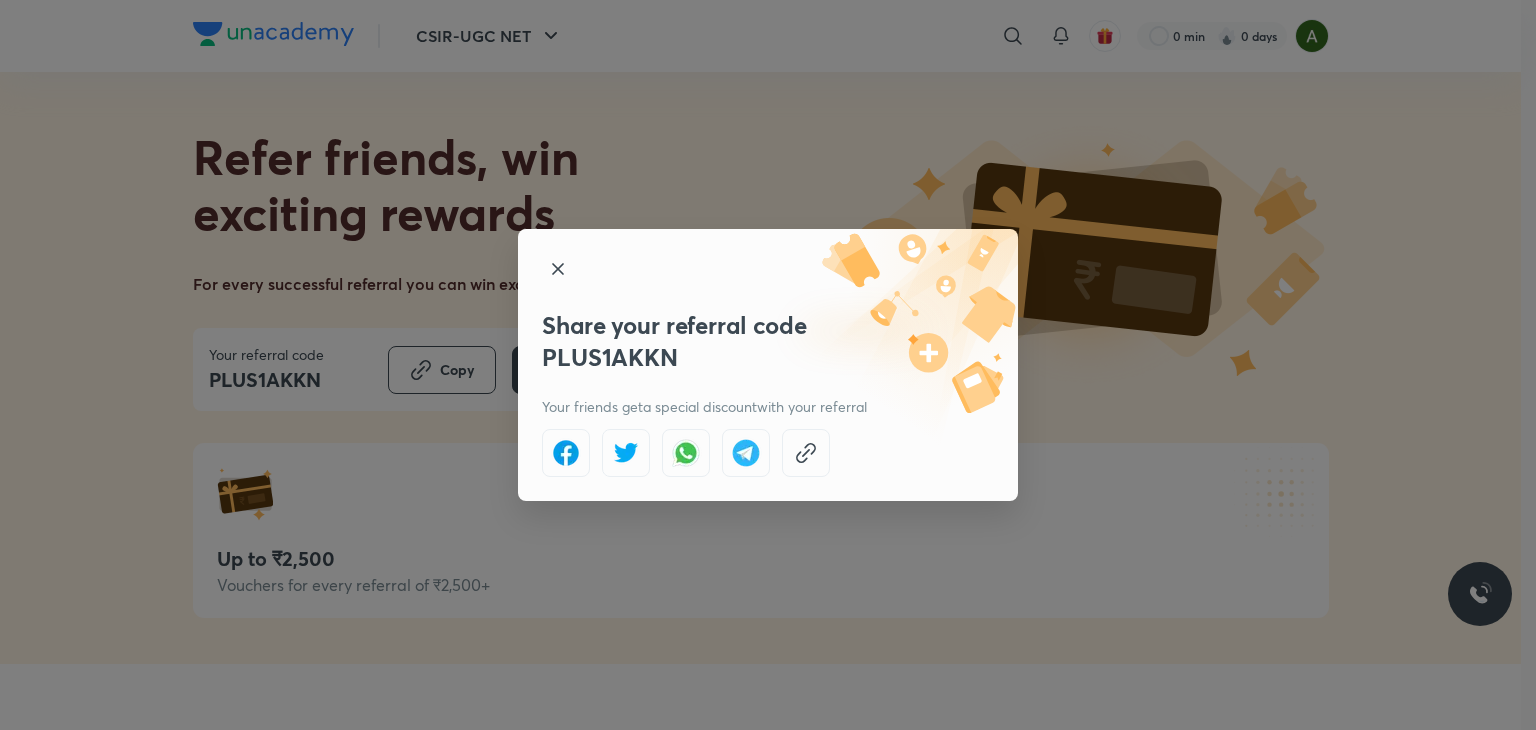 click at bounding box center (686, 453) 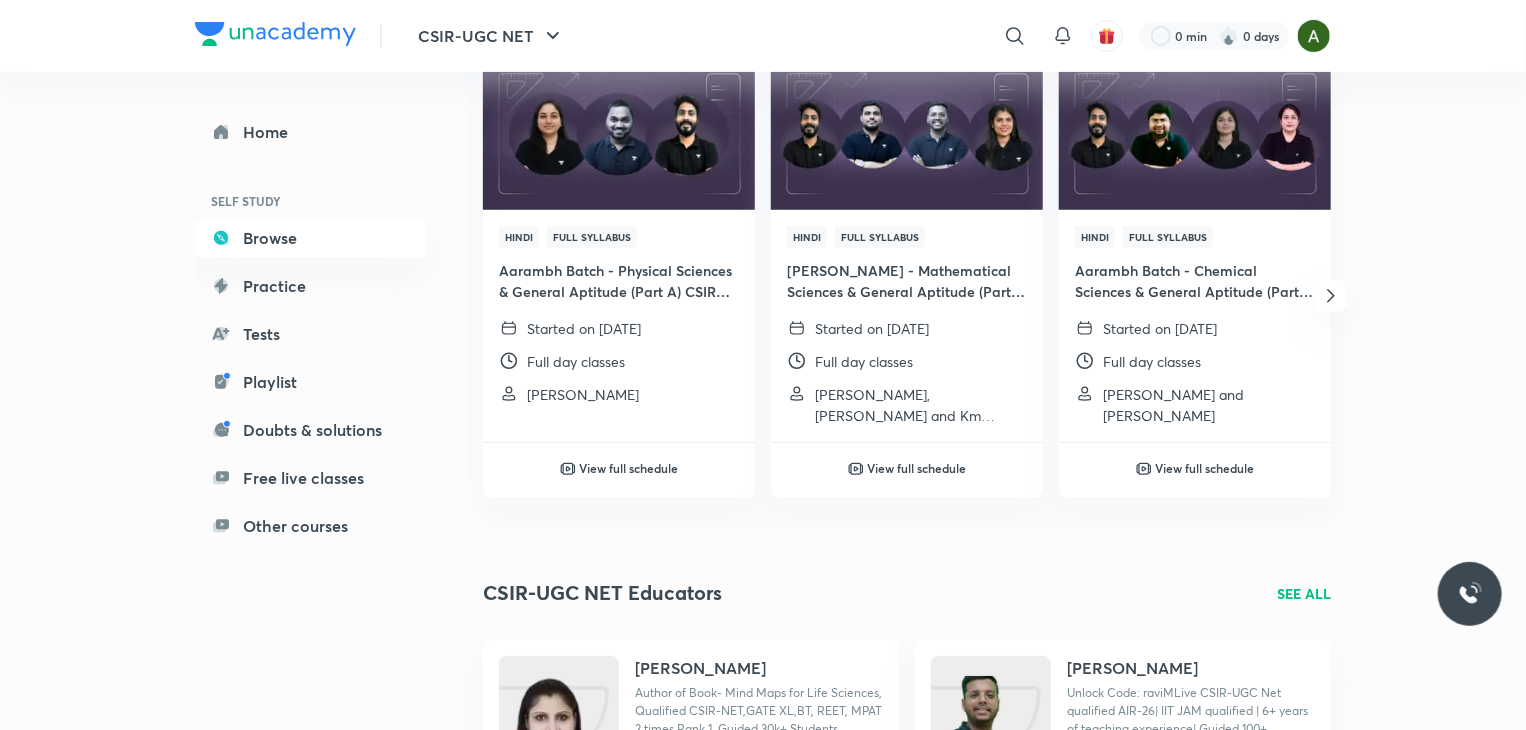 scroll, scrollTop: 0, scrollLeft: 0, axis: both 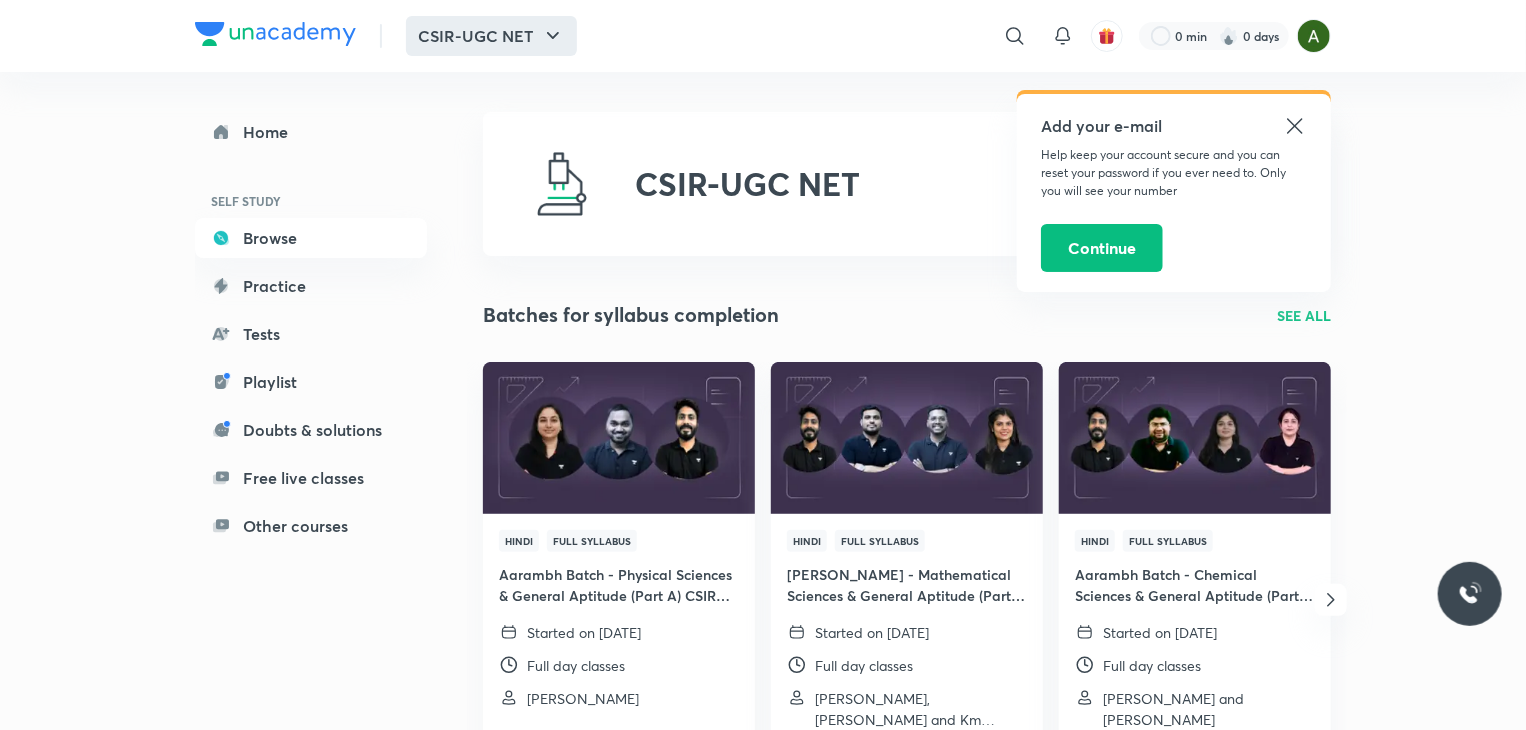 click on "CSIR-UGC NET" at bounding box center (491, 36) 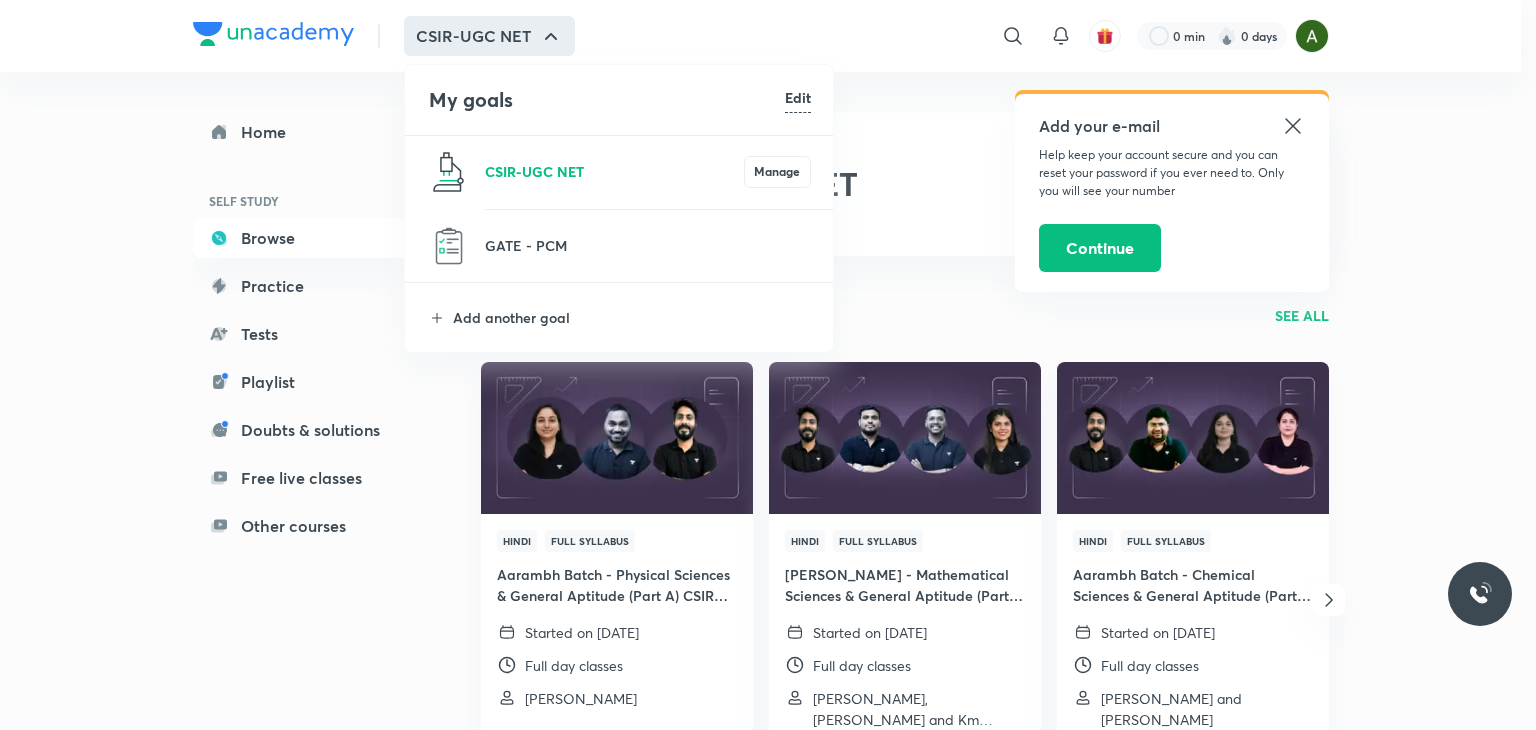 click on "CSIR-UGC NET" at bounding box center (614, 171) 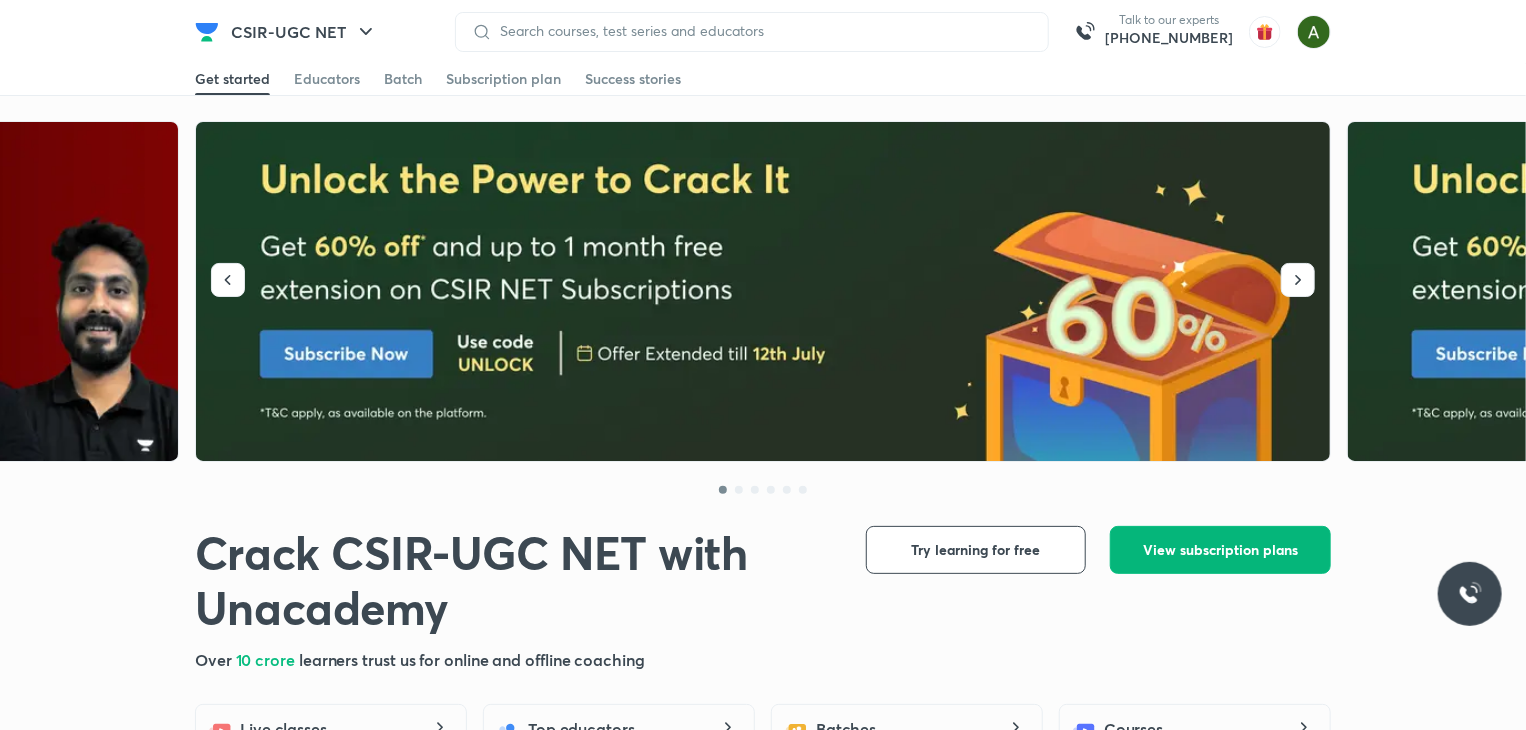 click on "View subscription plans" at bounding box center [1220, 550] 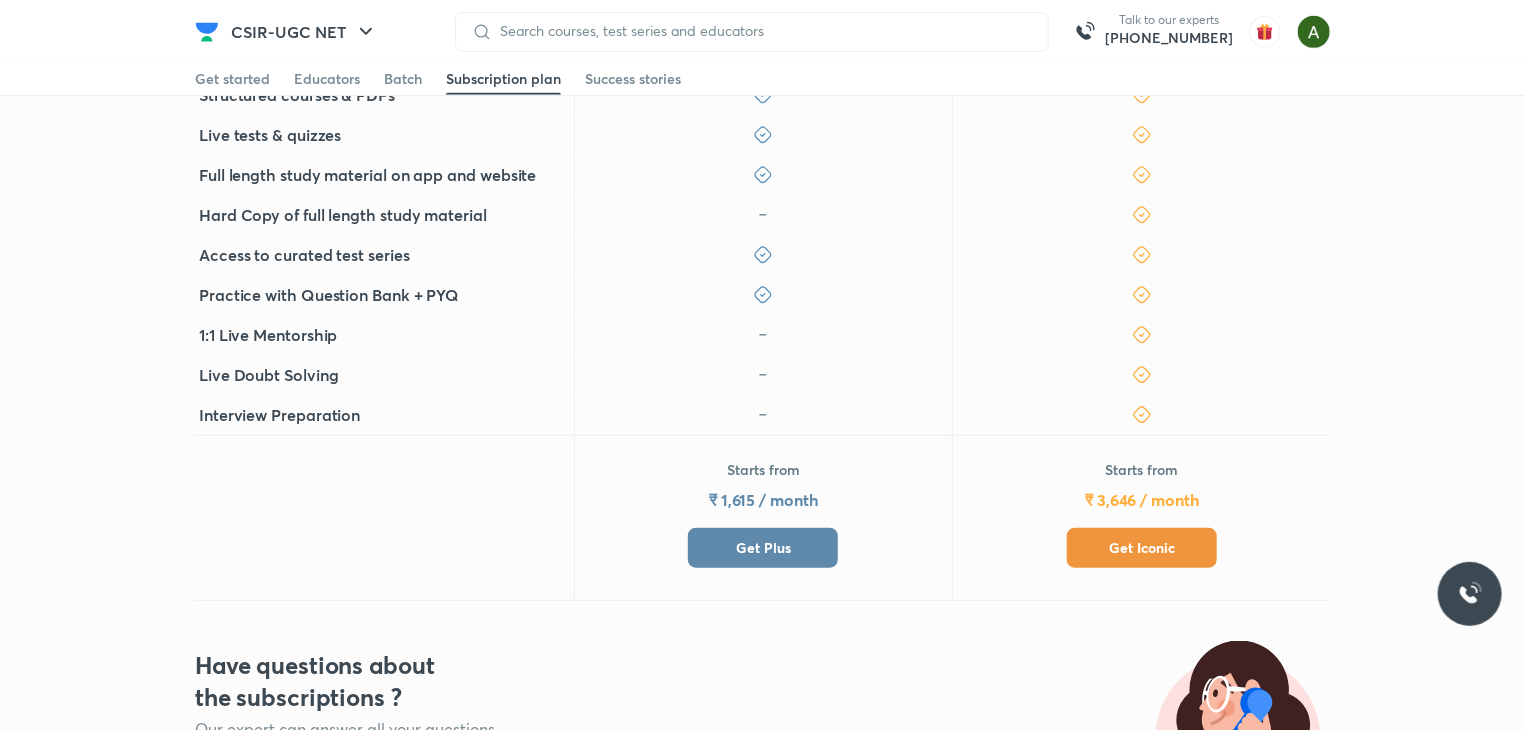 scroll, scrollTop: 580, scrollLeft: 0, axis: vertical 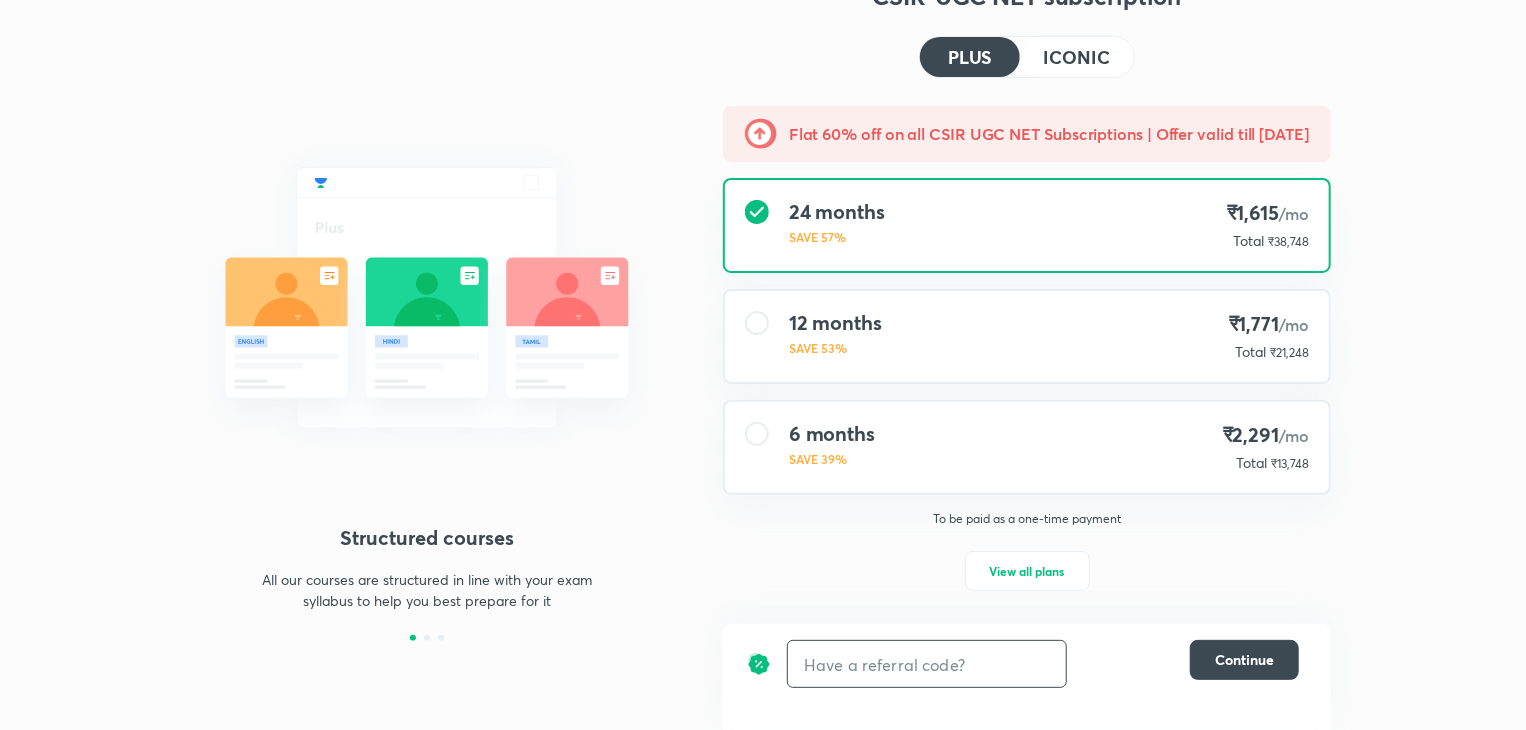 click at bounding box center (927, 664) 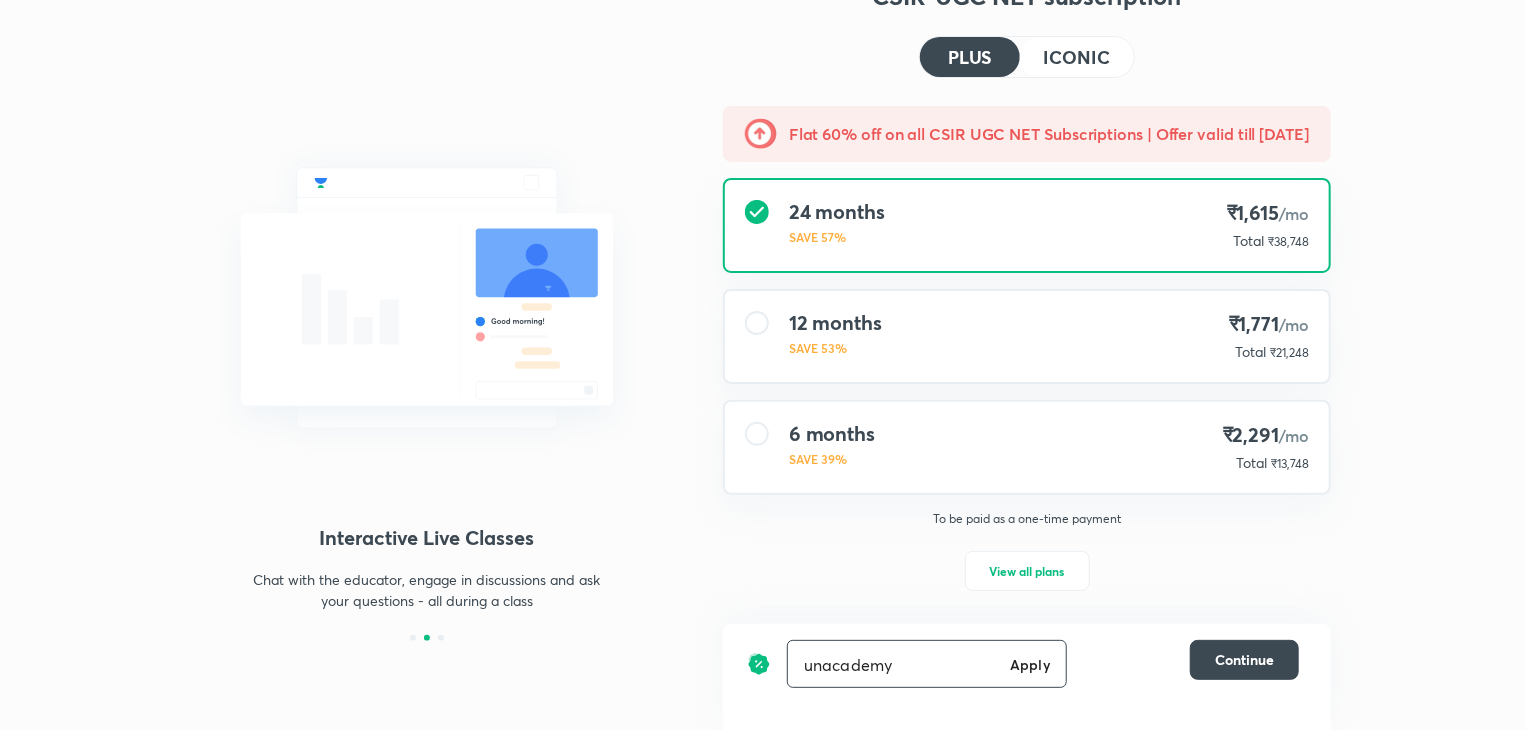type on "unacademy" 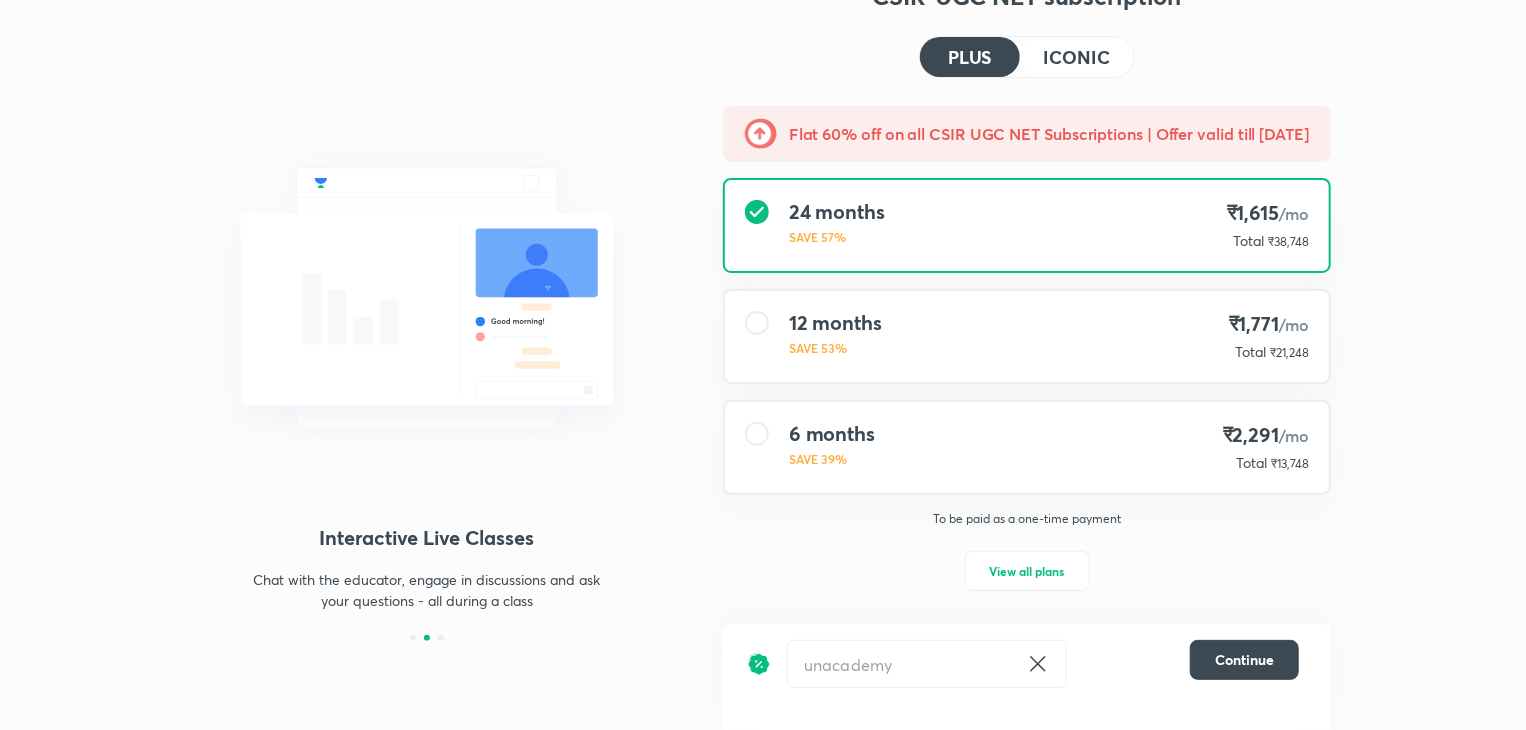 scroll, scrollTop: 0, scrollLeft: 0, axis: both 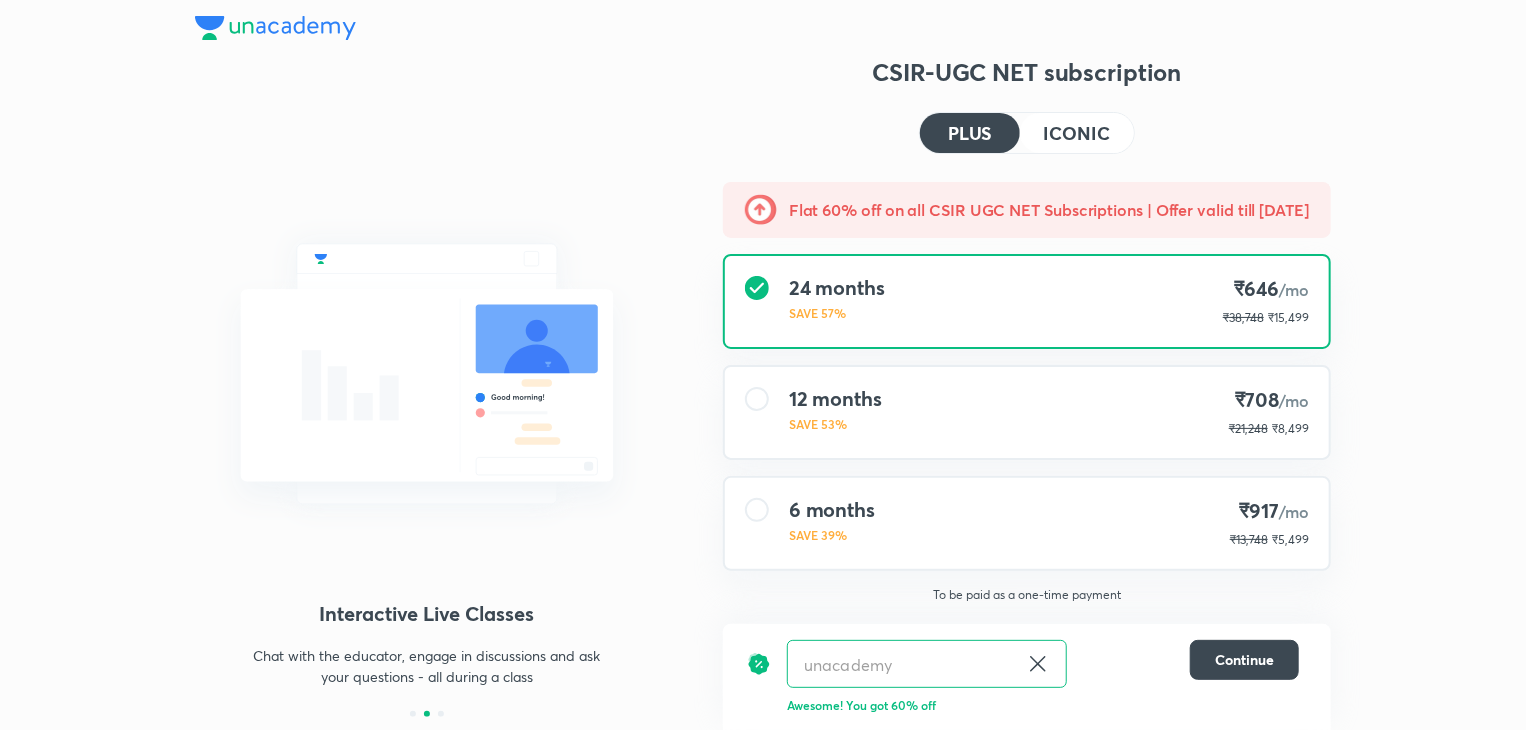 click on "unacademy ​" at bounding box center [927, 664] 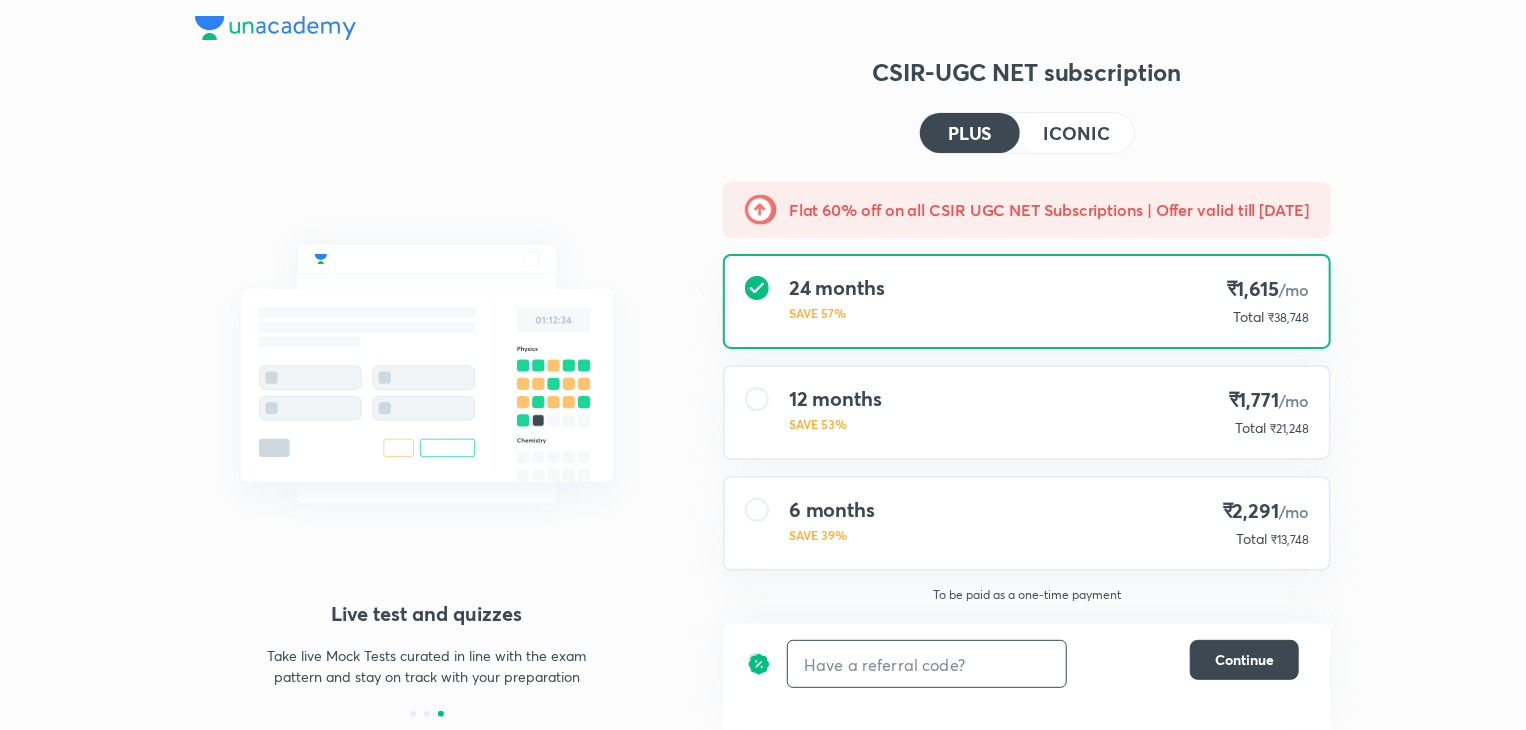 click at bounding box center [927, 664] 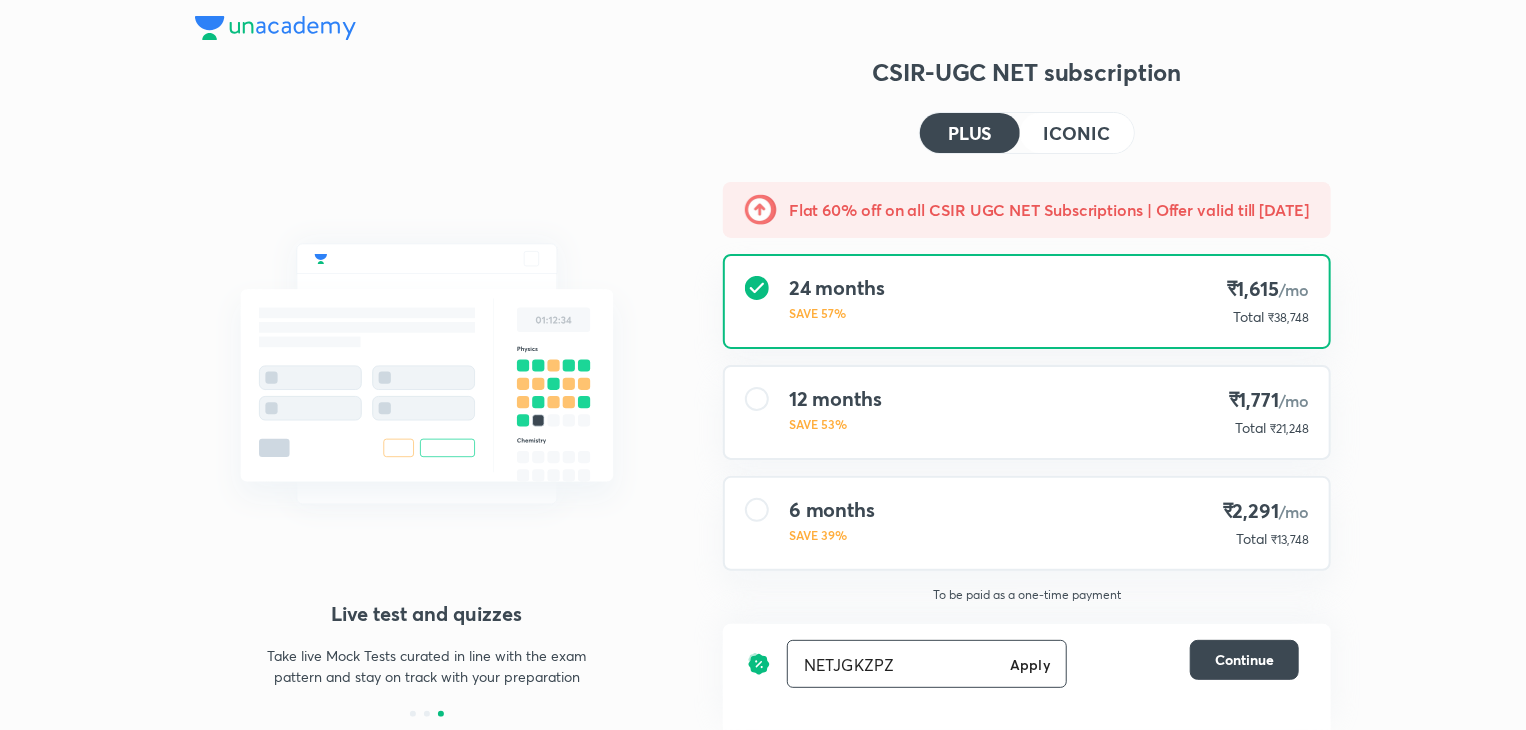 type on "NETJGKZPZ" 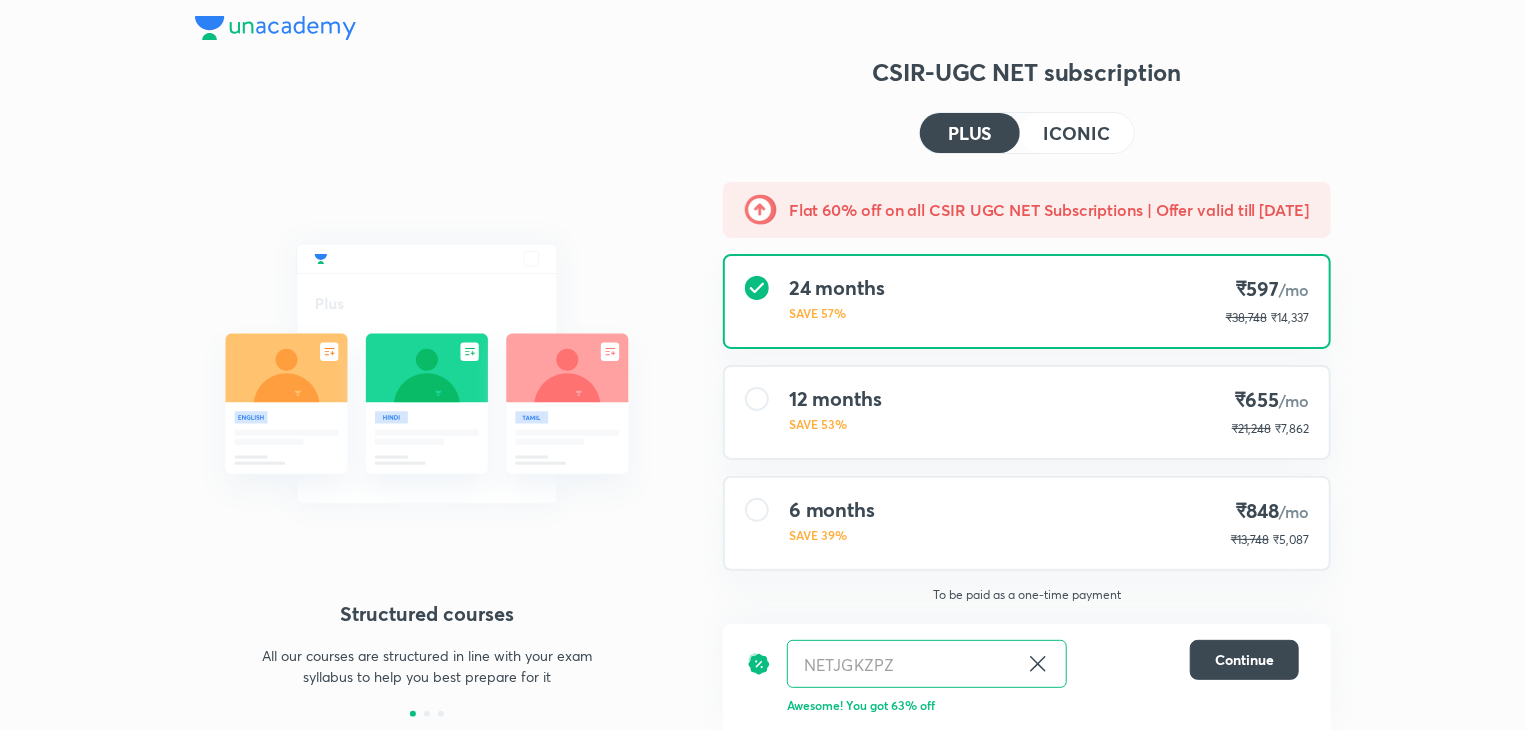 scroll, scrollTop: 75, scrollLeft: 0, axis: vertical 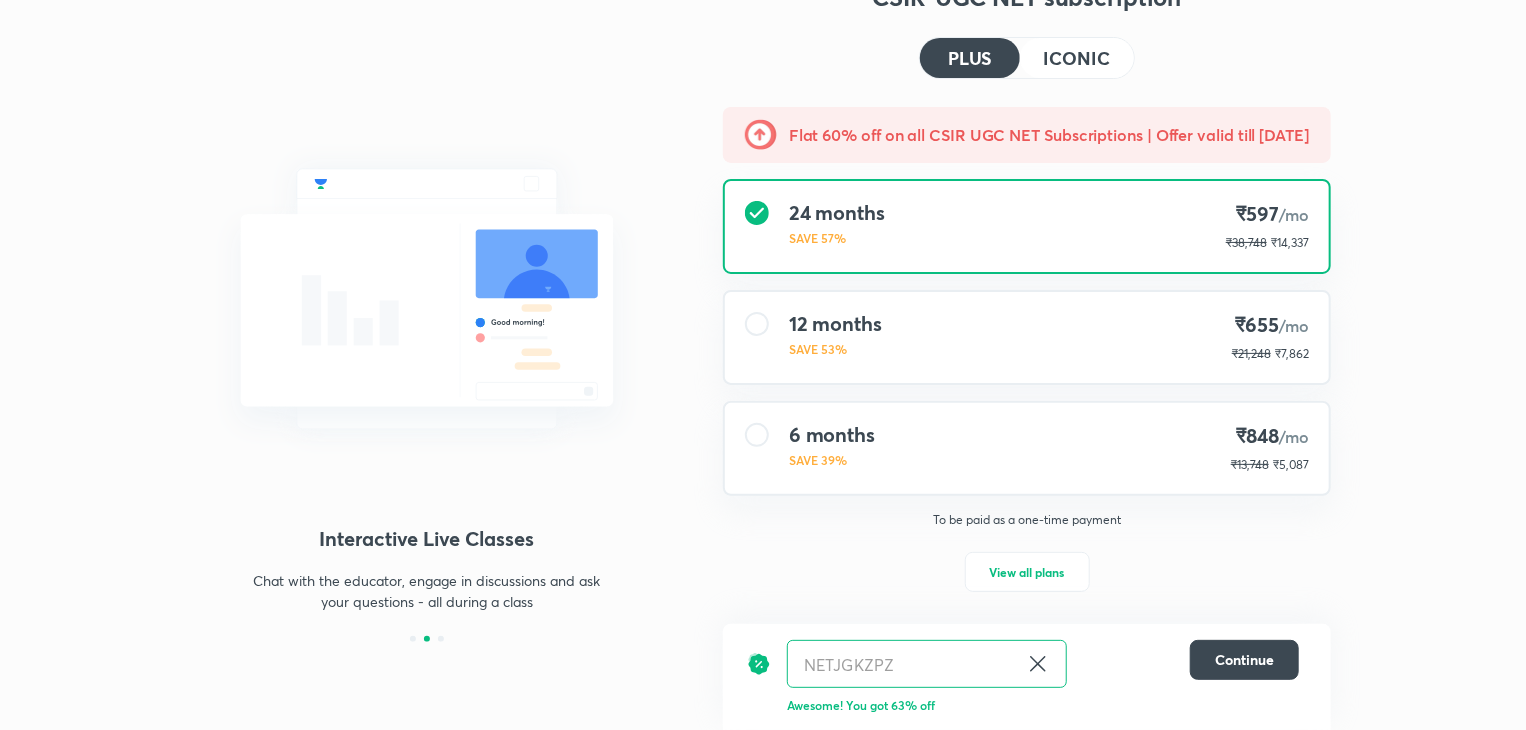 click at bounding box center [757, 324] 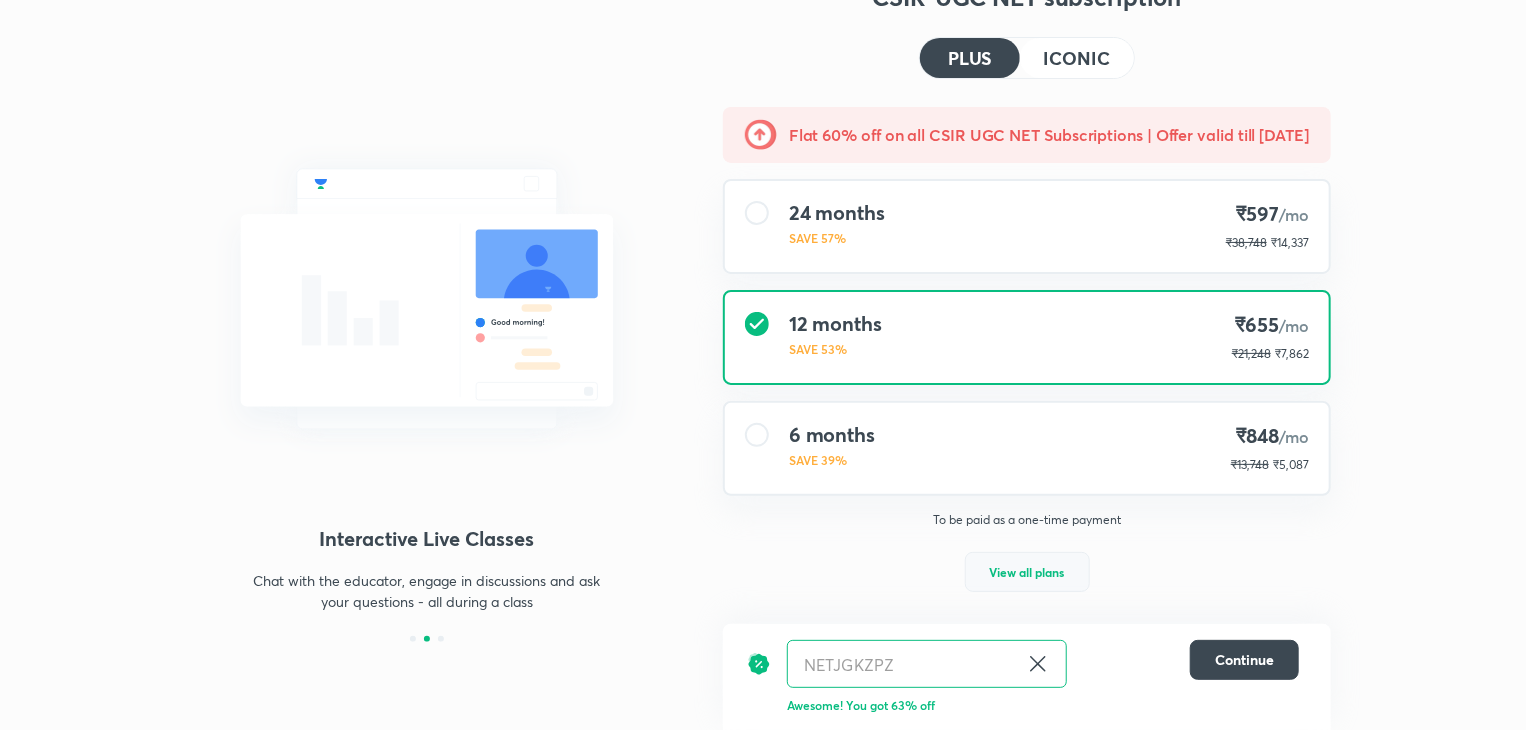 click on "View all plans" at bounding box center (1027, 572) 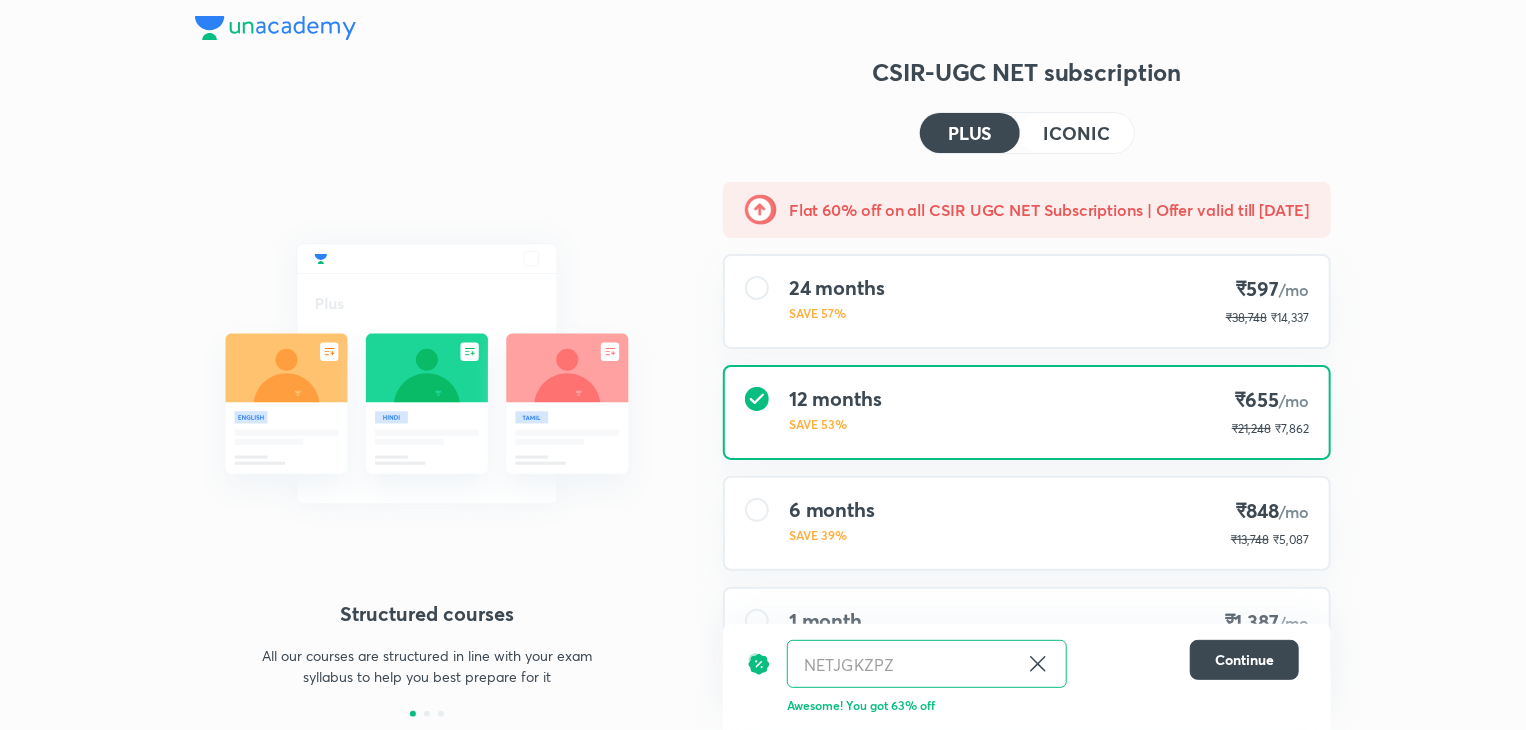 scroll, scrollTop: 97, scrollLeft: 0, axis: vertical 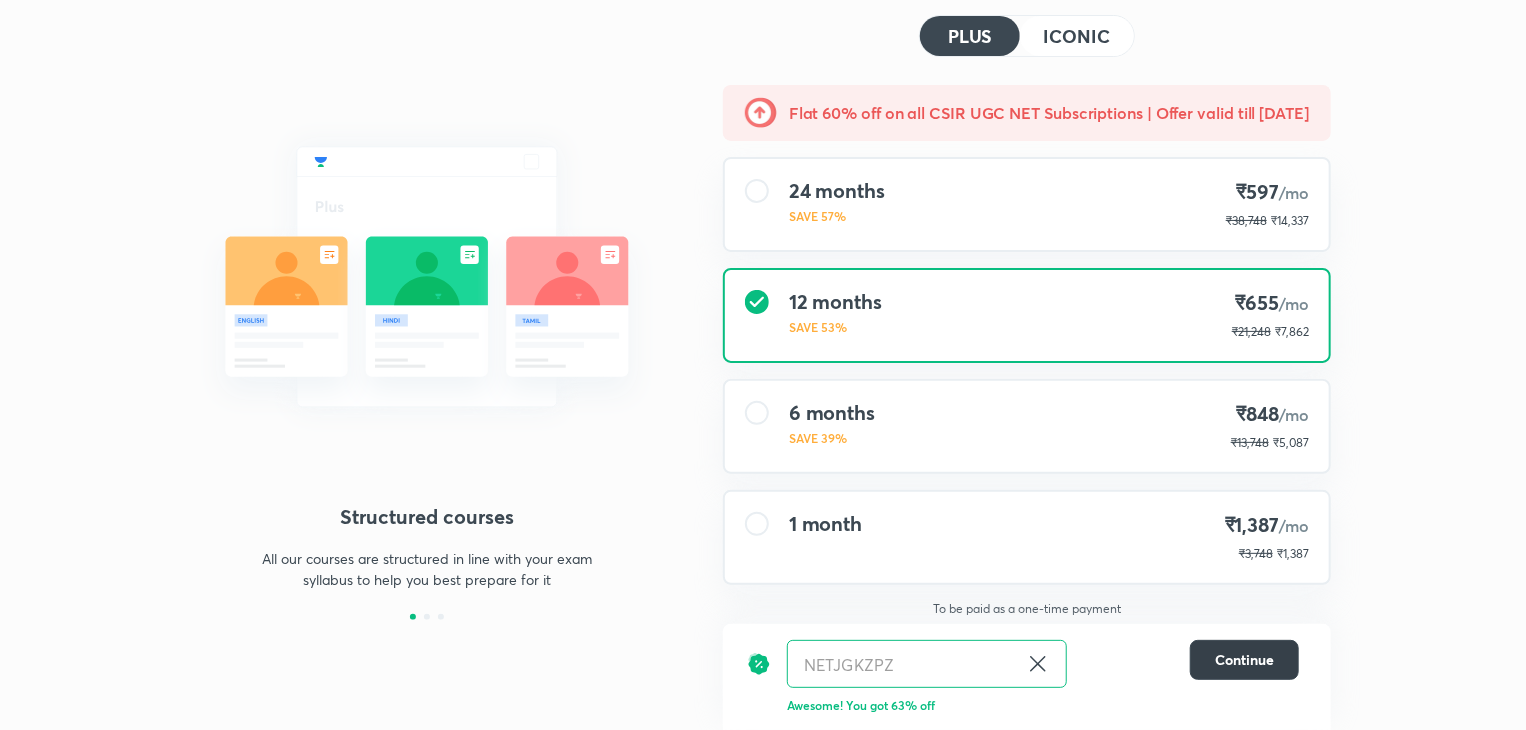click on "Continue" at bounding box center [1244, 660] 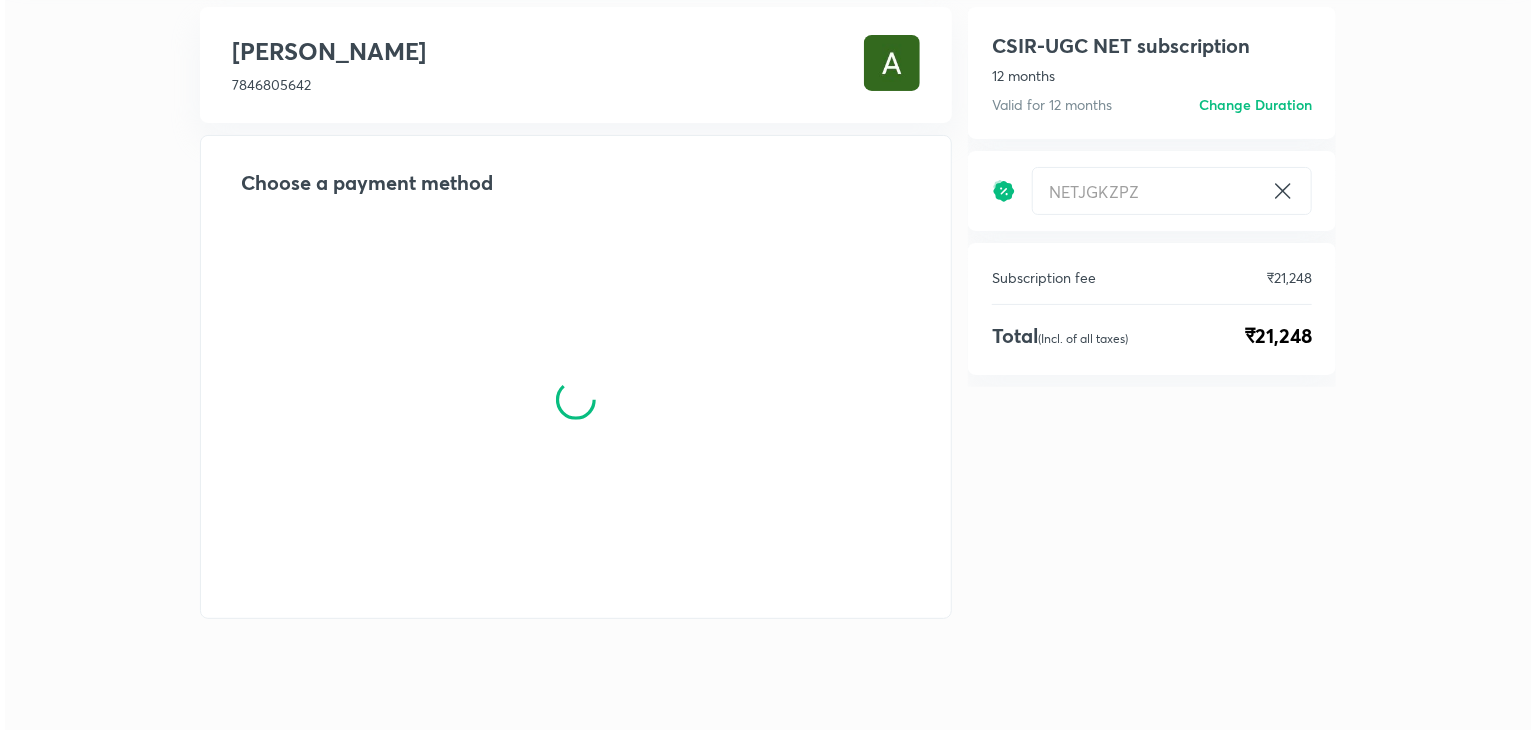 scroll, scrollTop: 0, scrollLeft: 0, axis: both 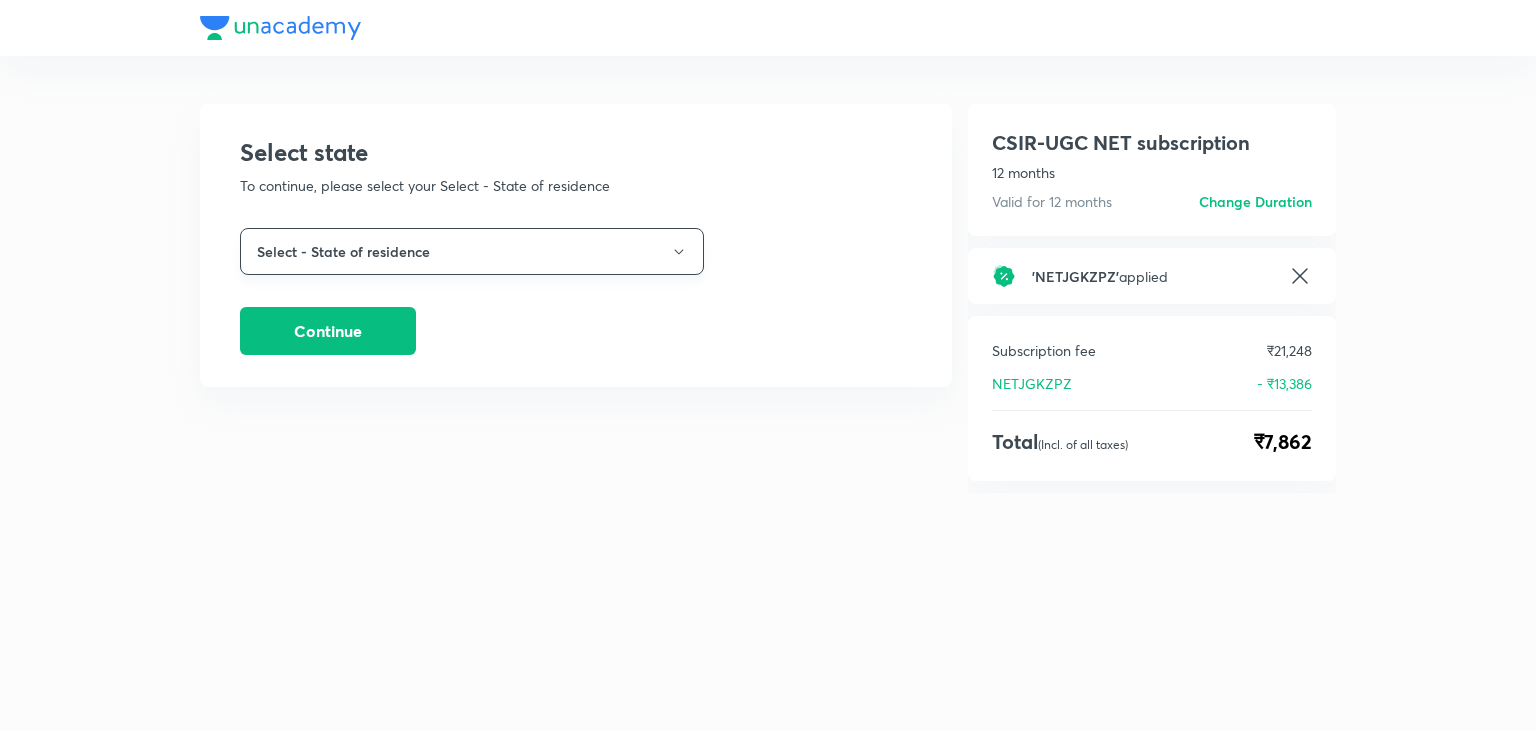 click on "Select - State of residence" at bounding box center [472, 251] 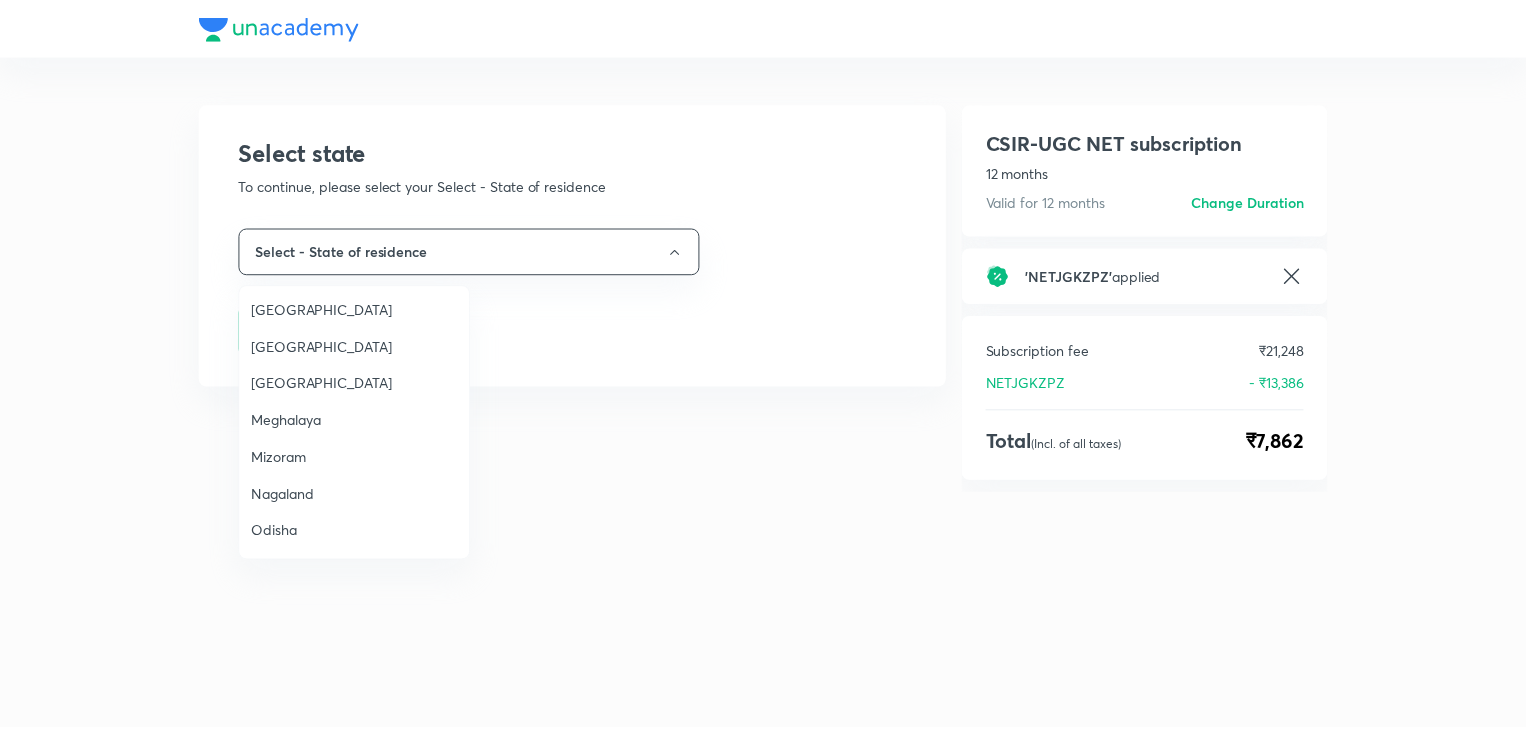 scroll, scrollTop: 764, scrollLeft: 0, axis: vertical 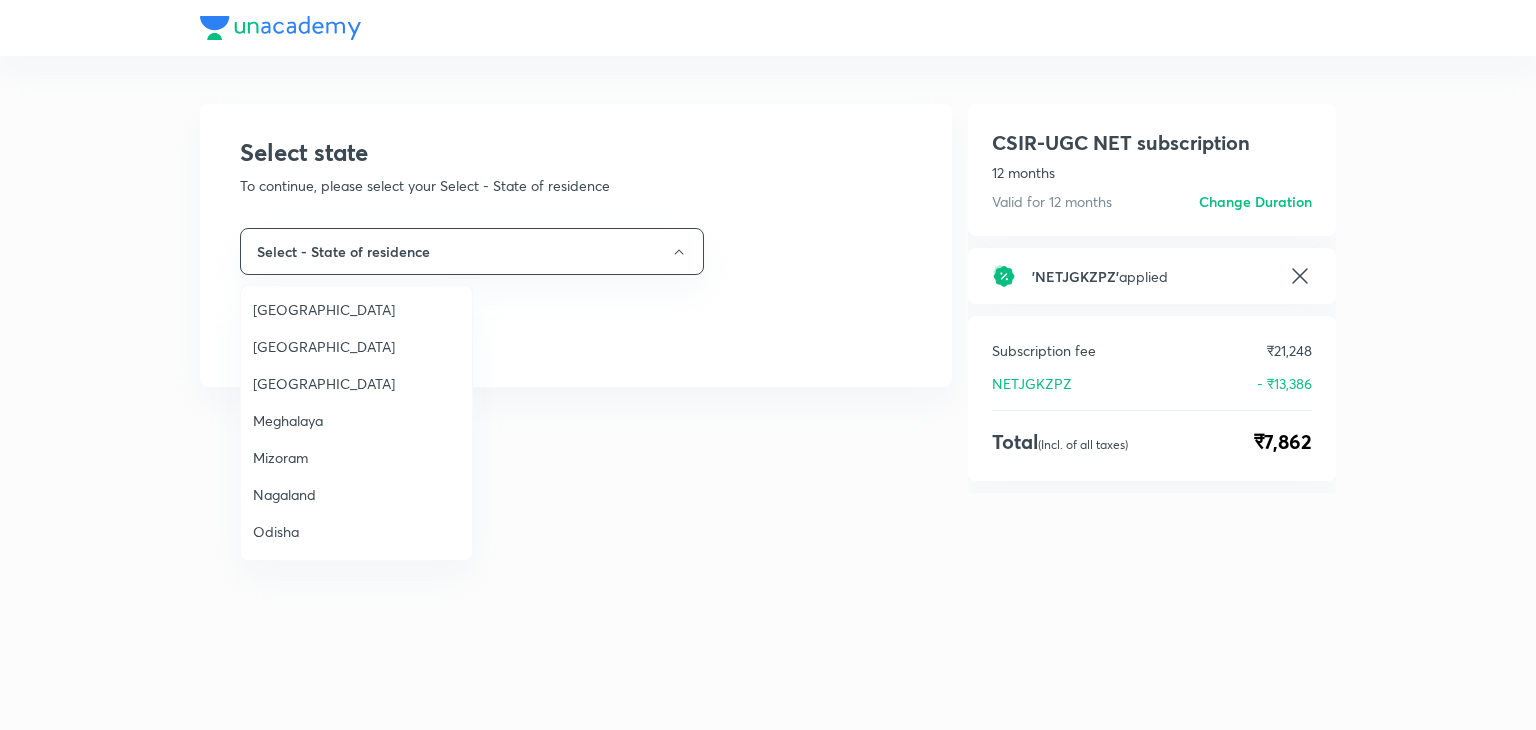 click on "Odisha" at bounding box center (356, 531) 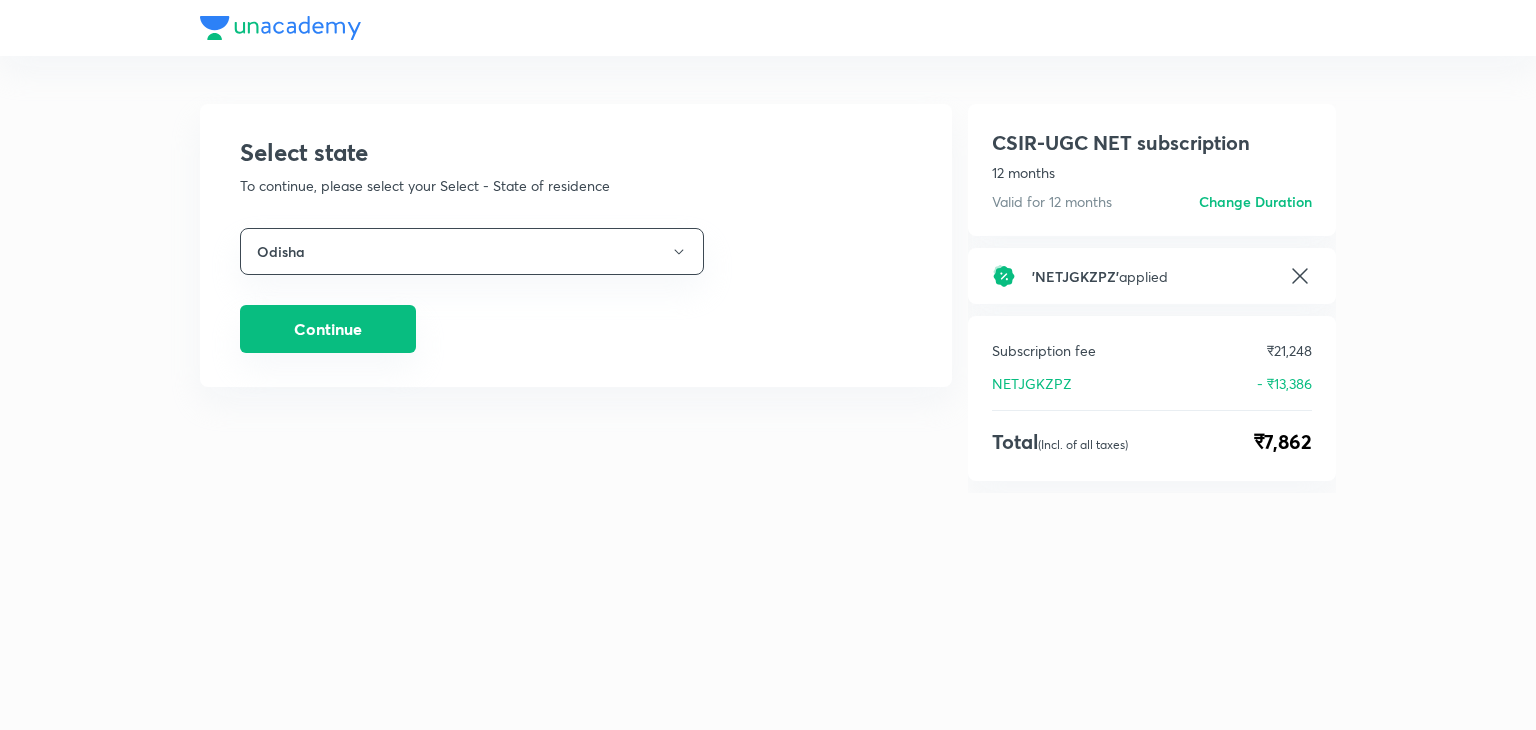 click on "Continue" at bounding box center [328, 329] 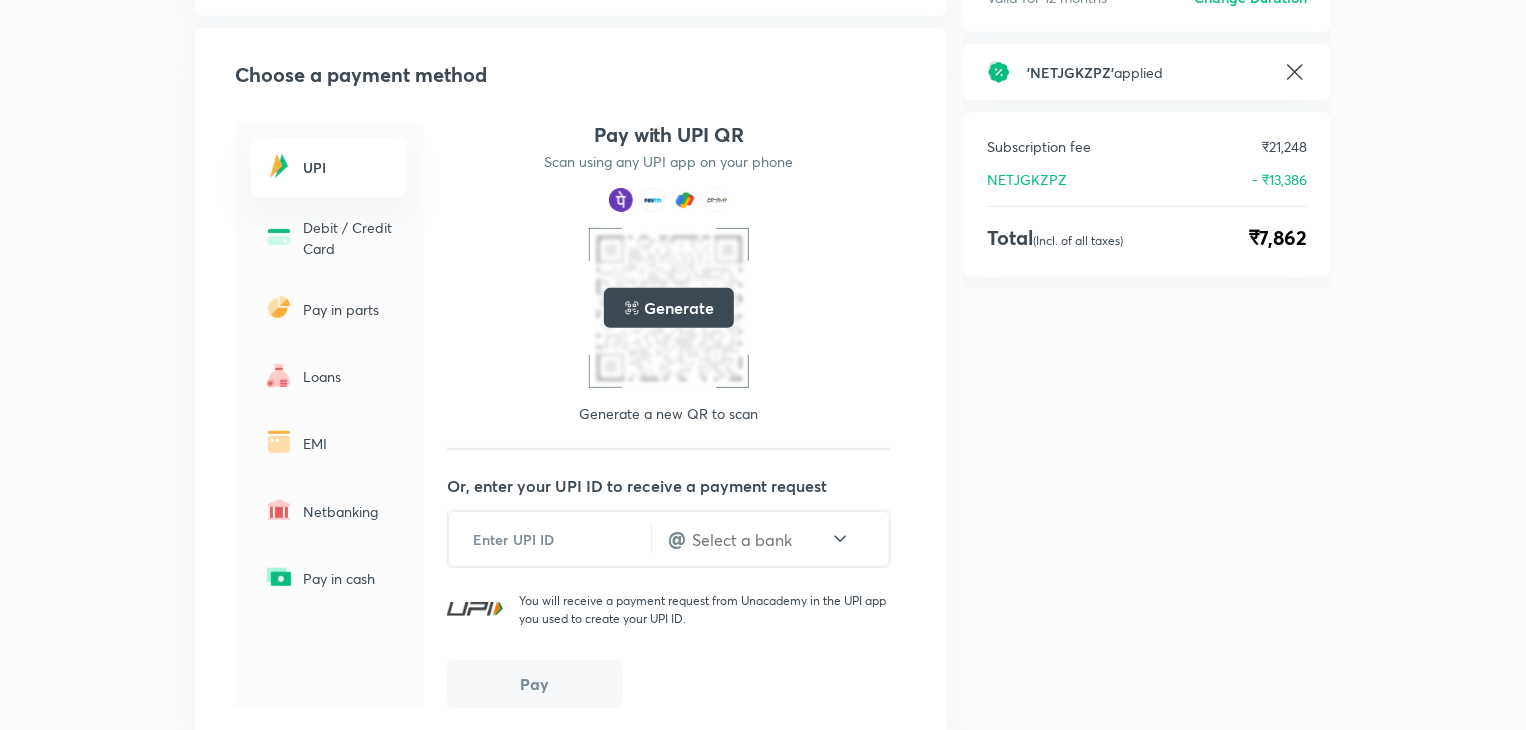 scroll, scrollTop: 206, scrollLeft: 0, axis: vertical 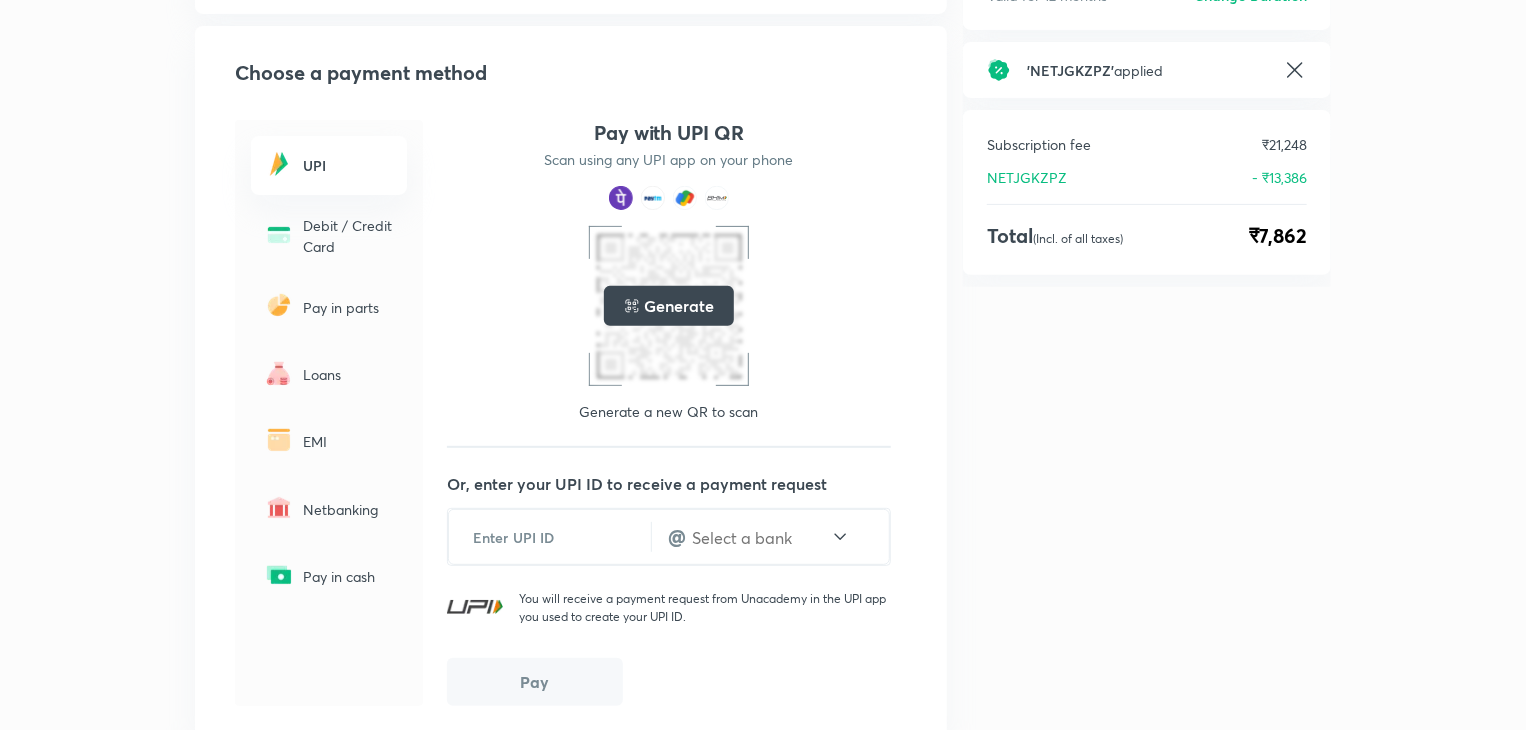 click on "Debit / Credit Card" at bounding box center (349, 236) 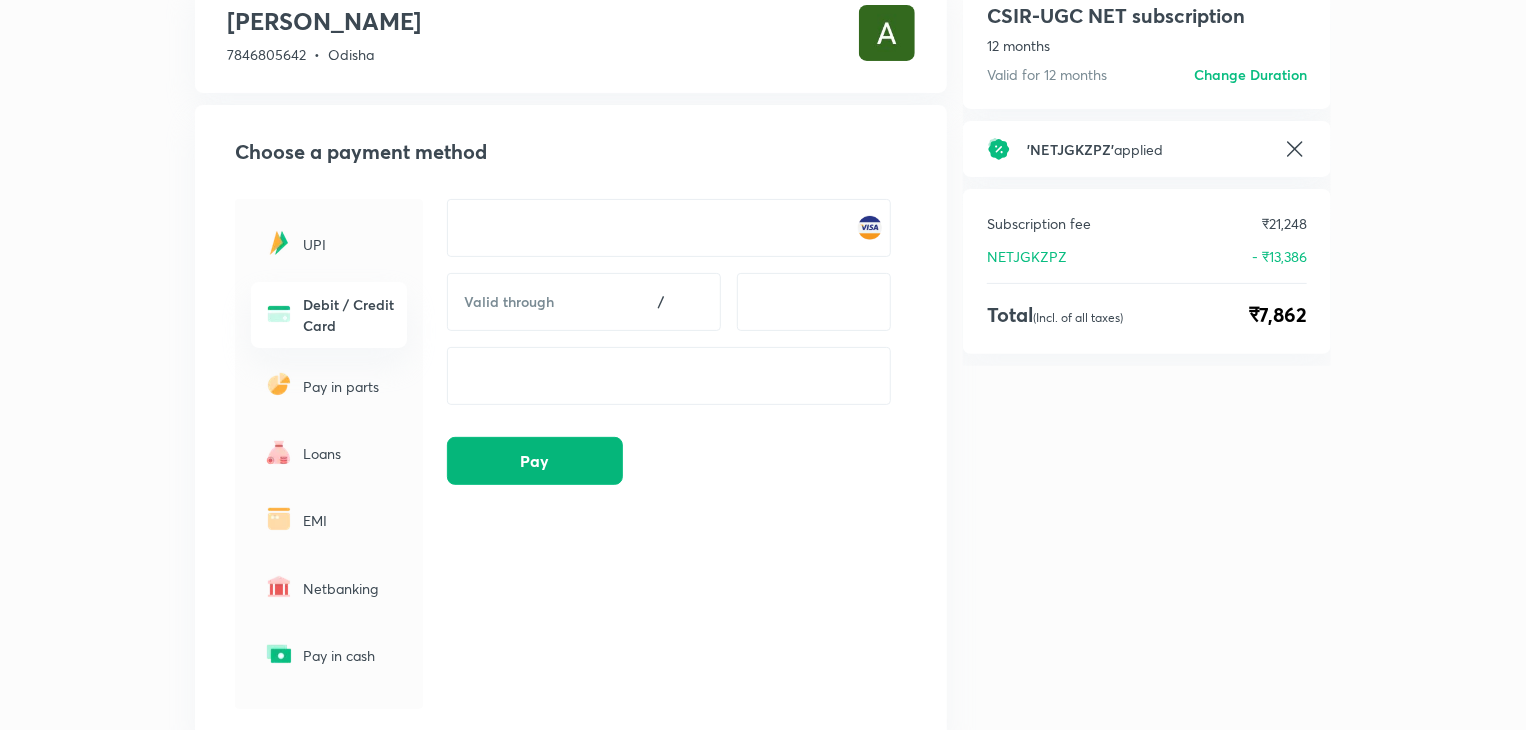 scroll, scrollTop: 120, scrollLeft: 0, axis: vertical 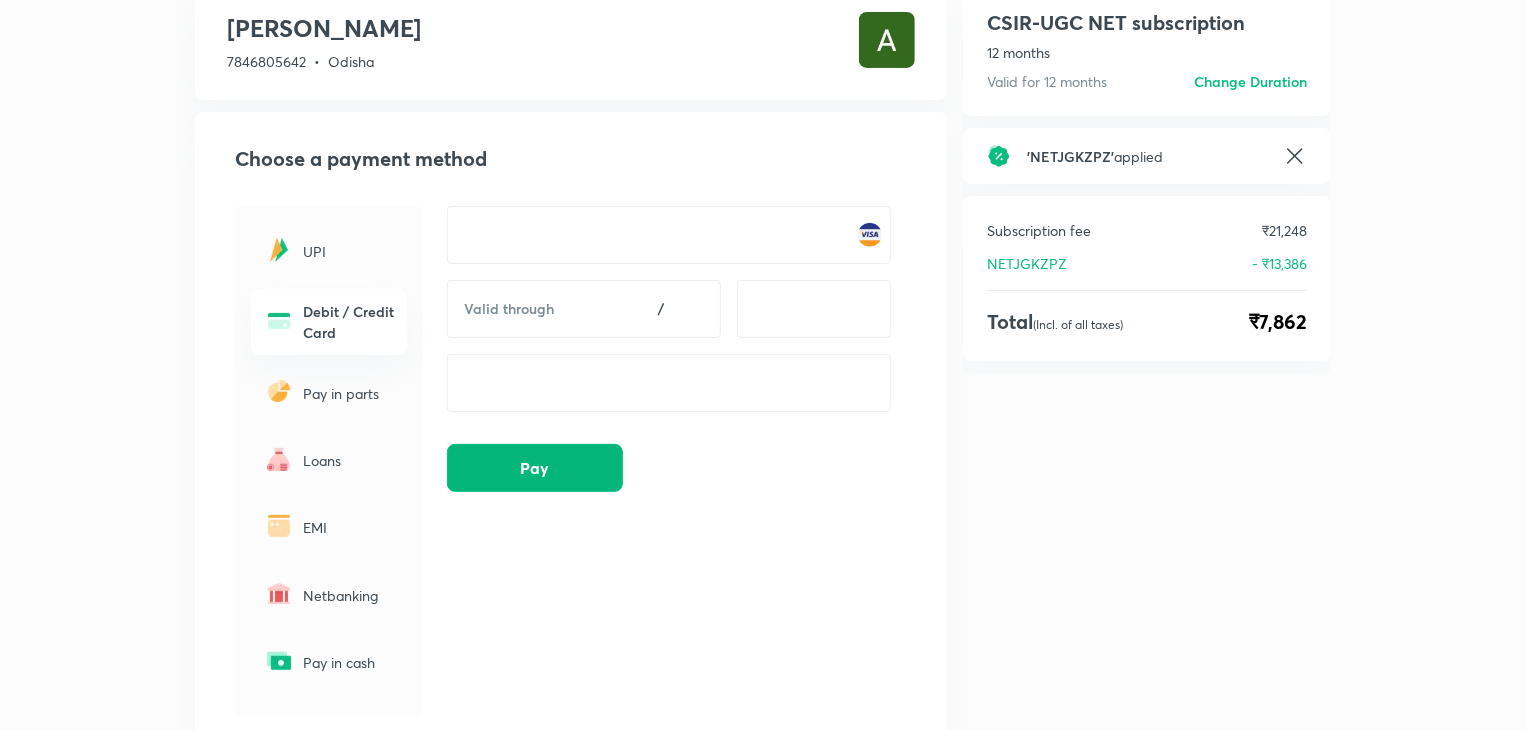 click on "Pay" at bounding box center [535, 468] 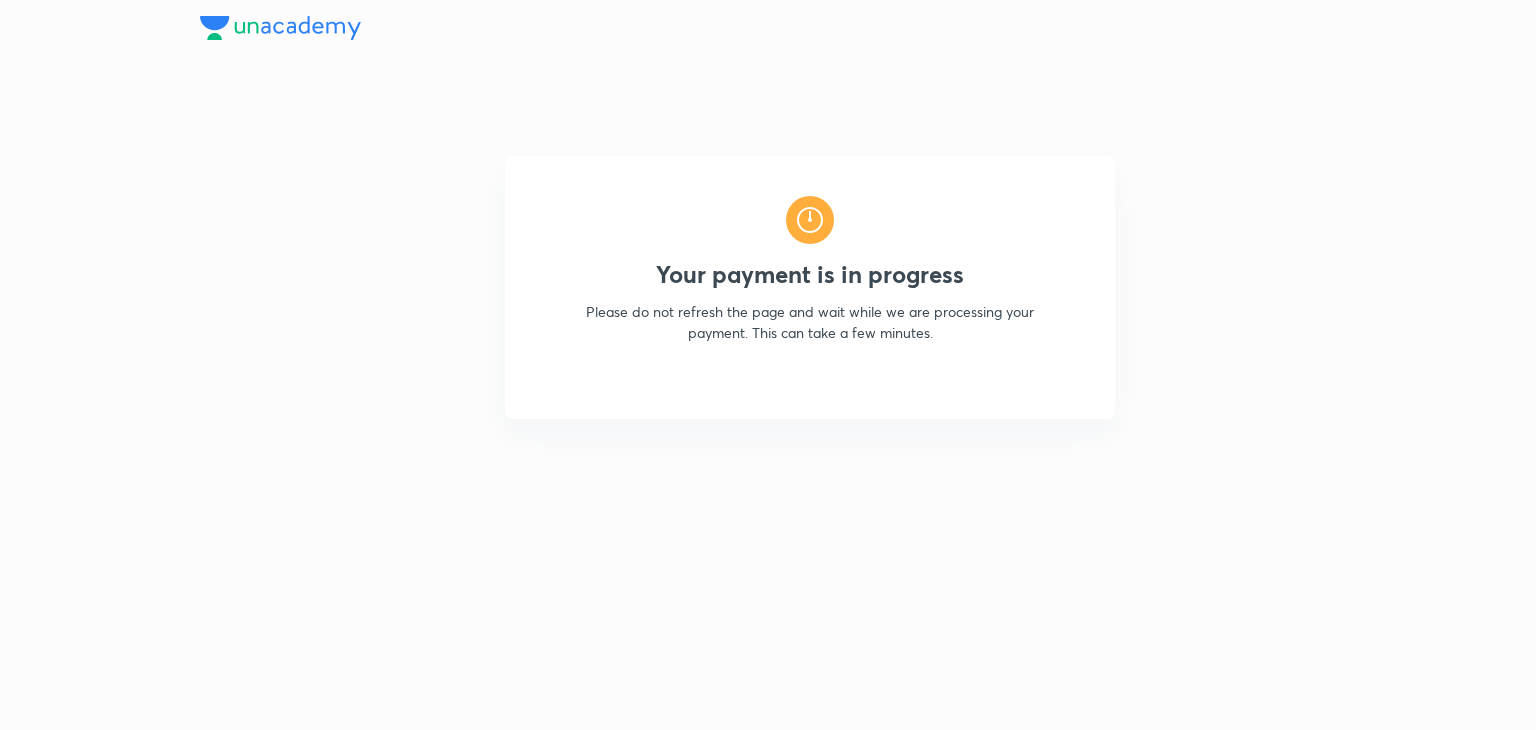 scroll, scrollTop: 0, scrollLeft: 0, axis: both 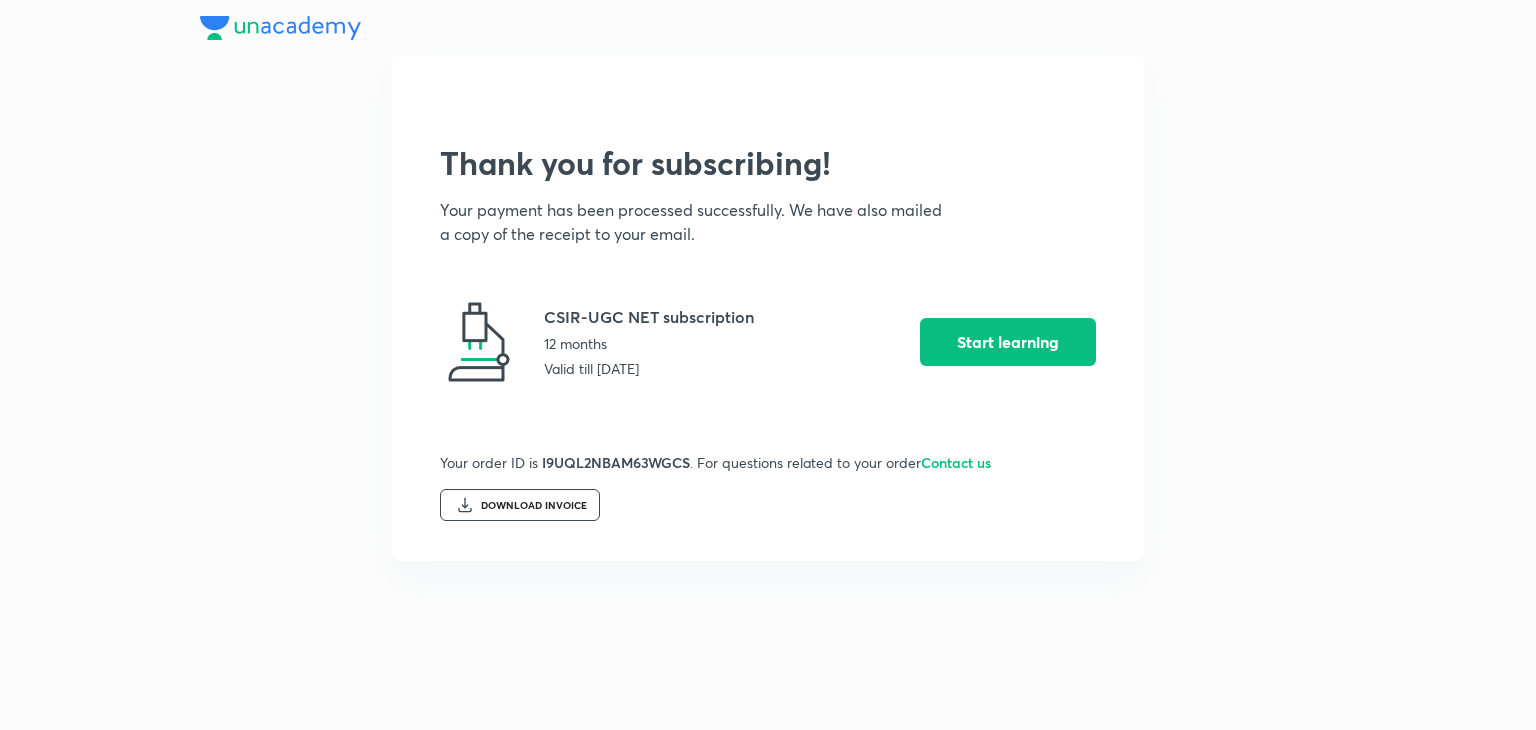 click on "DOWNLOAD INVOICE" at bounding box center [534, 506] 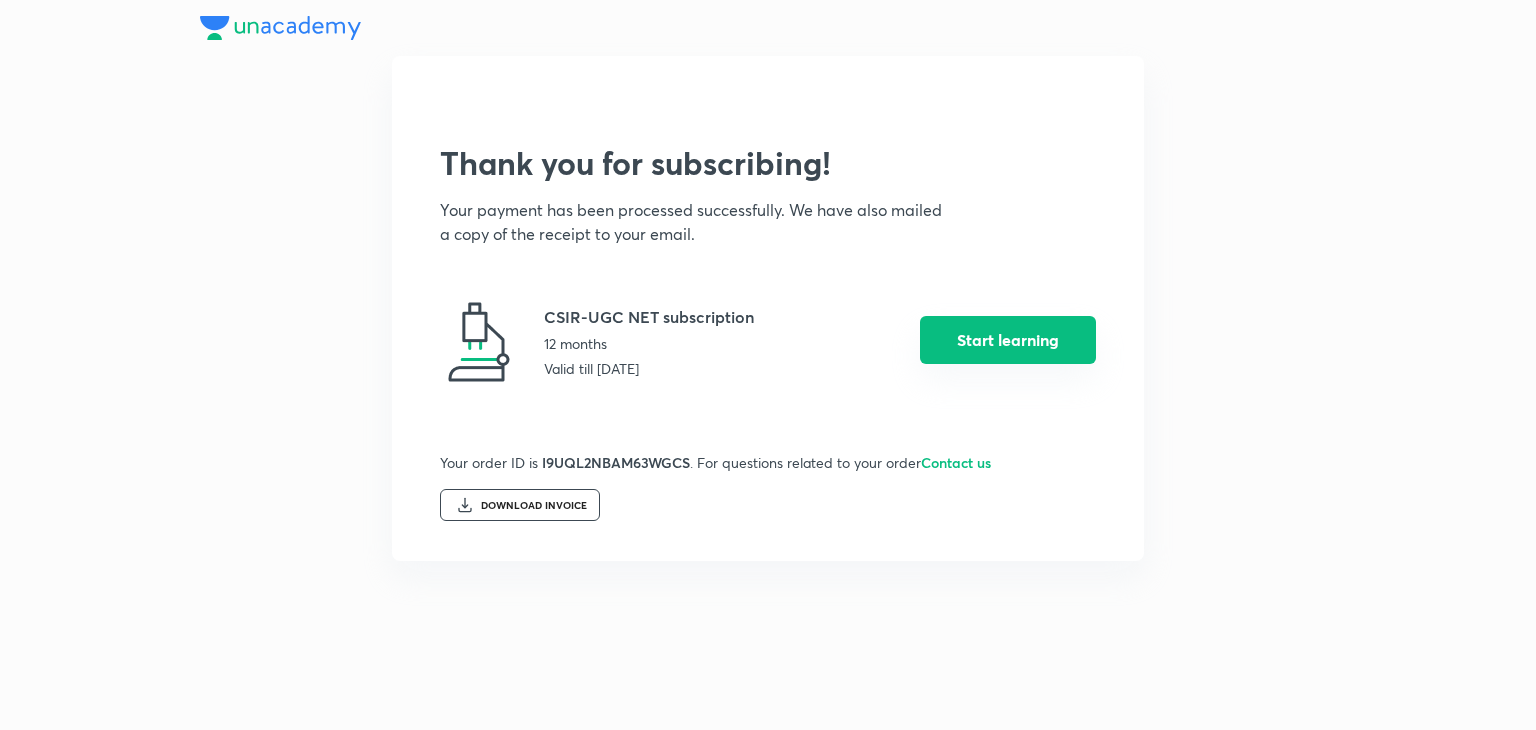 click on "Start learning" at bounding box center [1008, 340] 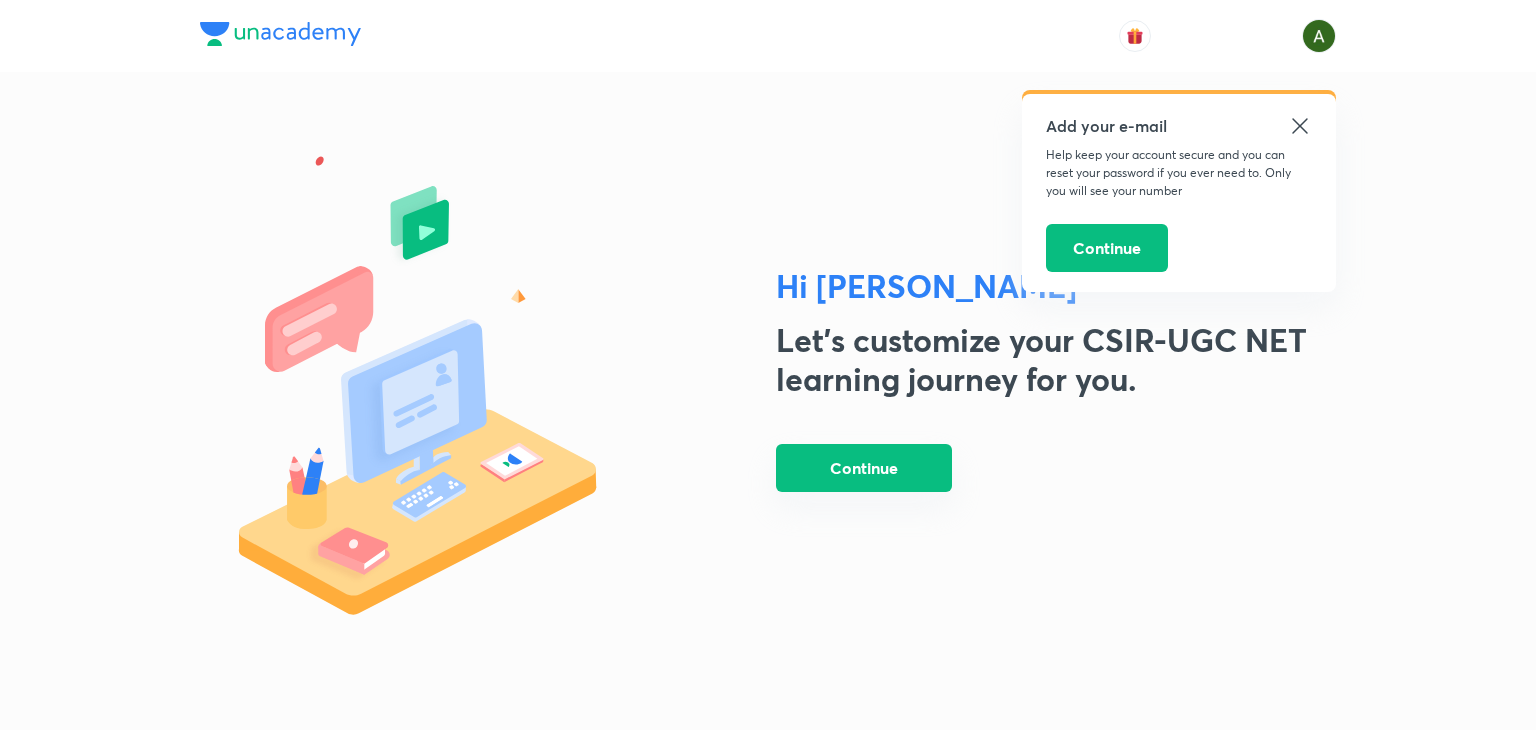 click on "Continue" at bounding box center (864, 468) 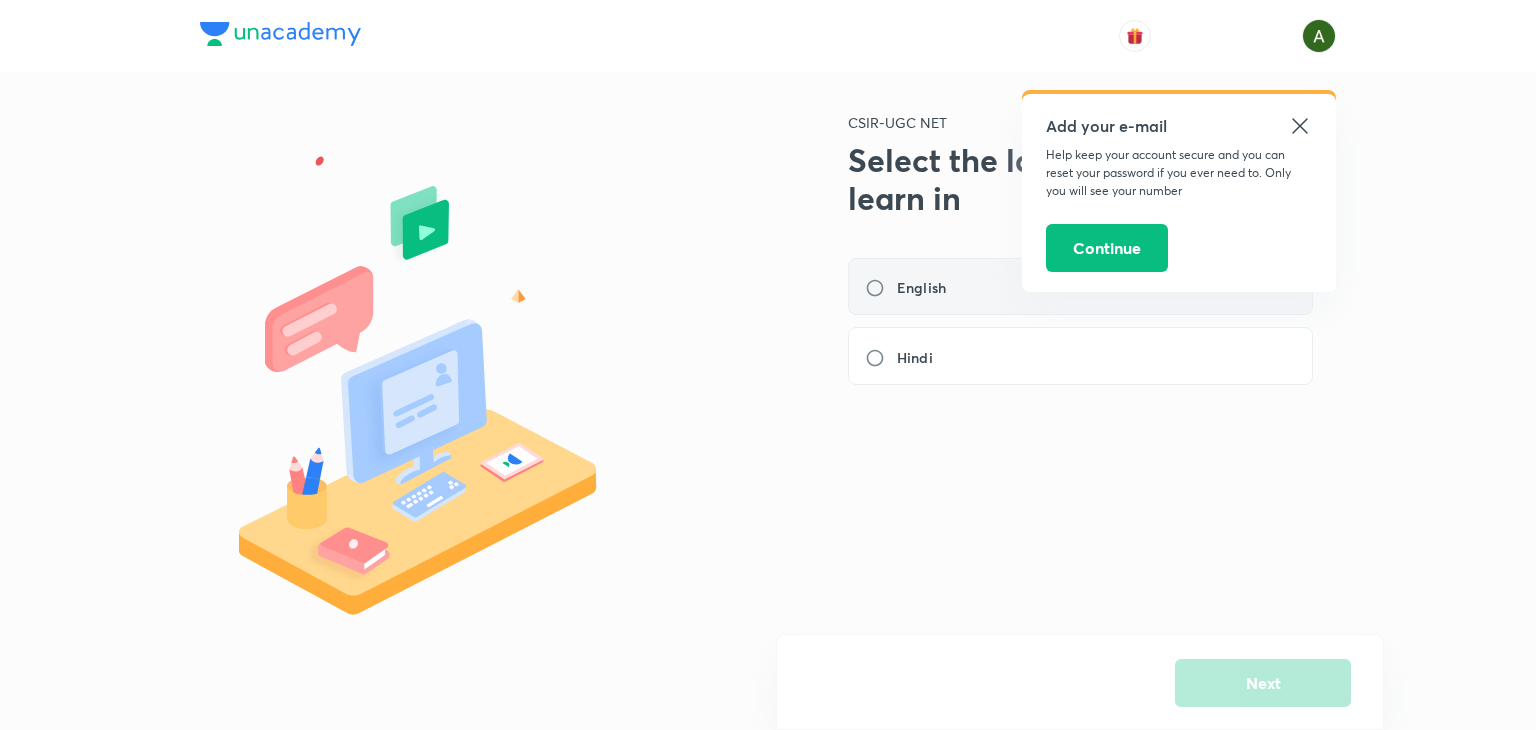 click on "English" at bounding box center [911, 287] 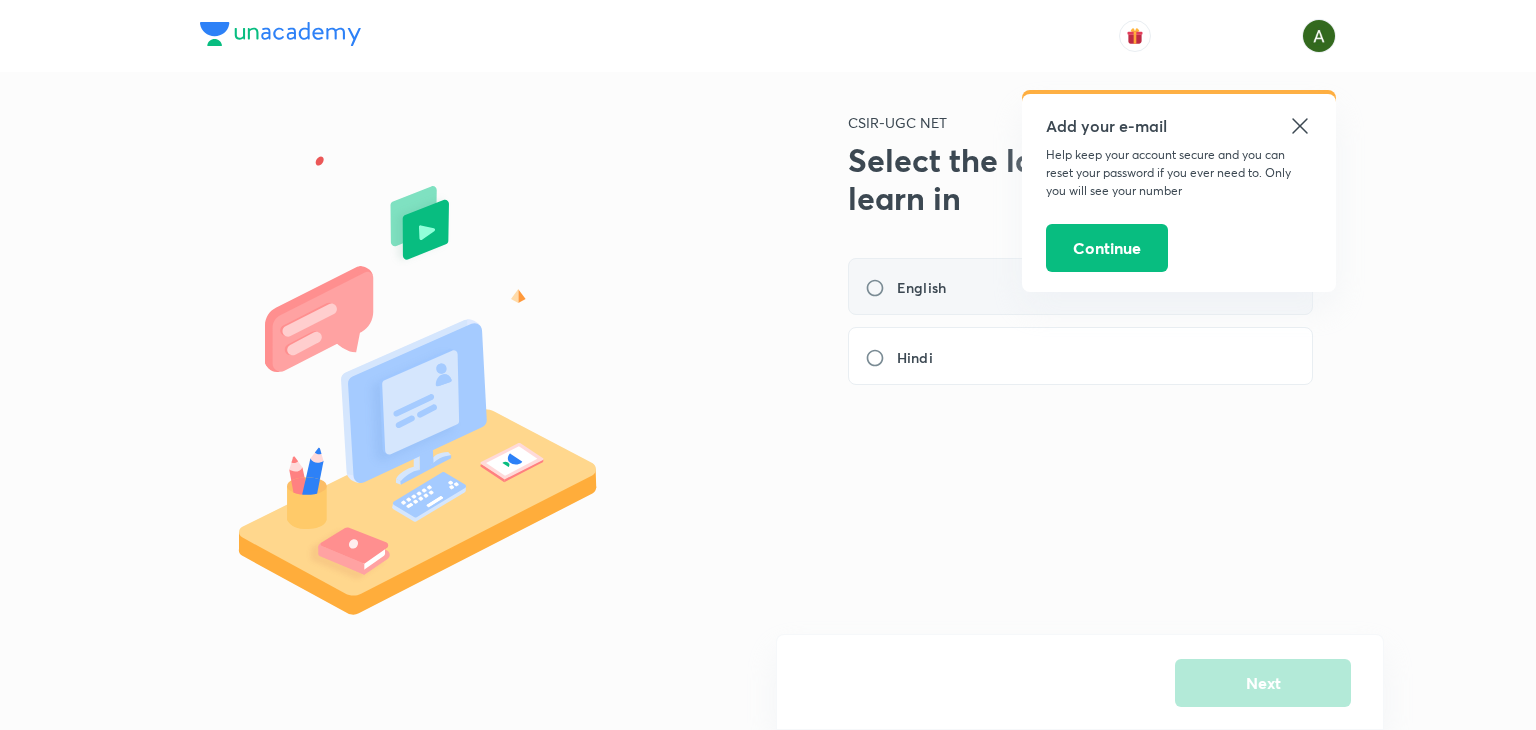 radio on "true" 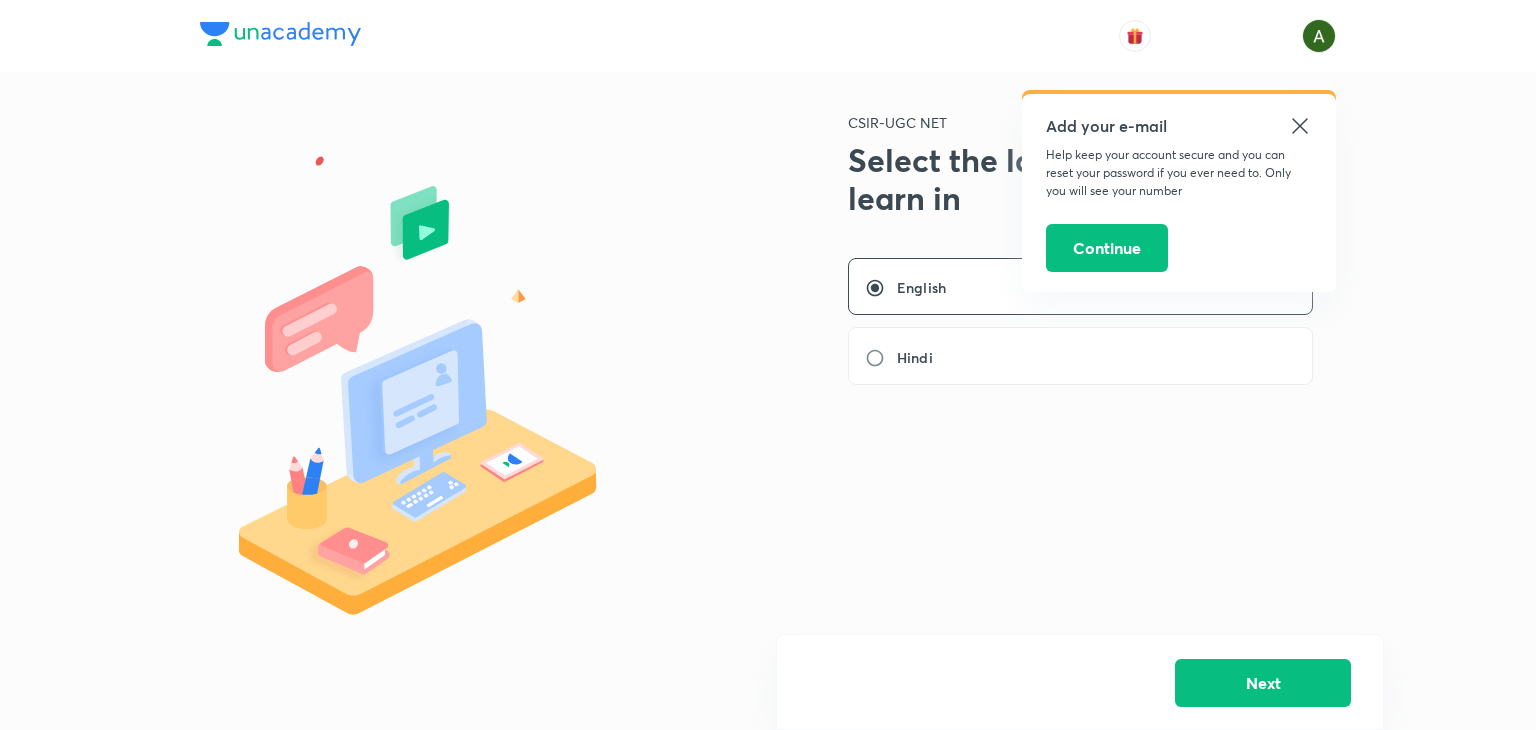 click 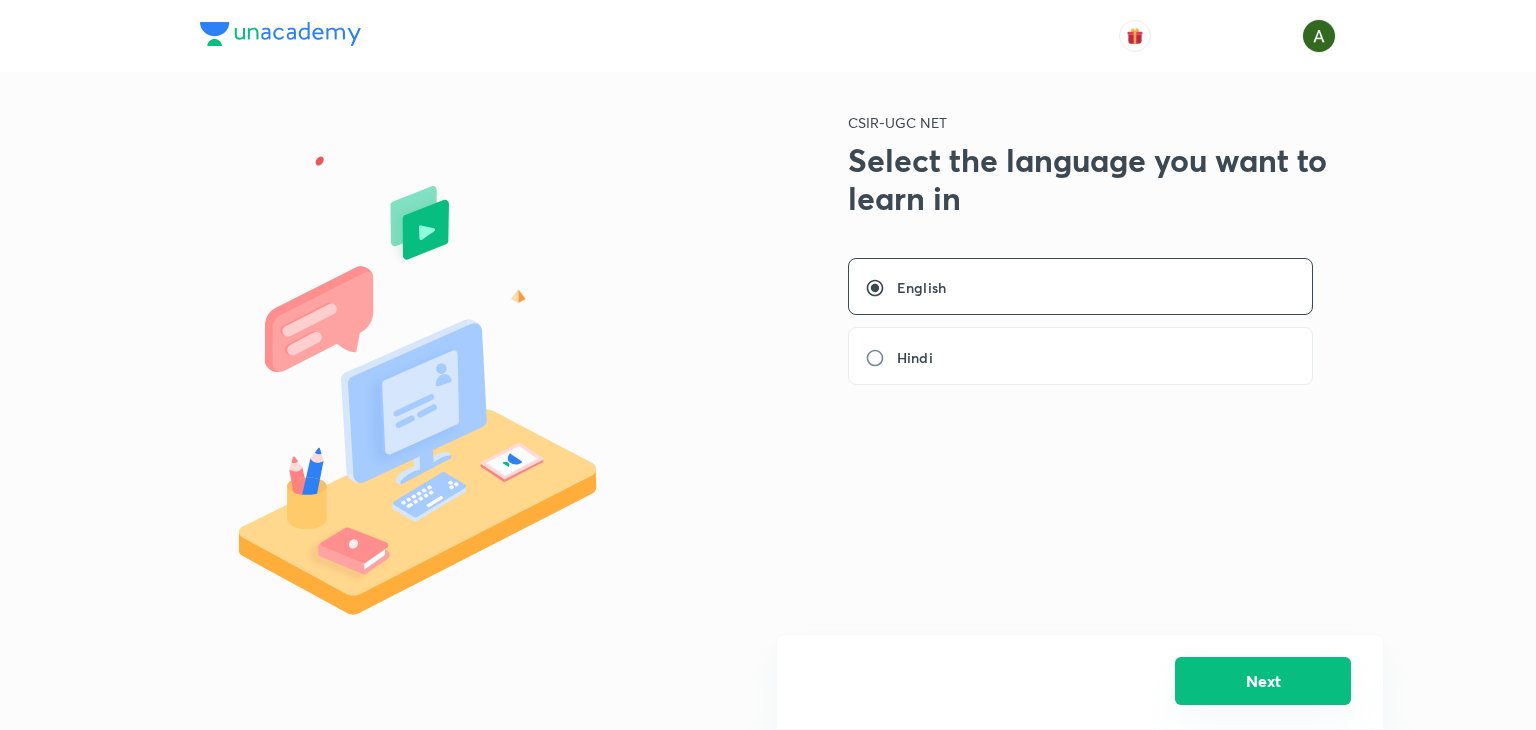 click on "Next" at bounding box center [1263, 681] 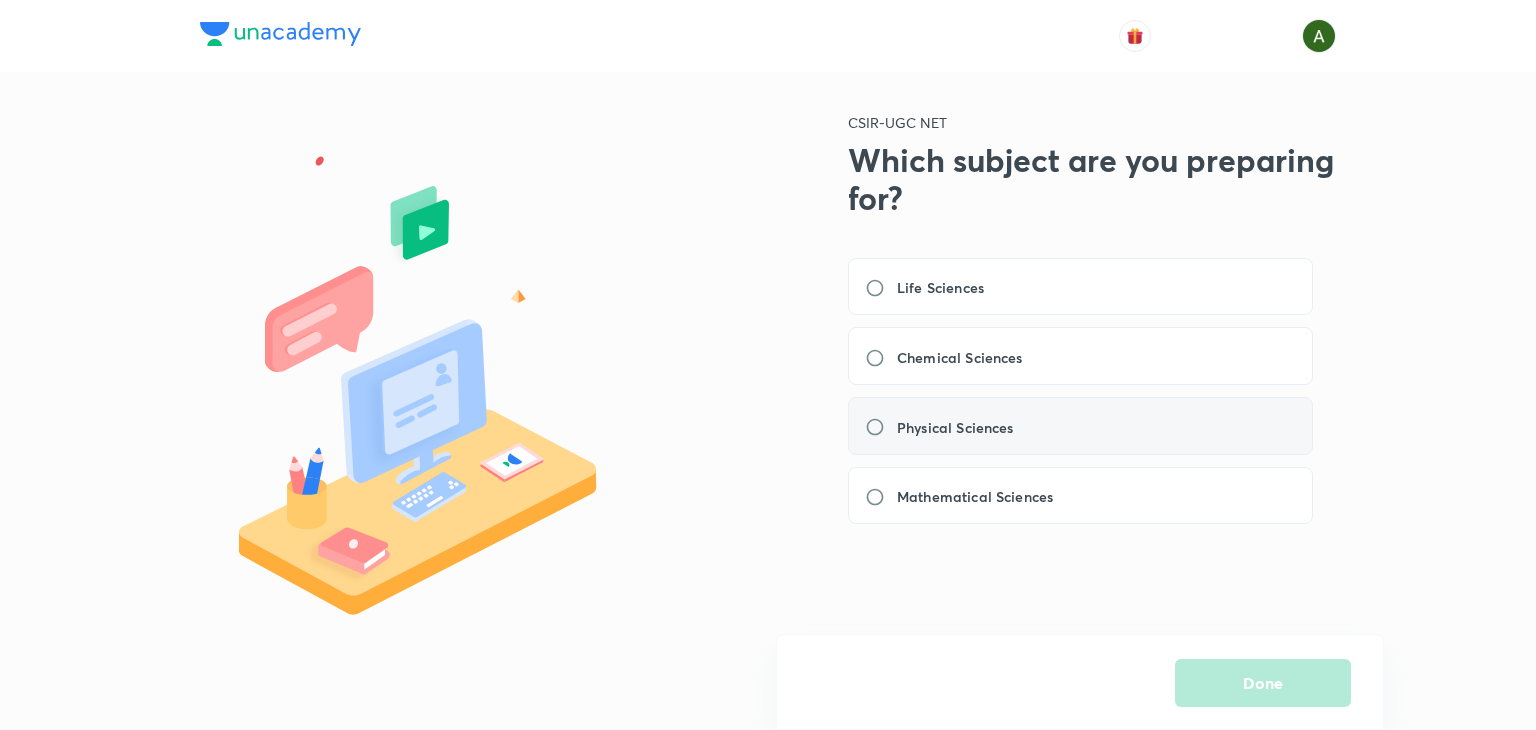 click on "Physical Sciences" at bounding box center (945, 427) 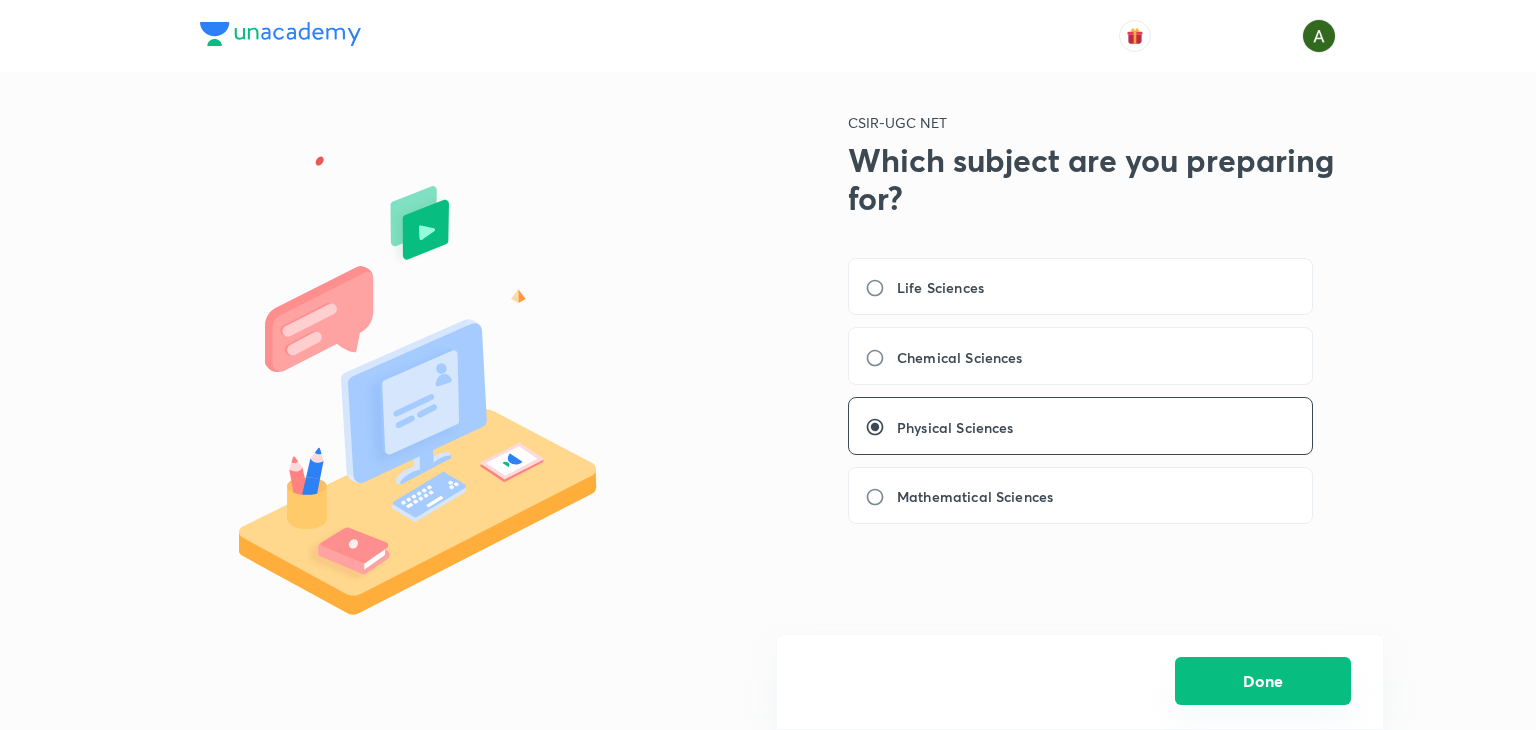 click on "Done" at bounding box center (1263, 681) 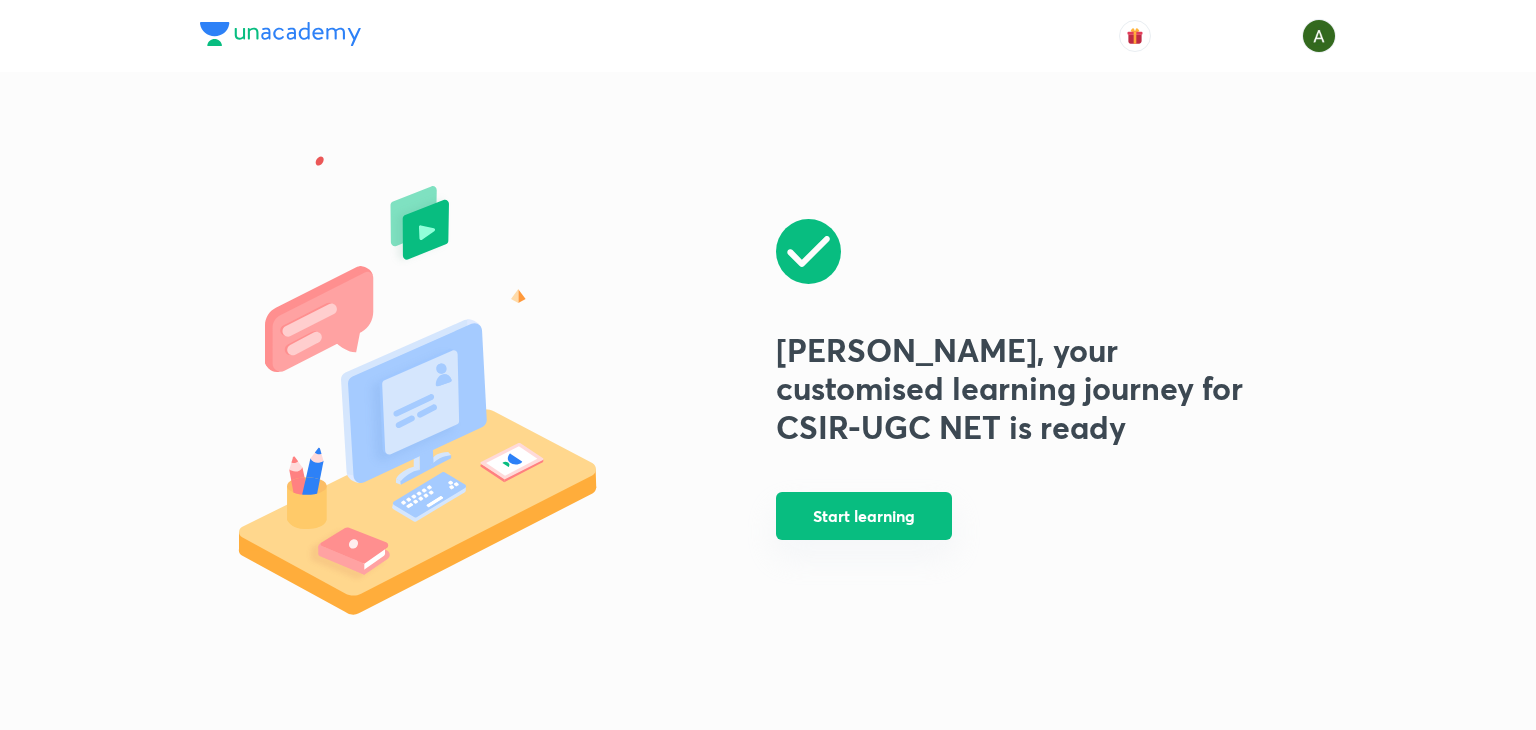 click on "Start learning" at bounding box center (864, 516) 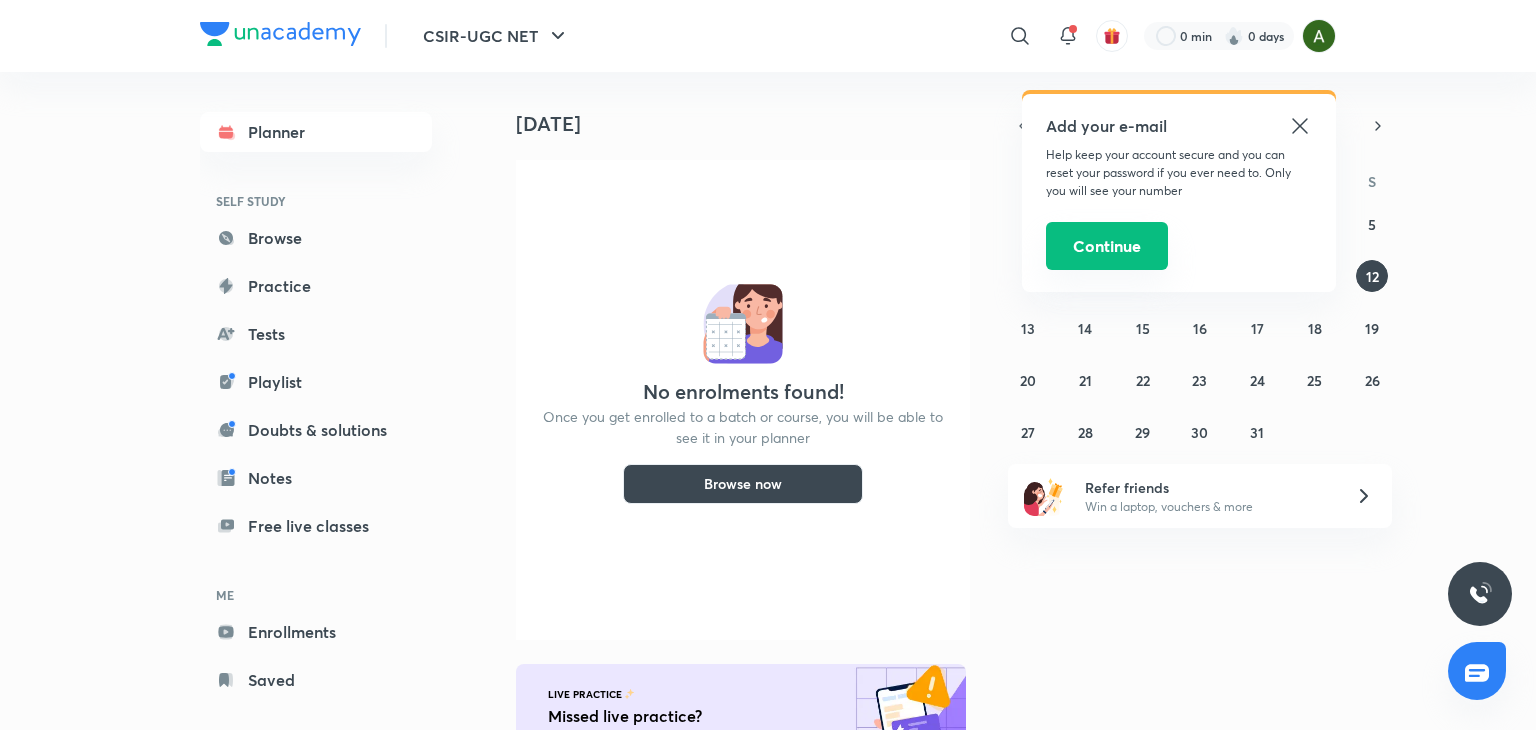 click on "Continue" at bounding box center (1107, 246) 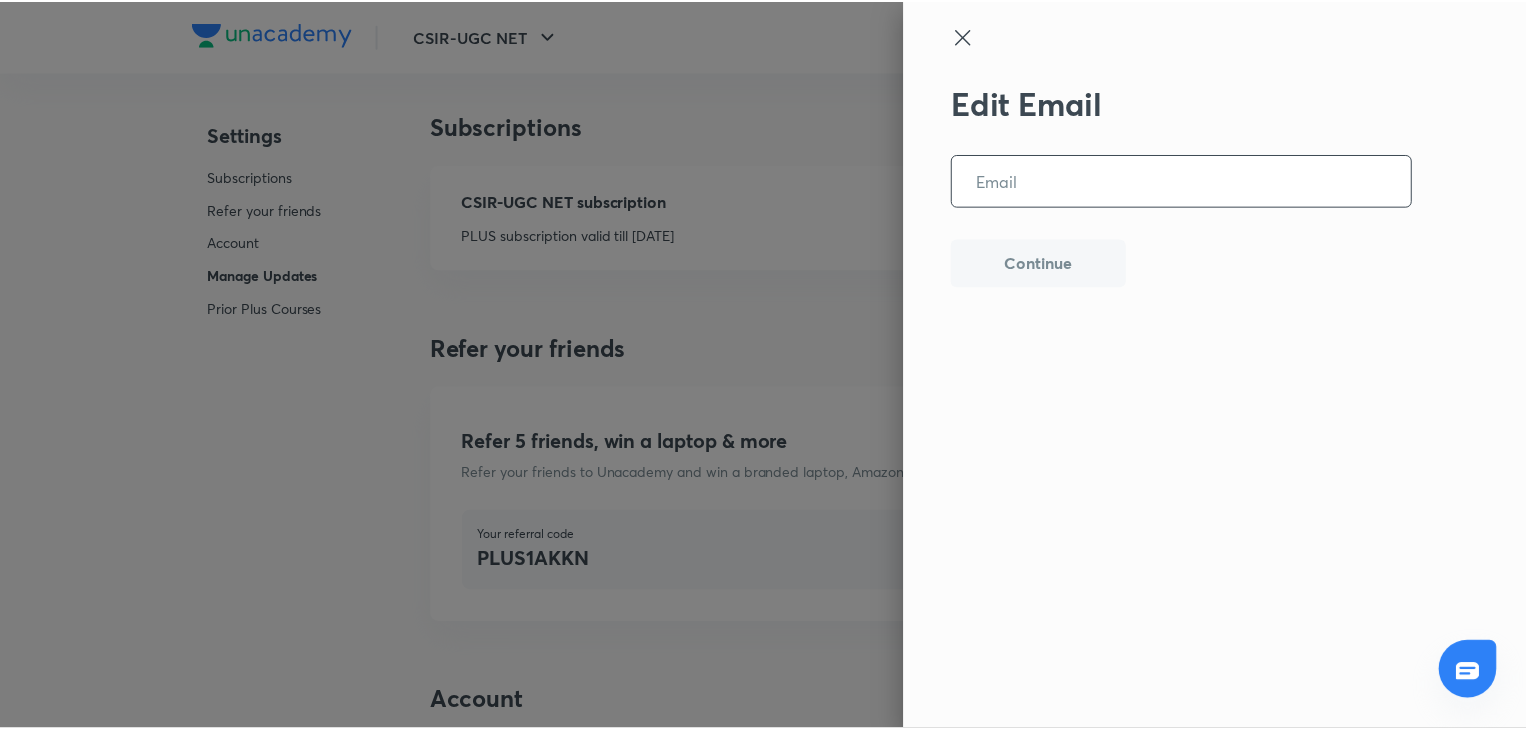 scroll, scrollTop: 5128, scrollLeft: 0, axis: vertical 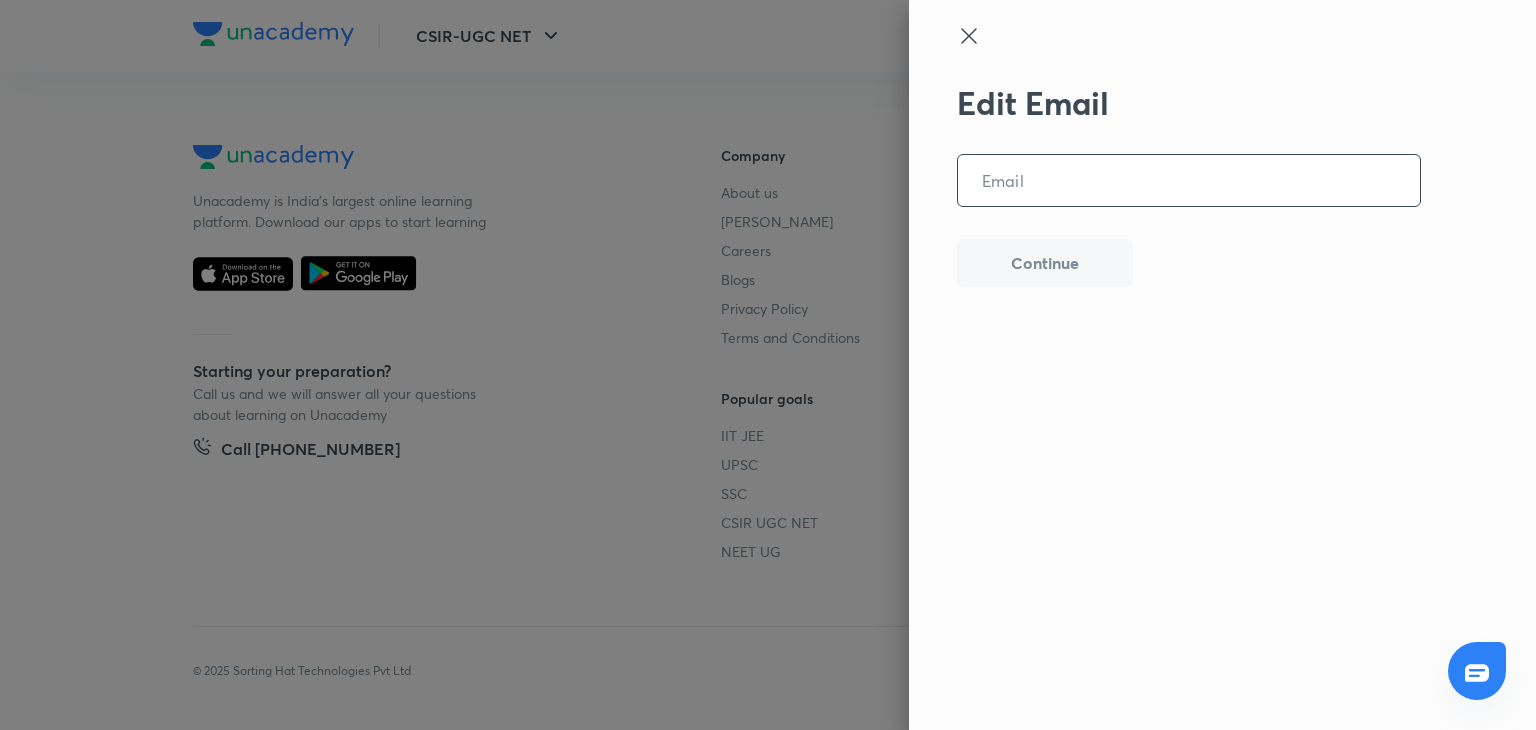 click at bounding box center [1189, 180] 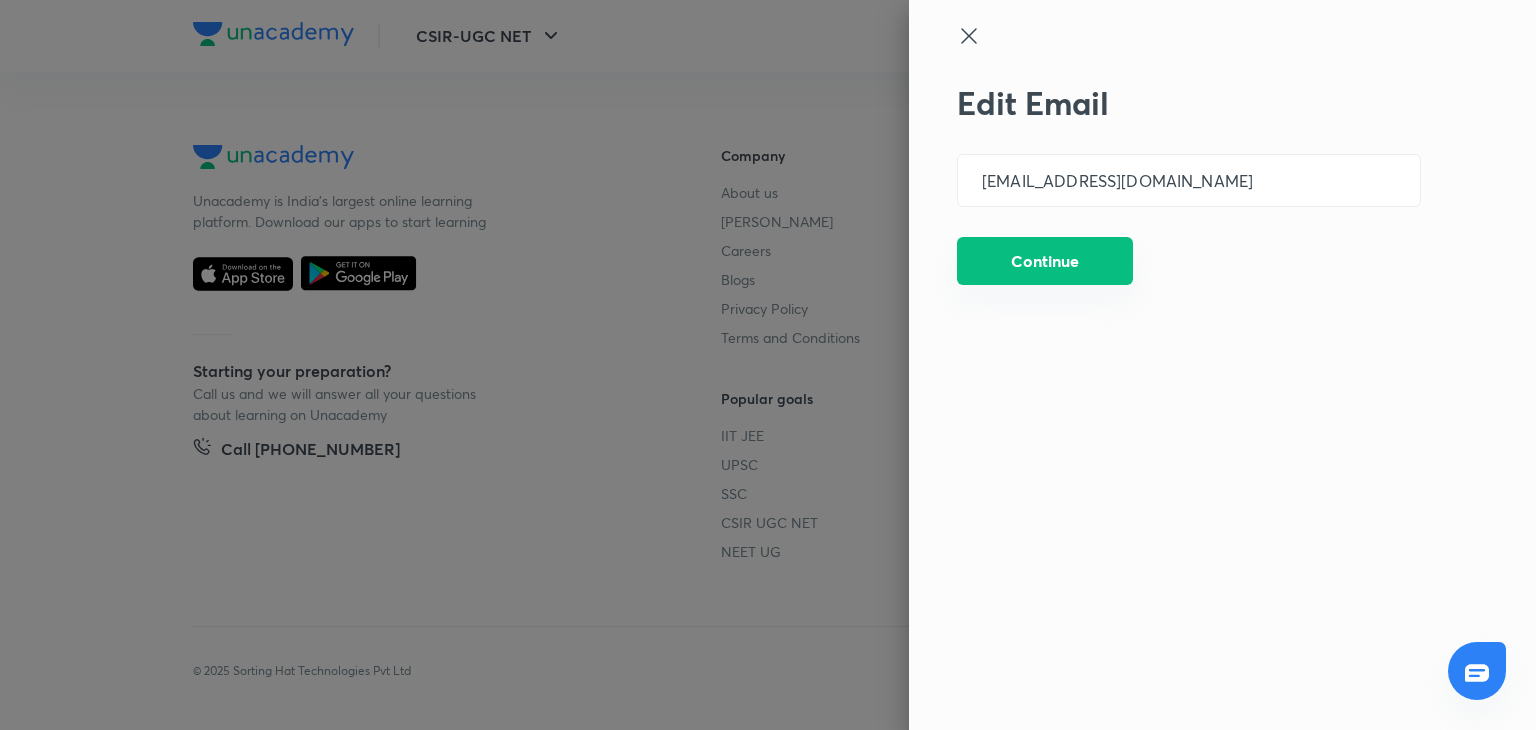 click on "Continue" at bounding box center (1045, 261) 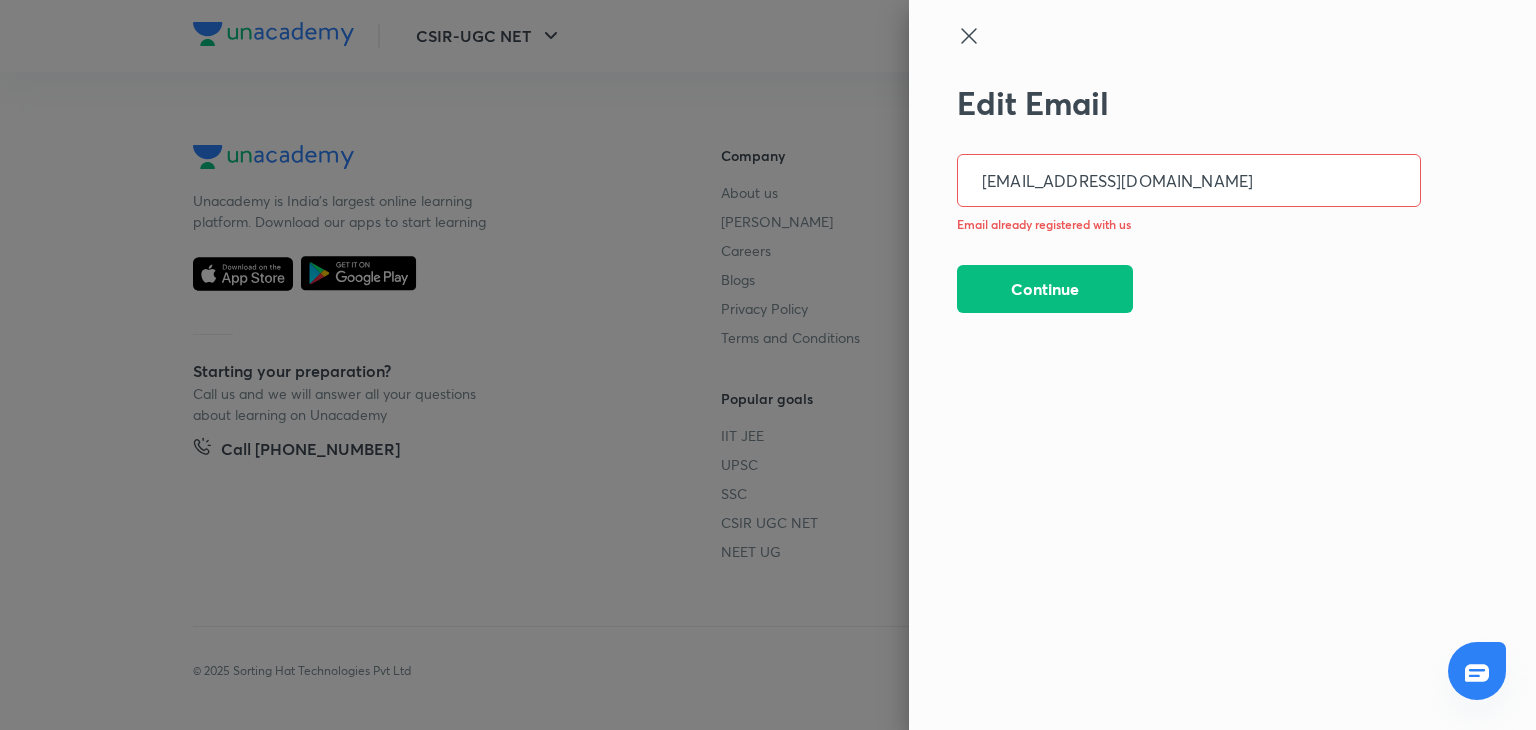 drag, startPoint x: 1210, startPoint y: 192, endPoint x: 953, endPoint y: 196, distance: 257.03113 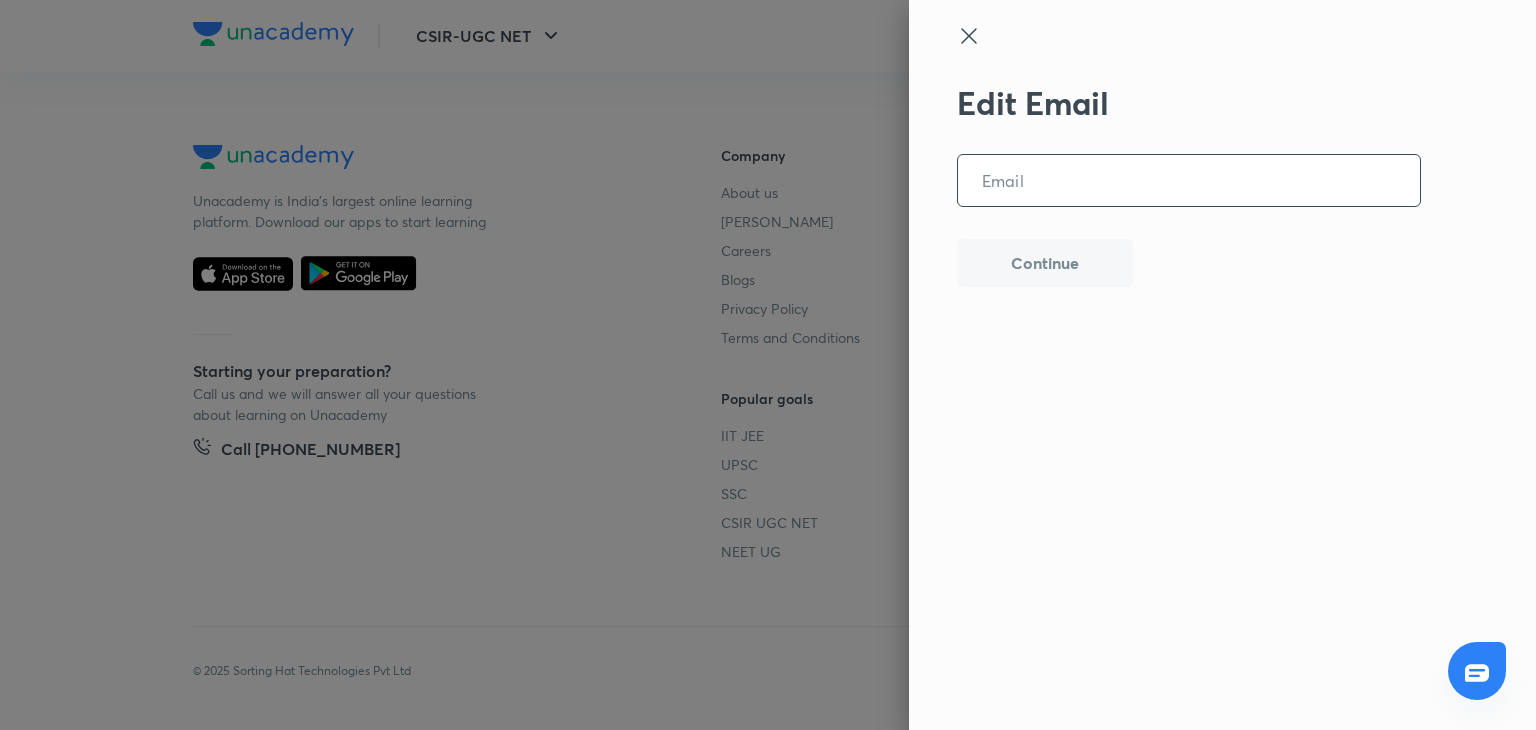 type 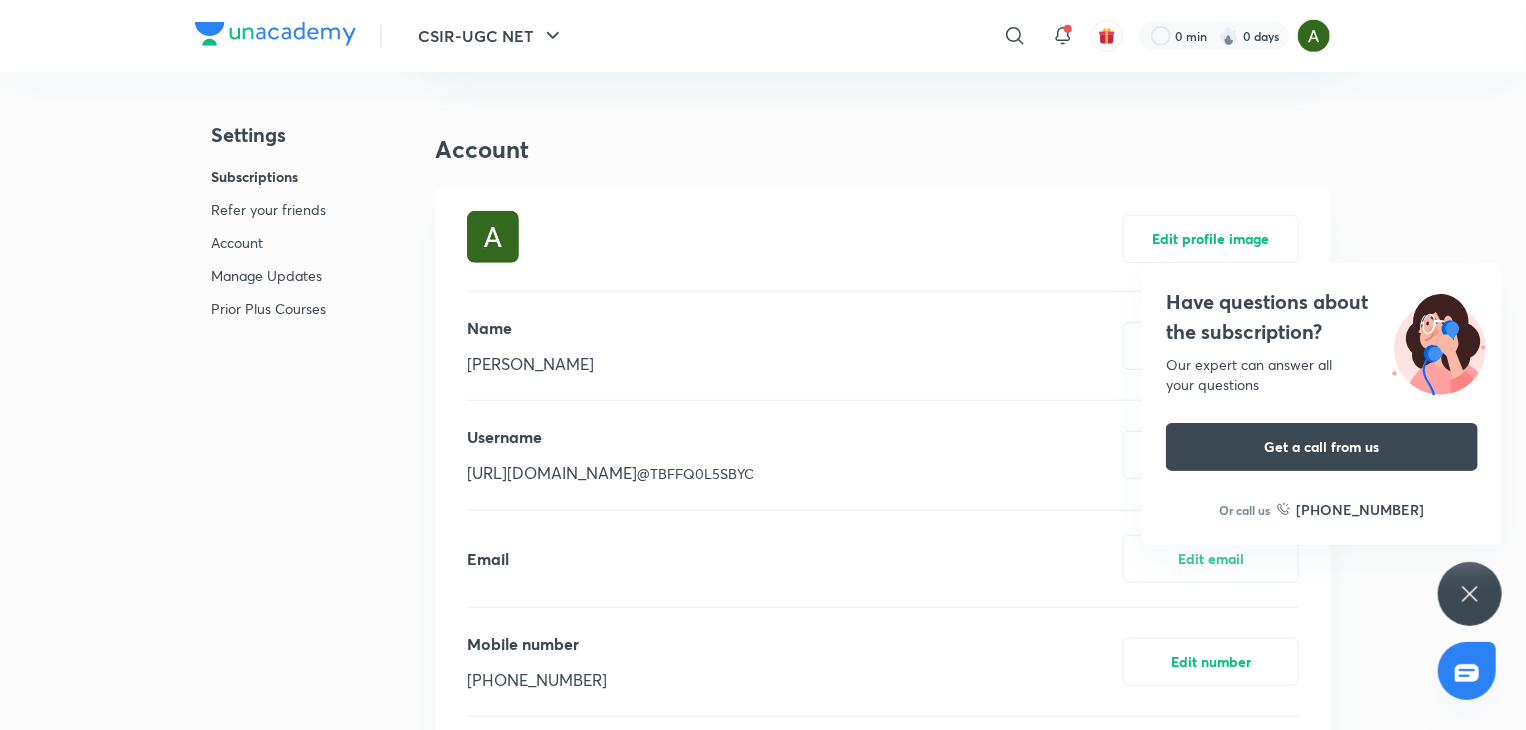 scroll, scrollTop: 0, scrollLeft: 0, axis: both 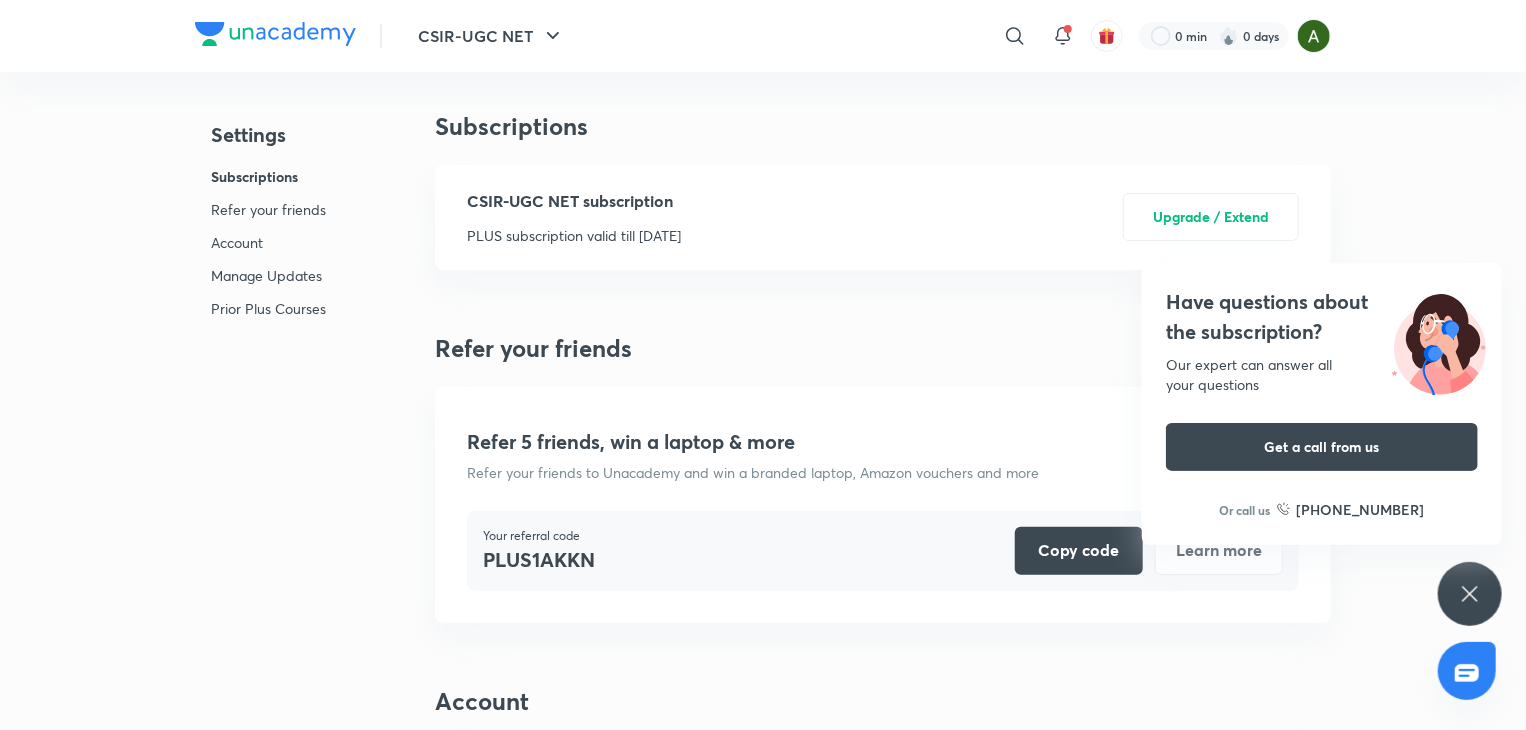 click 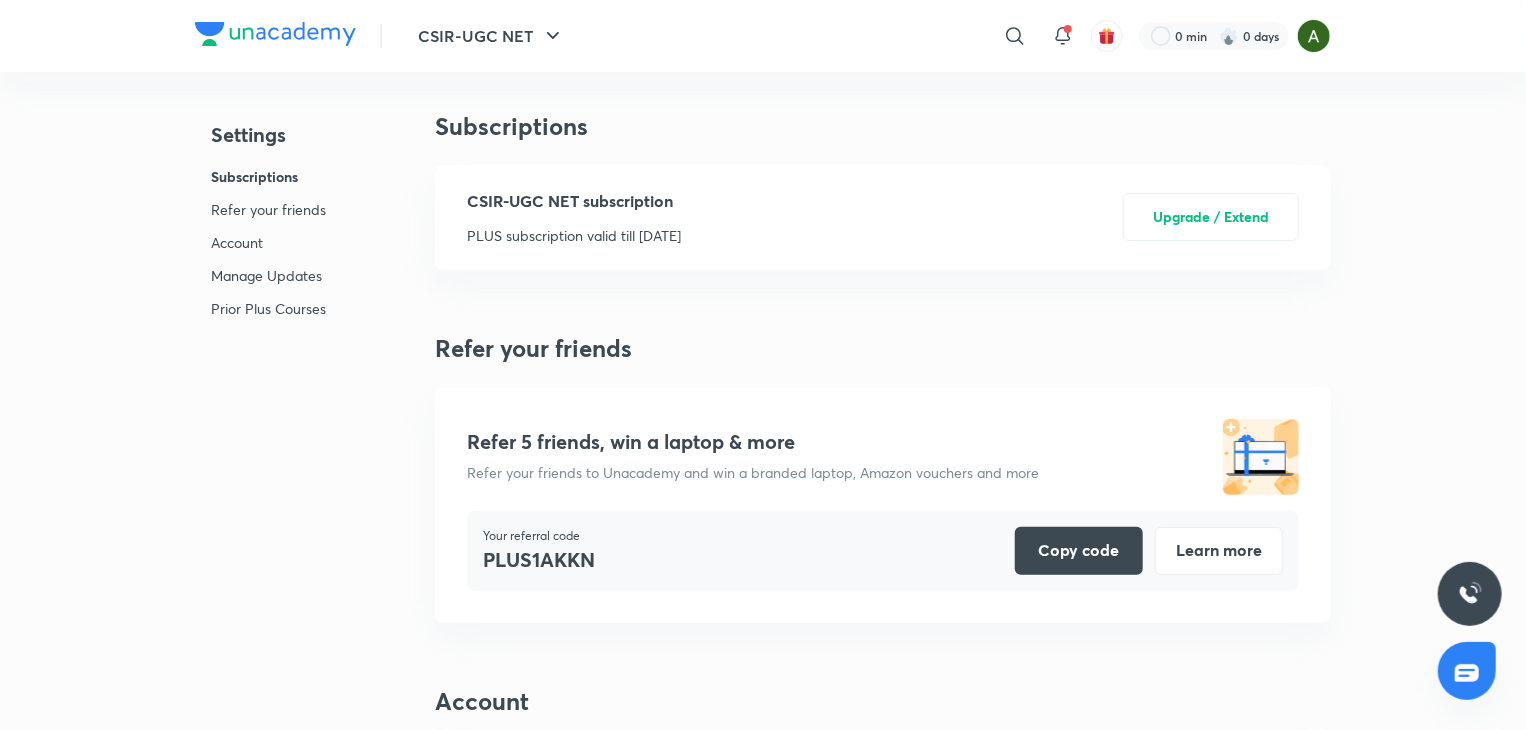 click on "Account" at bounding box center (268, 242) 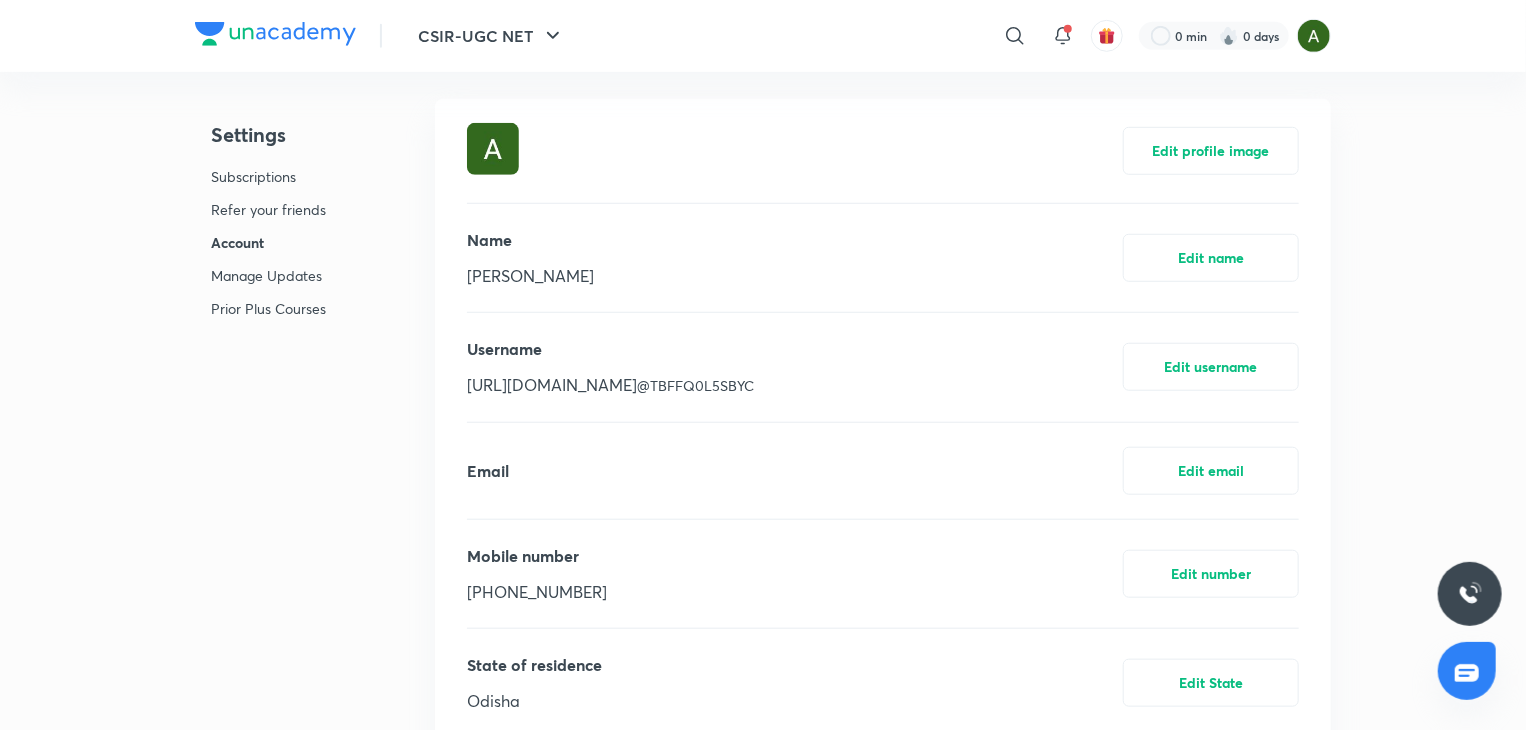 scroll, scrollTop: 639, scrollLeft: 0, axis: vertical 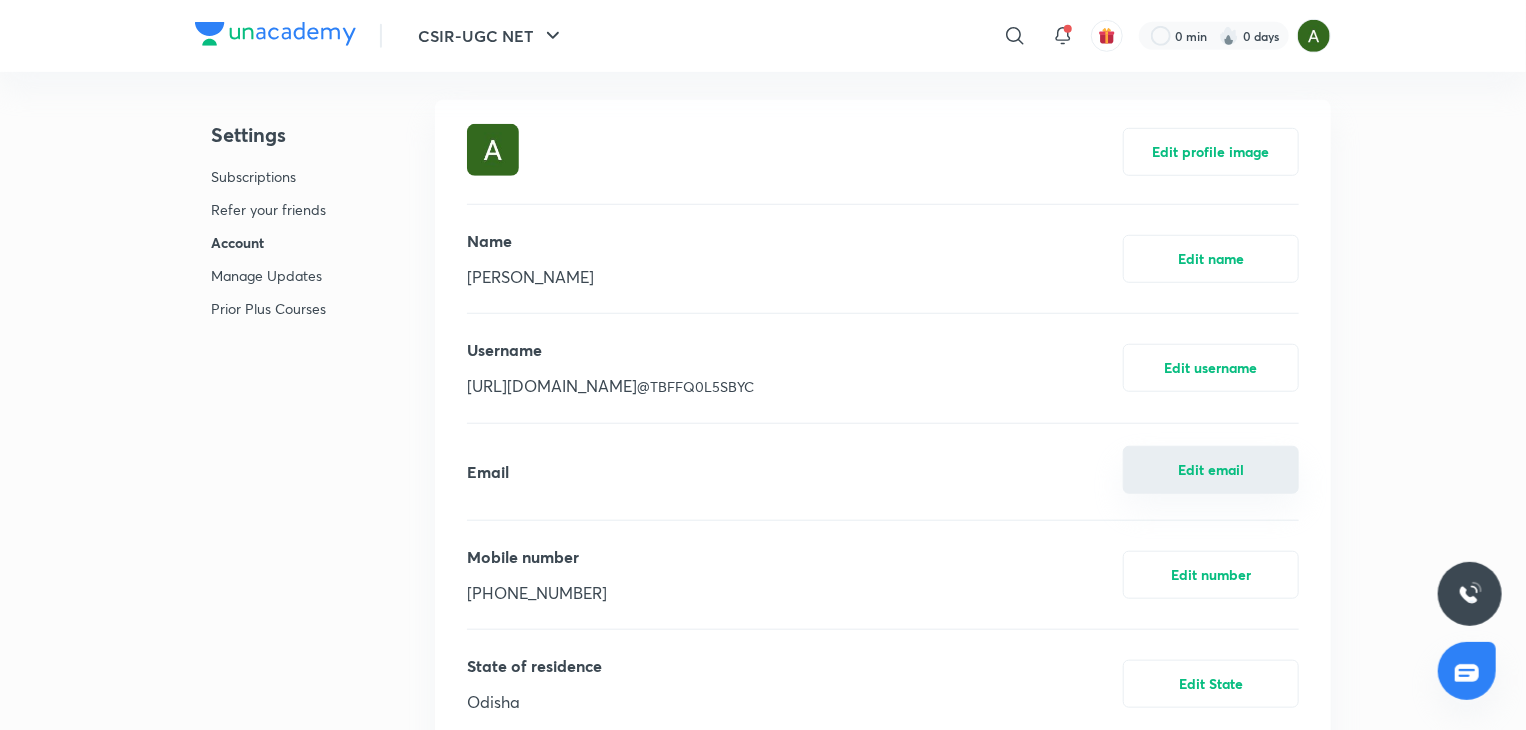 click on "Edit email" at bounding box center [1211, 470] 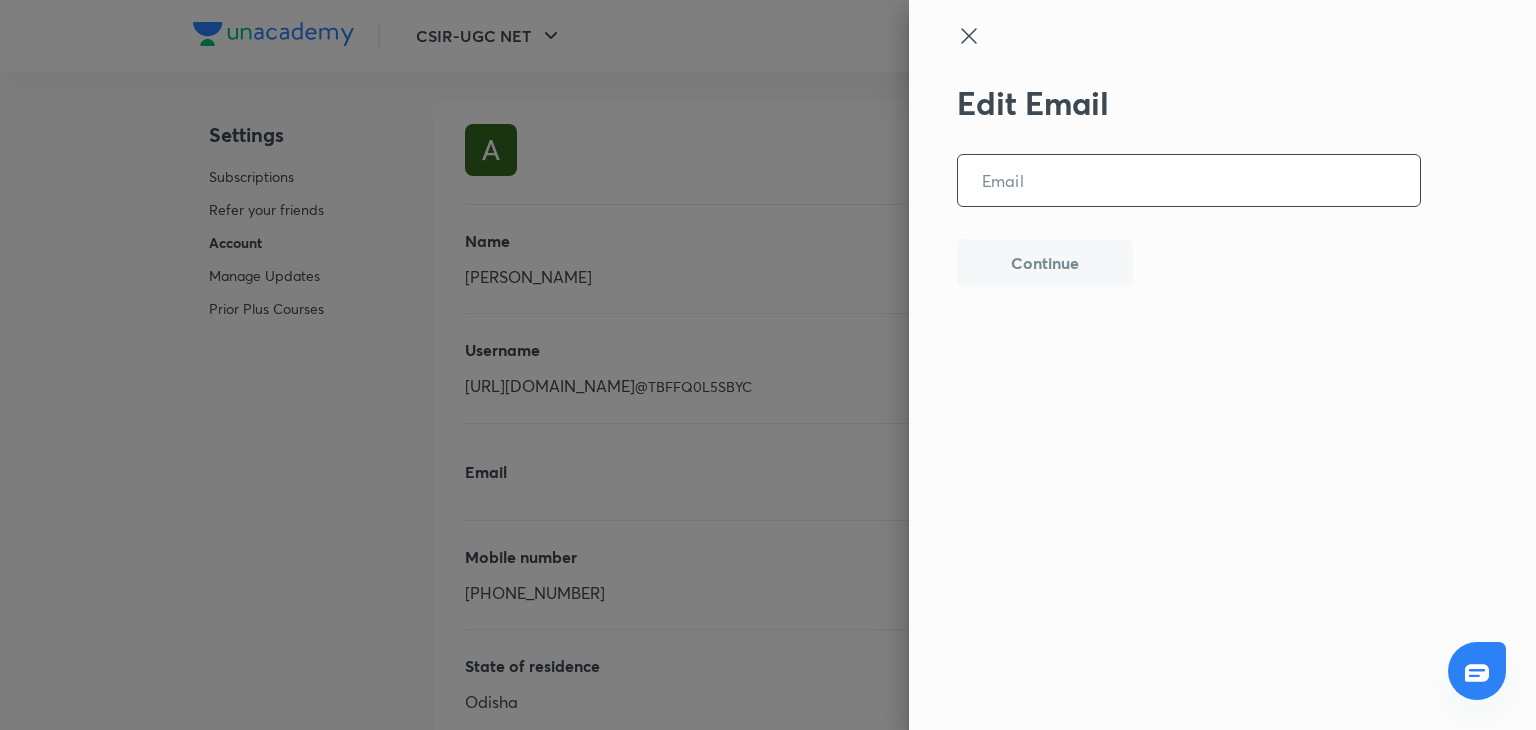 click at bounding box center (1189, 180) 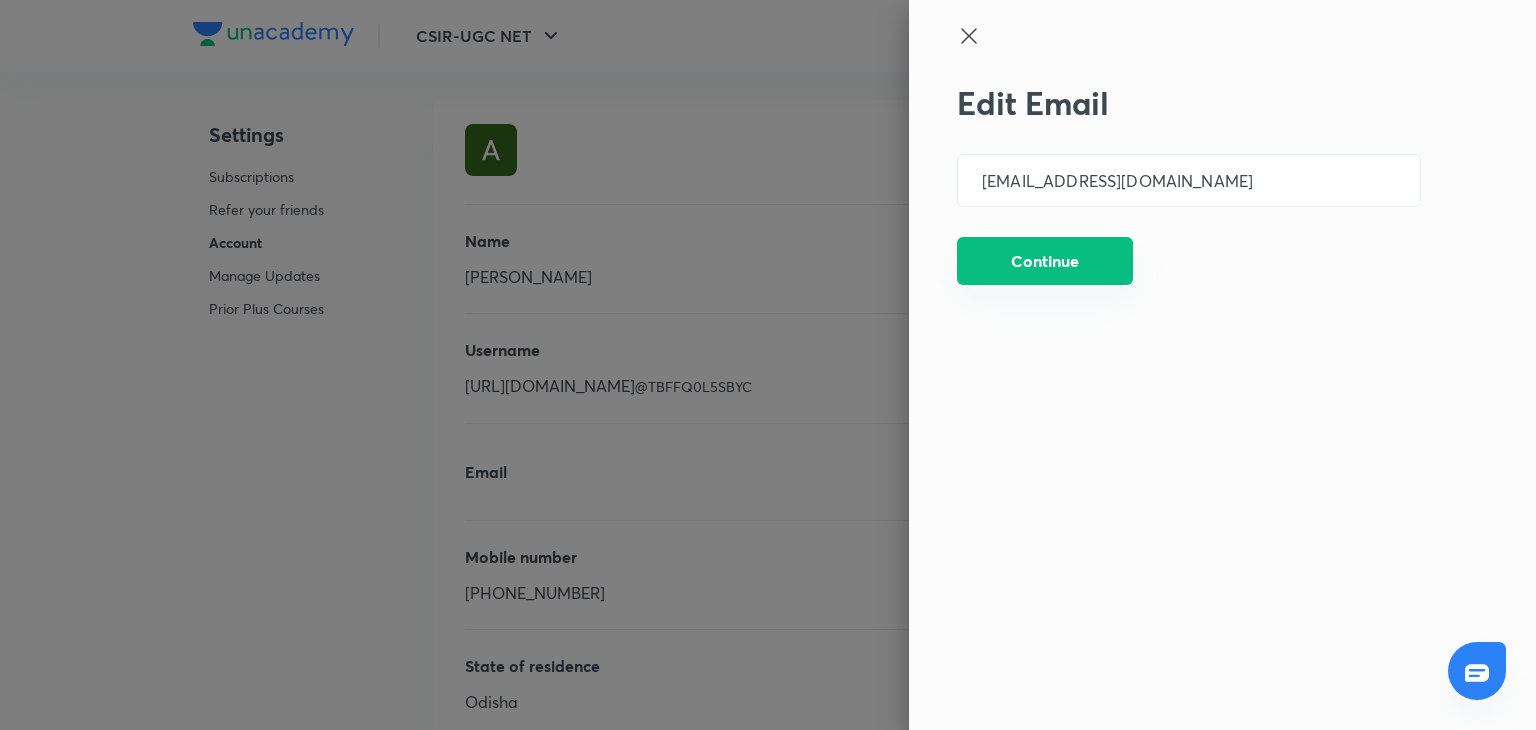 click on "Continue" at bounding box center [1045, 261] 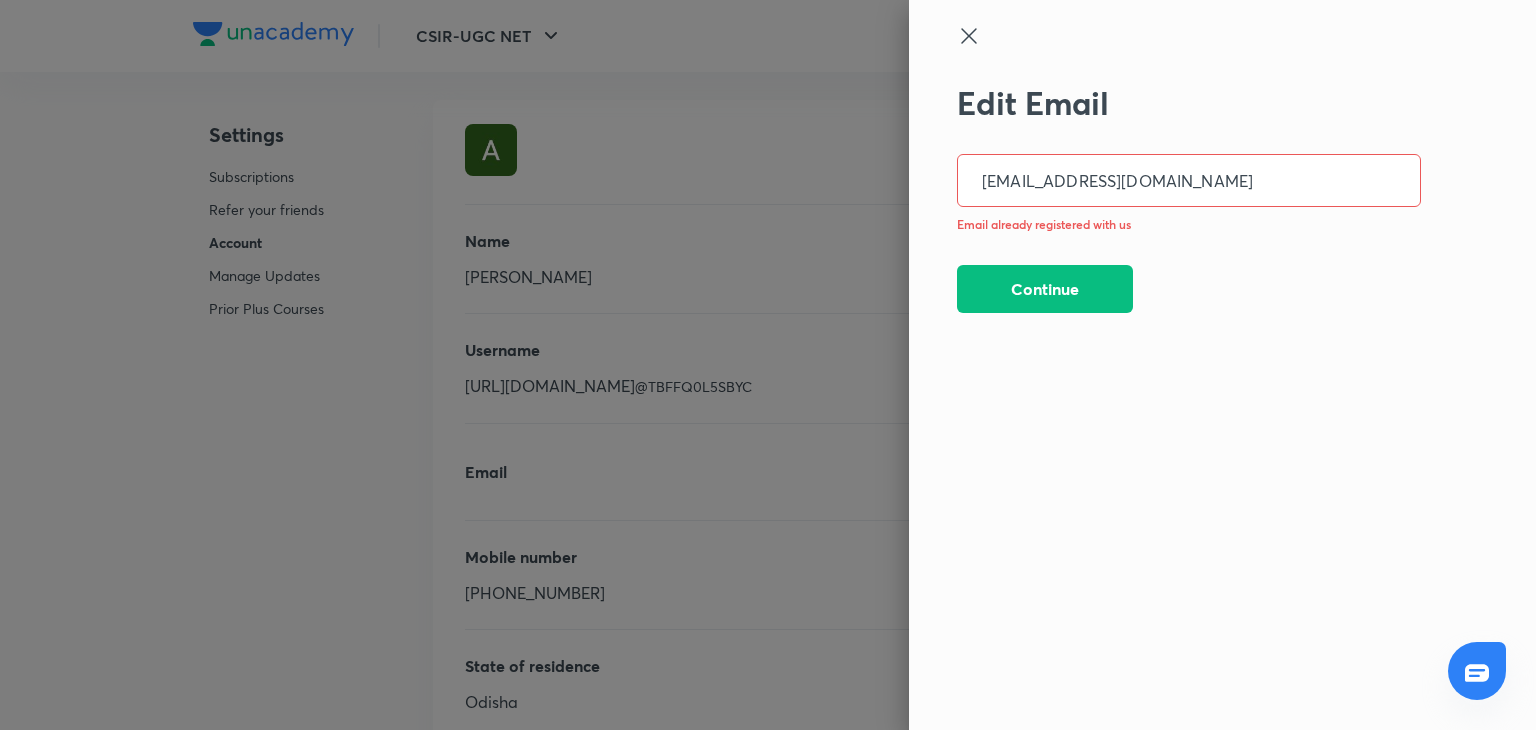 click 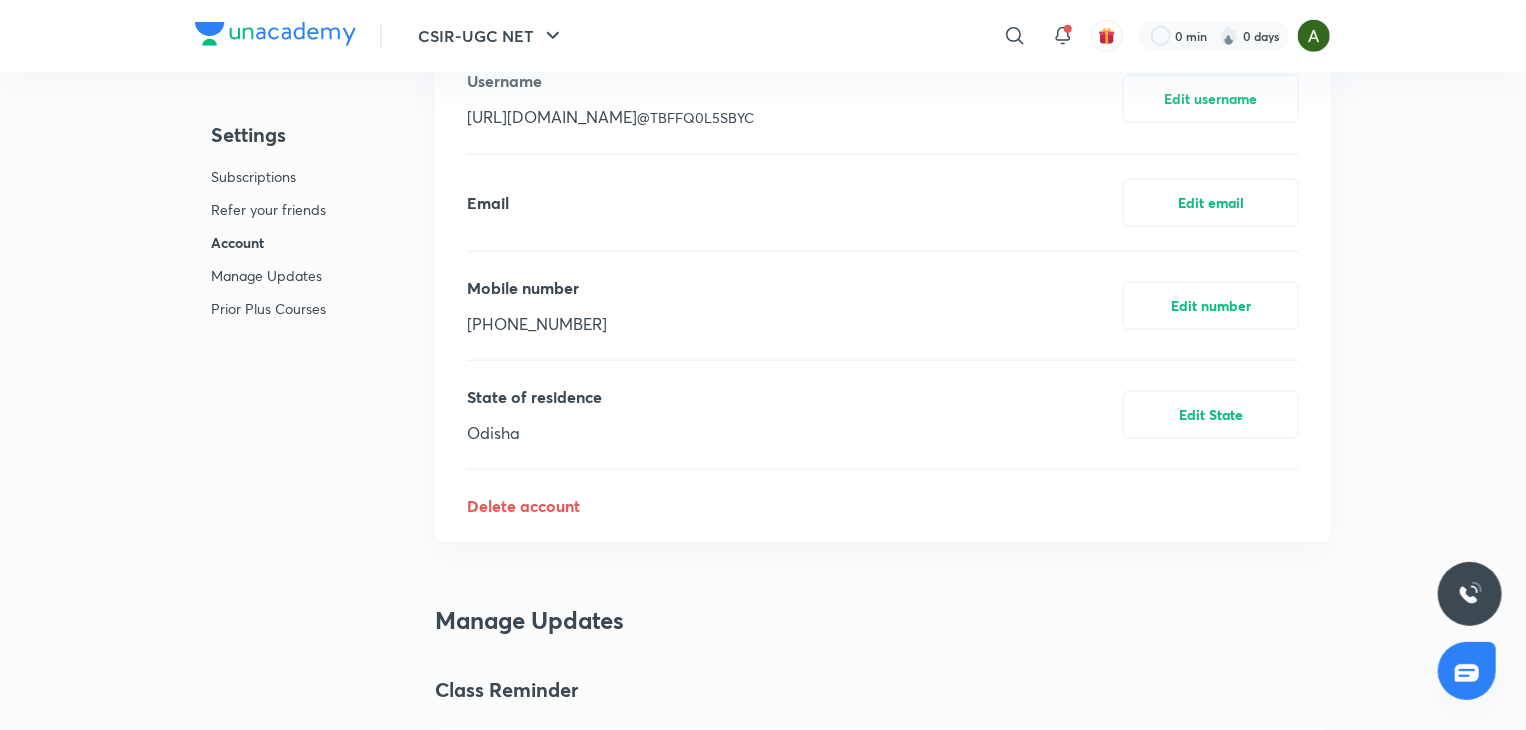 scroll, scrollTop: 923, scrollLeft: 0, axis: vertical 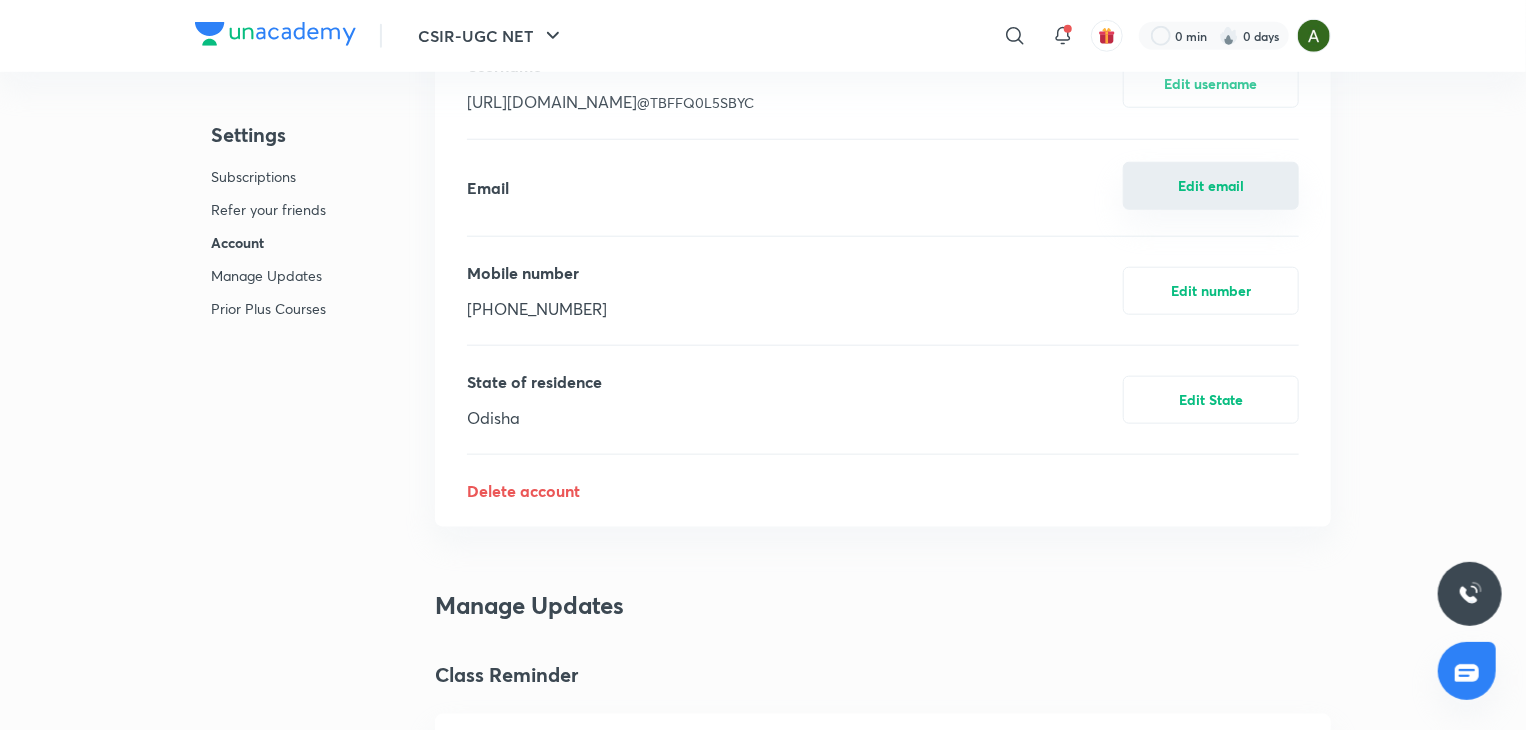click on "Edit email" at bounding box center (1211, 186) 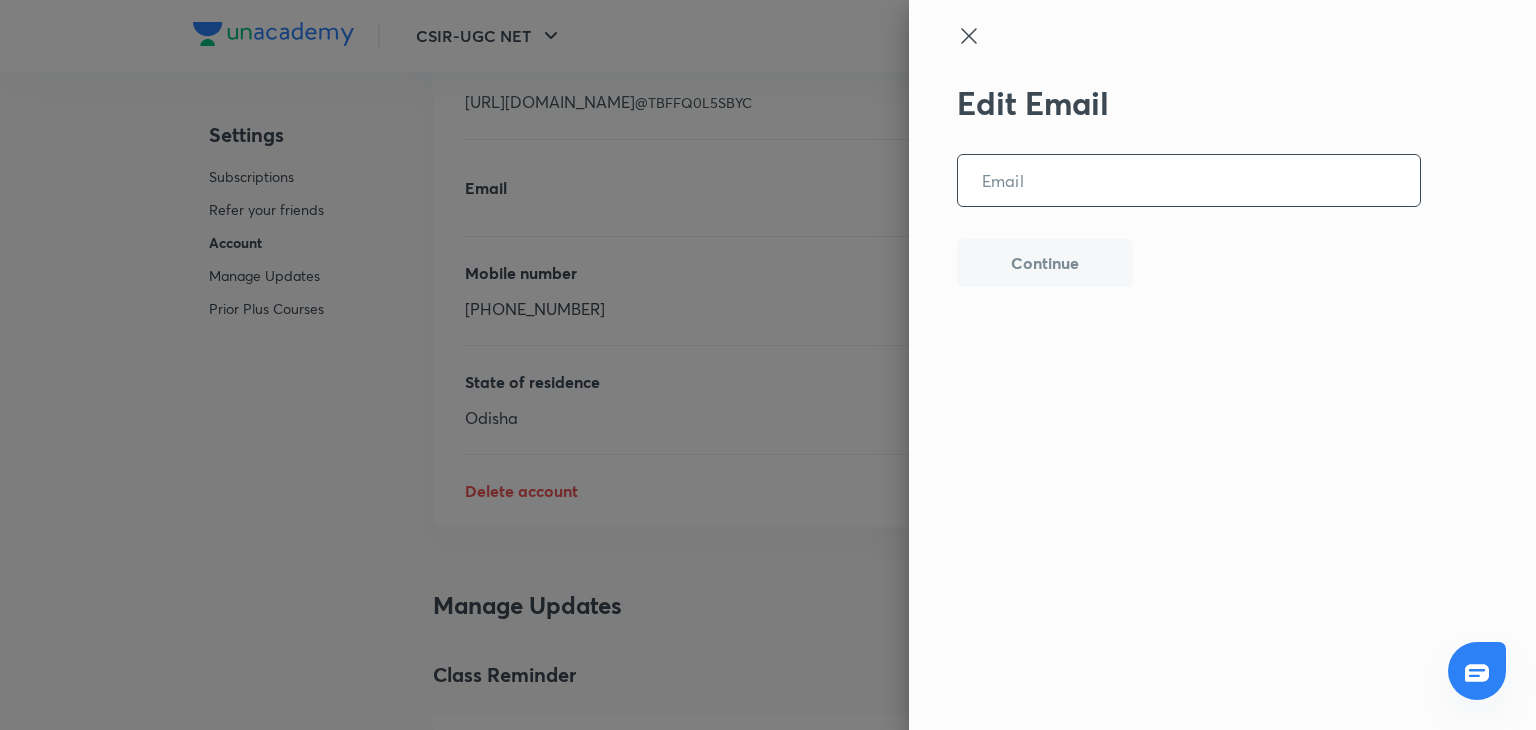 click at bounding box center (1189, 180) 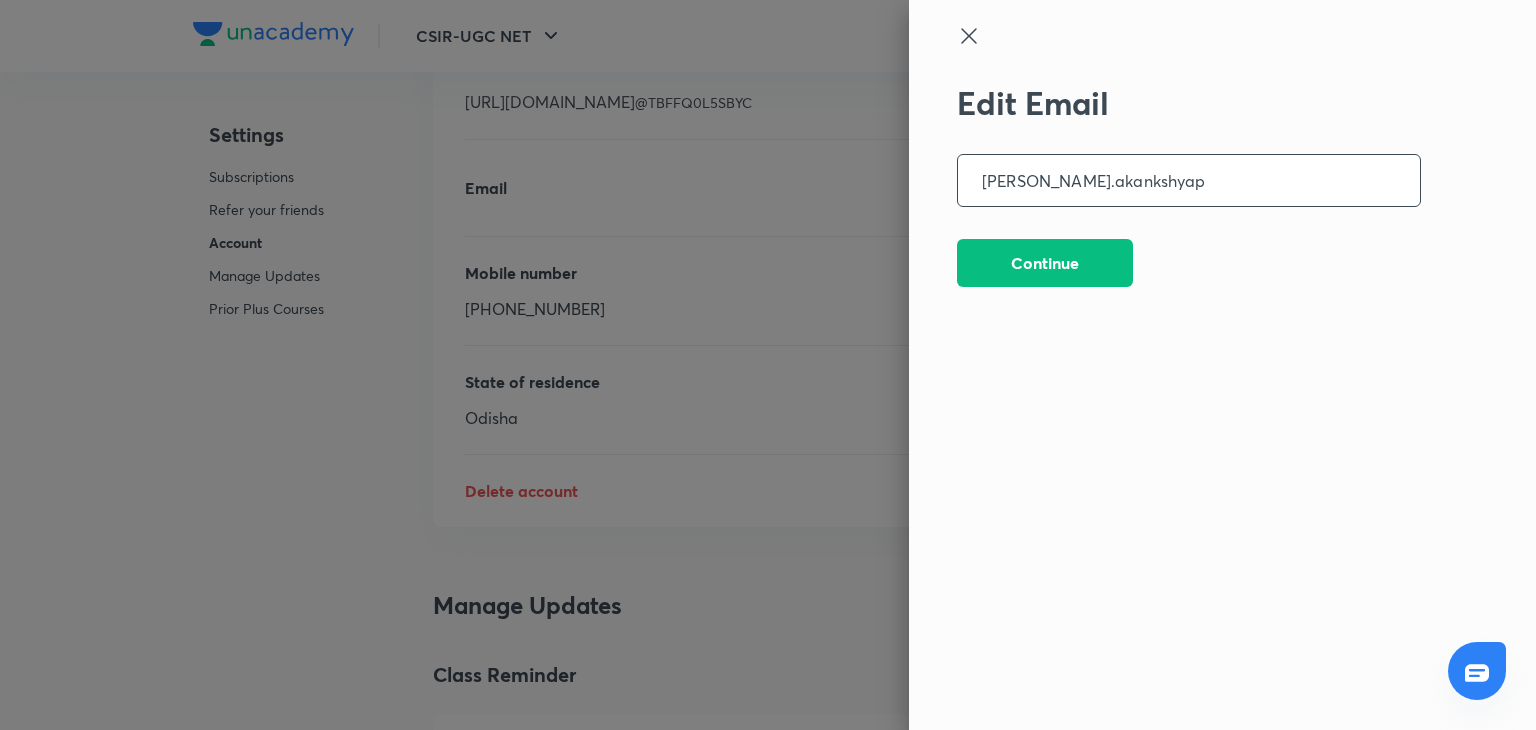 click on "choudhury.akankshyap" at bounding box center (1189, 180) 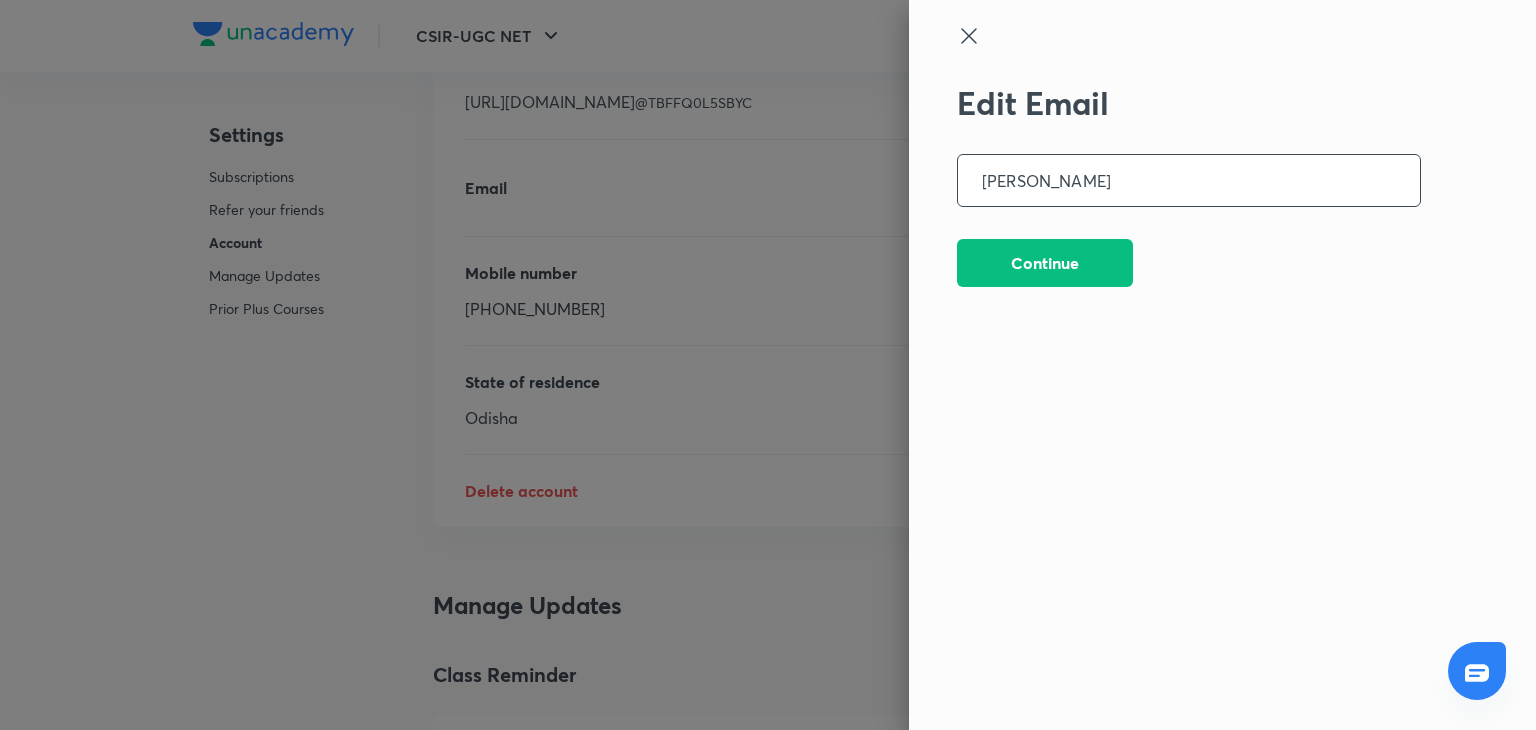click on "choudhuryakankshyap" at bounding box center [1189, 180] 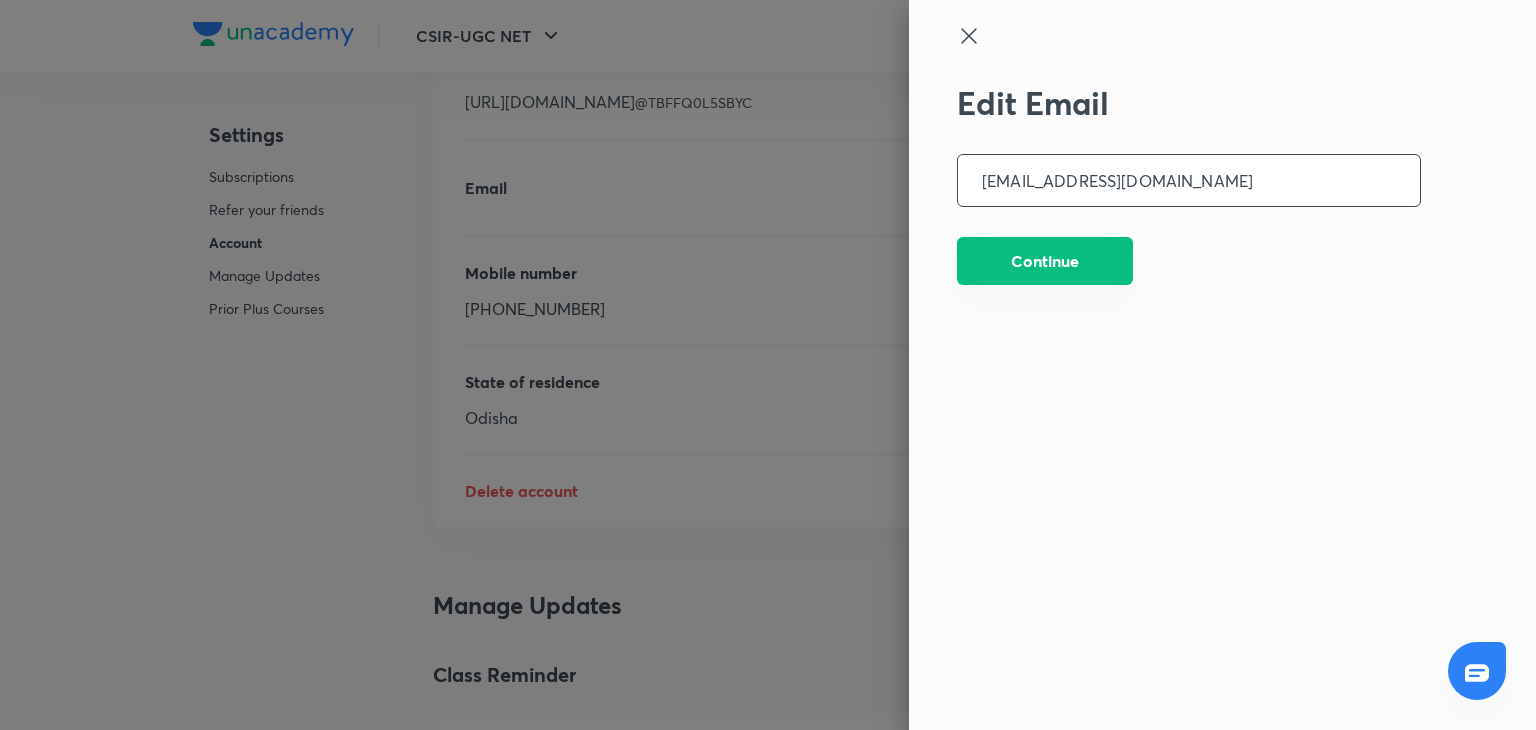 type on "choudhuryakankshyap@gmail.com" 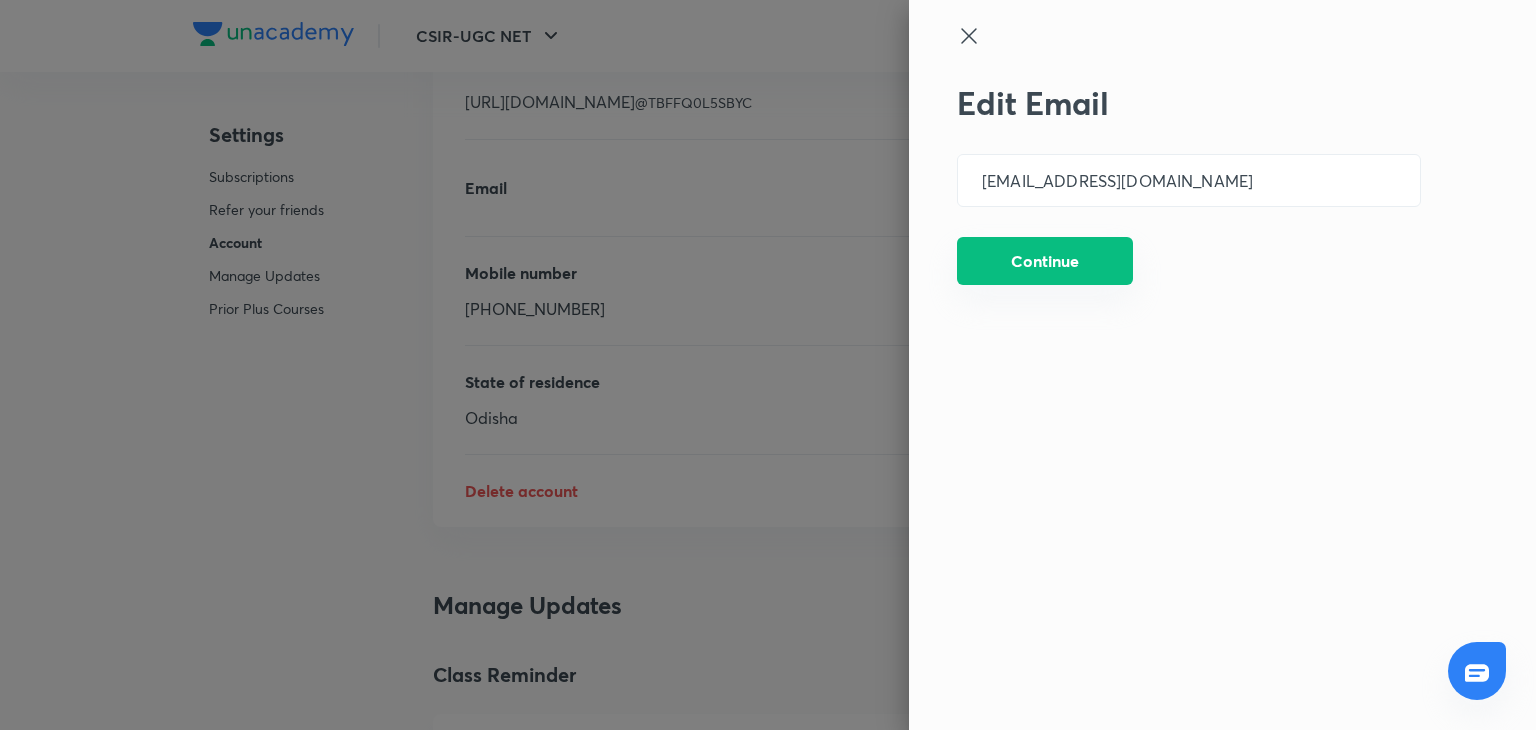 click on "Continue" at bounding box center [1045, 261] 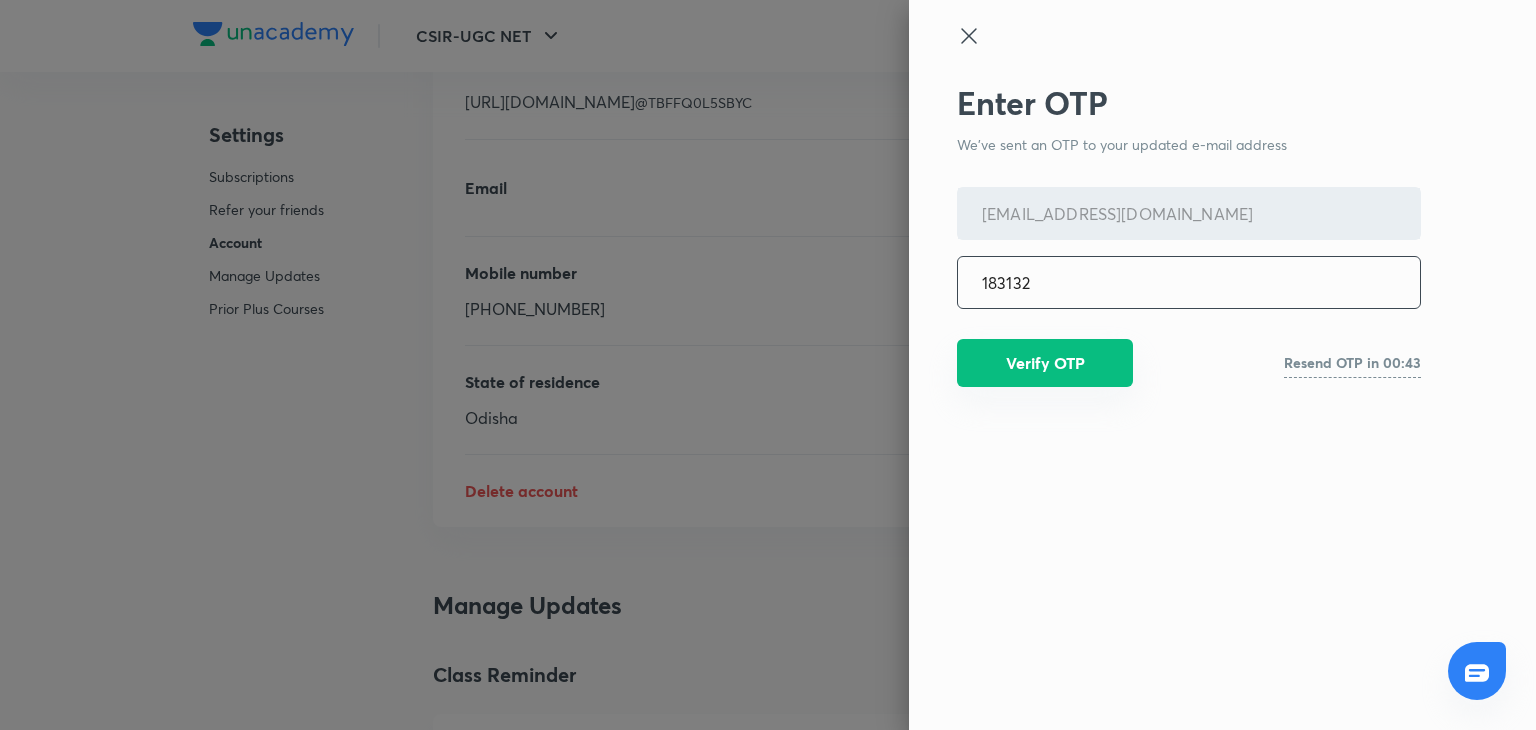type on "183132" 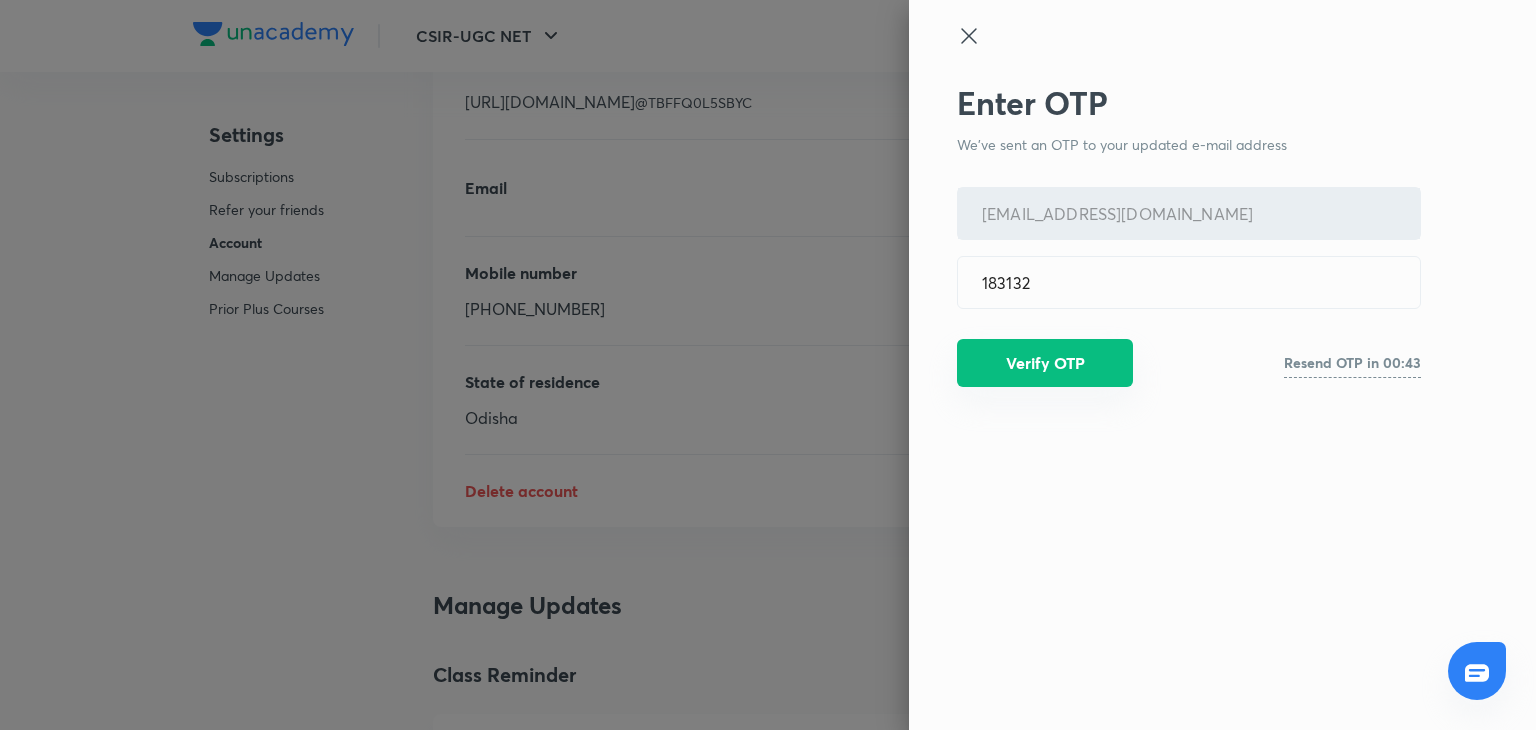 click on "Verify OTP" at bounding box center (1045, 363) 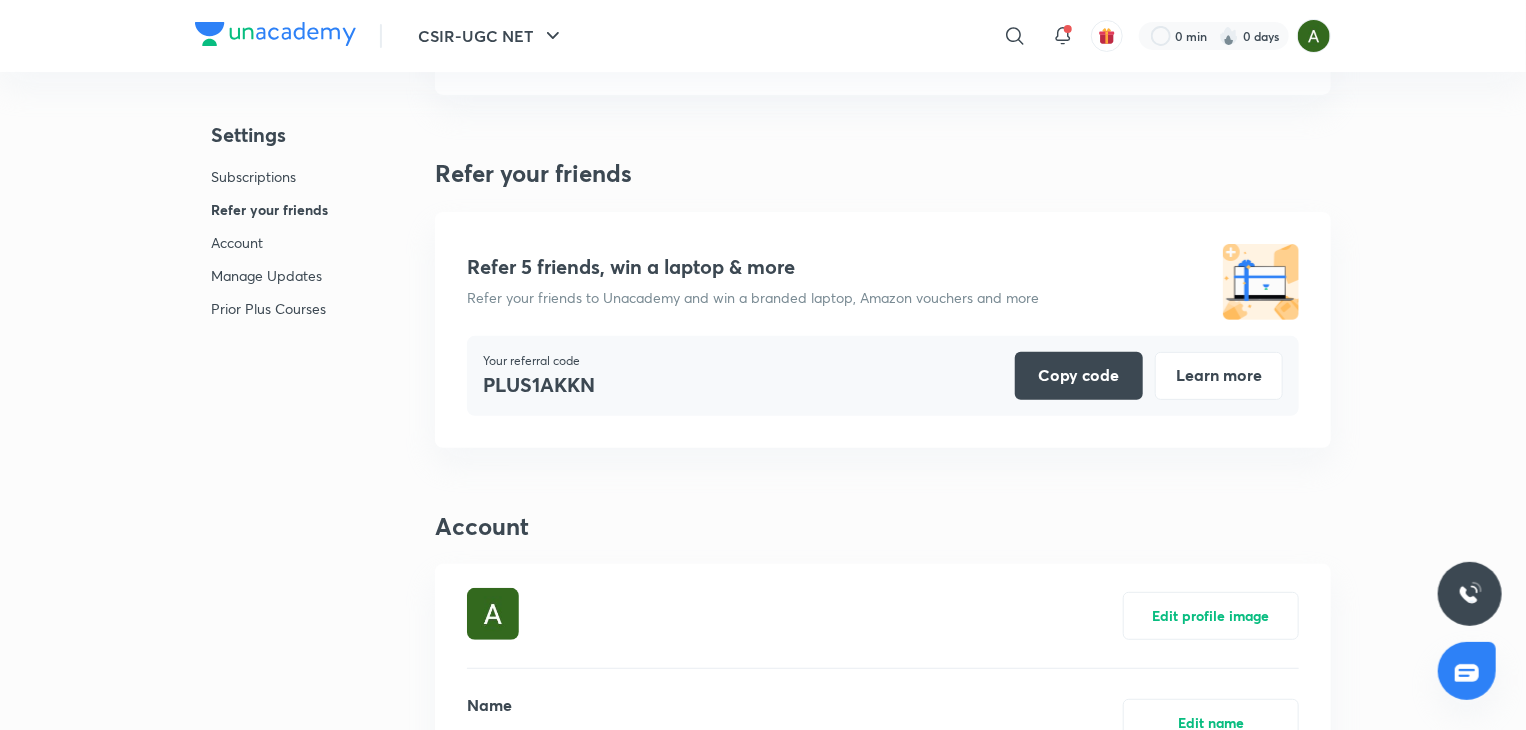 scroll, scrollTop: 0, scrollLeft: 0, axis: both 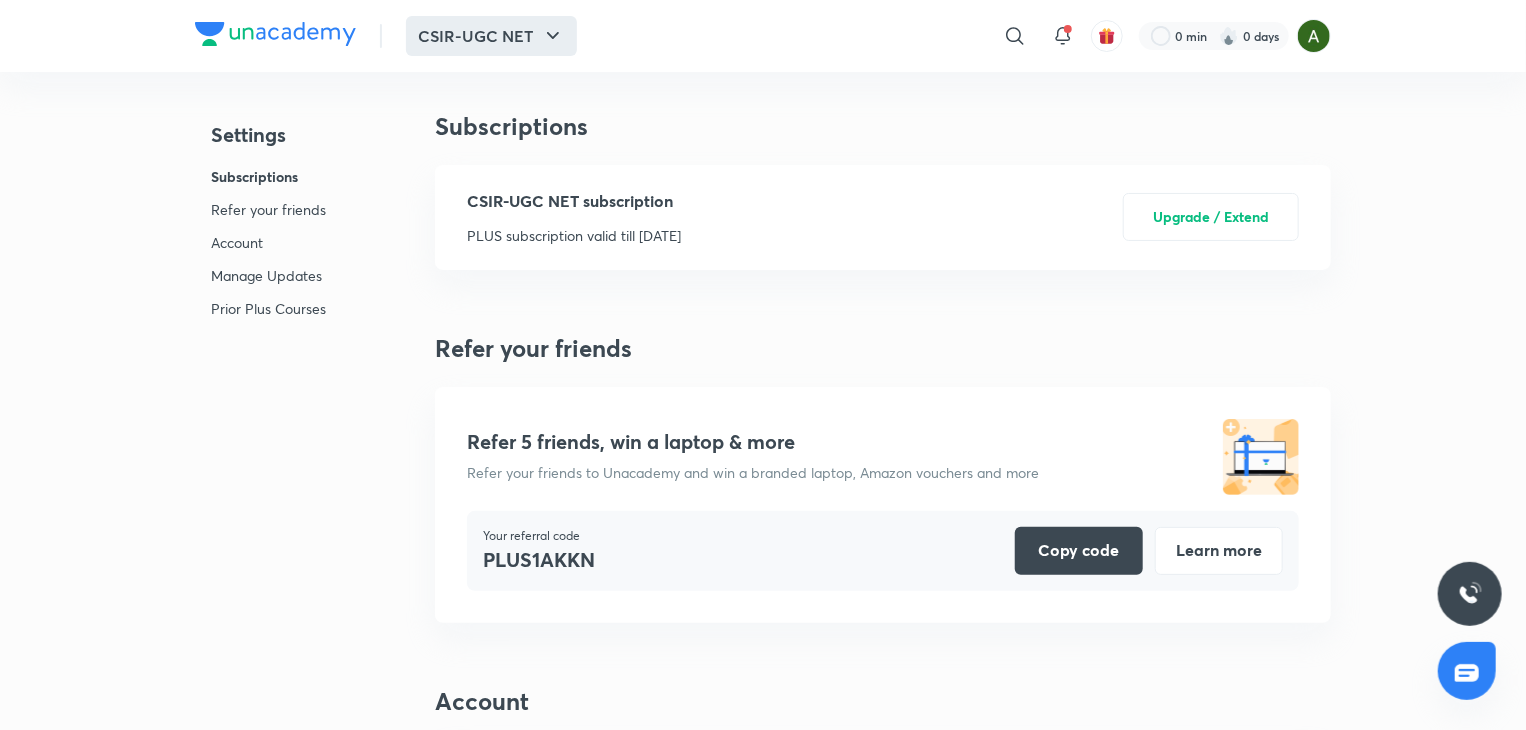 click on "CSIR-UGC NET" at bounding box center (491, 36) 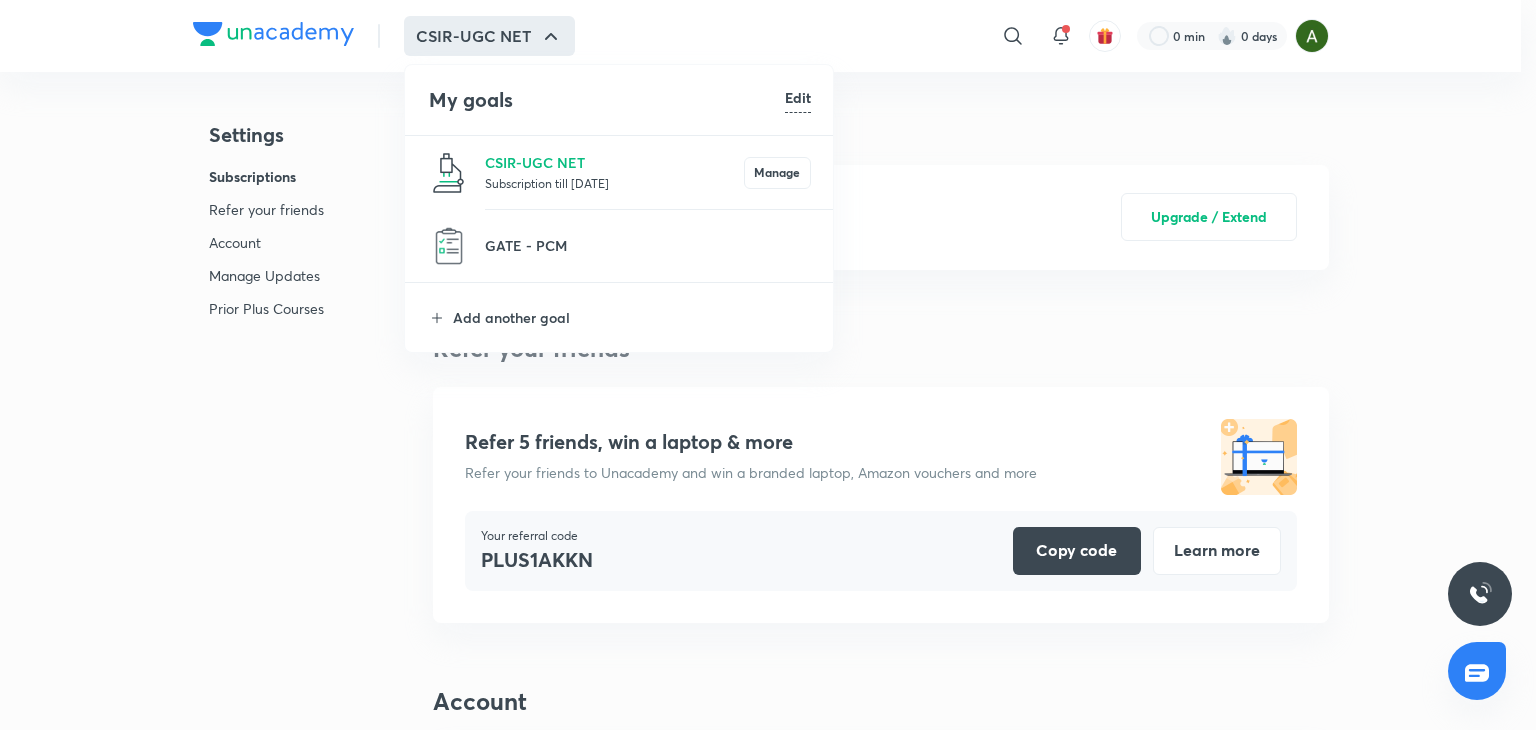 click on "CSIR-UGC NET Subscription till 12 Jul 2026 Manage" at bounding box center [620, 172] 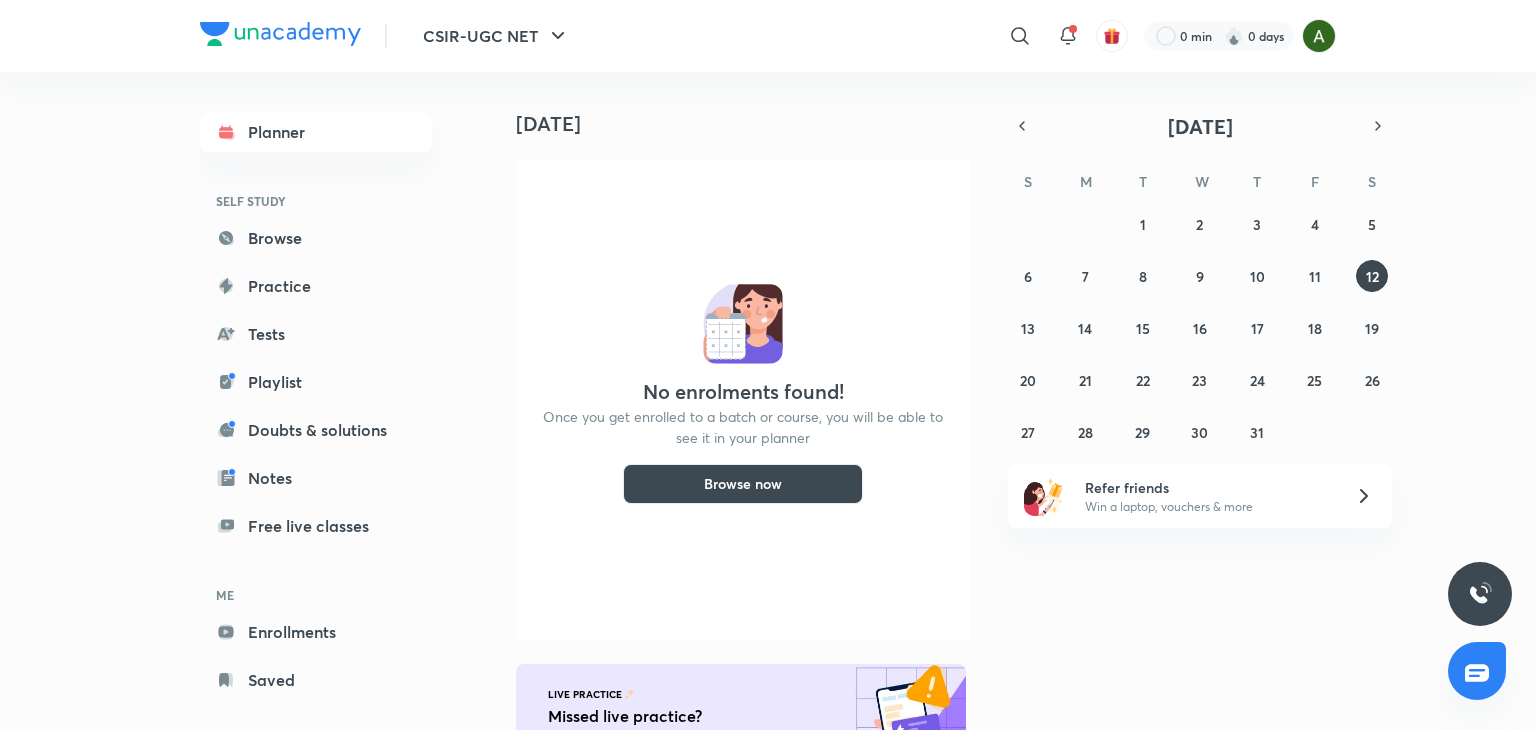 click on "Browse now" at bounding box center [743, 484] 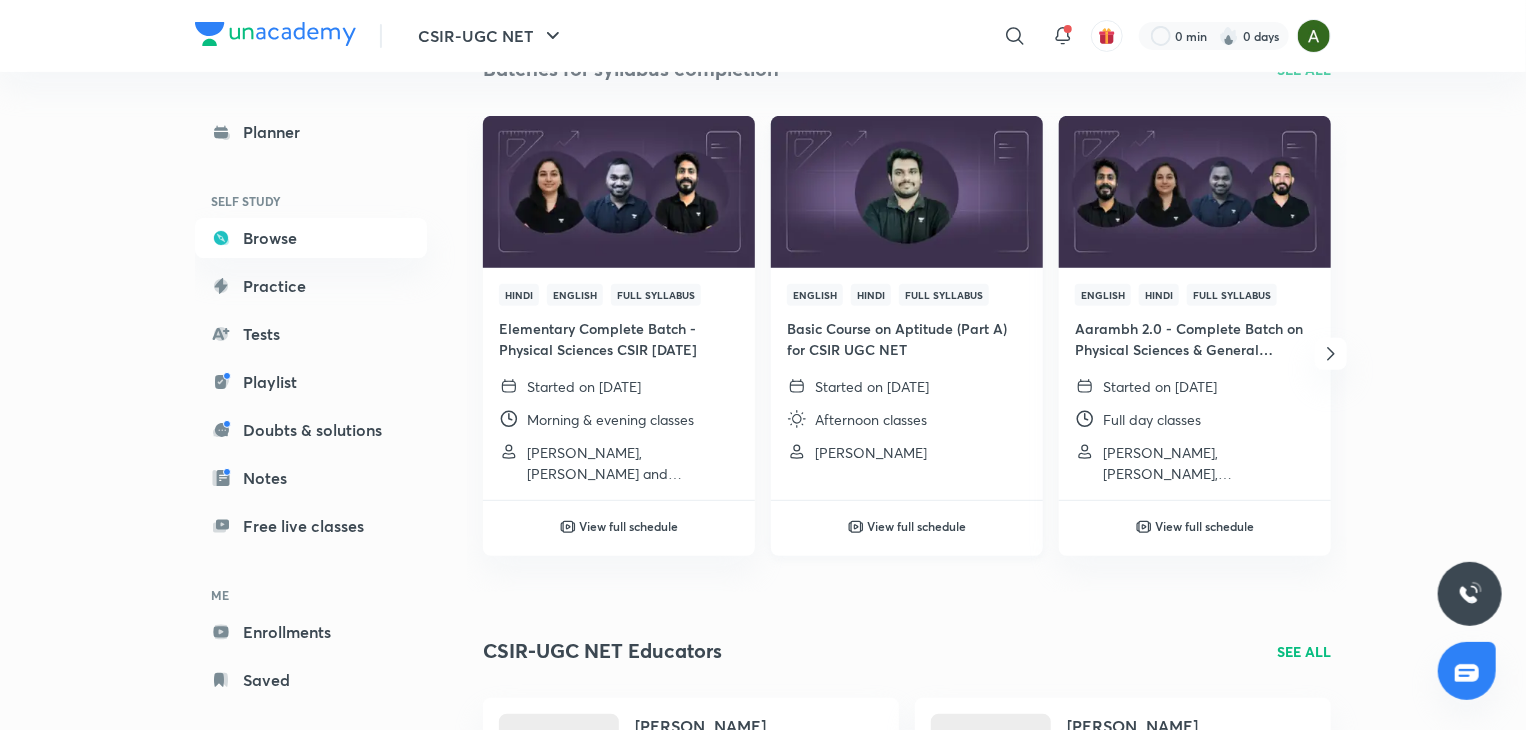 scroll, scrollTop: 247, scrollLeft: 0, axis: vertical 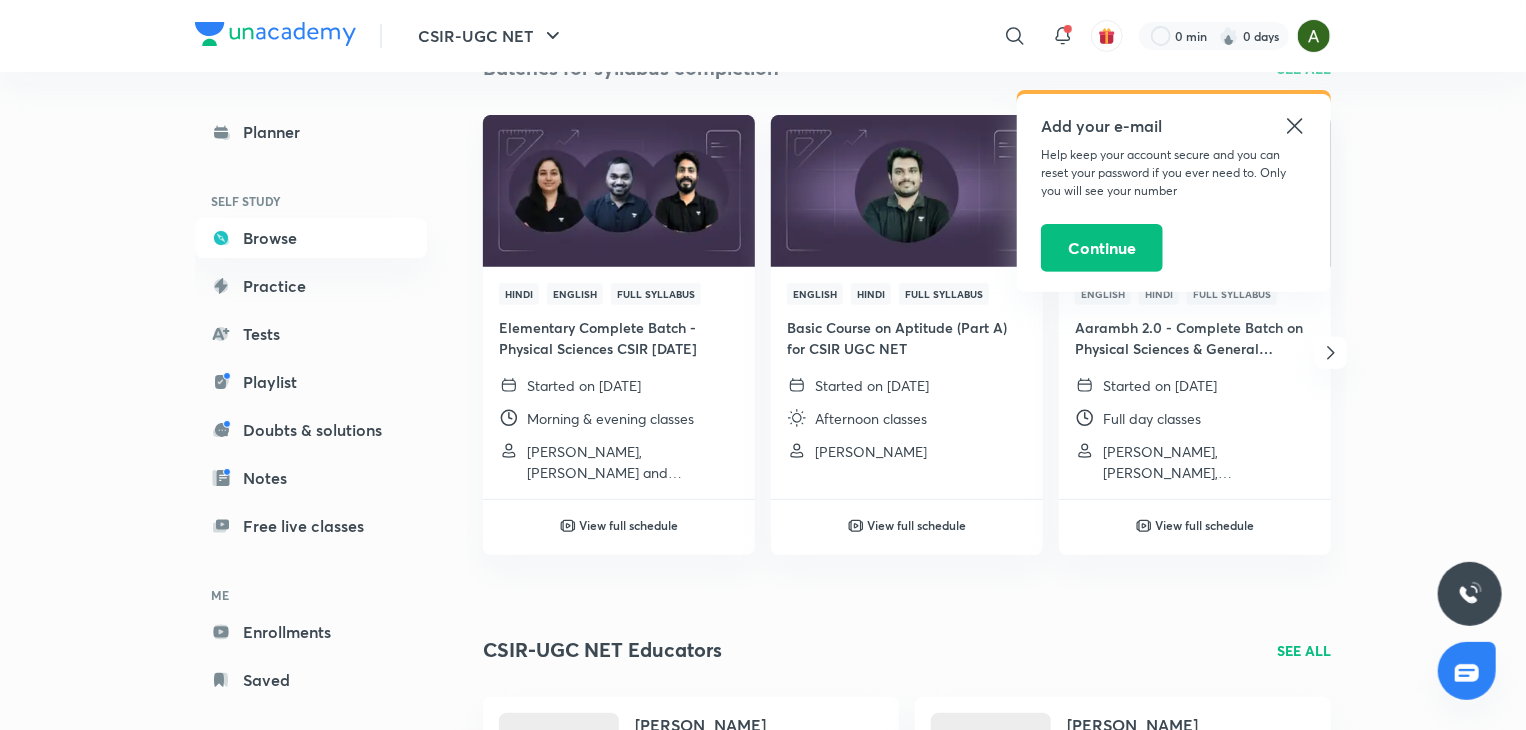 click 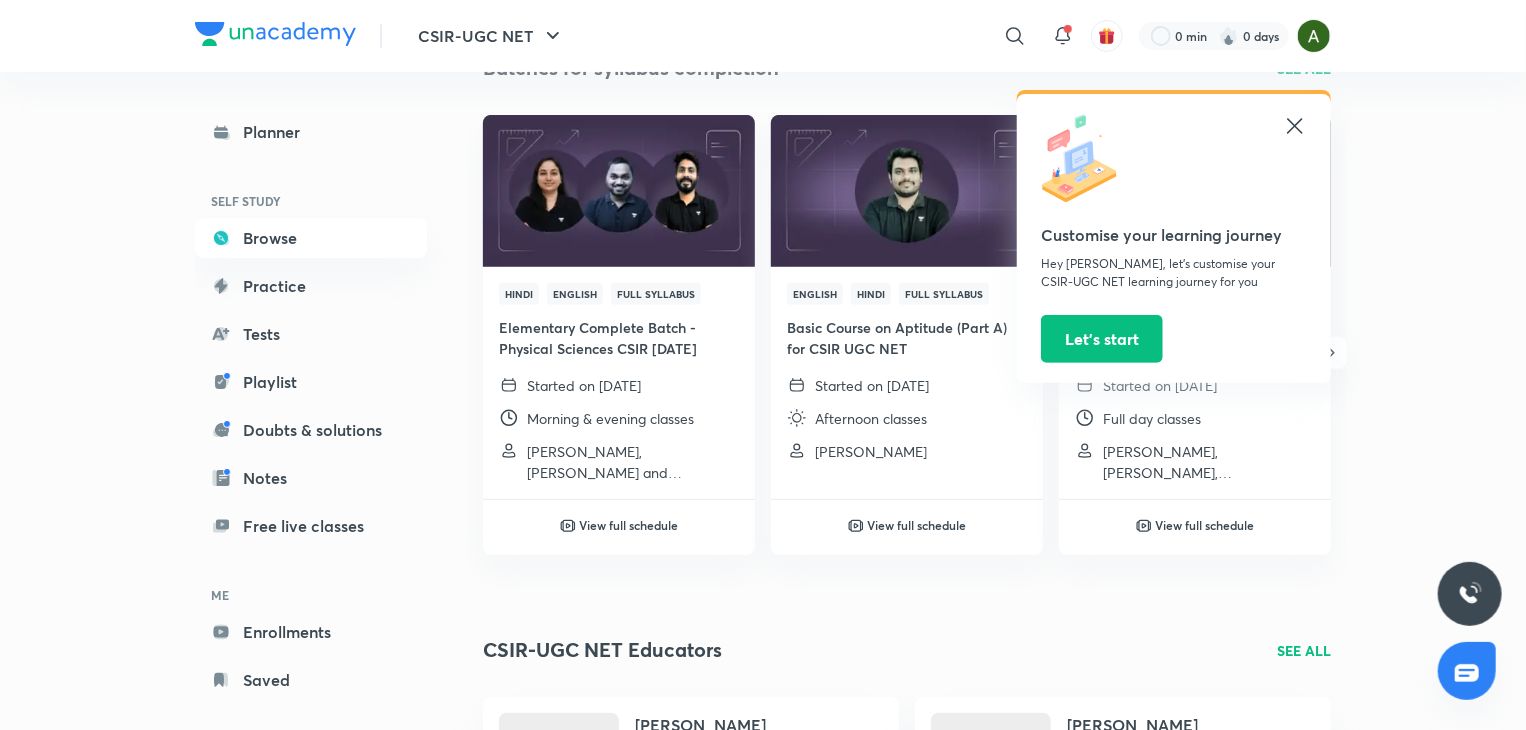 click 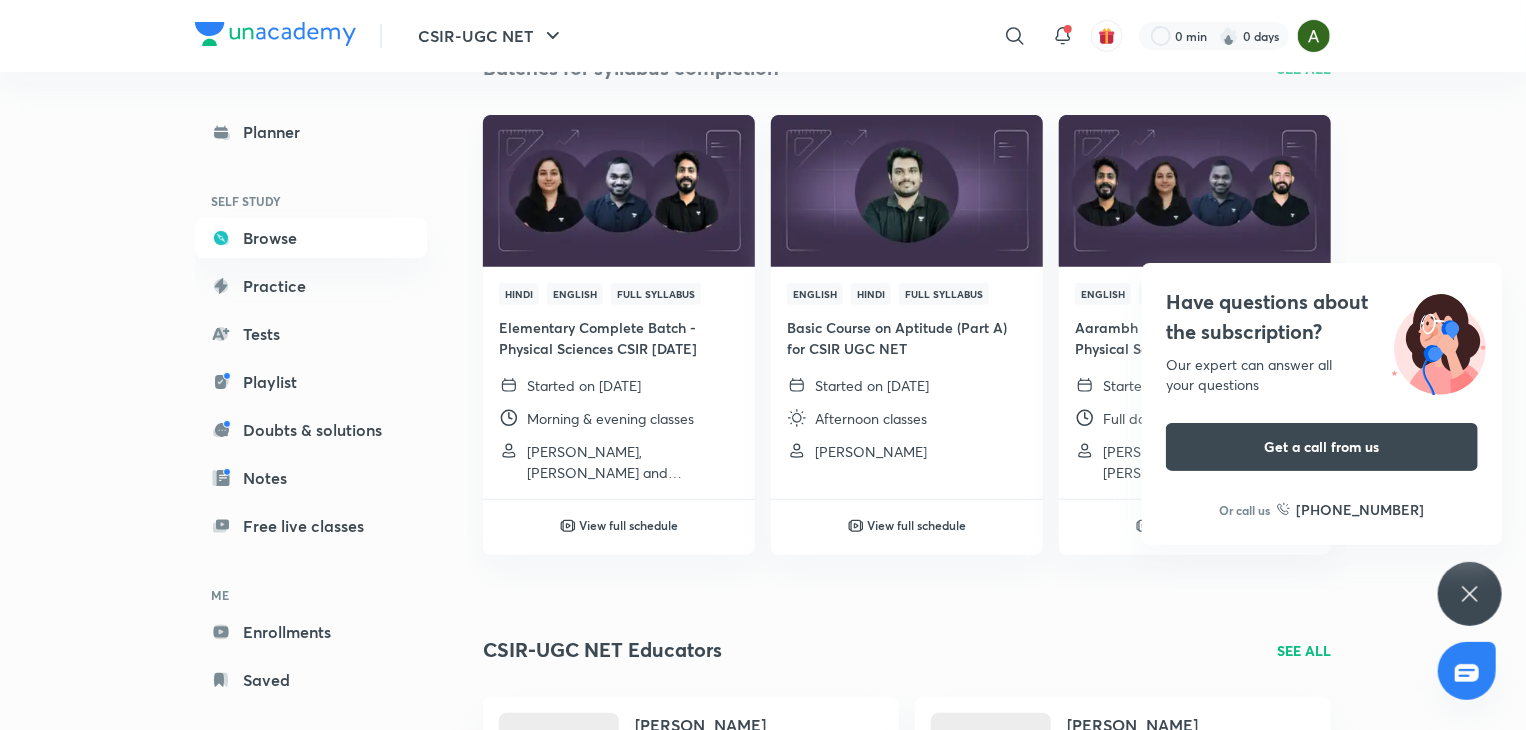 click on "Have questions about the subscription? Our expert can answer all your questions Get a call from us Or call us +91 8585858585" at bounding box center [1470, 594] 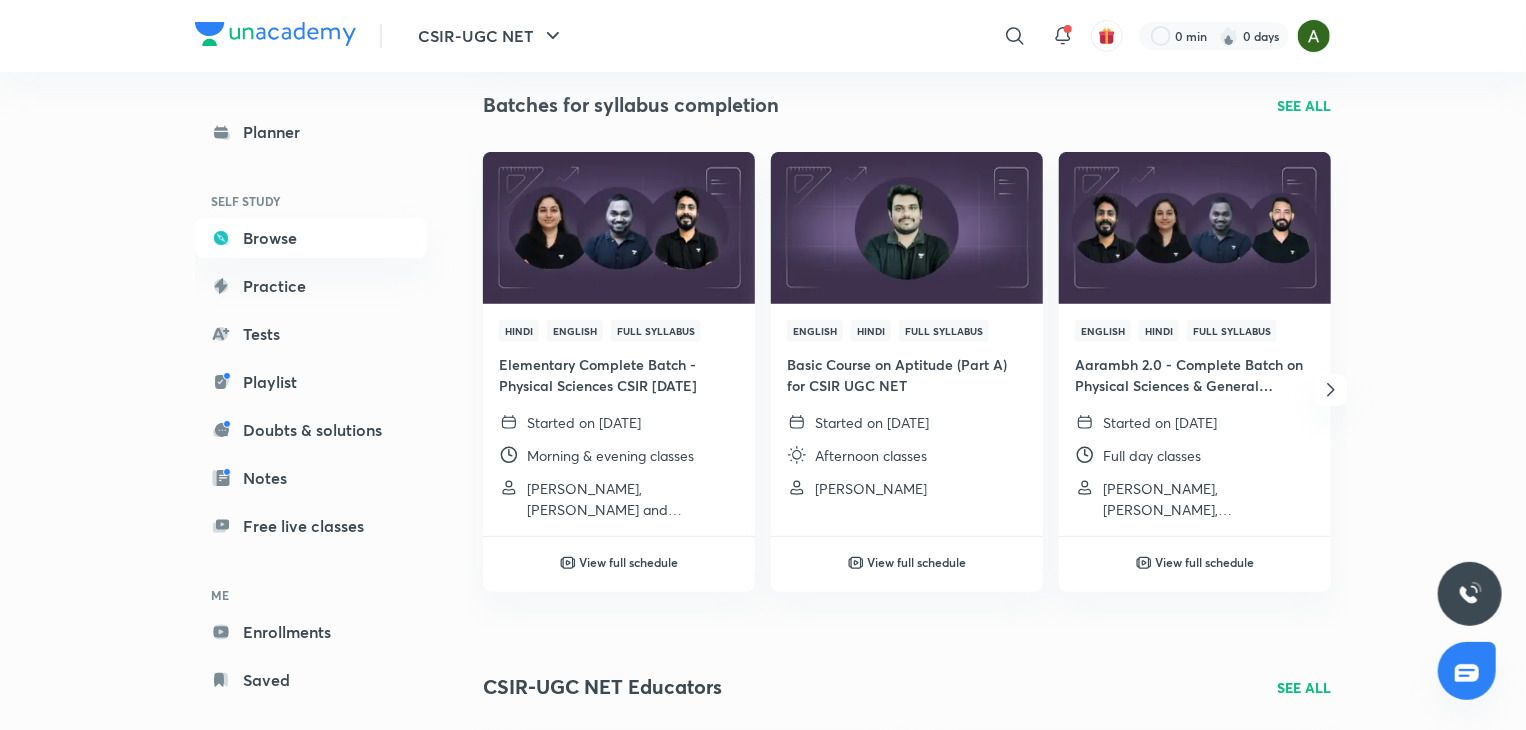 scroll, scrollTop: 228, scrollLeft: 0, axis: vertical 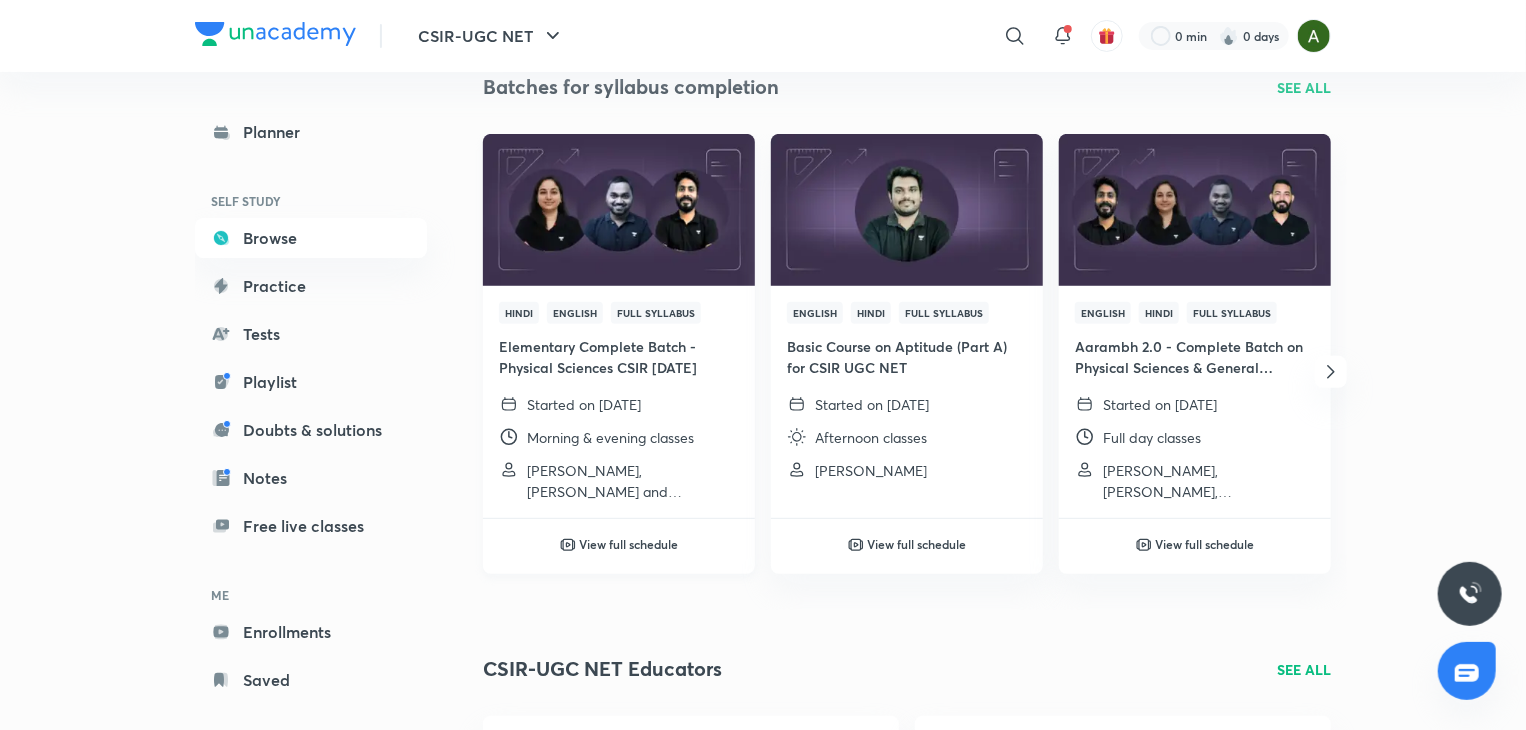click on "View full schedule" at bounding box center (629, 544) 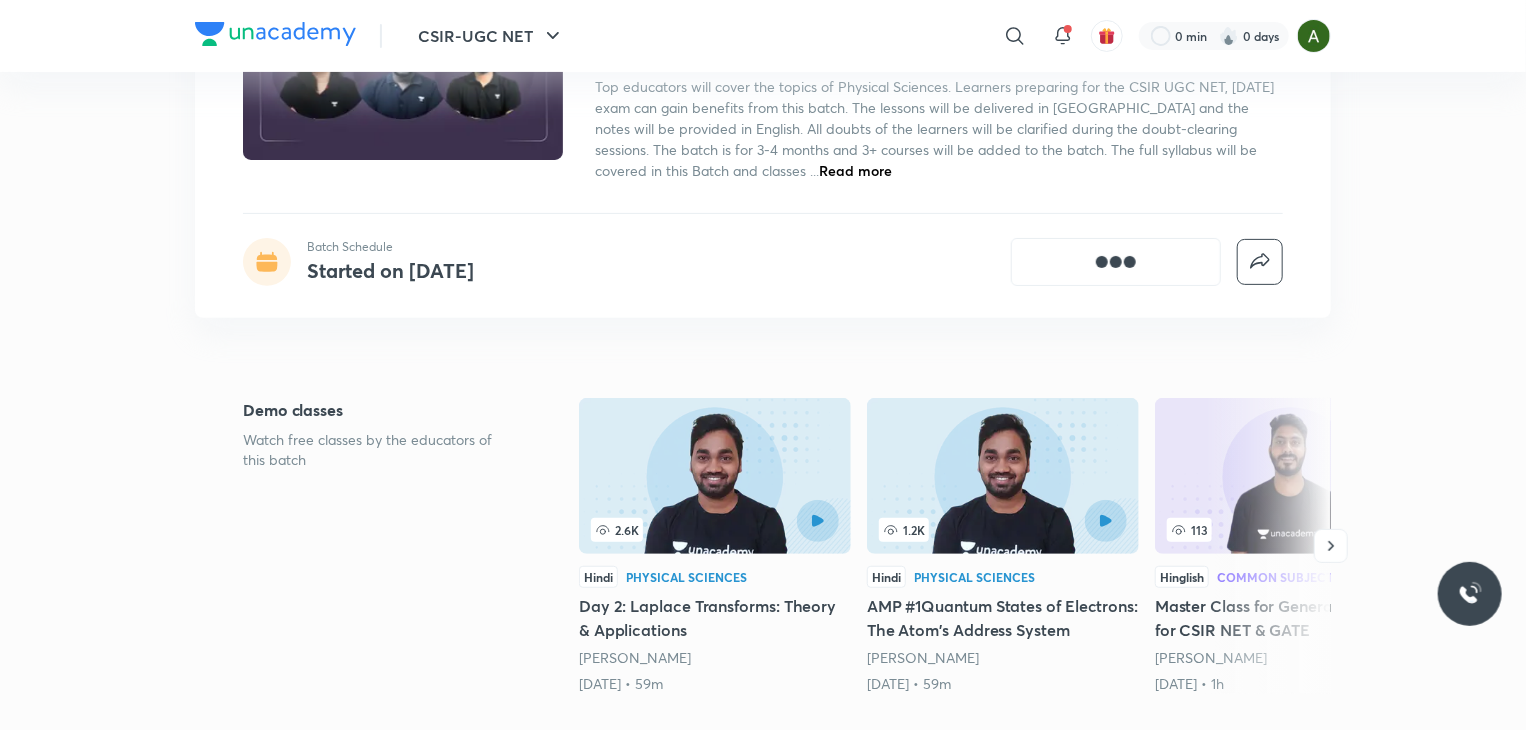 scroll, scrollTop: 0, scrollLeft: 0, axis: both 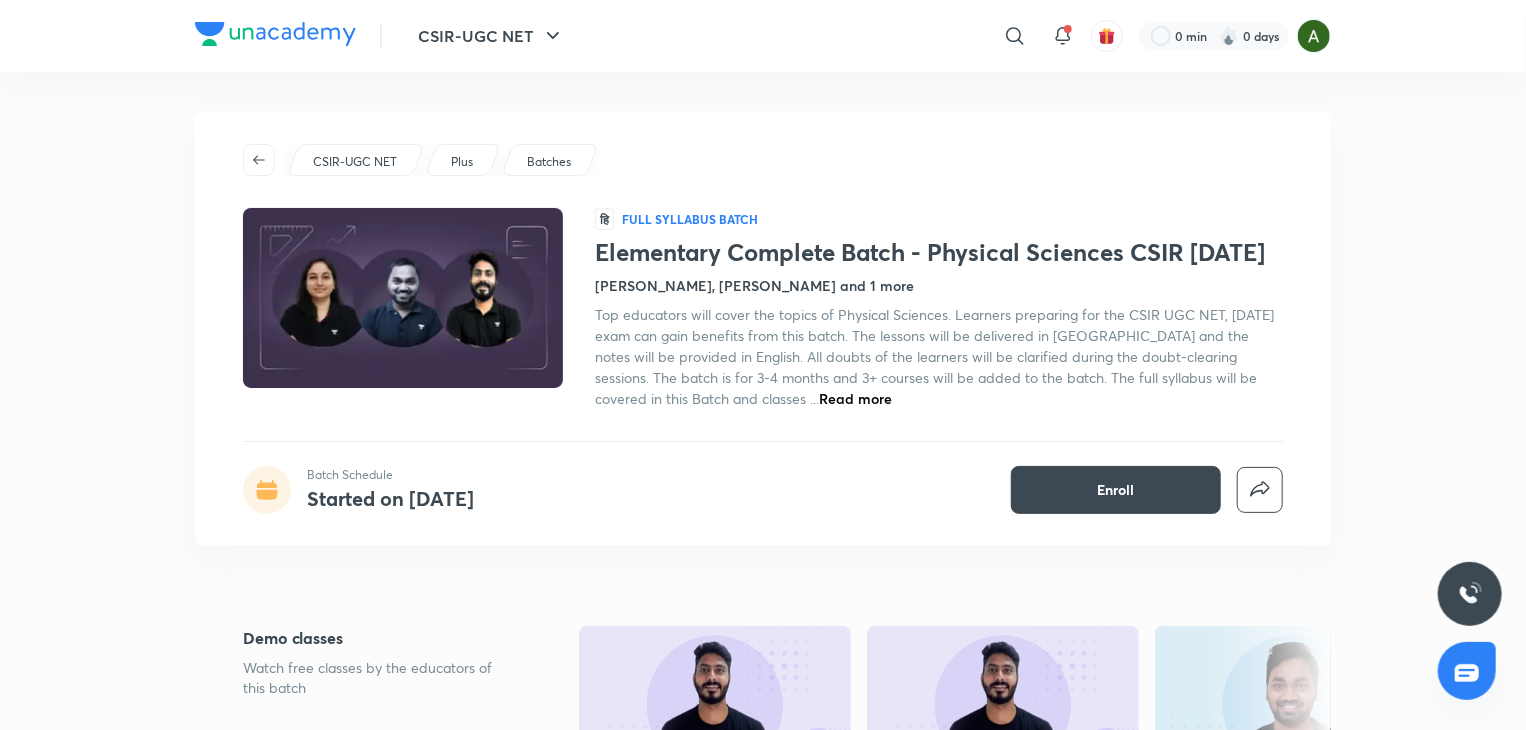 click on "Top educators will cover the topics of  Physical Sciences. Learners preparing for the CSIR UGC NET, July 2025 exam can gain benefits from this batch. The lessons will be delivered in Hinglish and the notes will be provided in English. All doubts of the learners will be clarified during the doubt-clearing sessions. The batch is for 3-4 months and 3+ courses will be added to the batch. The full syllabus will be covered in this Batch and classes ...  Read more" at bounding box center [939, 356] 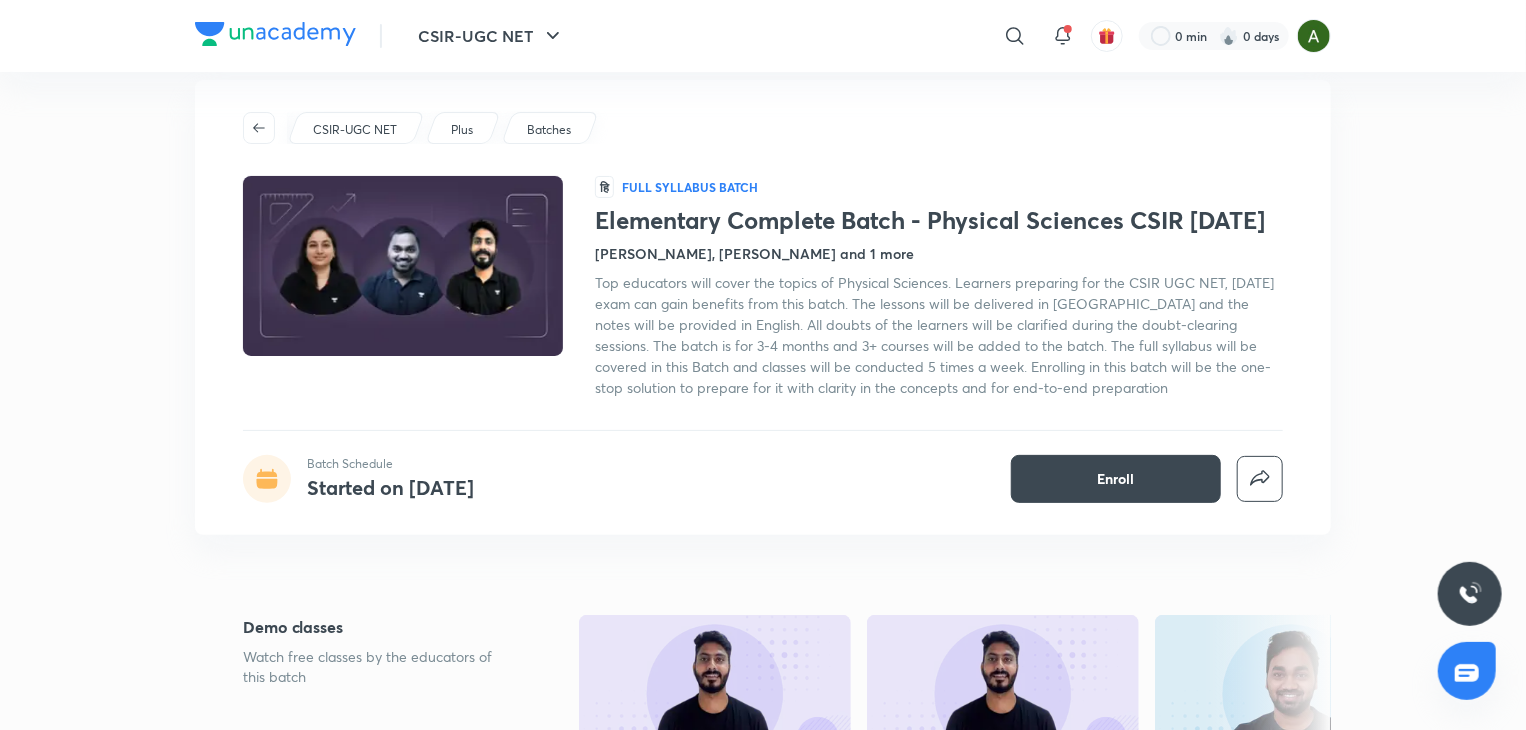 scroll, scrollTop: 32, scrollLeft: 0, axis: vertical 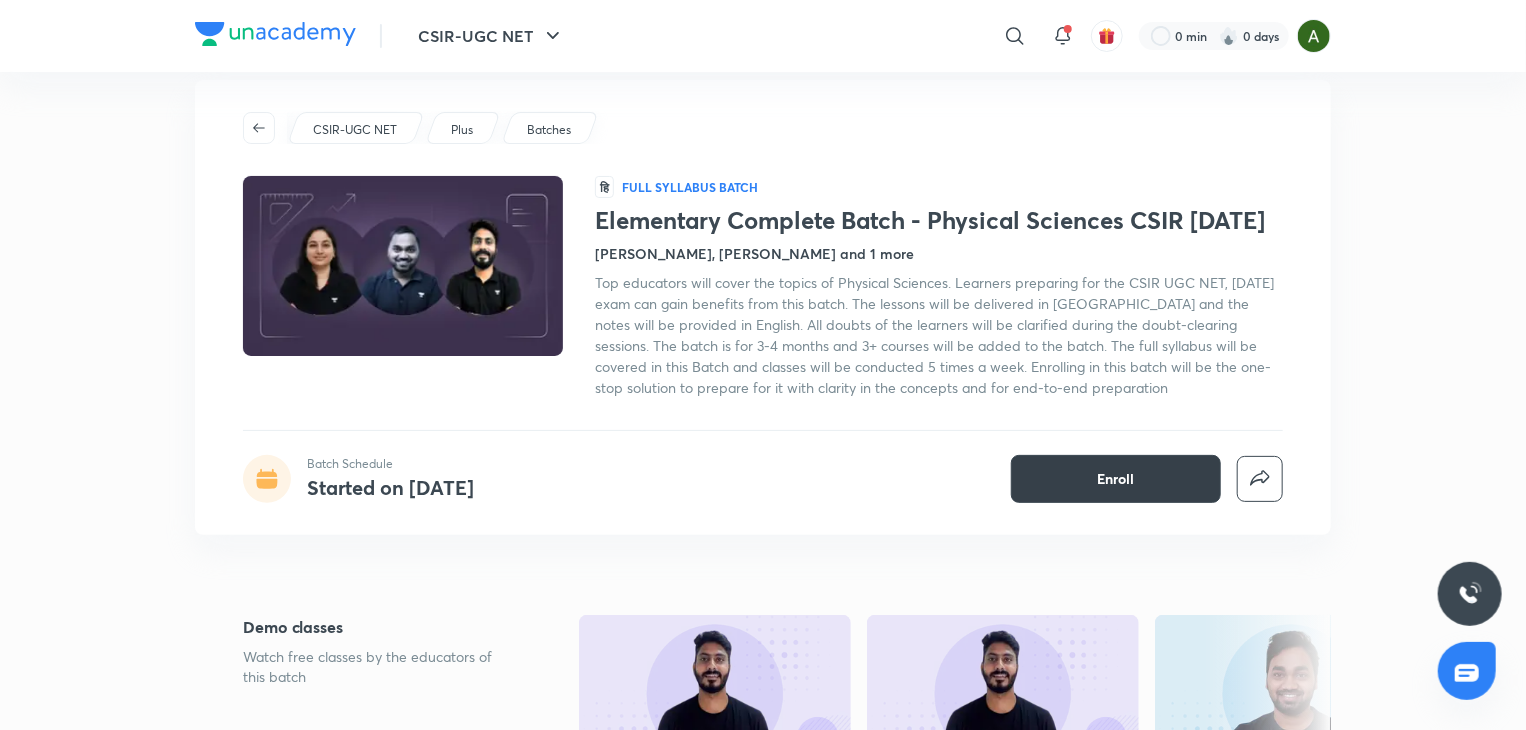 click on "Enroll" at bounding box center [1116, 479] 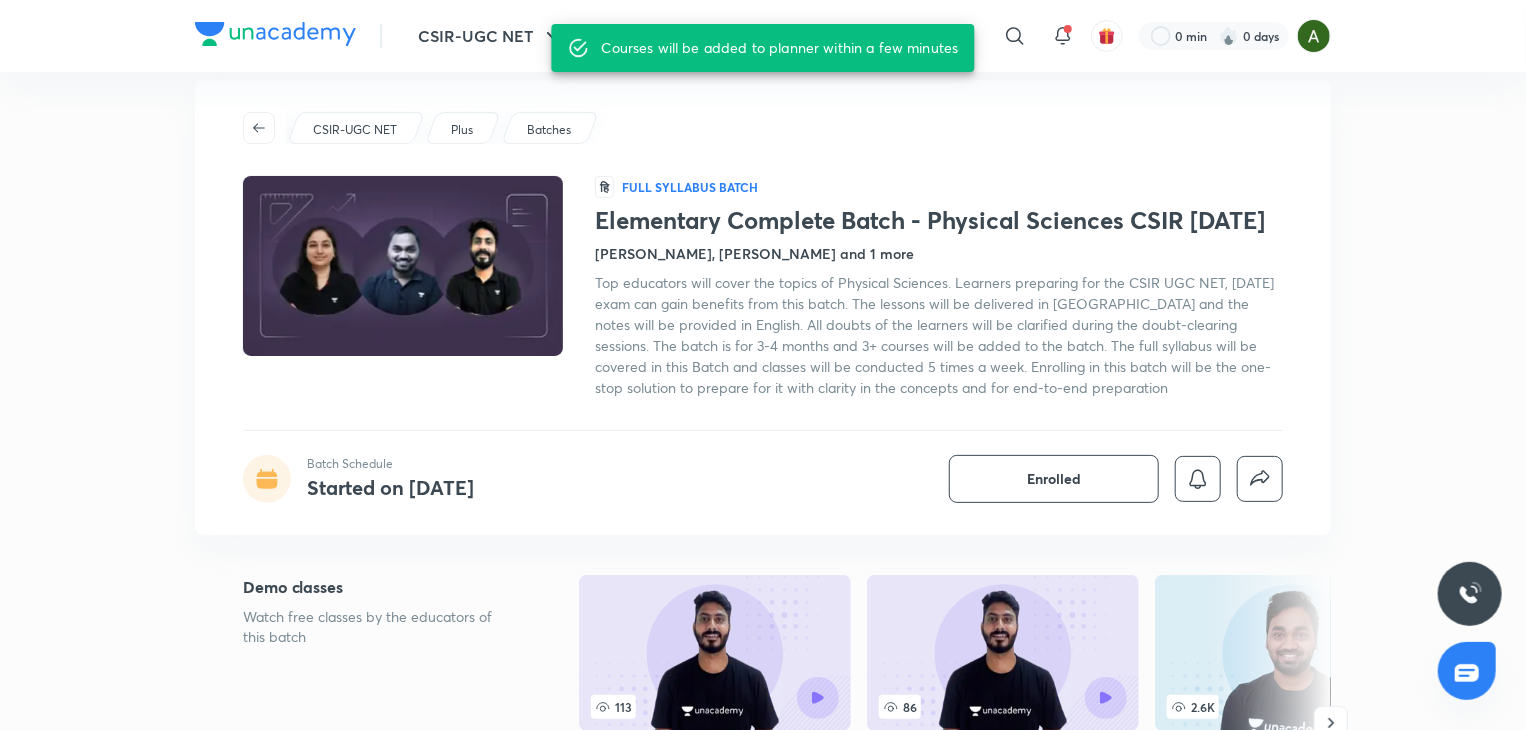 scroll, scrollTop: 0, scrollLeft: 0, axis: both 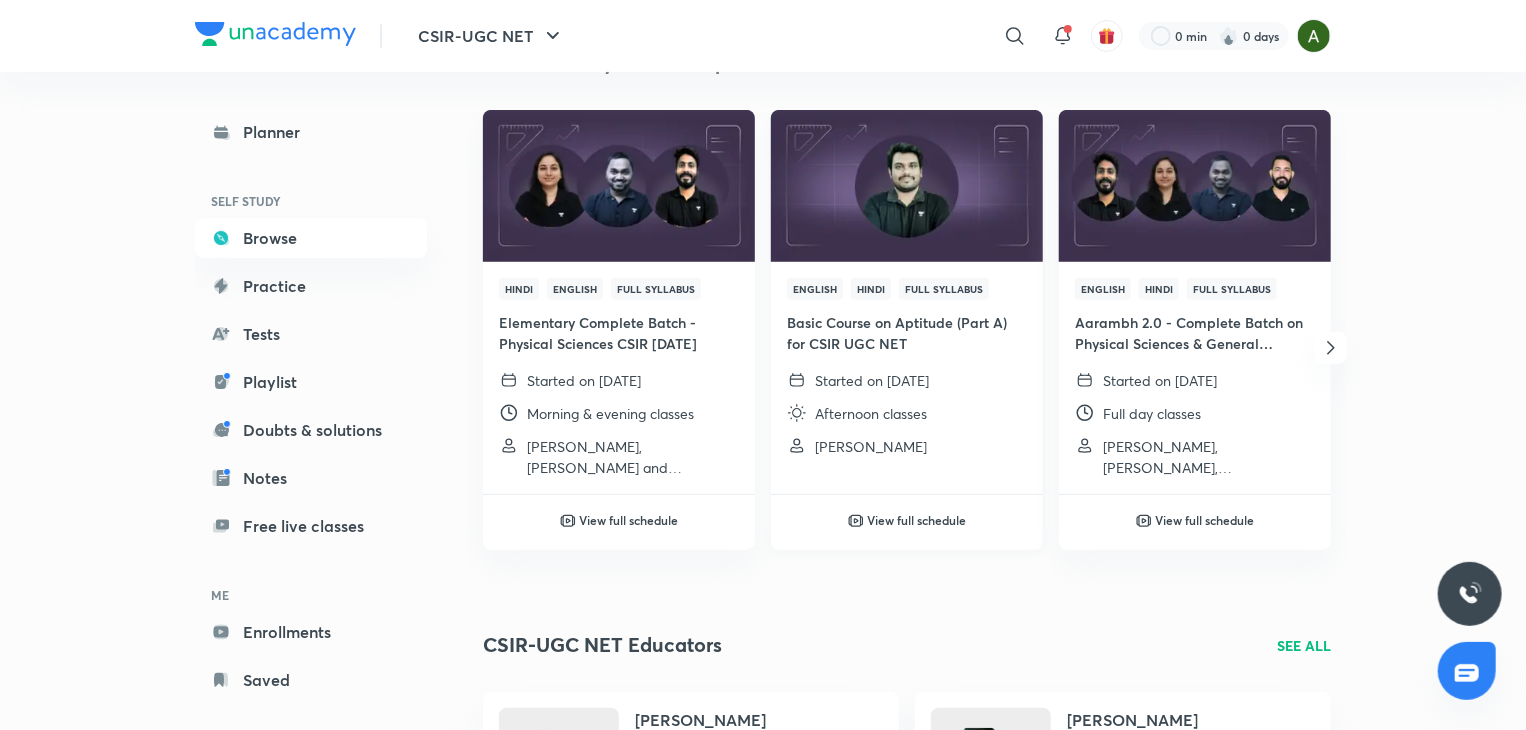 click on "View full schedule" at bounding box center (917, 520) 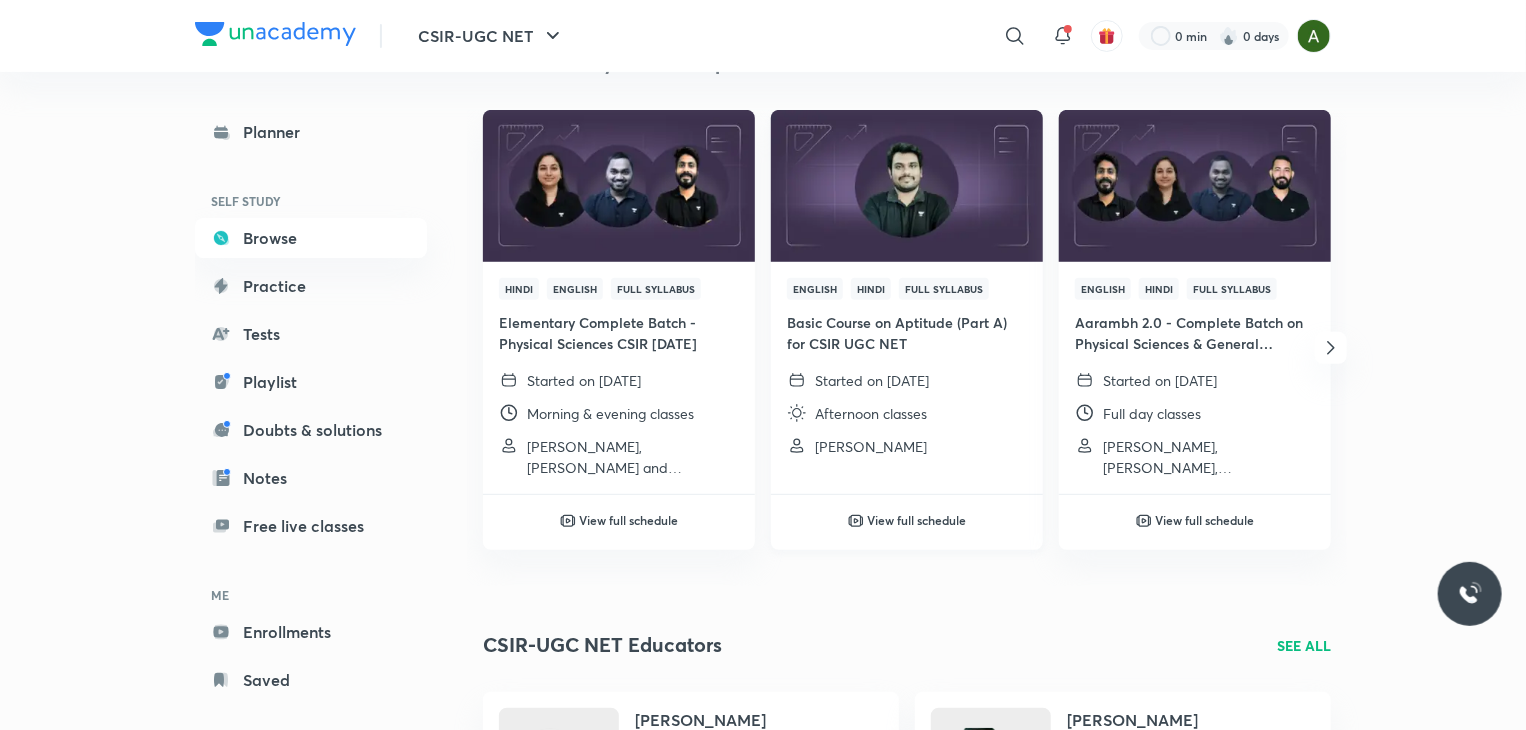 scroll, scrollTop: 0, scrollLeft: 0, axis: both 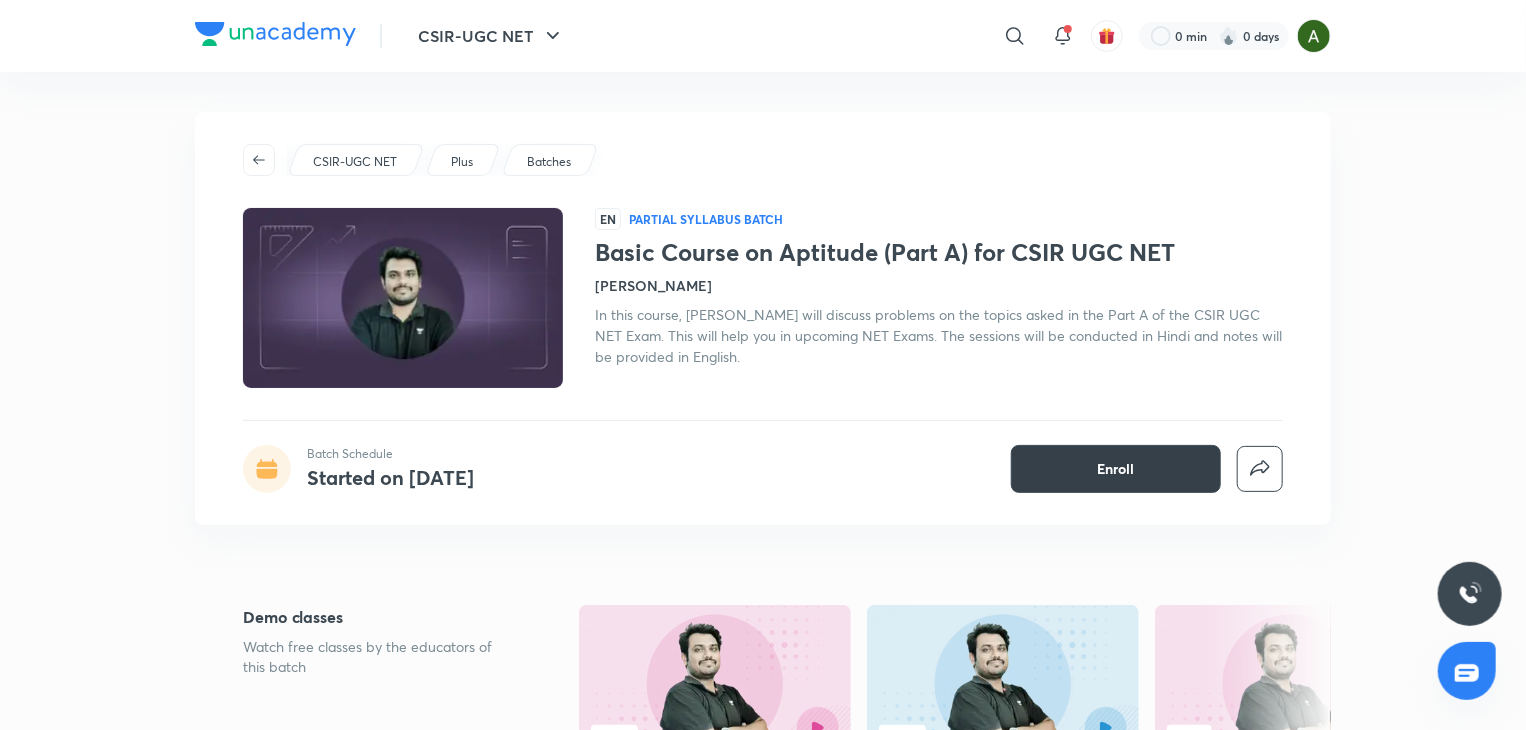 click on "Enroll" at bounding box center (1116, 469) 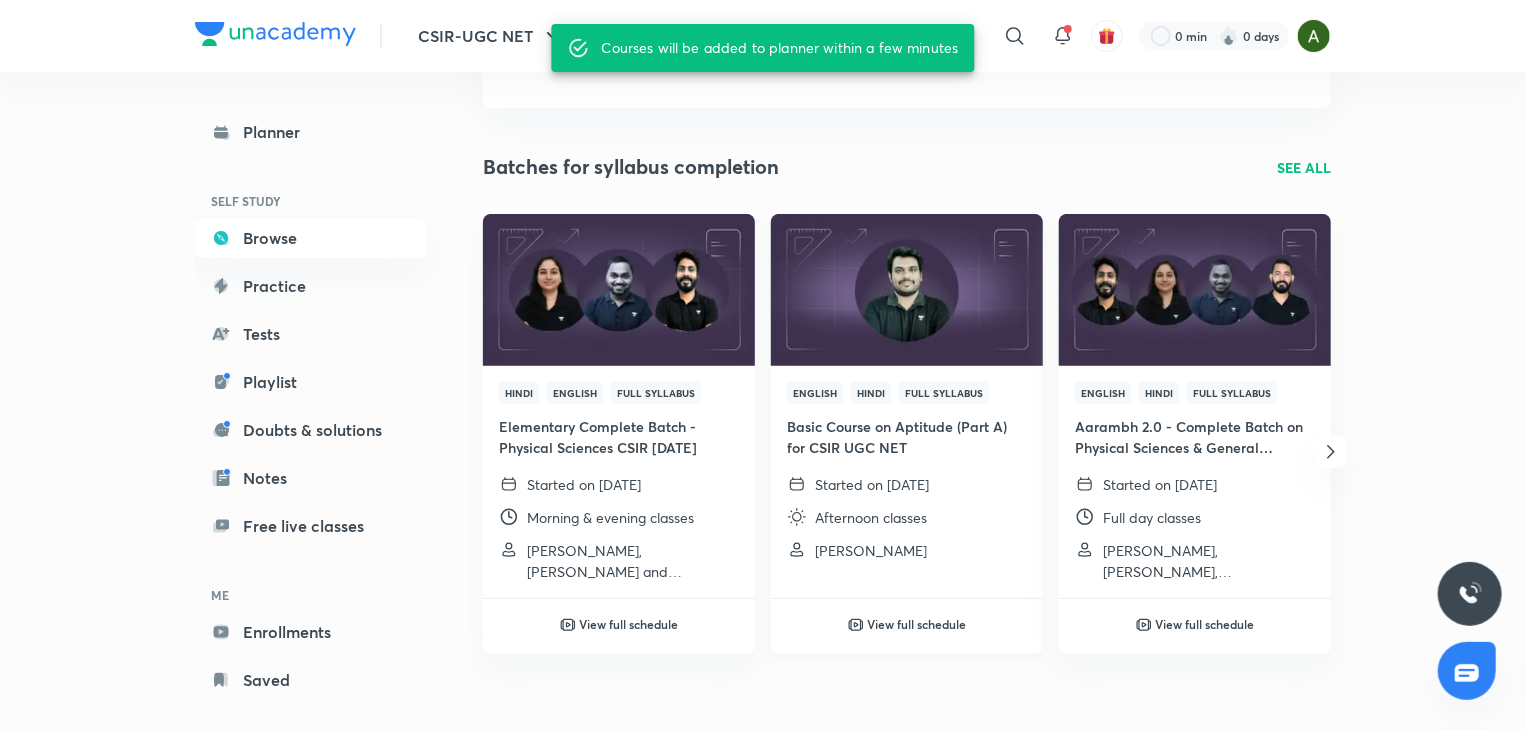 scroll, scrollTop: 154, scrollLeft: 0, axis: vertical 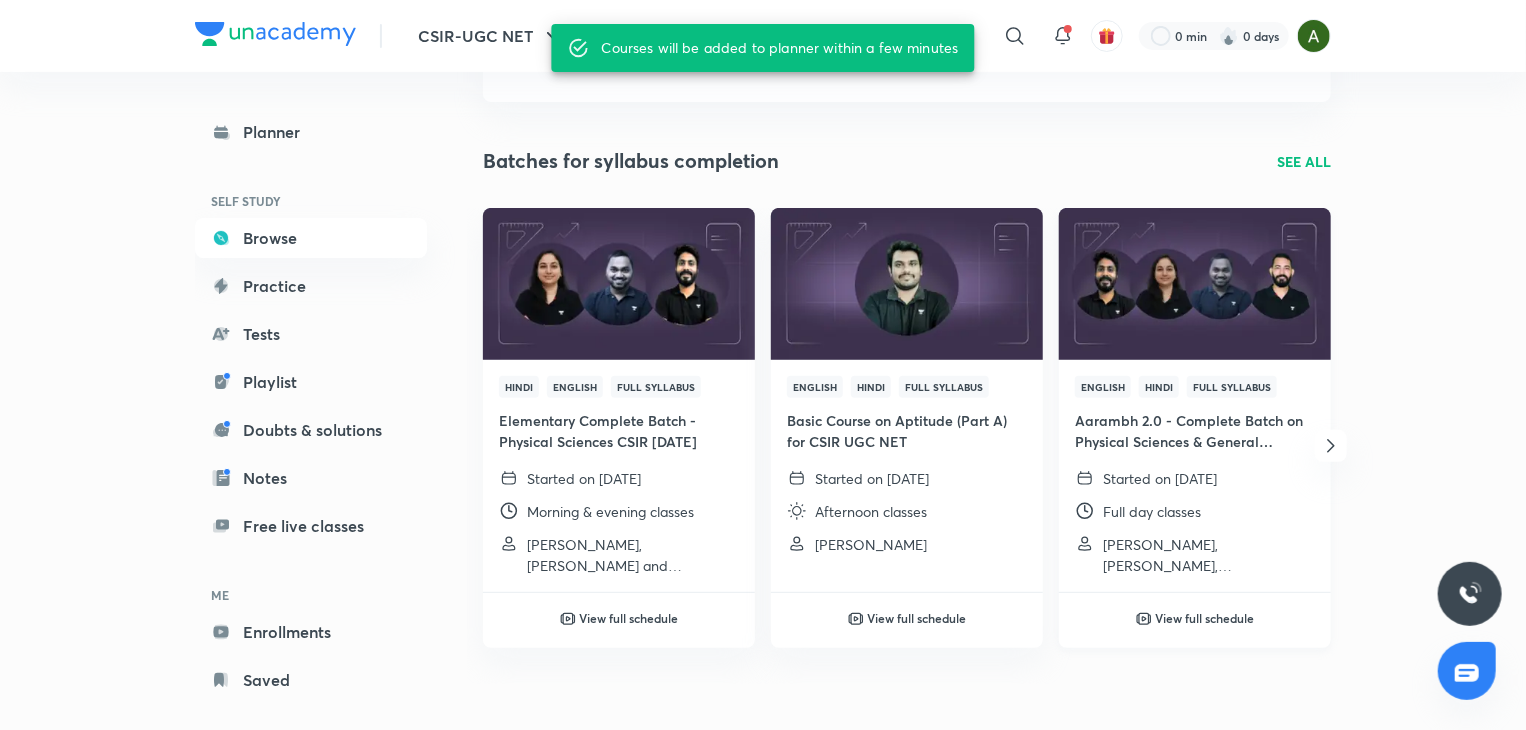 click at bounding box center (1194, 283) 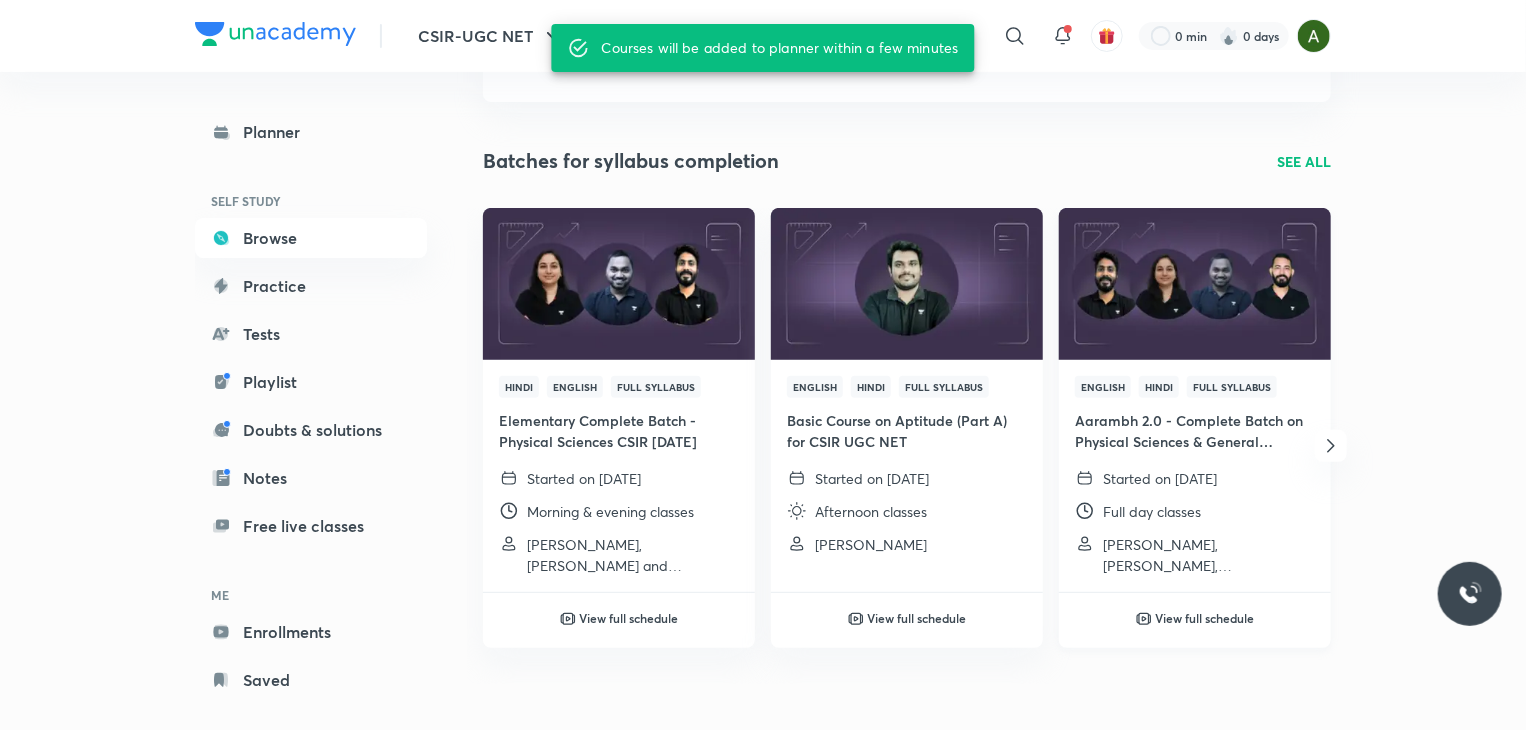 scroll, scrollTop: 0, scrollLeft: 0, axis: both 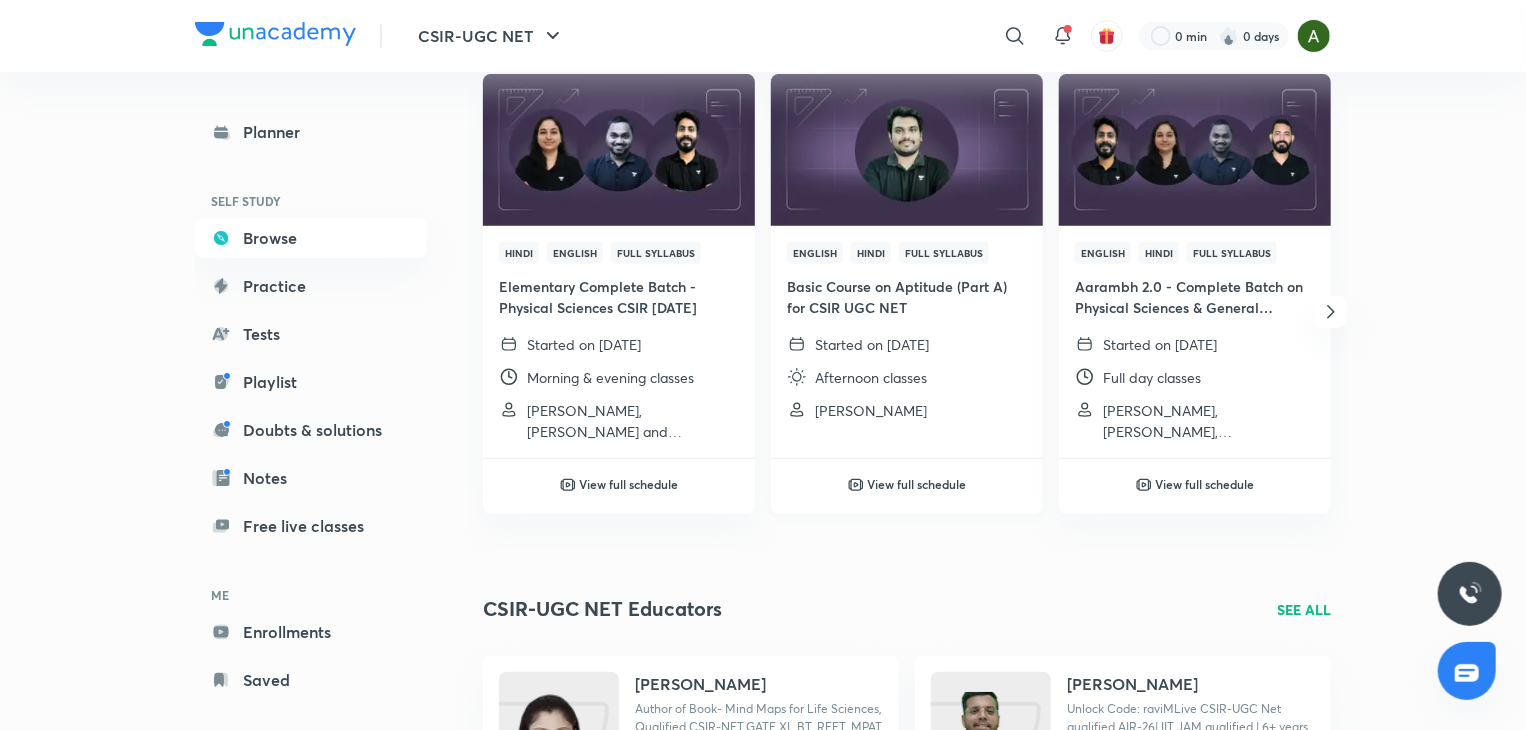 click at bounding box center (906, 149) 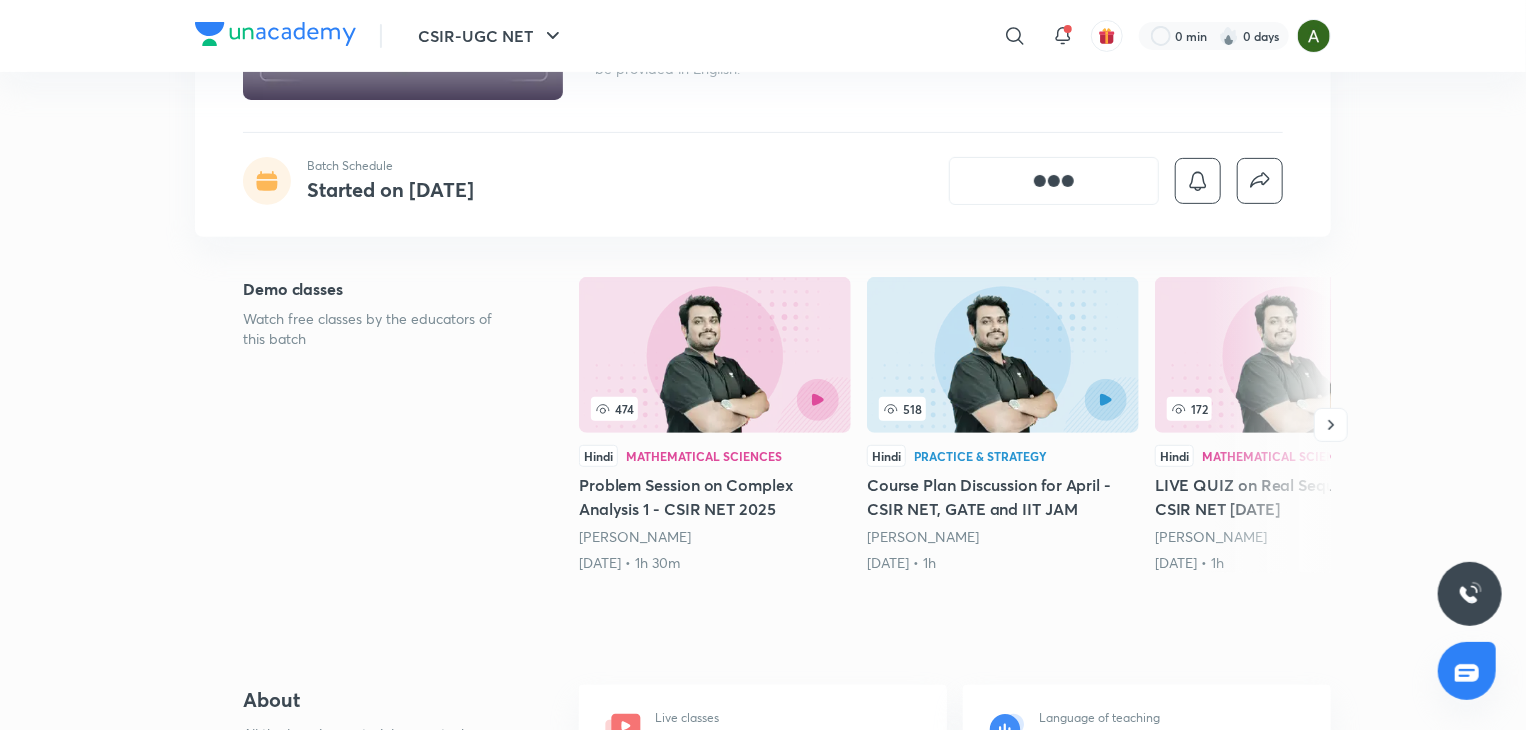 scroll, scrollTop: 0, scrollLeft: 0, axis: both 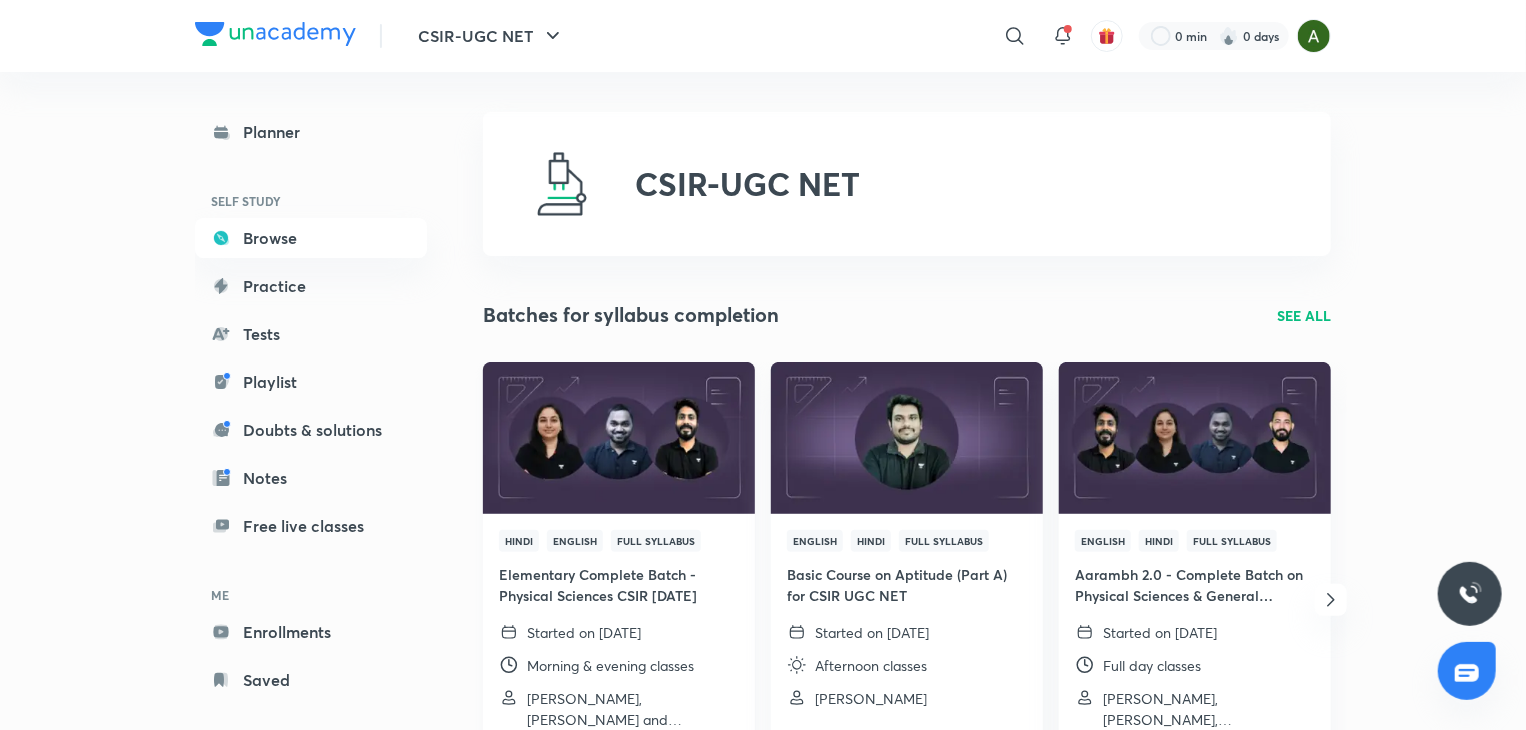 click at bounding box center (618, 437) 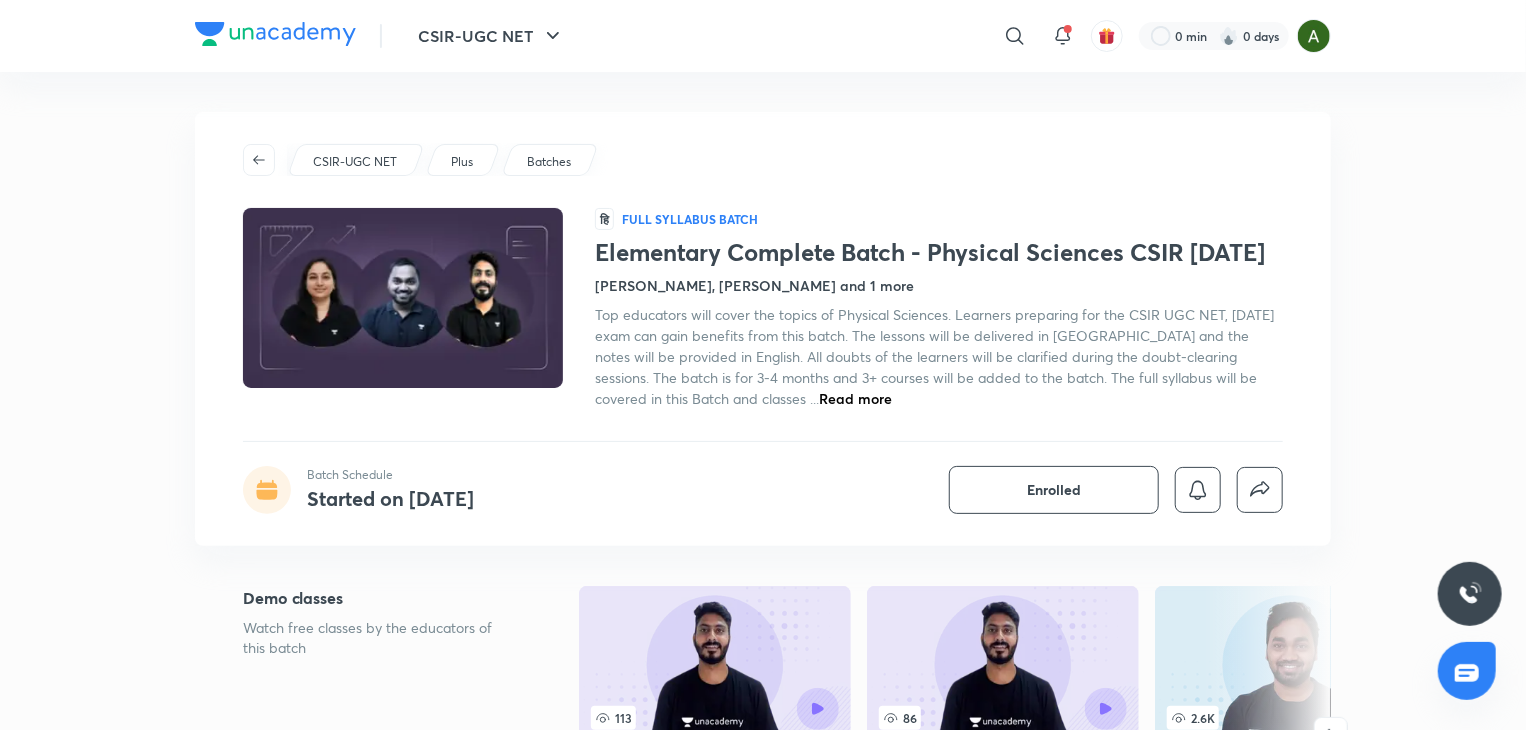 click on "Read more" at bounding box center [855, 398] 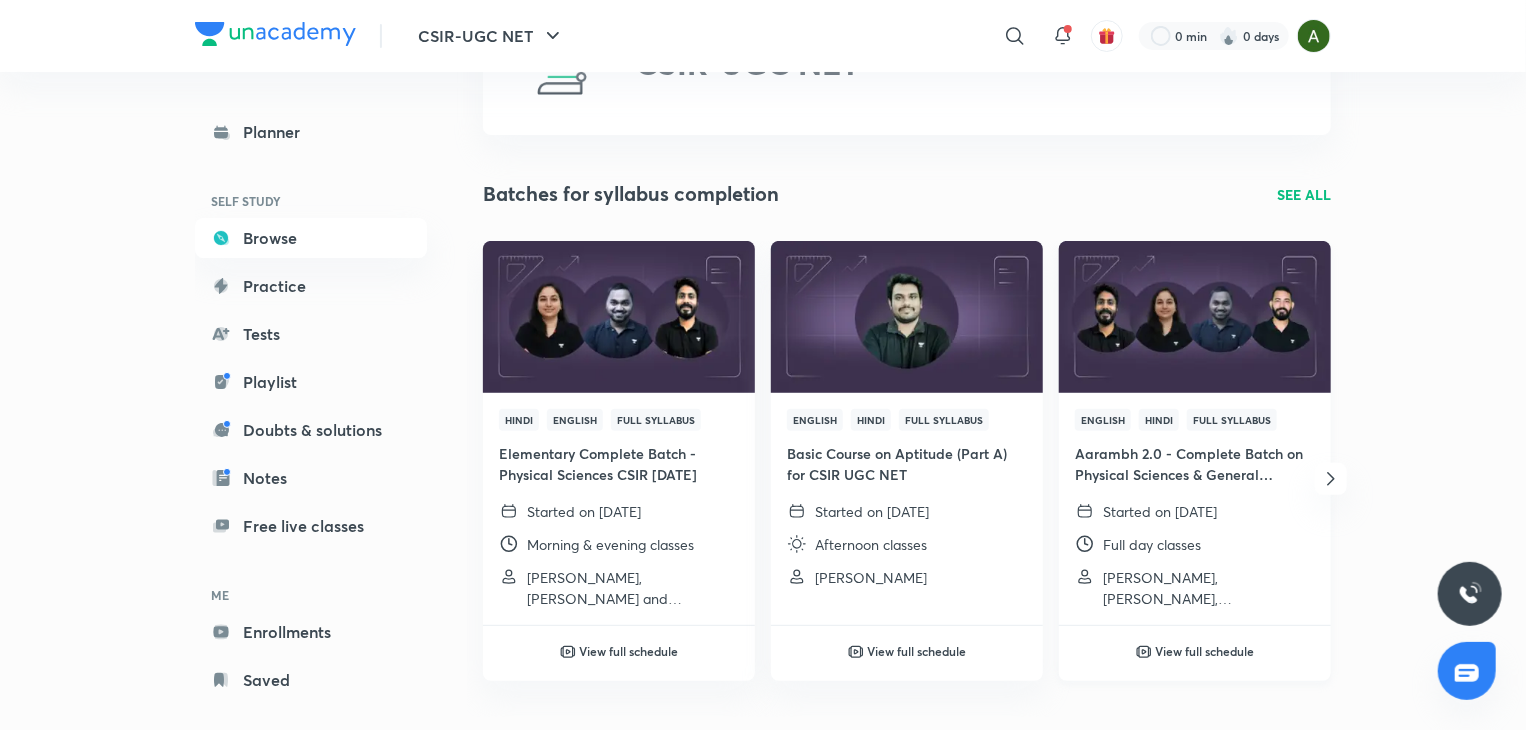 scroll, scrollTop: 0, scrollLeft: 0, axis: both 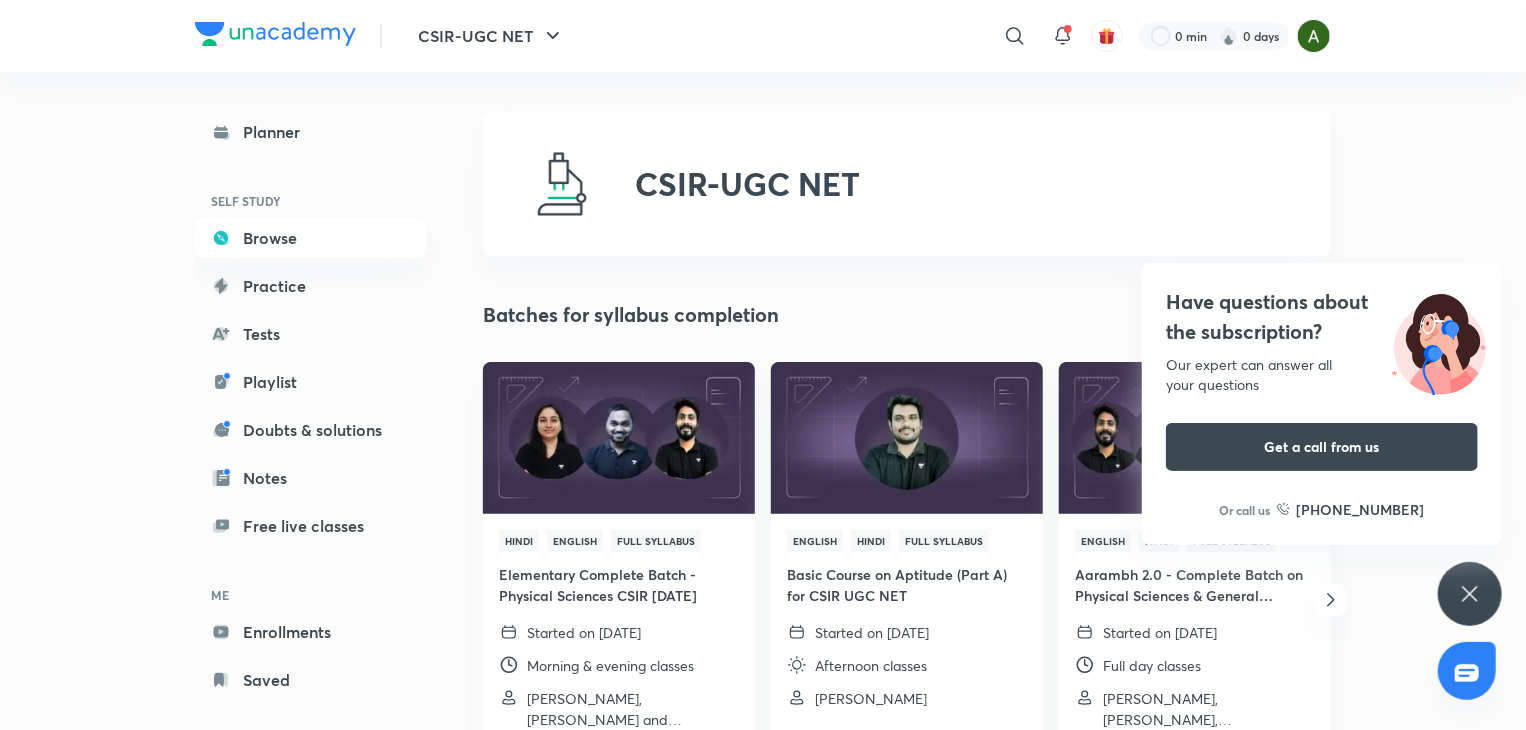 click on "Have questions about the subscription? Our expert can answer all your questions Get a call from us Or call us +91 8585858585" at bounding box center [1470, 594] 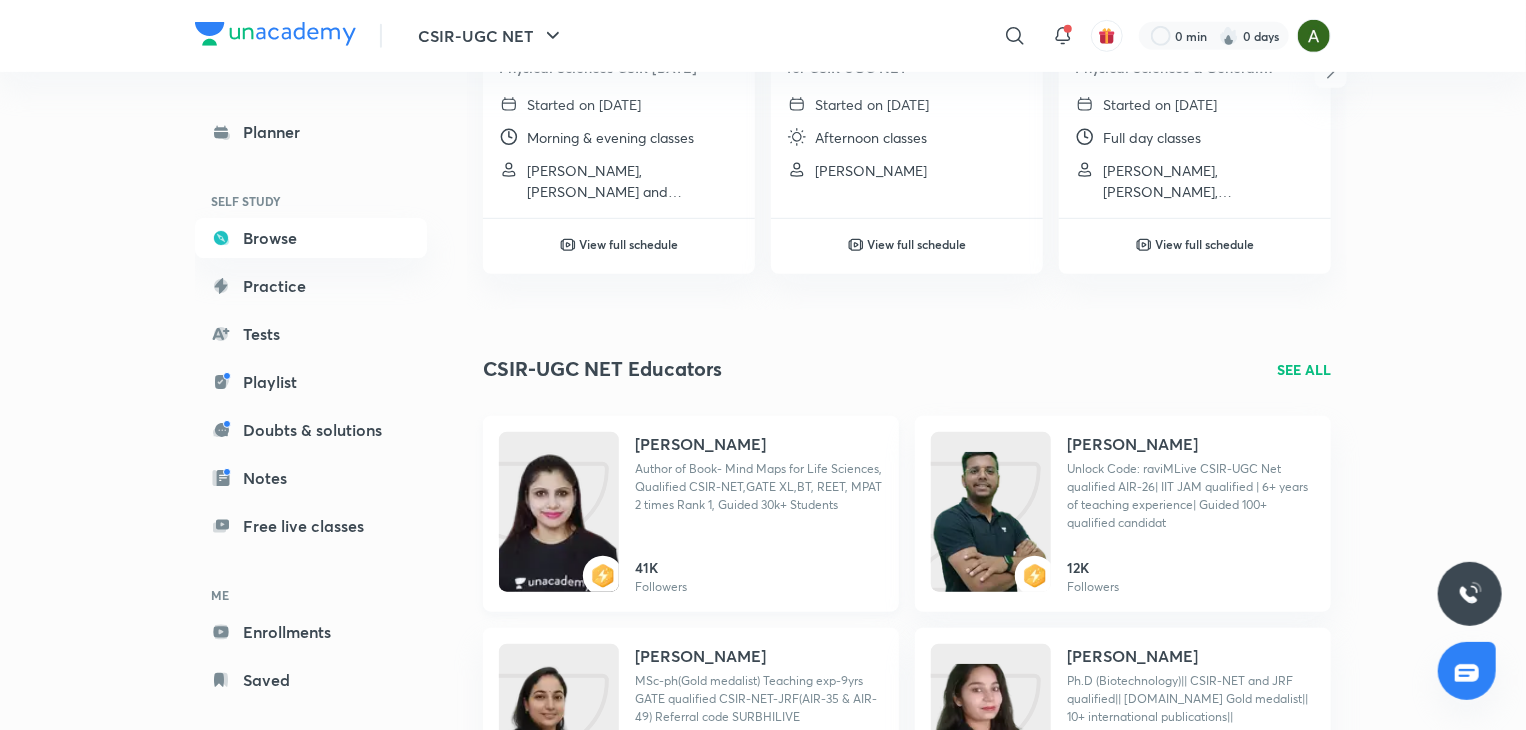 scroll, scrollTop: 528, scrollLeft: 0, axis: vertical 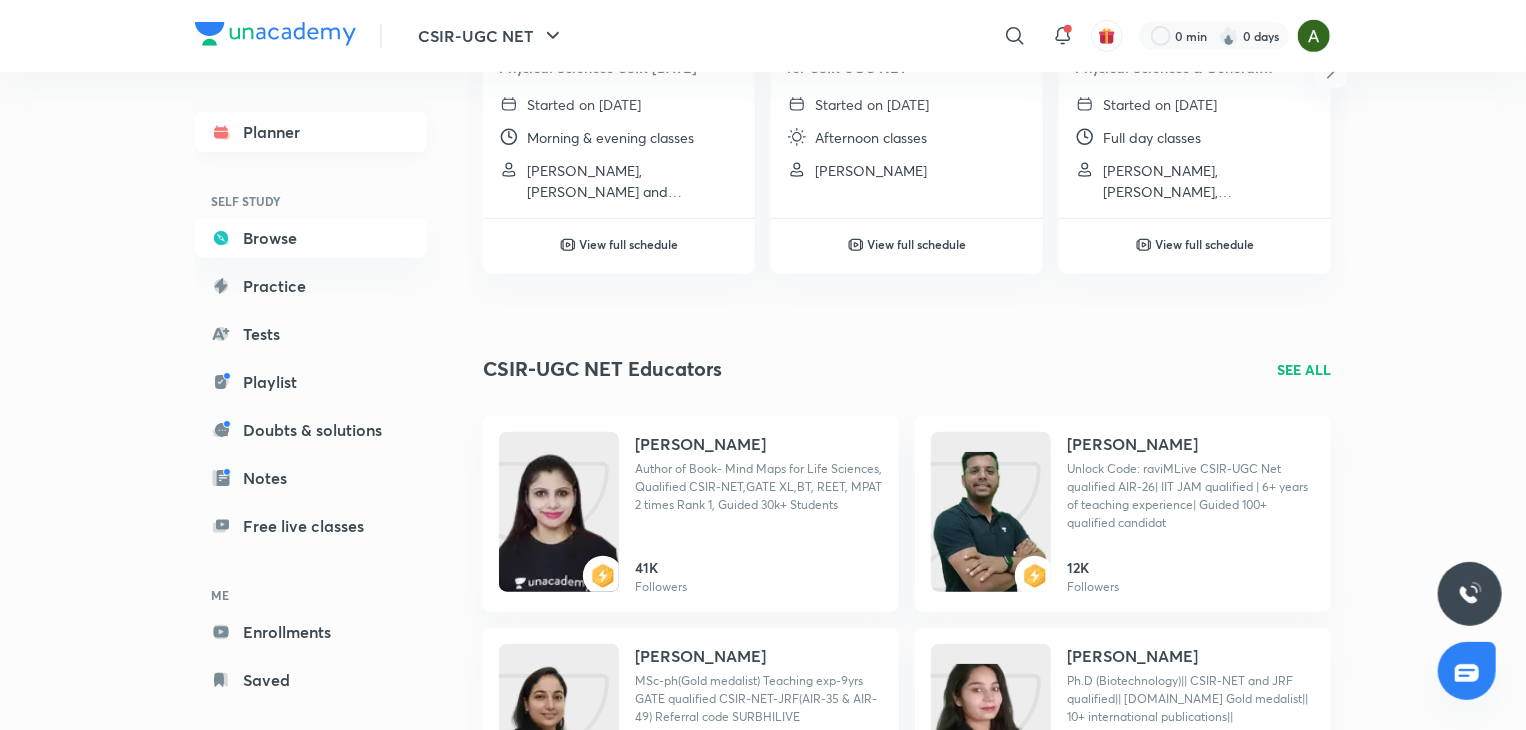 click on "Planner" at bounding box center [311, 132] 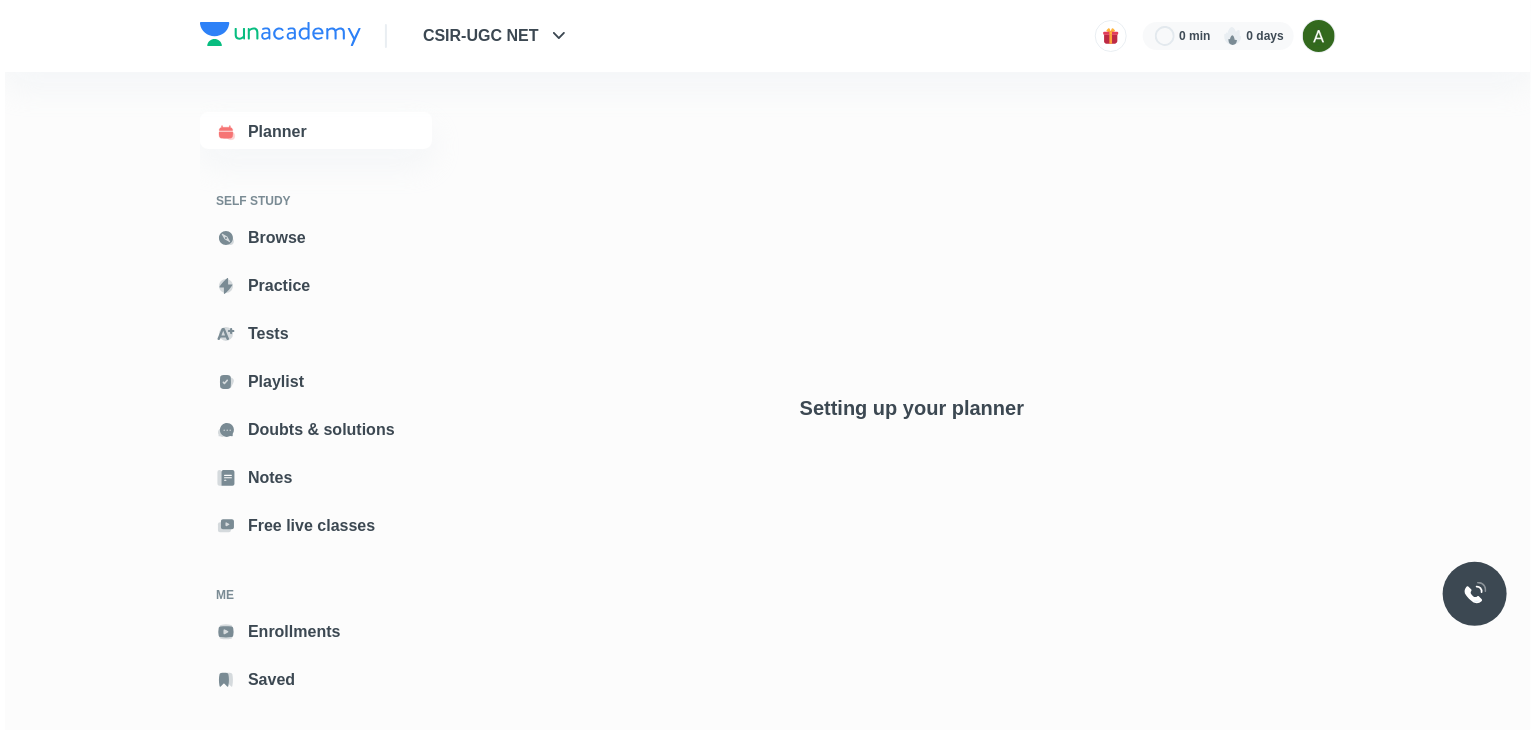 scroll, scrollTop: 0, scrollLeft: 0, axis: both 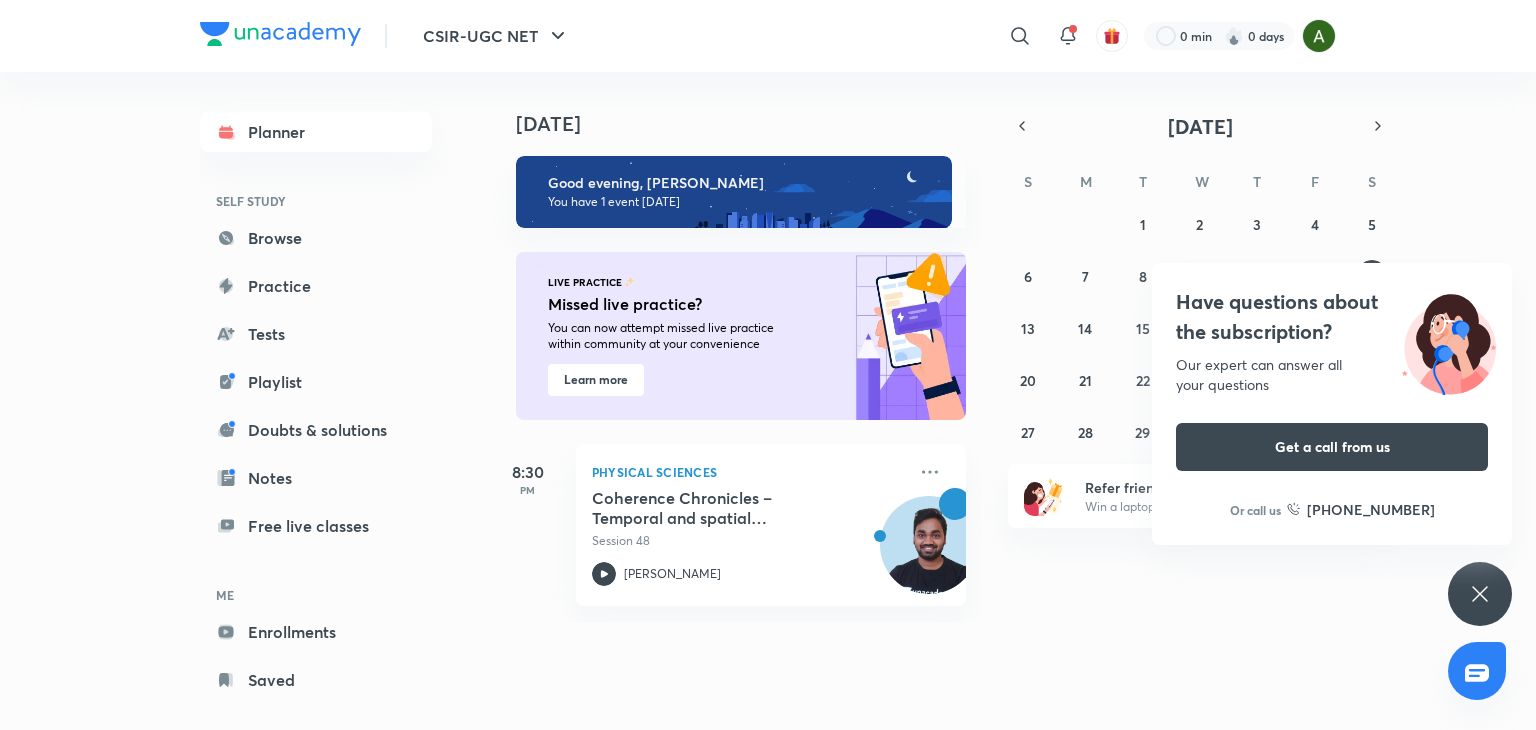 click on "Have questions about the subscription? Our expert can answer all your questions Get a call from us Or call us +91 8585858585" at bounding box center (1480, 594) 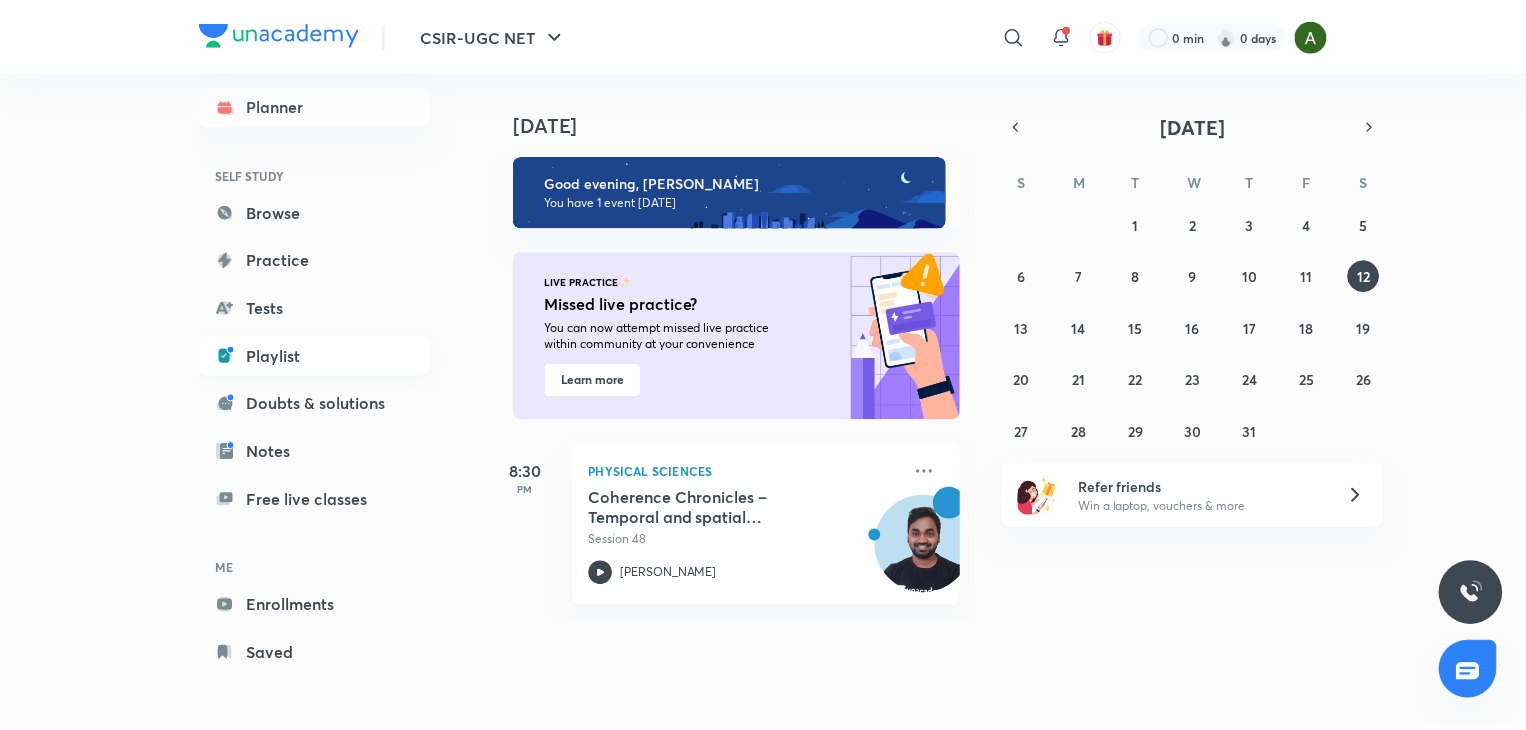 scroll, scrollTop: 0, scrollLeft: 0, axis: both 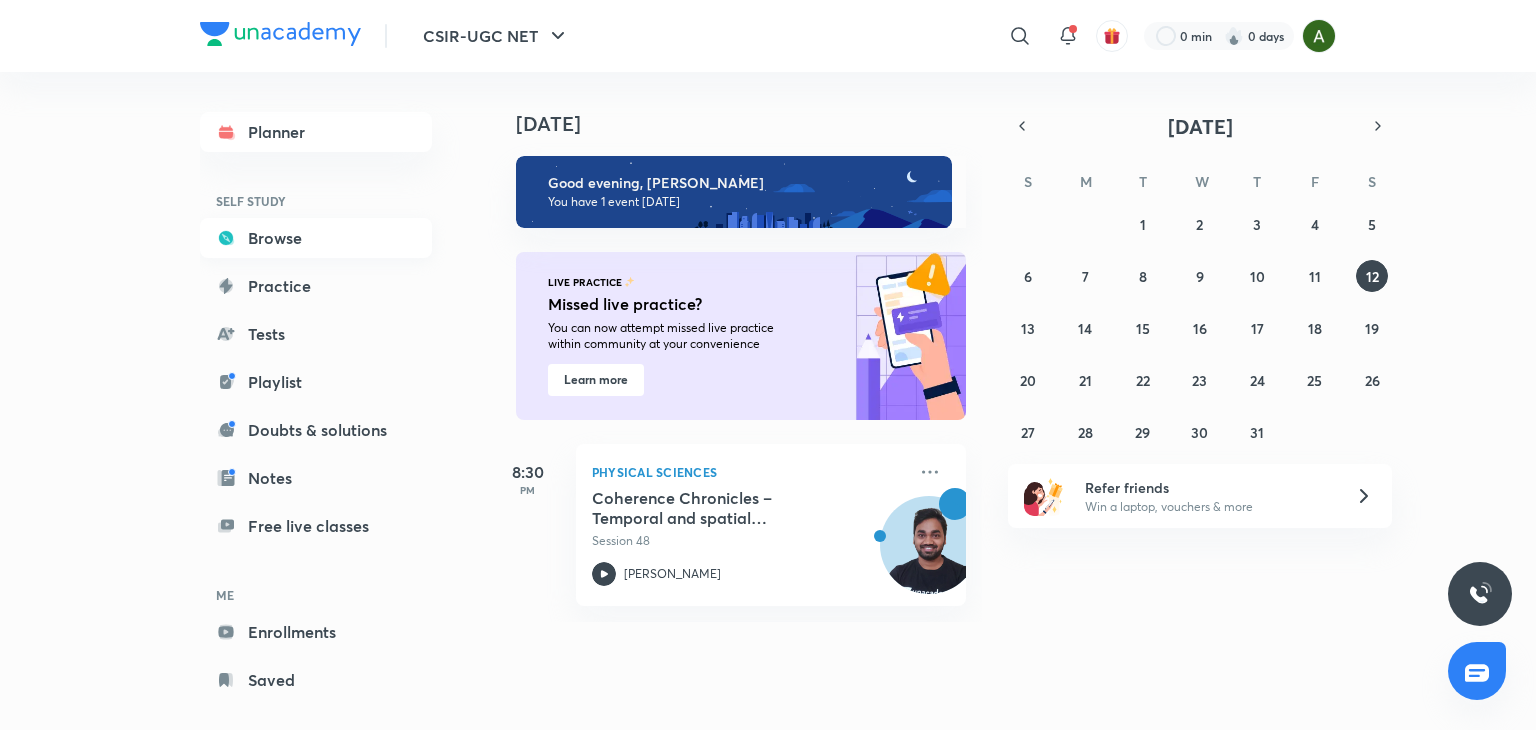 click on "Browse" at bounding box center (316, 238) 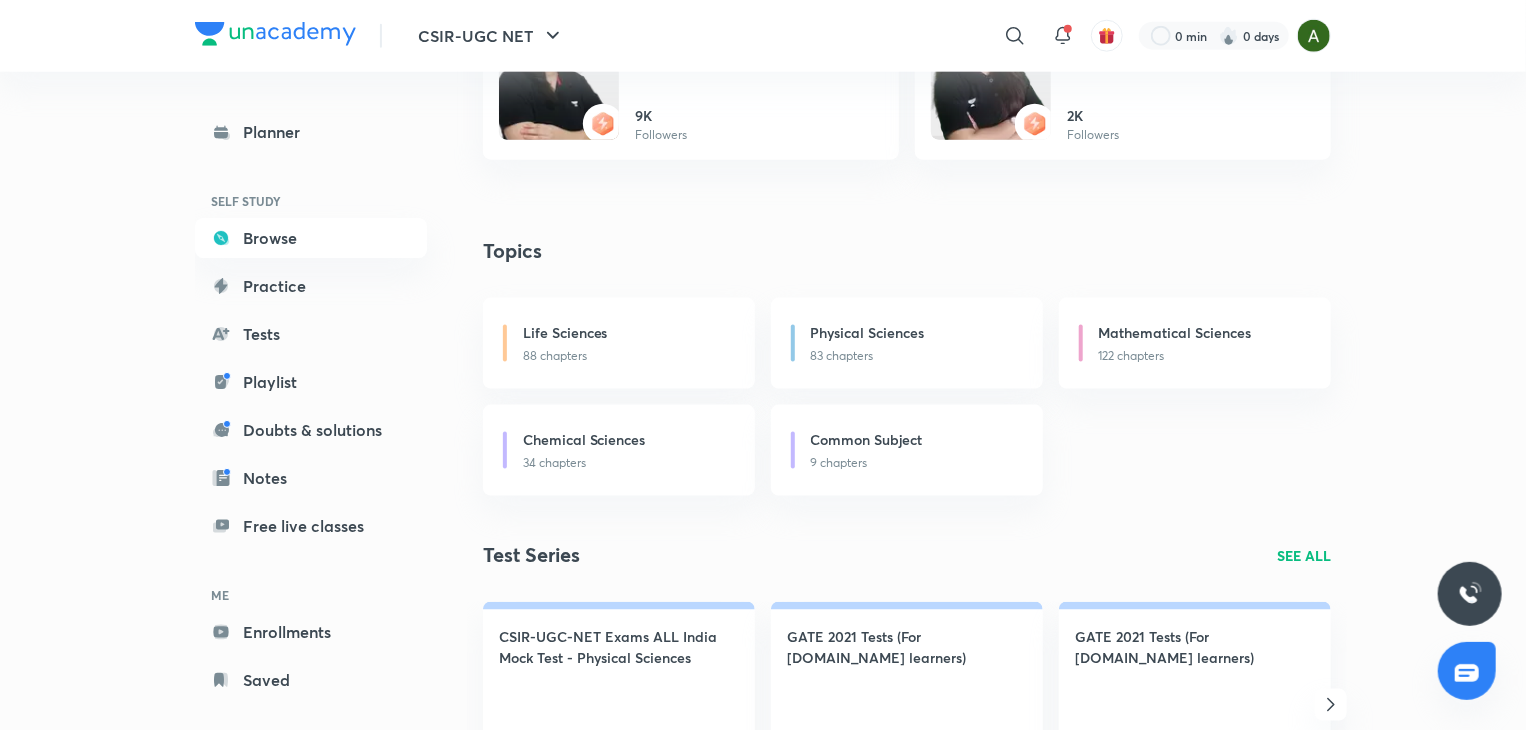 scroll, scrollTop: 1236, scrollLeft: 0, axis: vertical 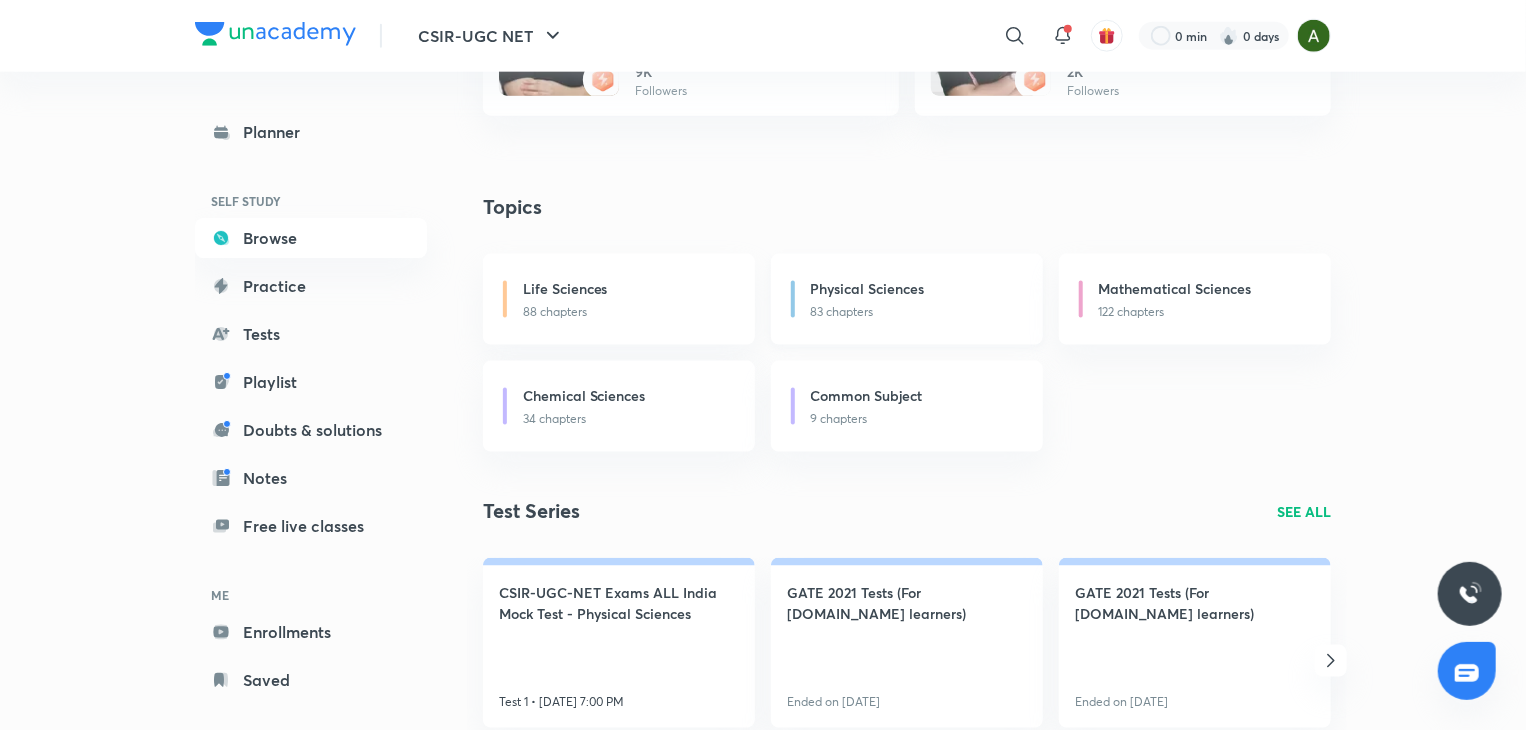 click on "83 chapters" at bounding box center (915, 312) 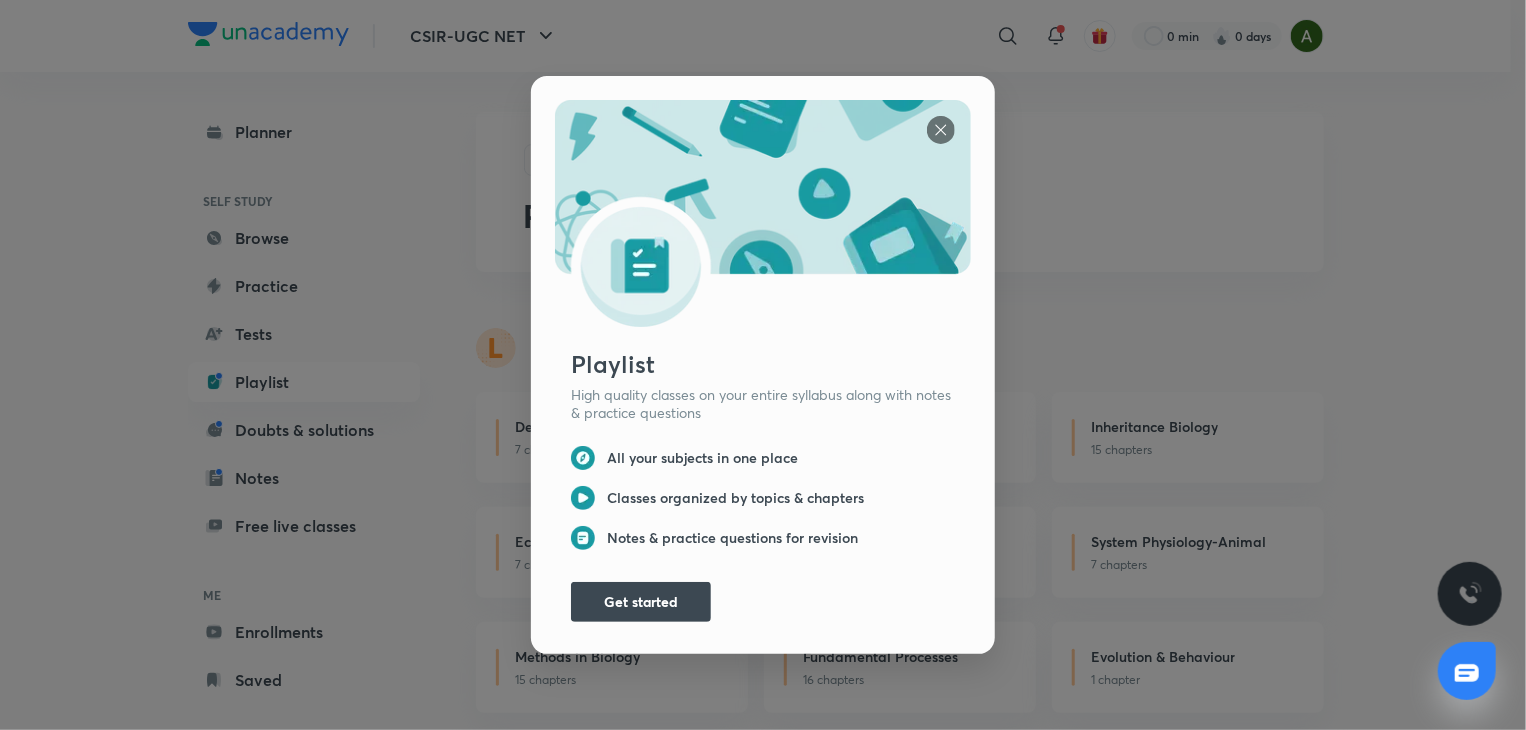 scroll, scrollTop: 11, scrollLeft: 0, axis: vertical 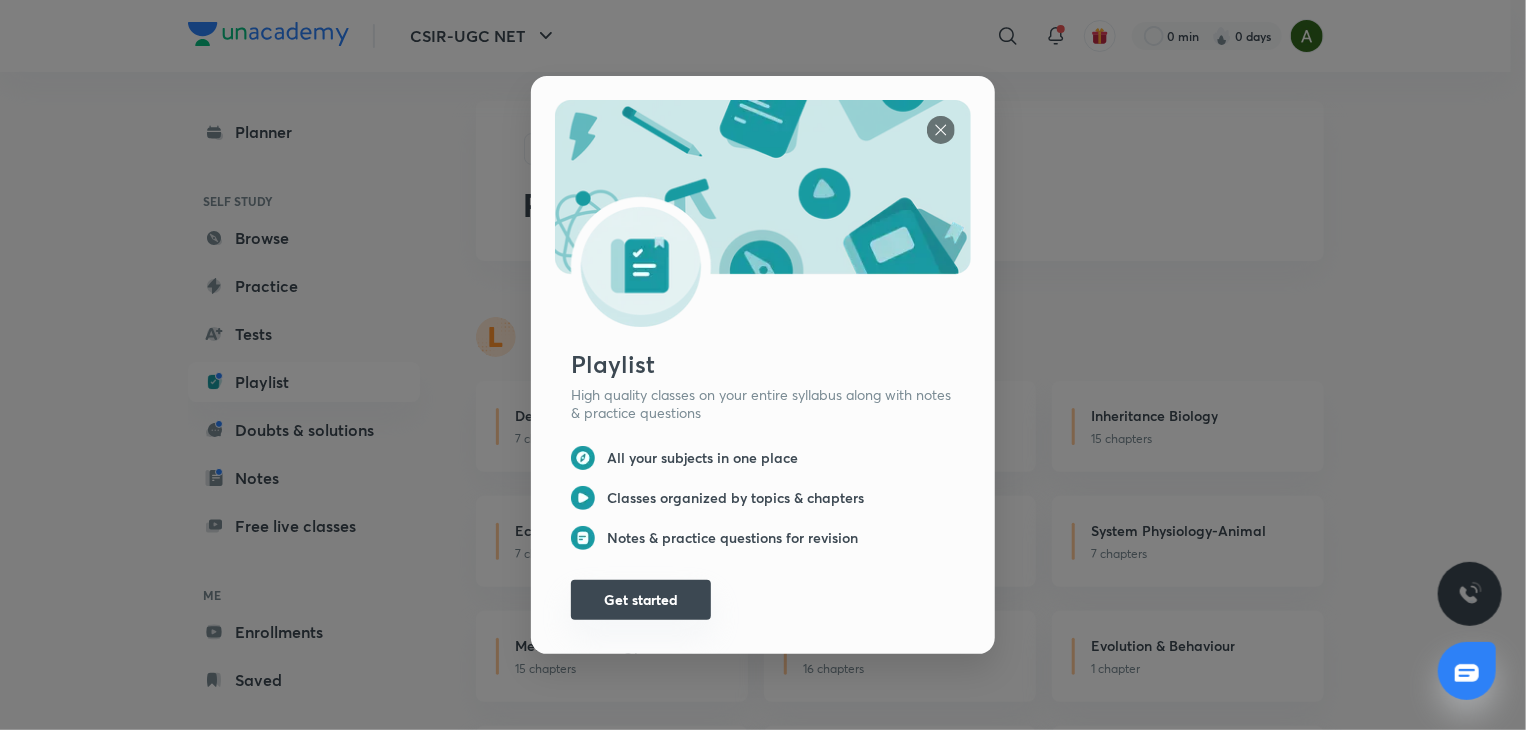 click on "Get started" at bounding box center (641, 600) 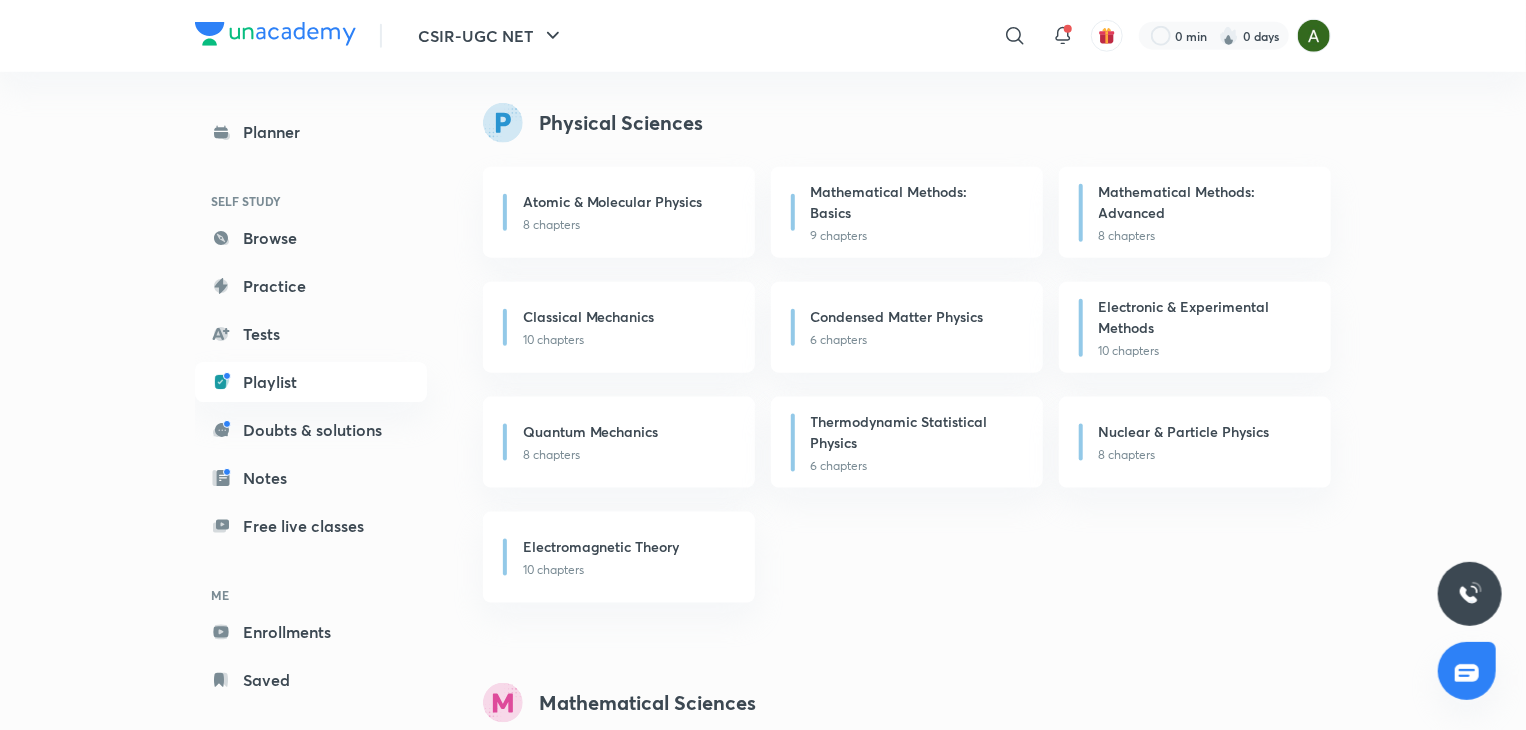 scroll, scrollTop: 1042, scrollLeft: 0, axis: vertical 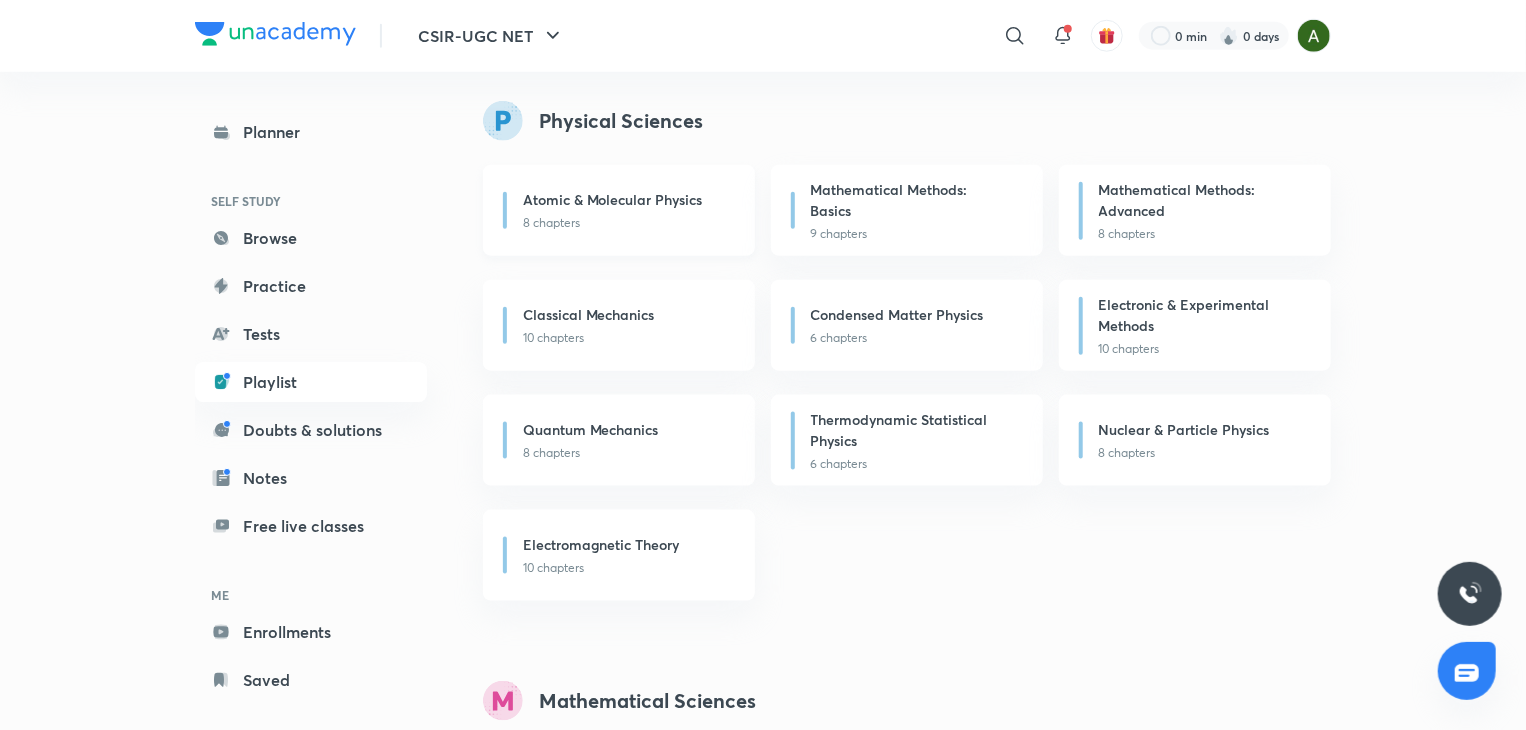 click on "8 chapters" at bounding box center (627, 223) 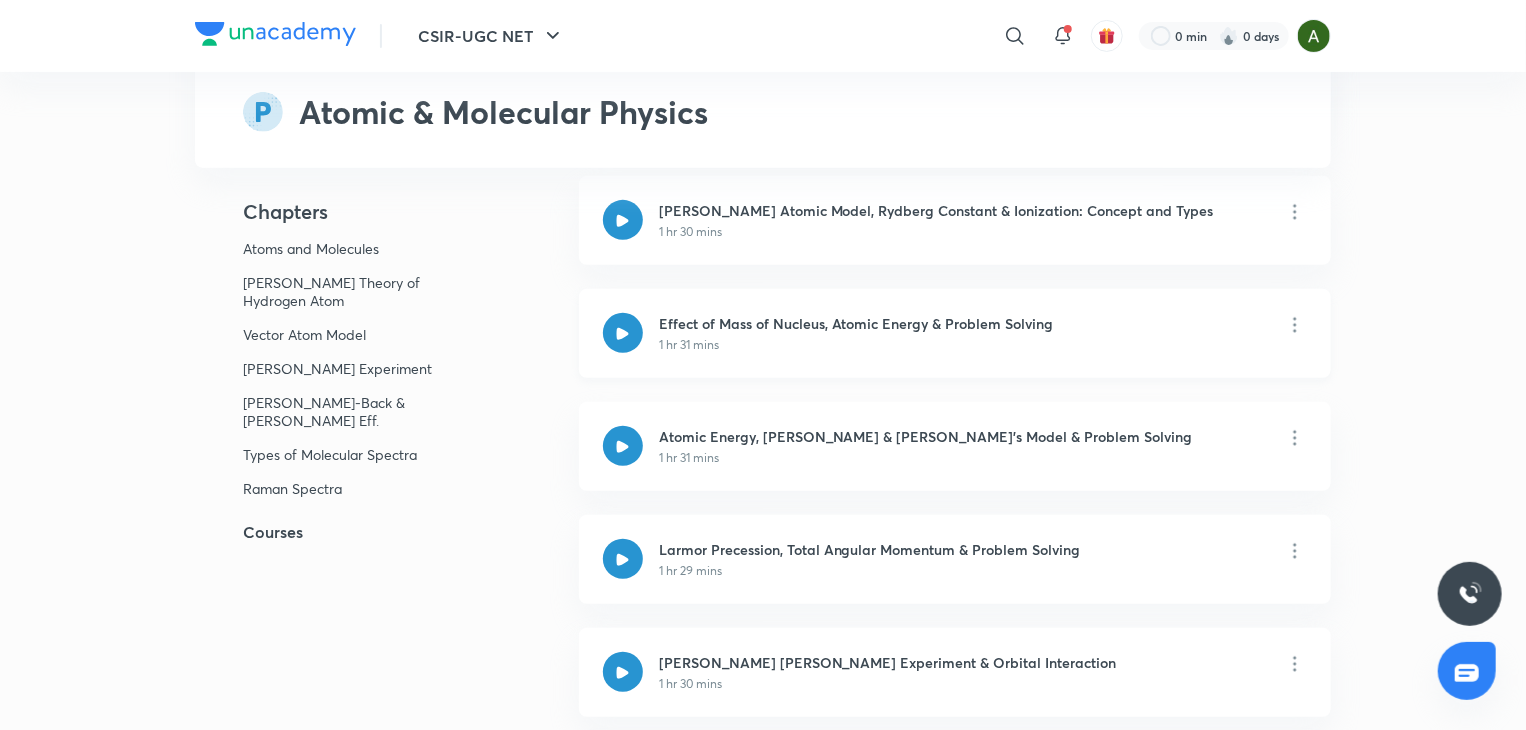 scroll, scrollTop: 352, scrollLeft: 0, axis: vertical 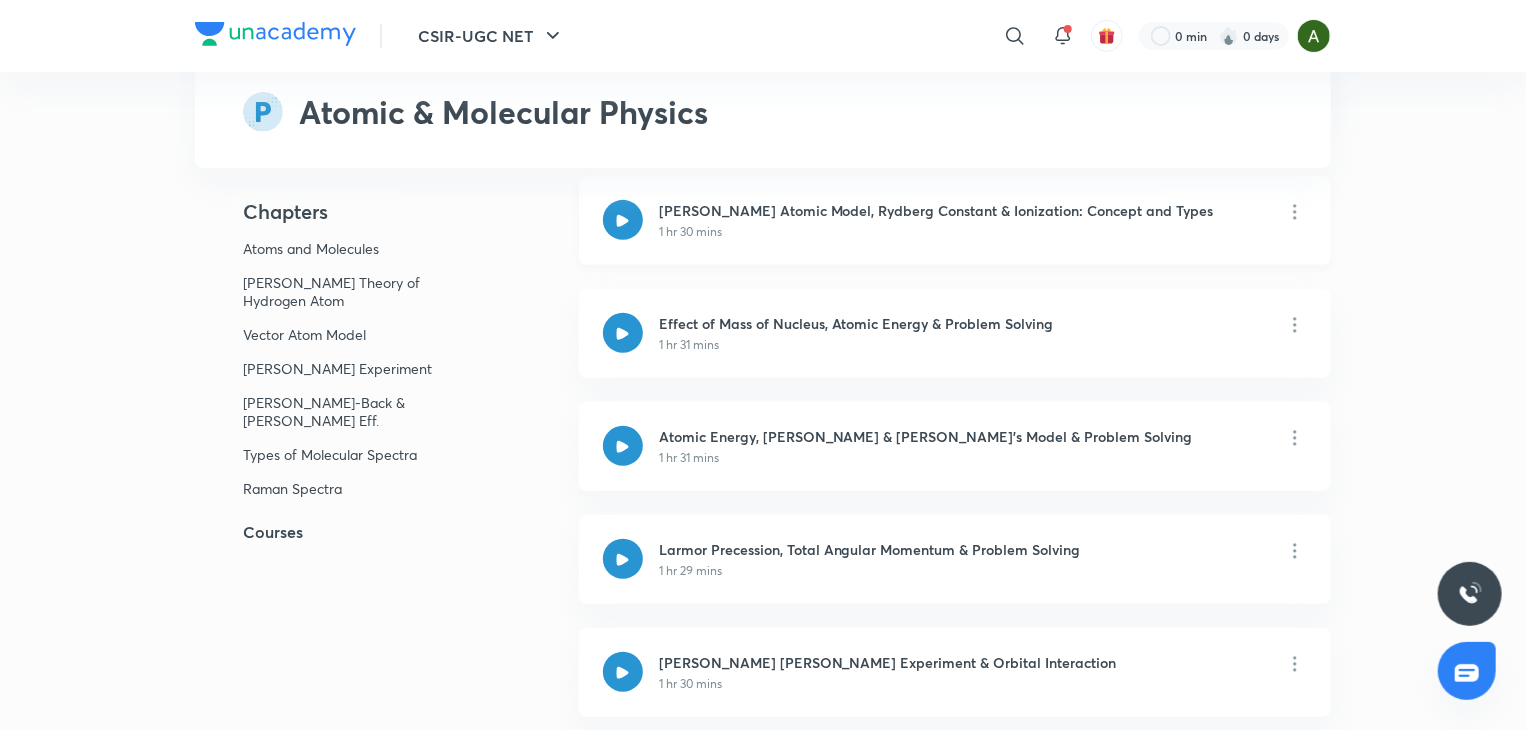 click on "1 hr 30 mins" at bounding box center (936, 232) 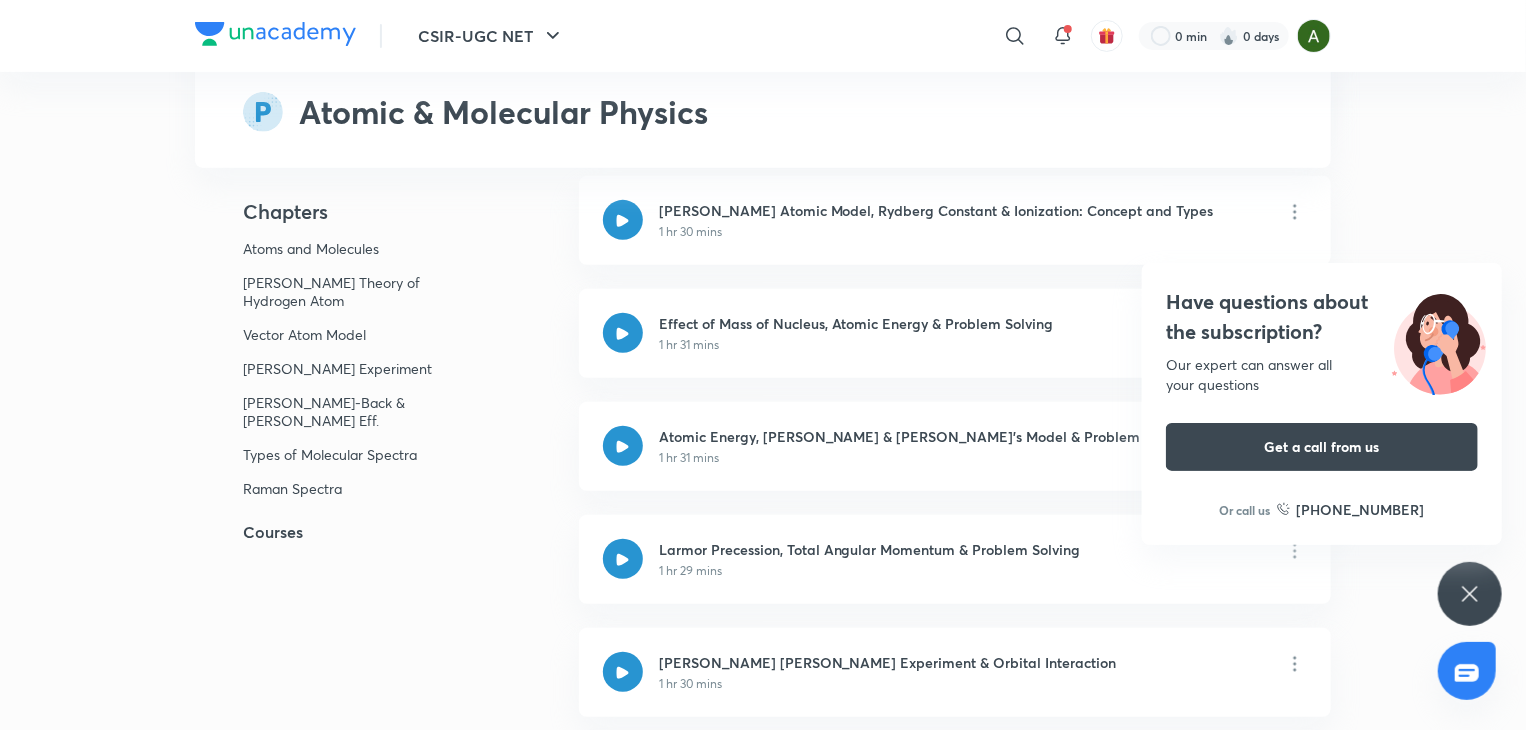 scroll, scrollTop: 0, scrollLeft: 0, axis: both 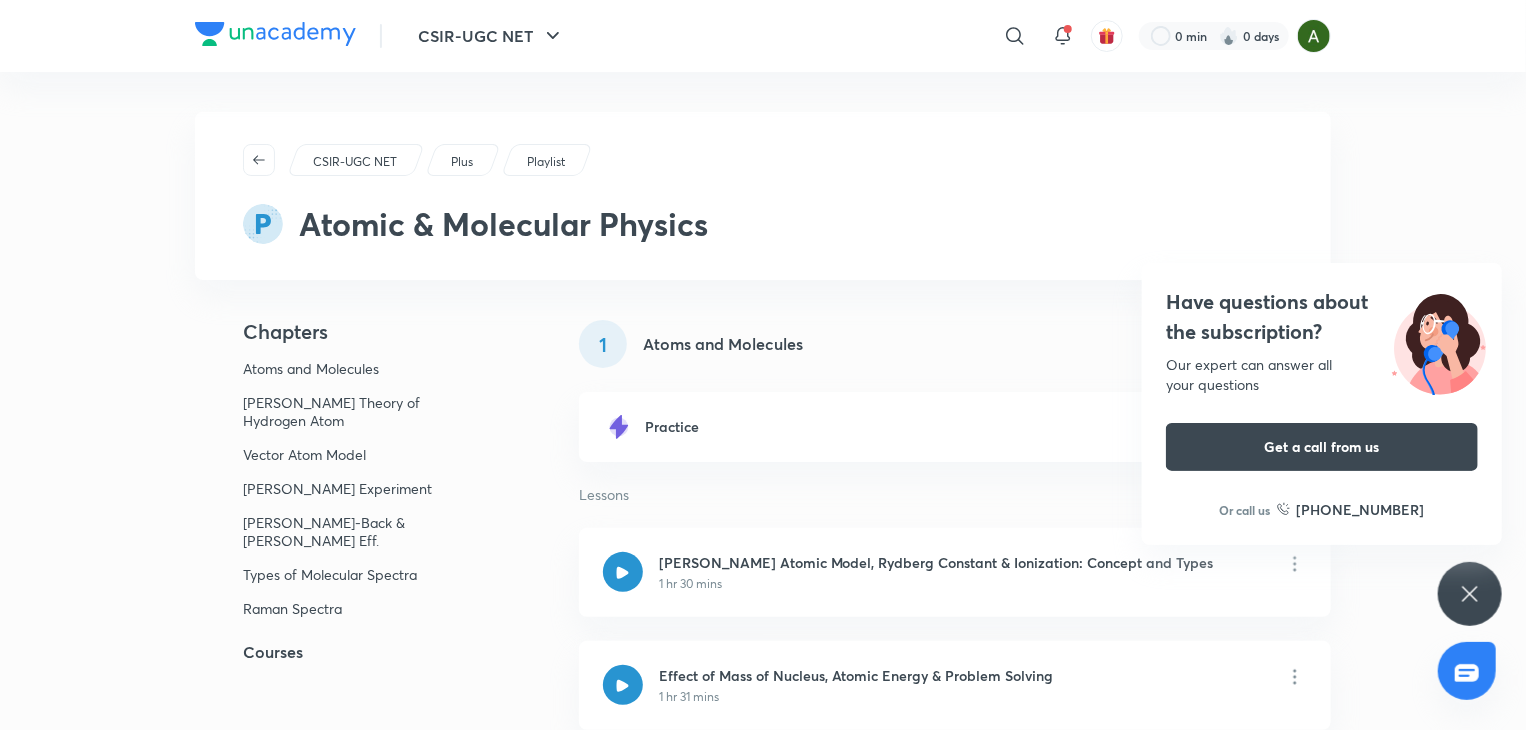 click 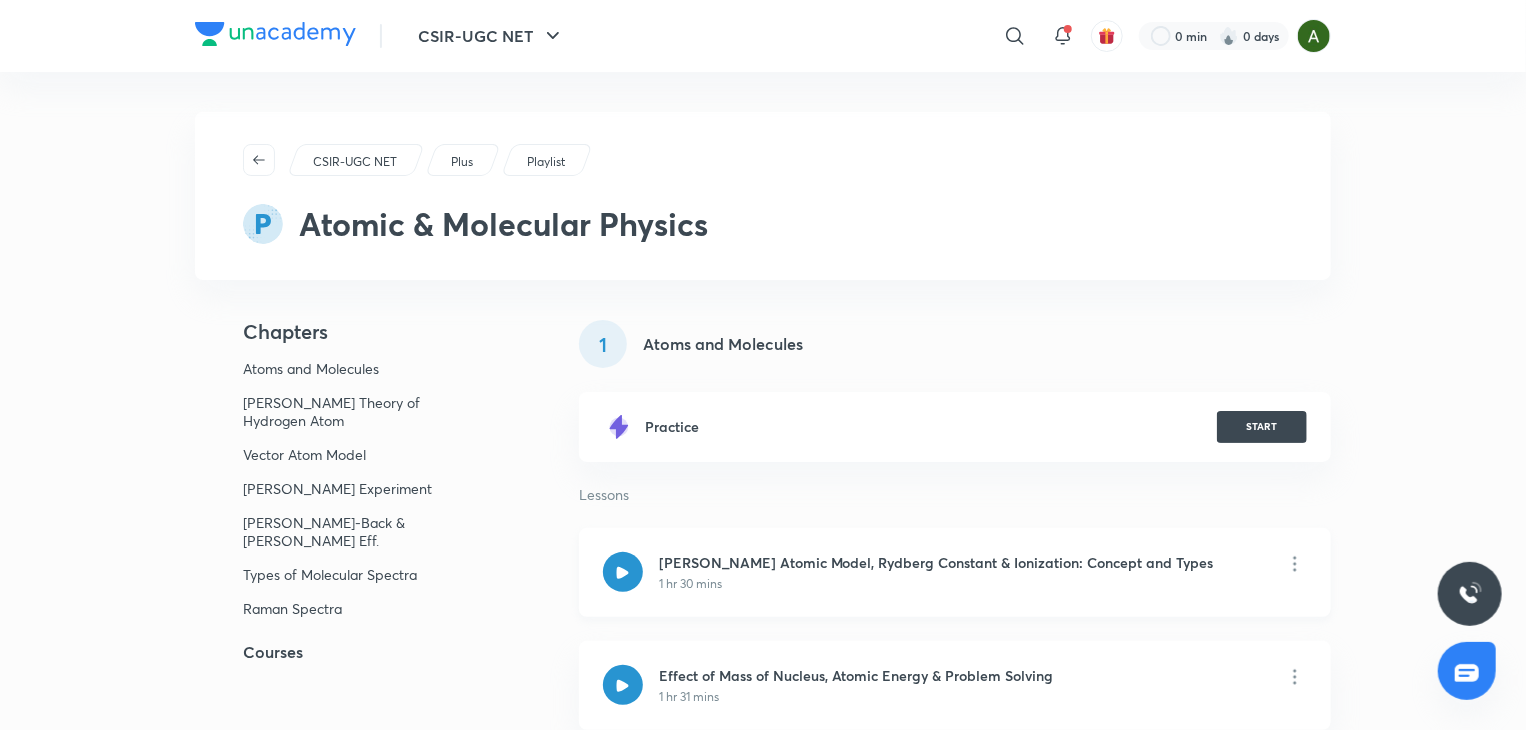 scroll, scrollTop: 103, scrollLeft: 0, axis: vertical 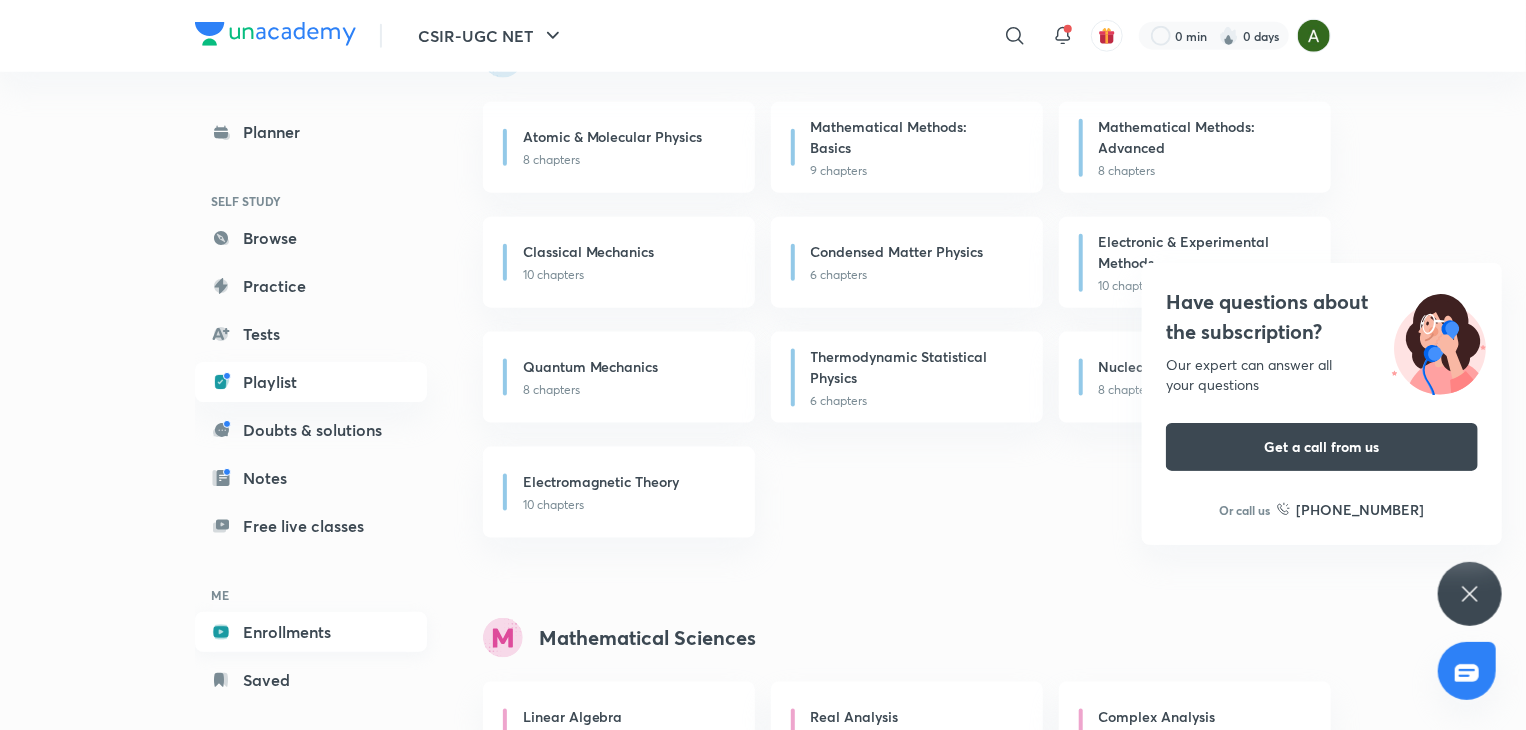 click on "Enrollments" at bounding box center [311, 632] 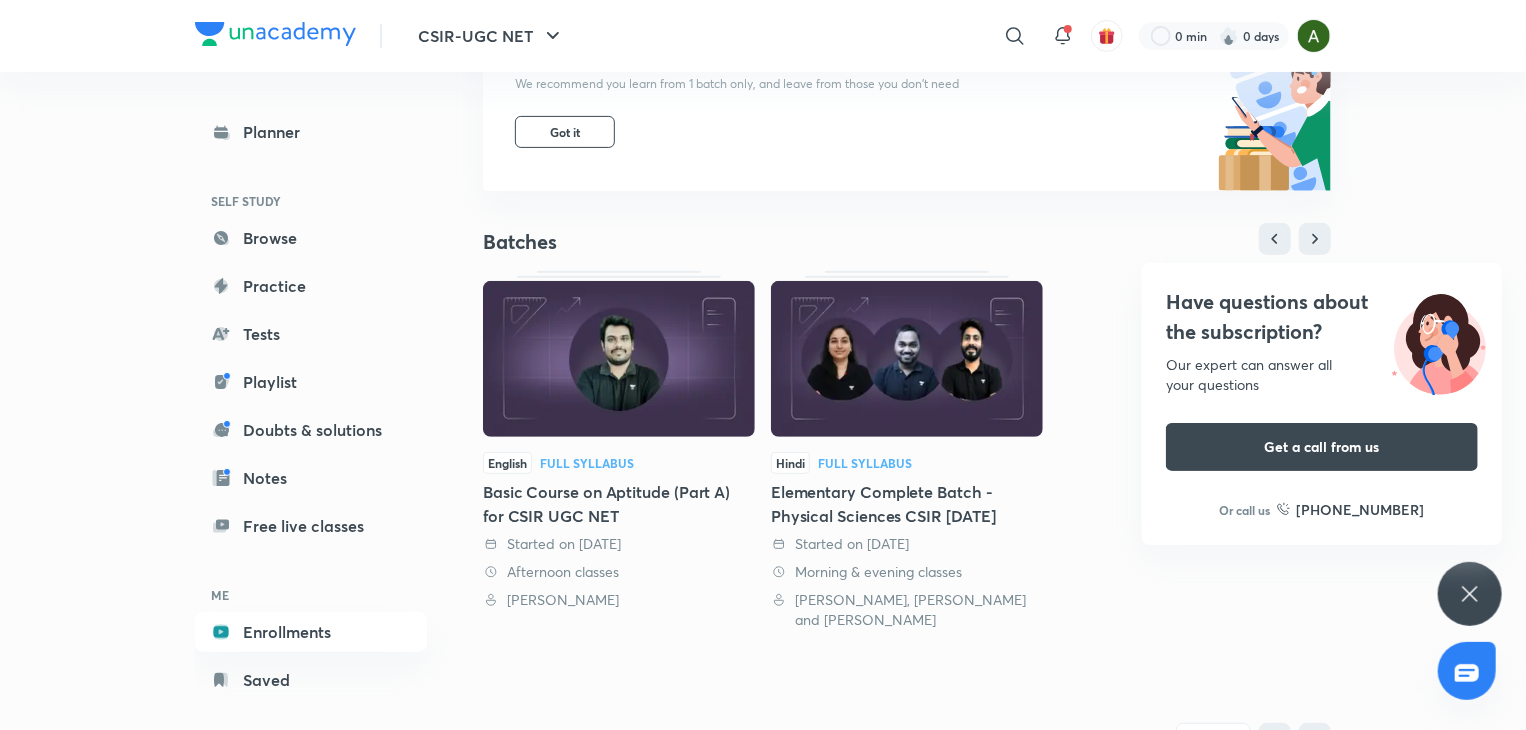 scroll, scrollTop: 354, scrollLeft: 0, axis: vertical 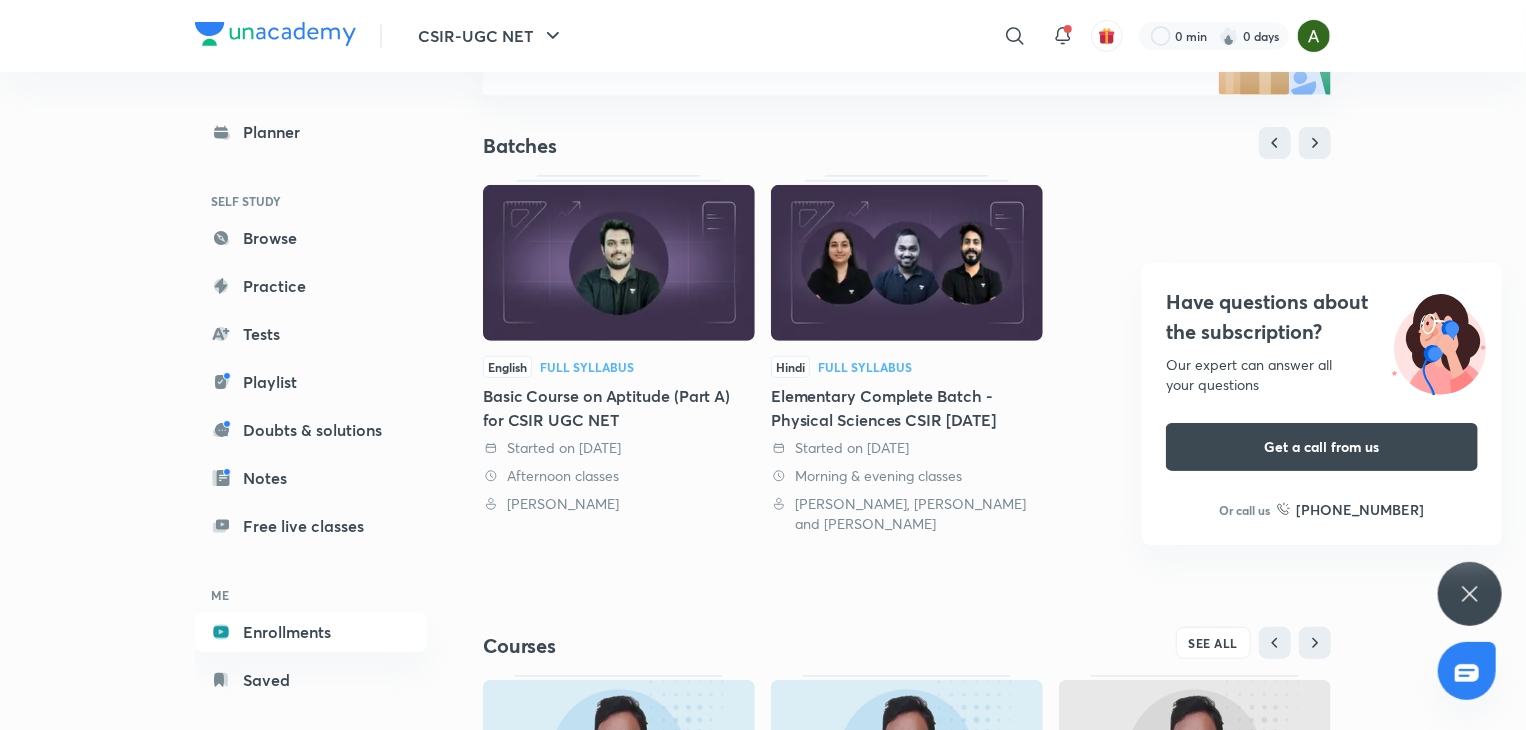 click at bounding box center [907, 263] 